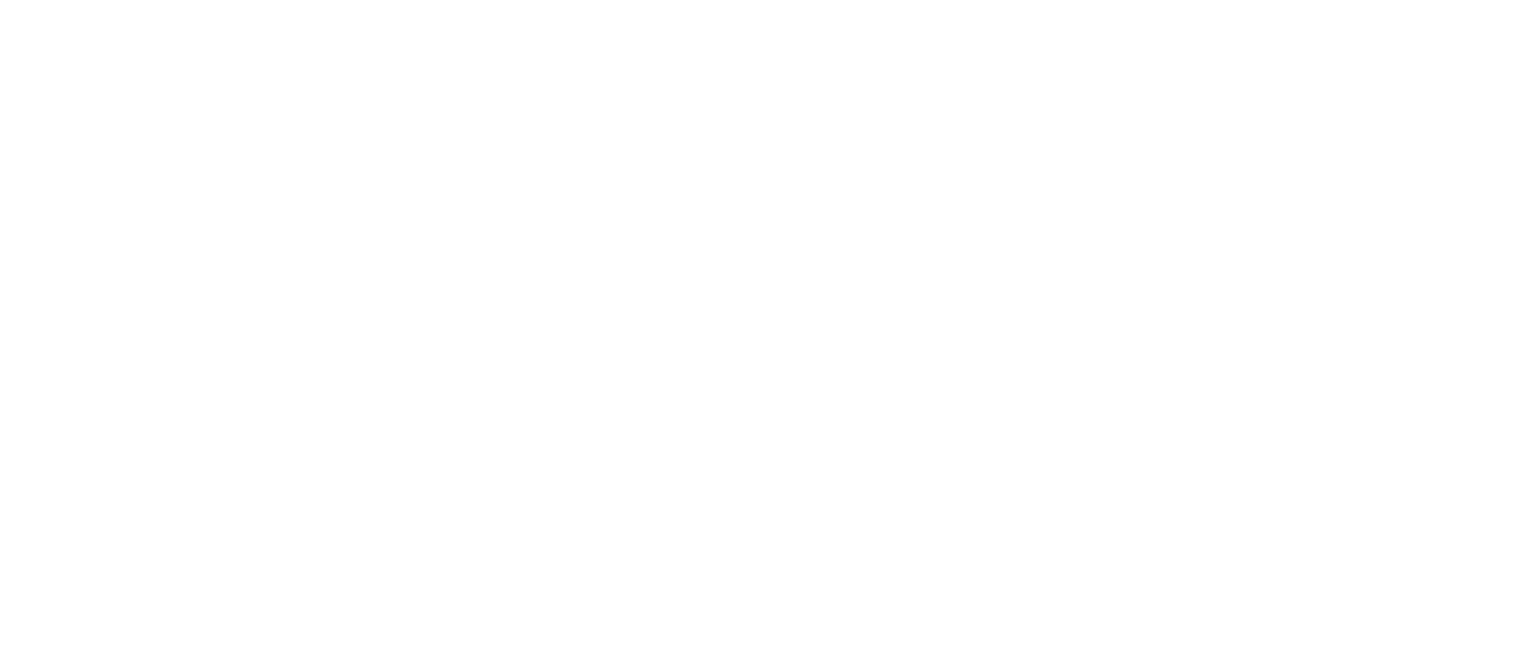 scroll, scrollTop: 0, scrollLeft: 0, axis: both 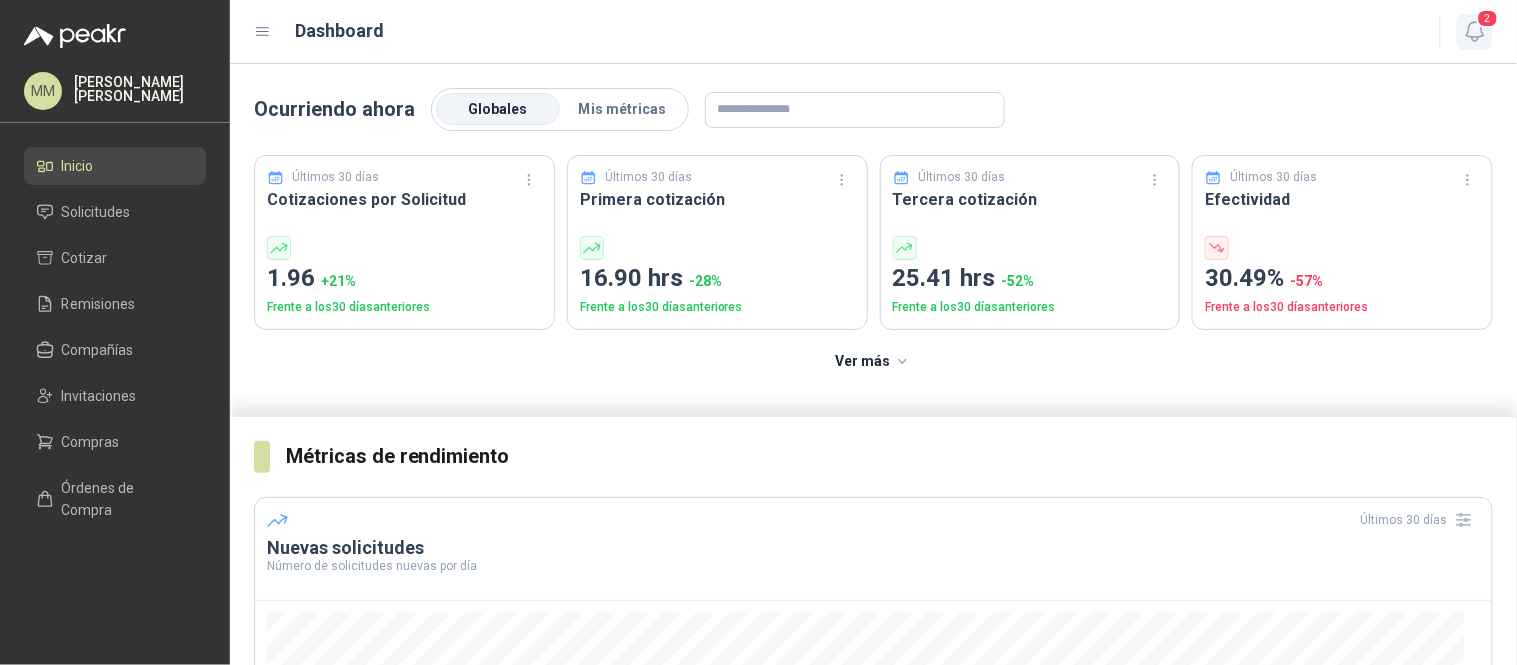 click on "Dashboard 2" at bounding box center [873, 32] 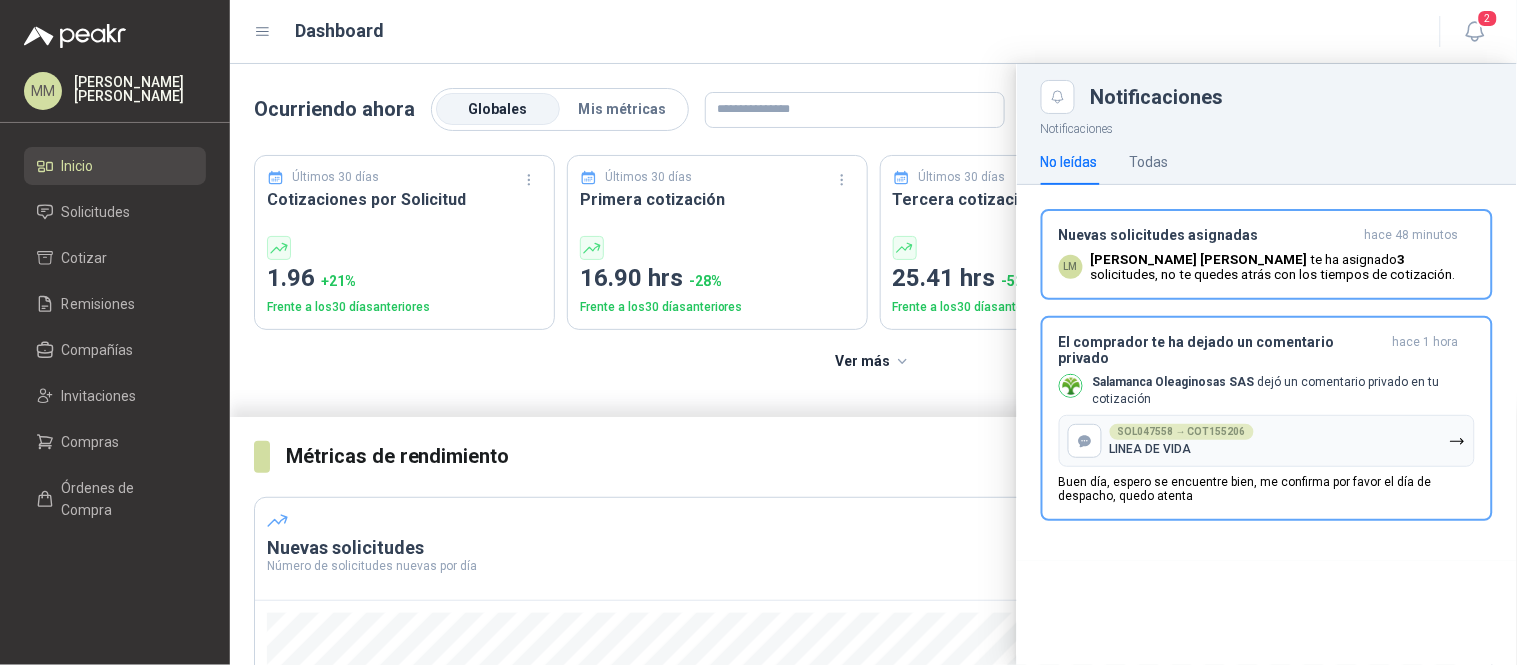 click on "[PERSON_NAME]   te ha asignado  3   solicitudes , no te quedes atrás con los tiempos de cotización." at bounding box center [1283, 267] 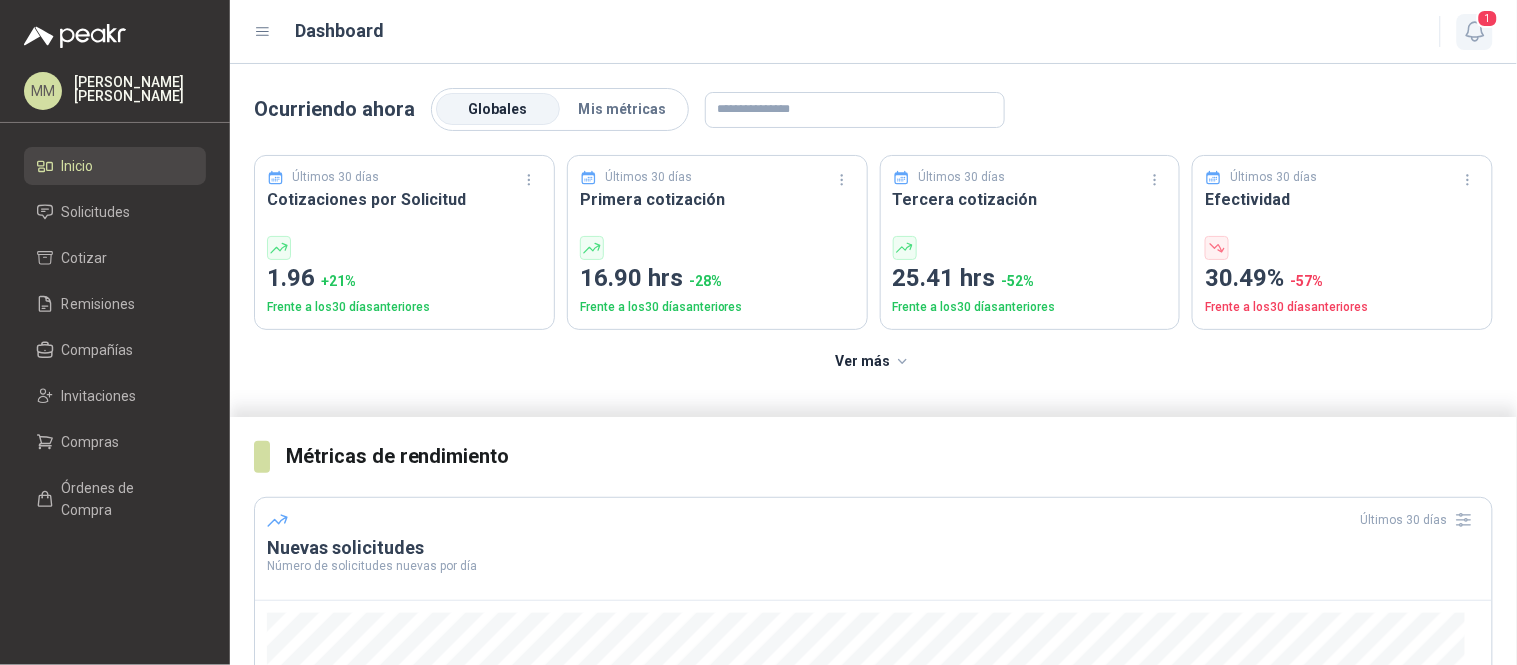 click 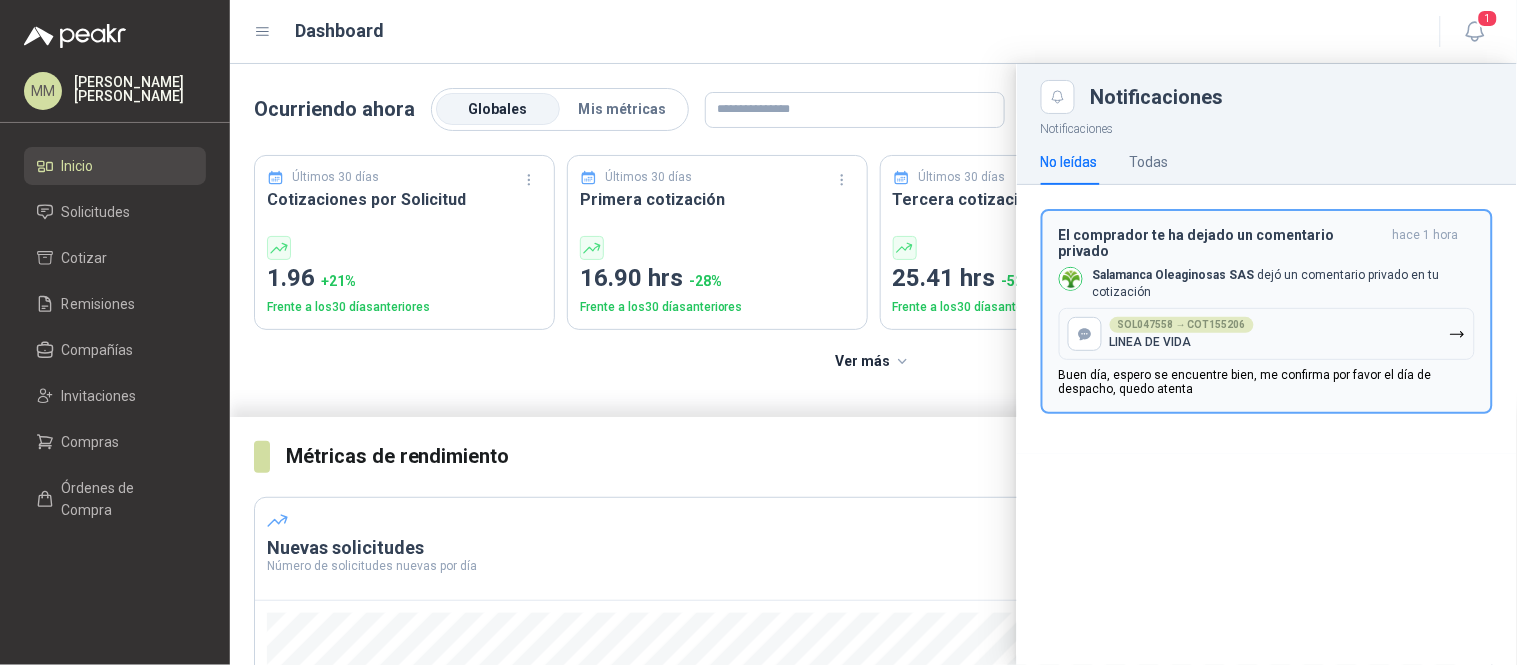 click on "SOL047558 → COT155206 LINEA DE VIDA" at bounding box center (1267, 334) 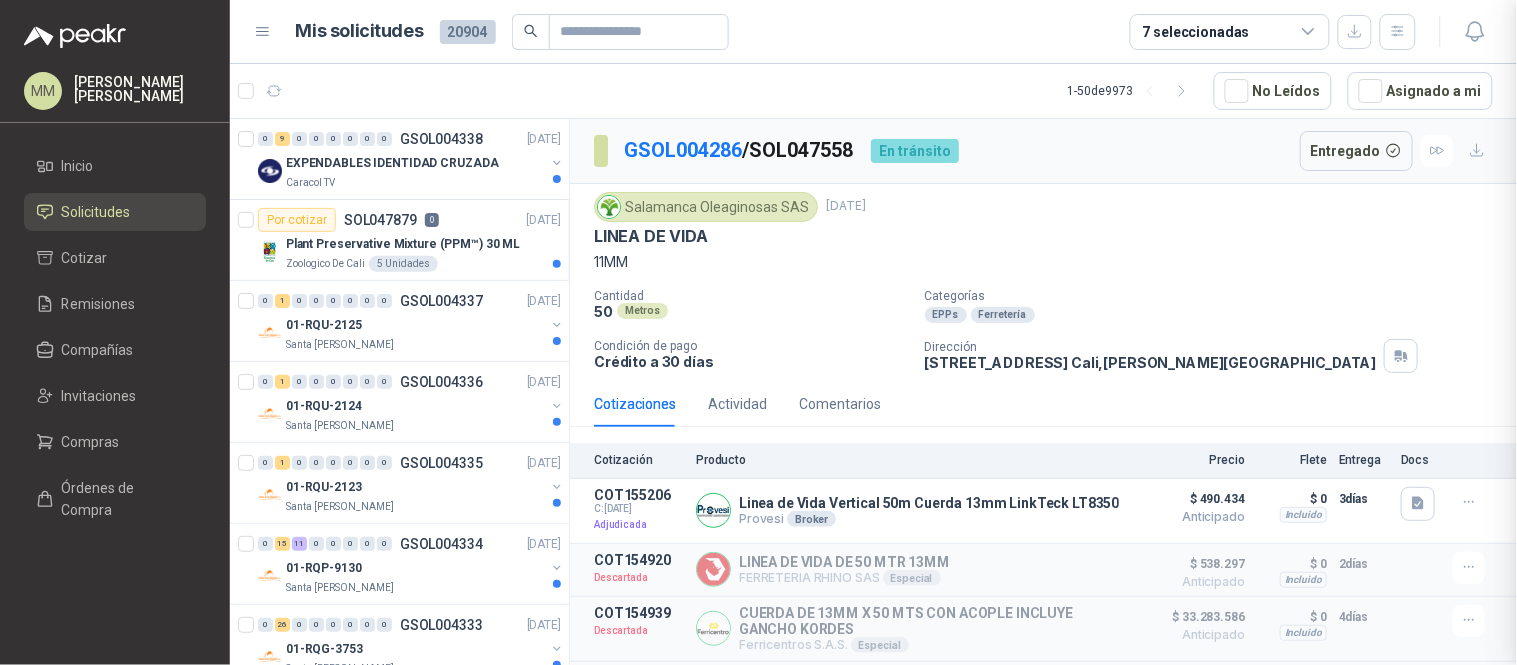 type 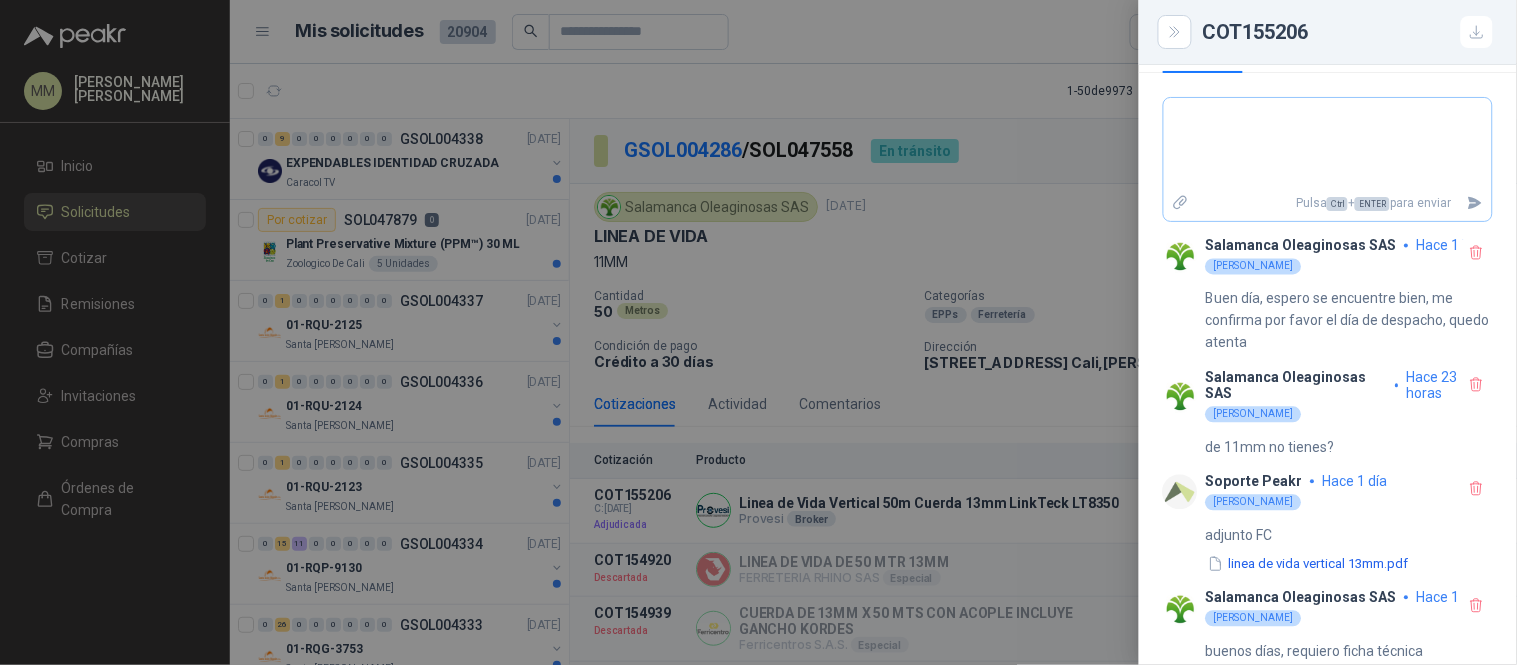 scroll, scrollTop: 985, scrollLeft: 0, axis: vertical 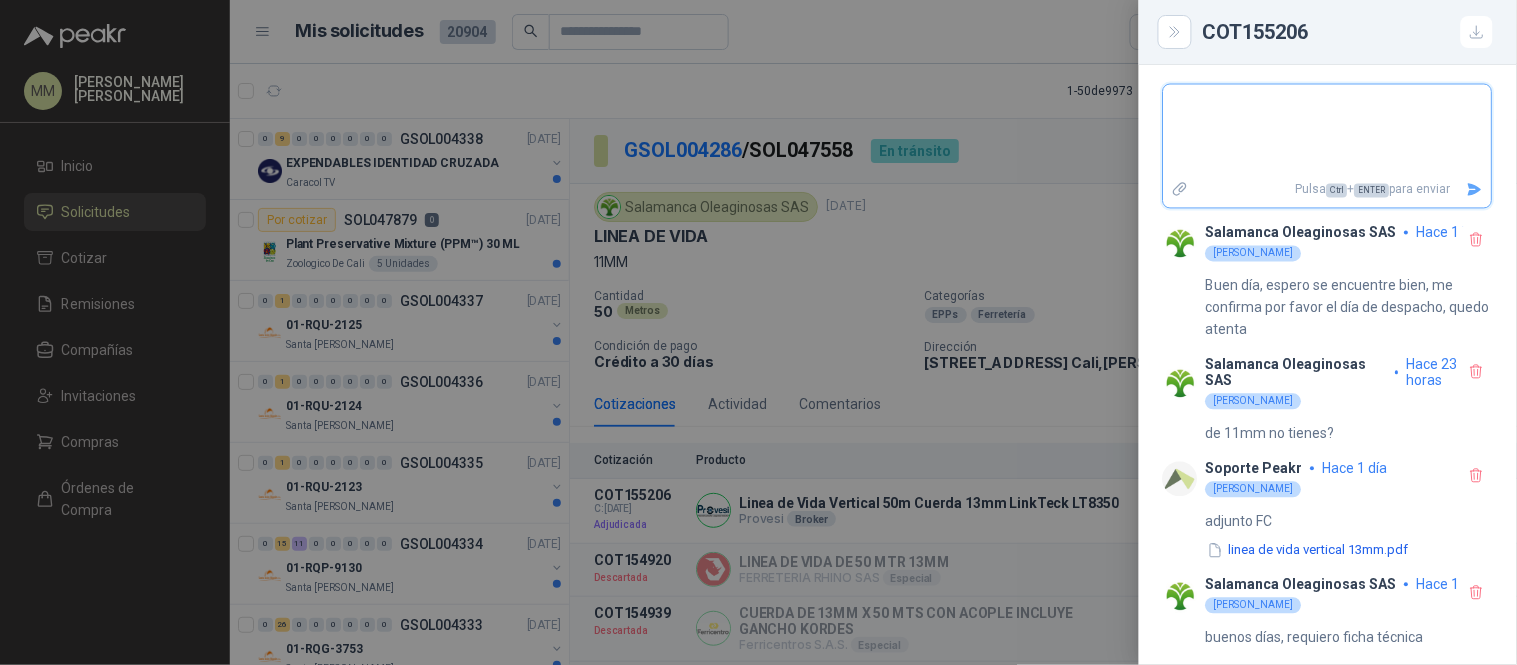 drag, startPoint x: 1275, startPoint y: 105, endPoint x: 1264, endPoint y: 132, distance: 29.15476 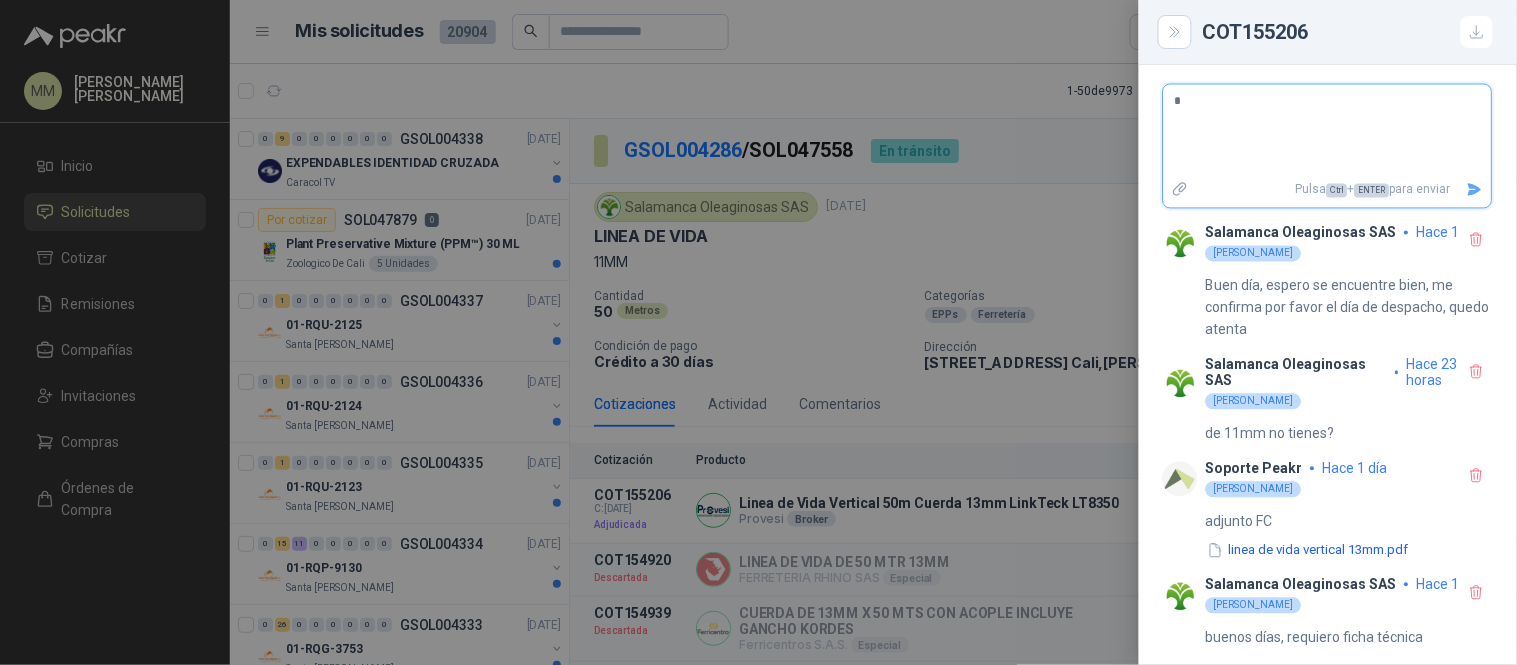 type 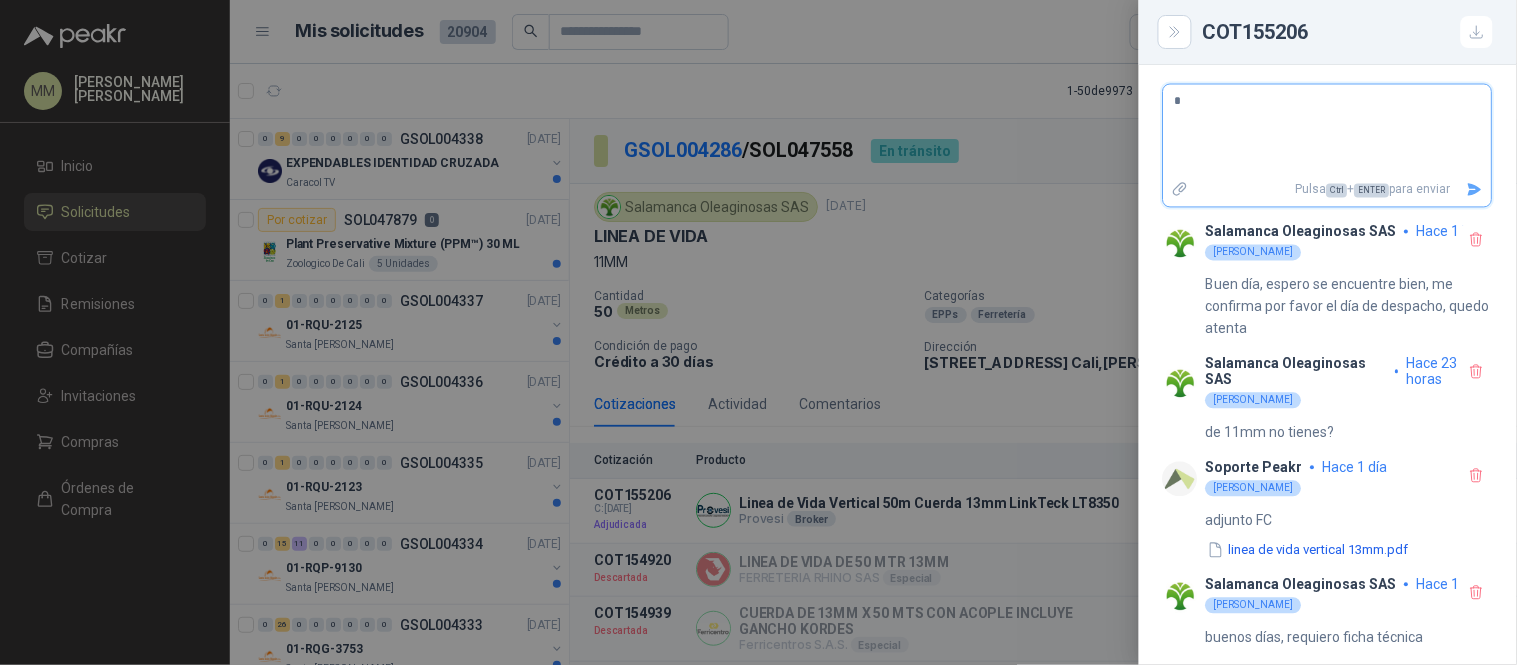 type on "**" 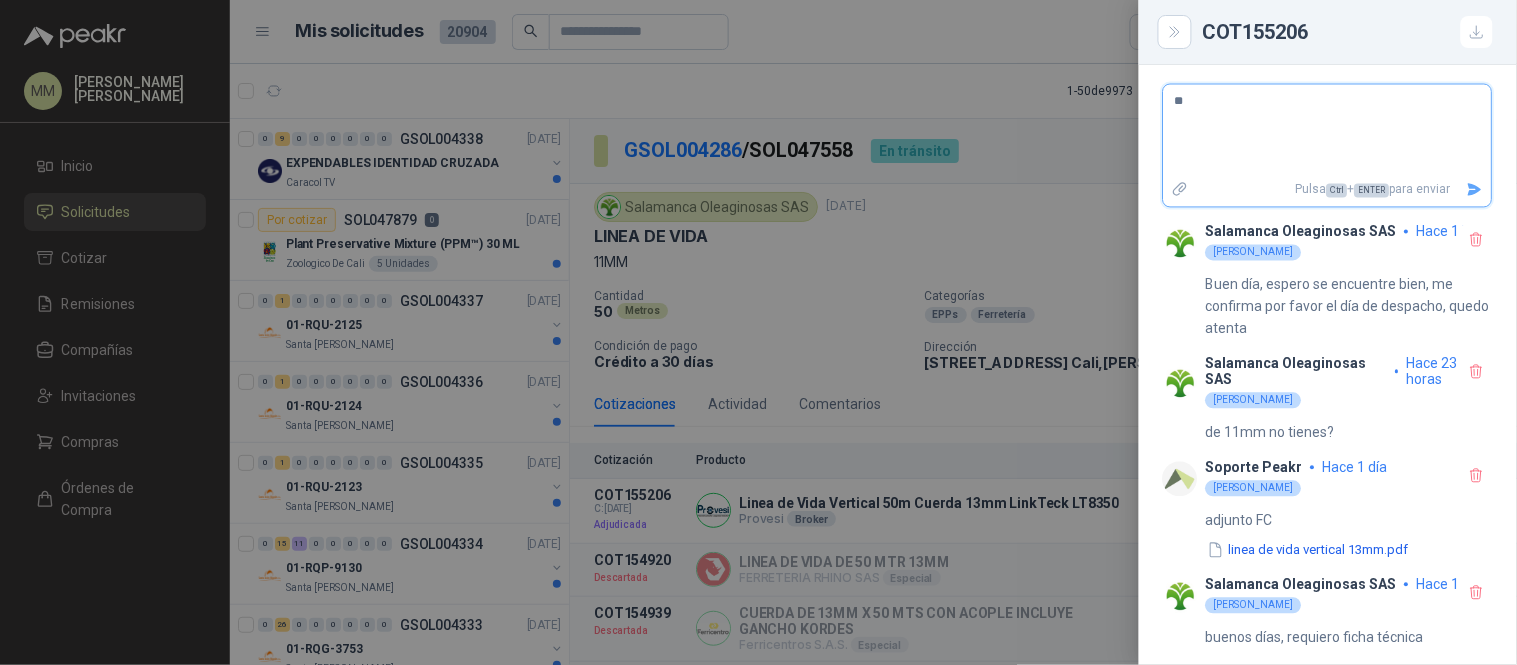 type on "***" 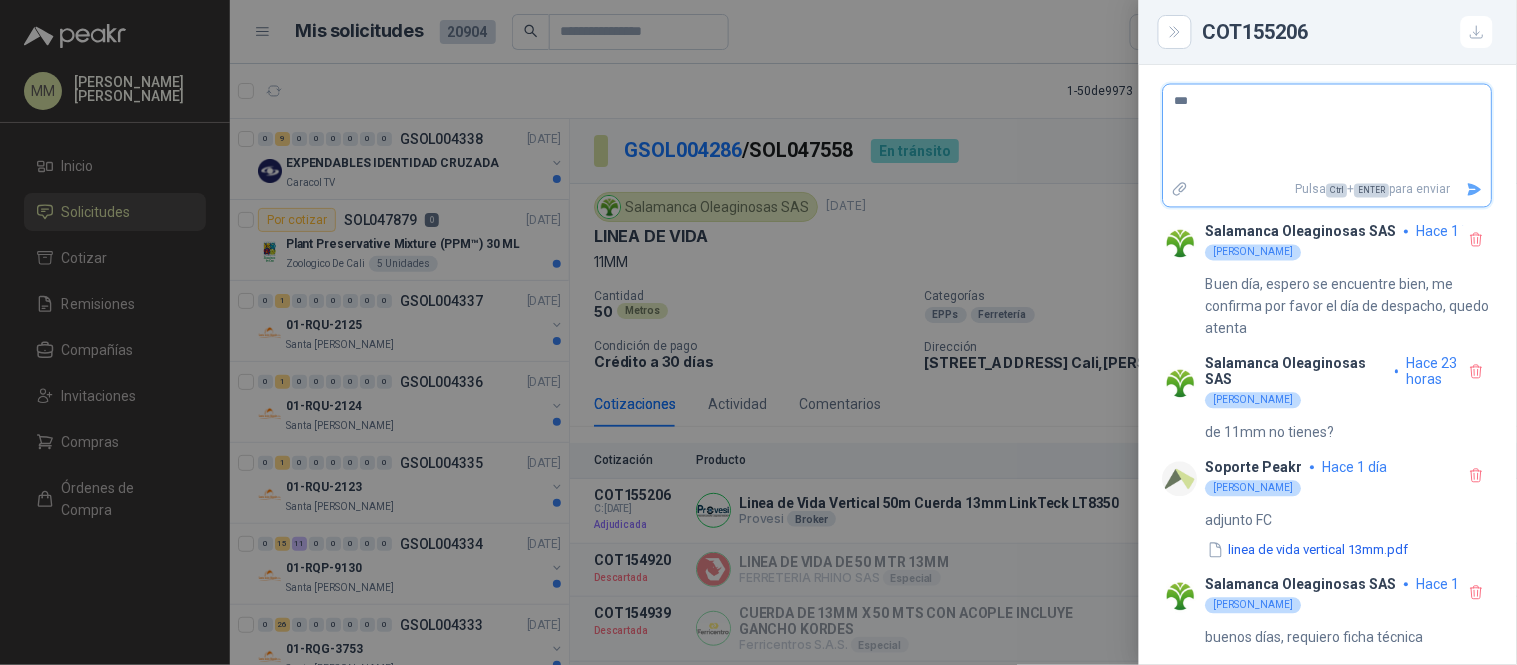type on "****" 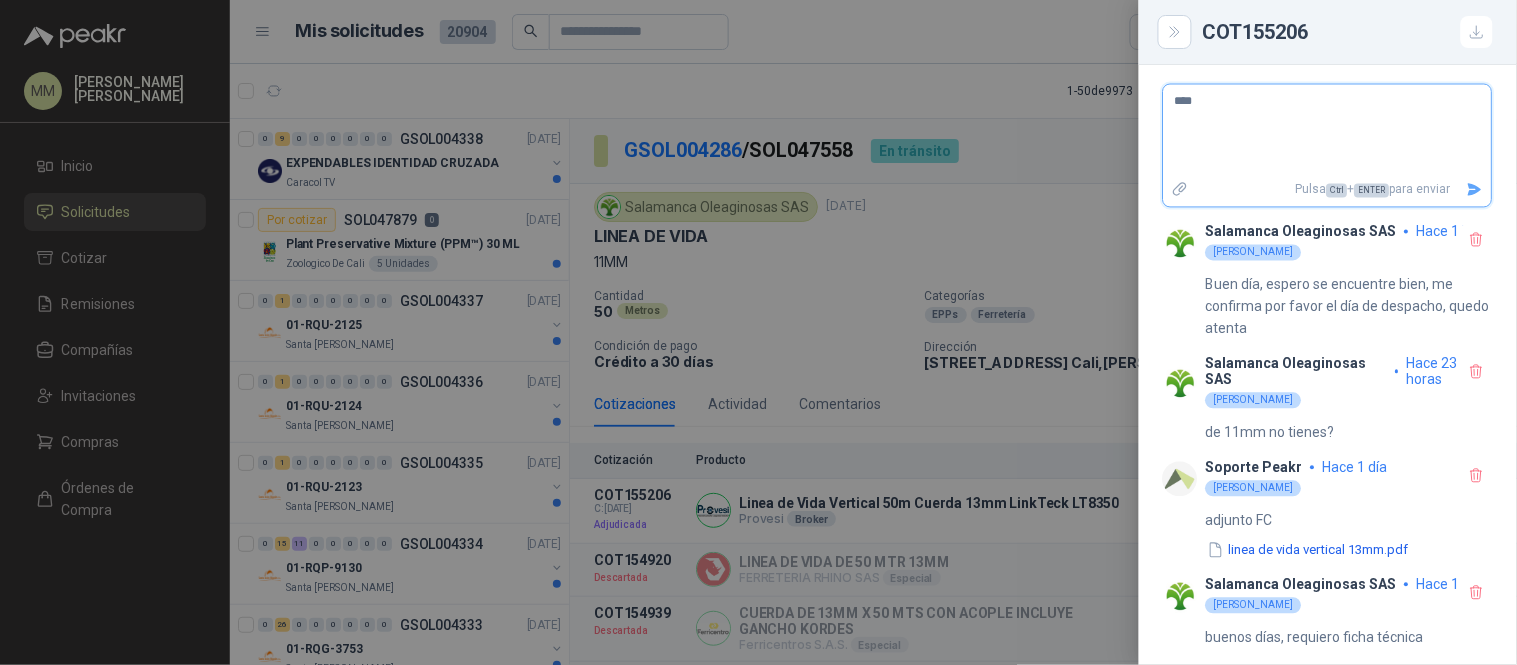 type on "*****" 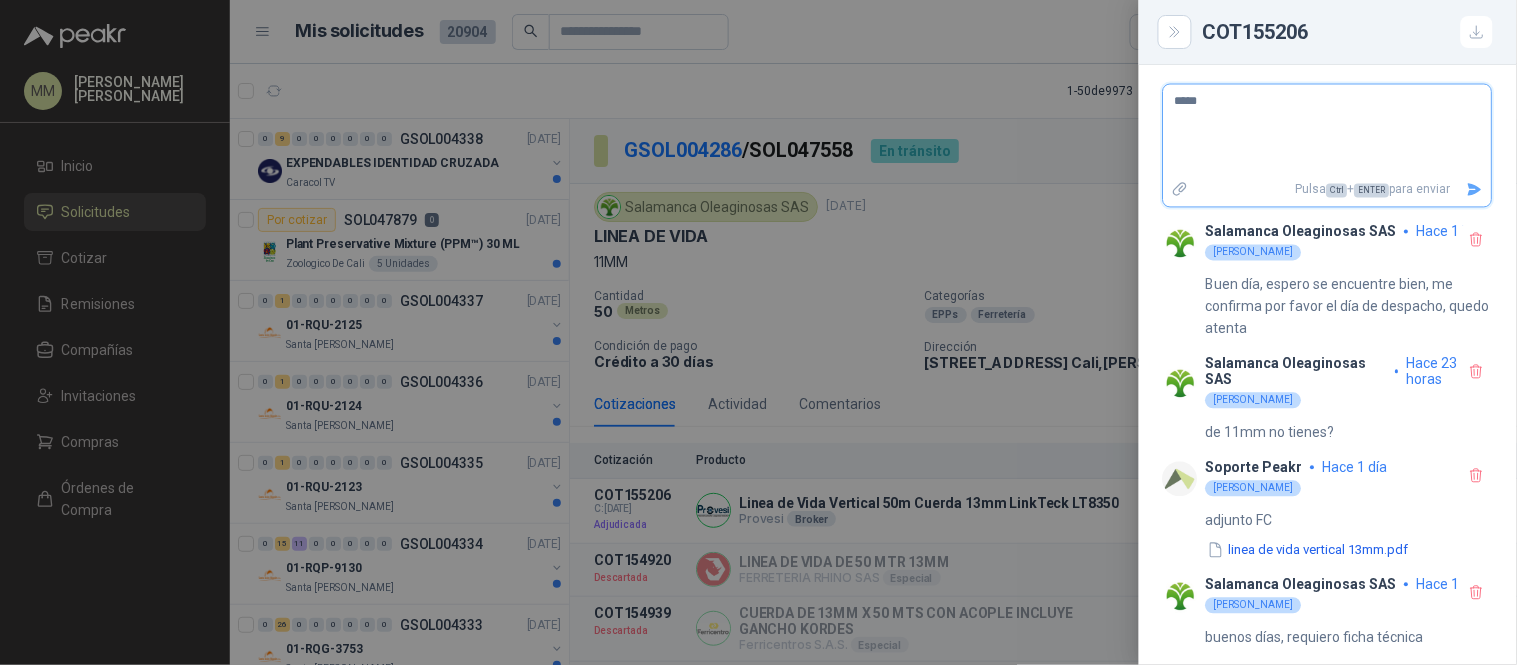 type on "******" 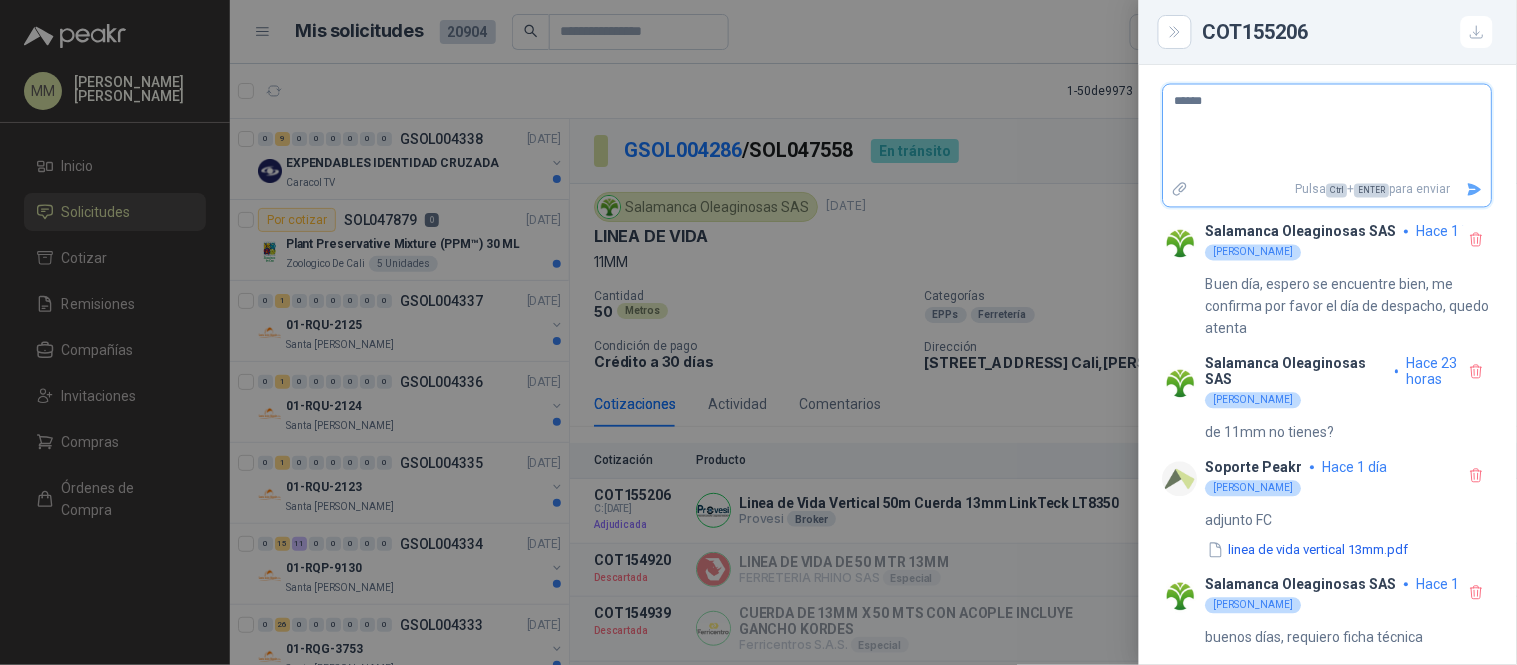 type on "******" 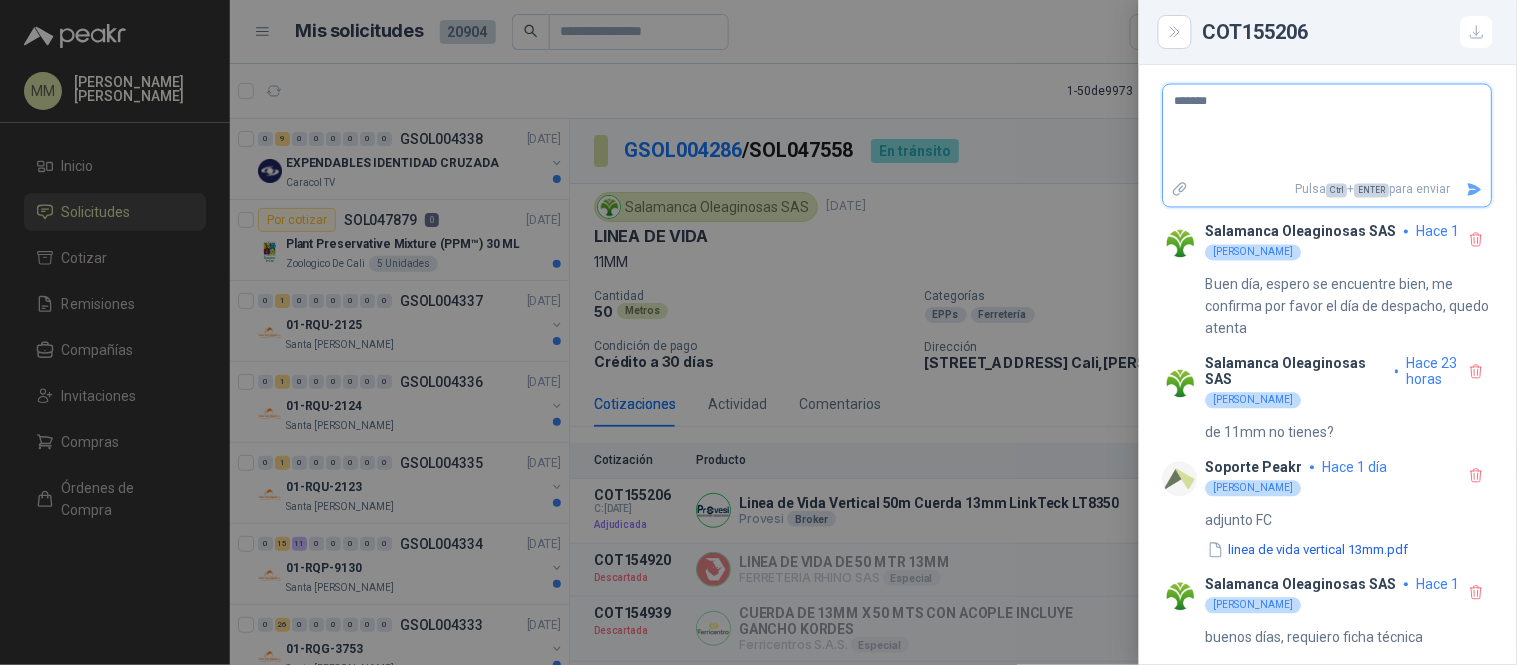 type on "********" 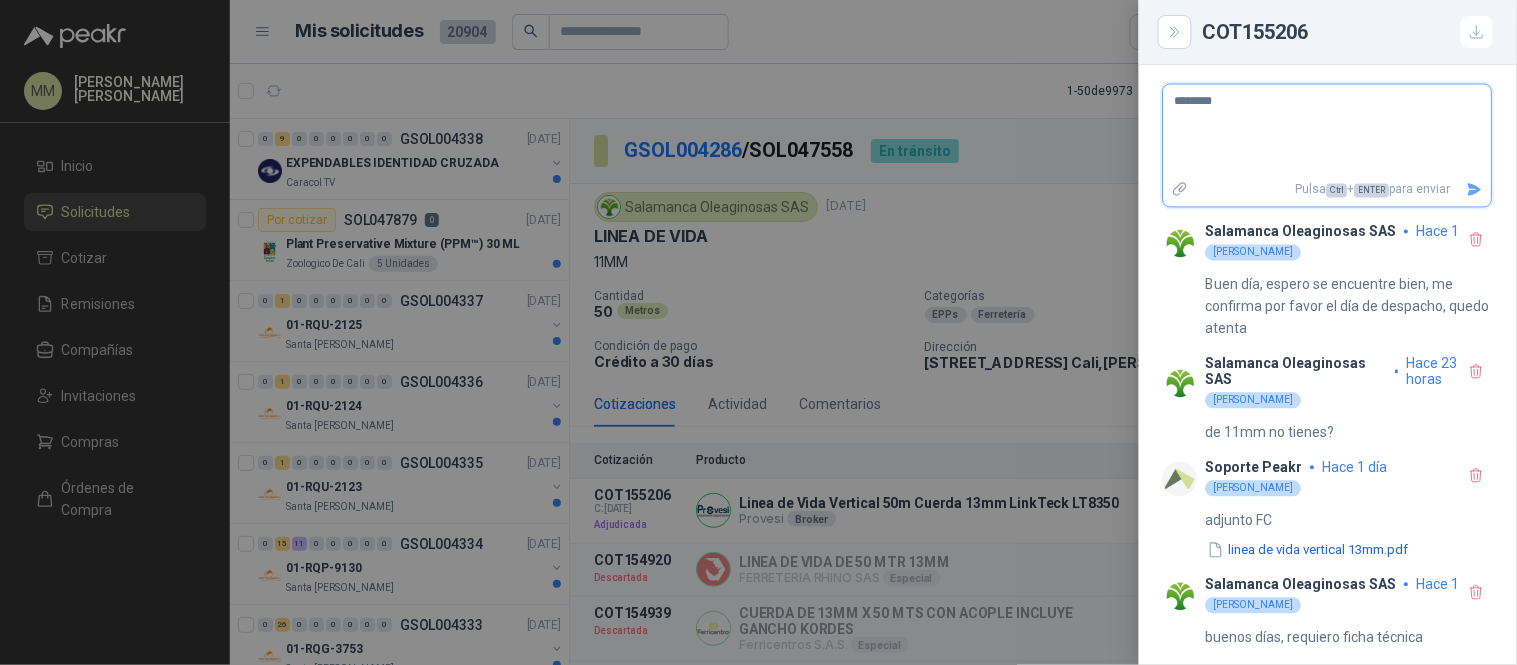 type on "*********" 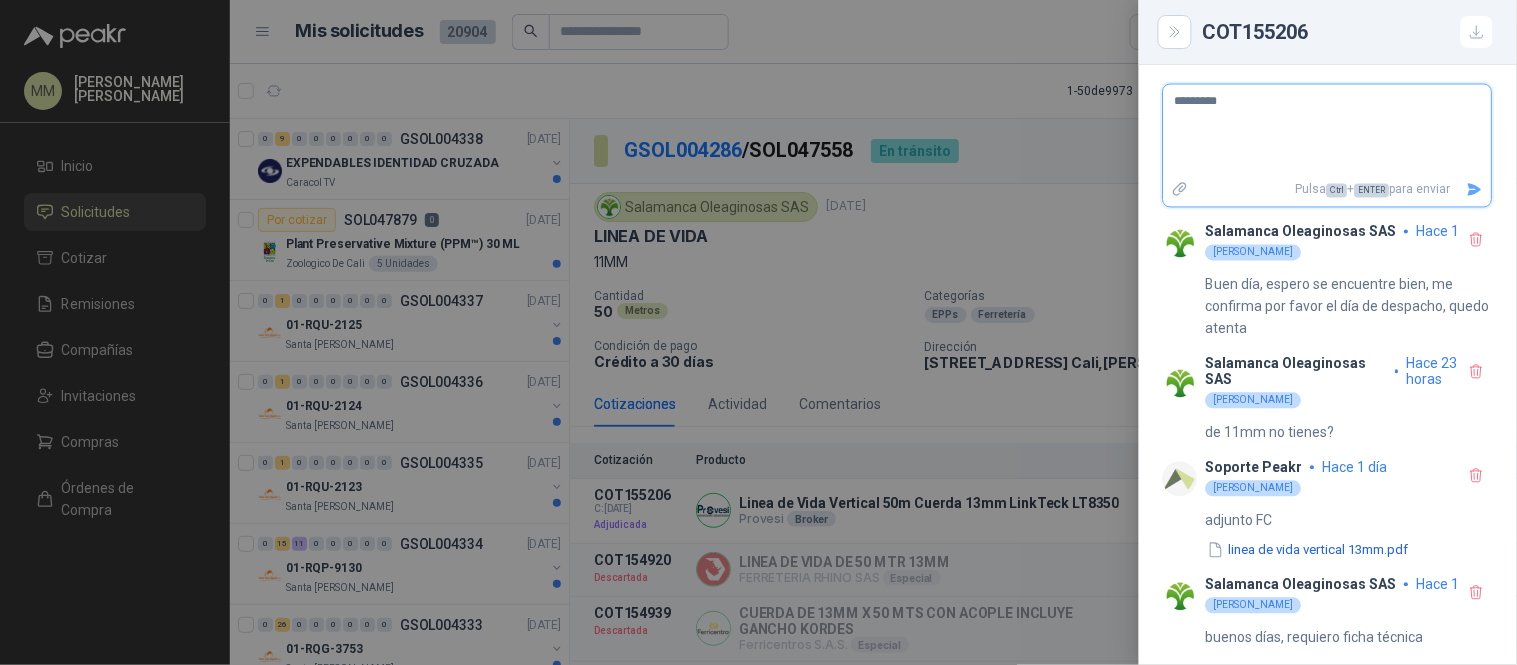 type on "********" 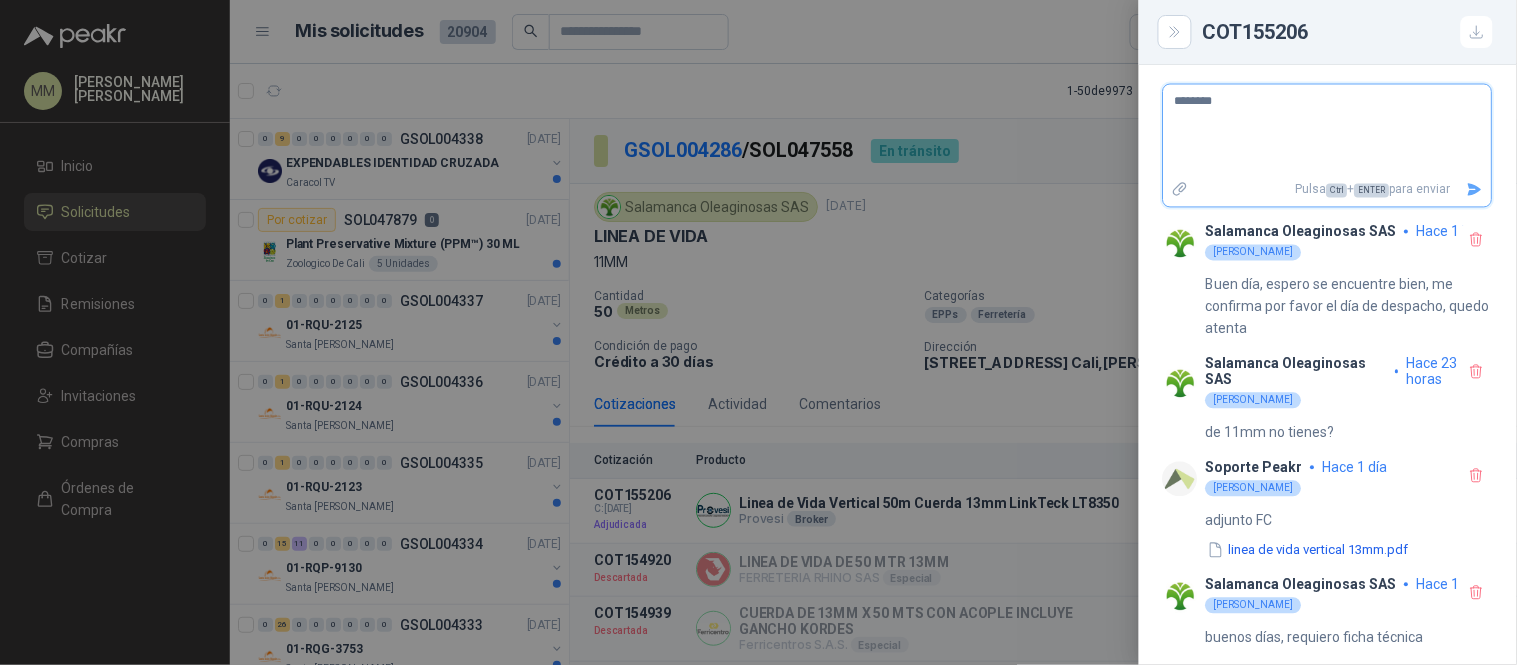 type on "*********" 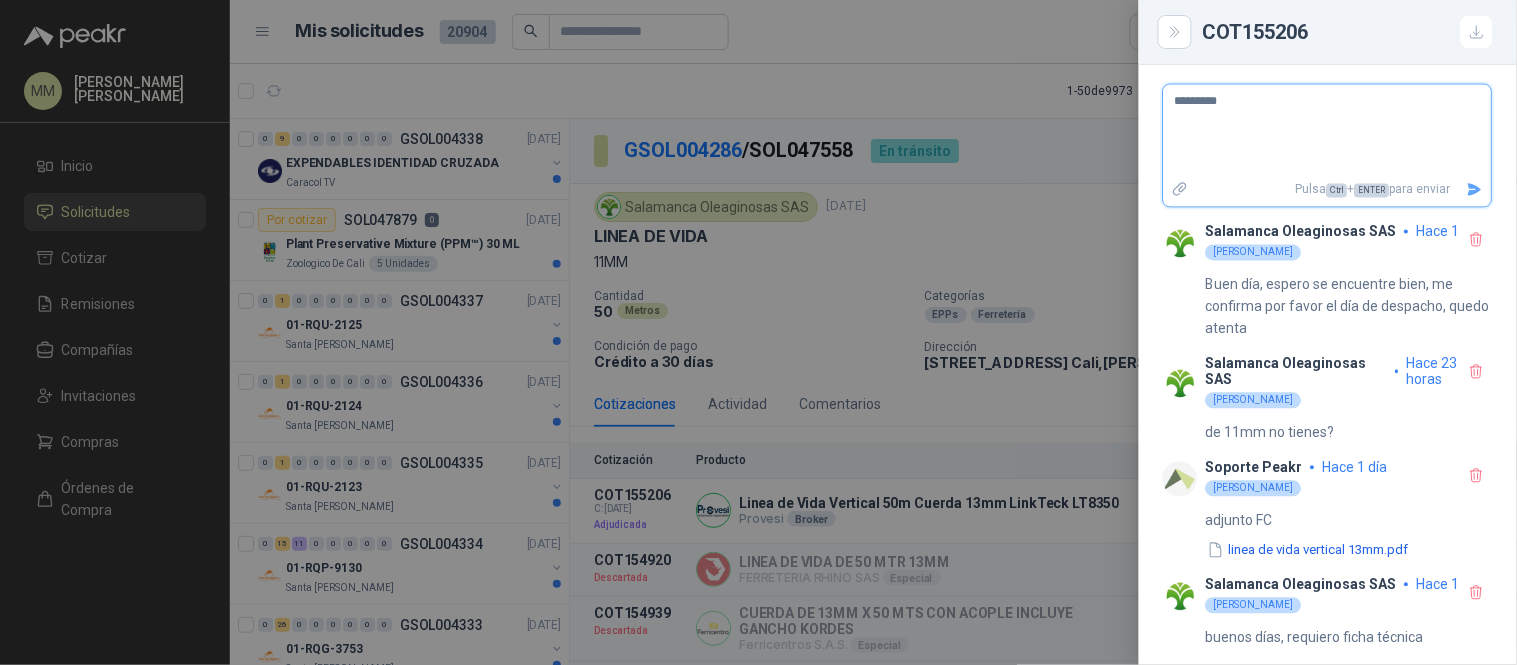 type on "**********" 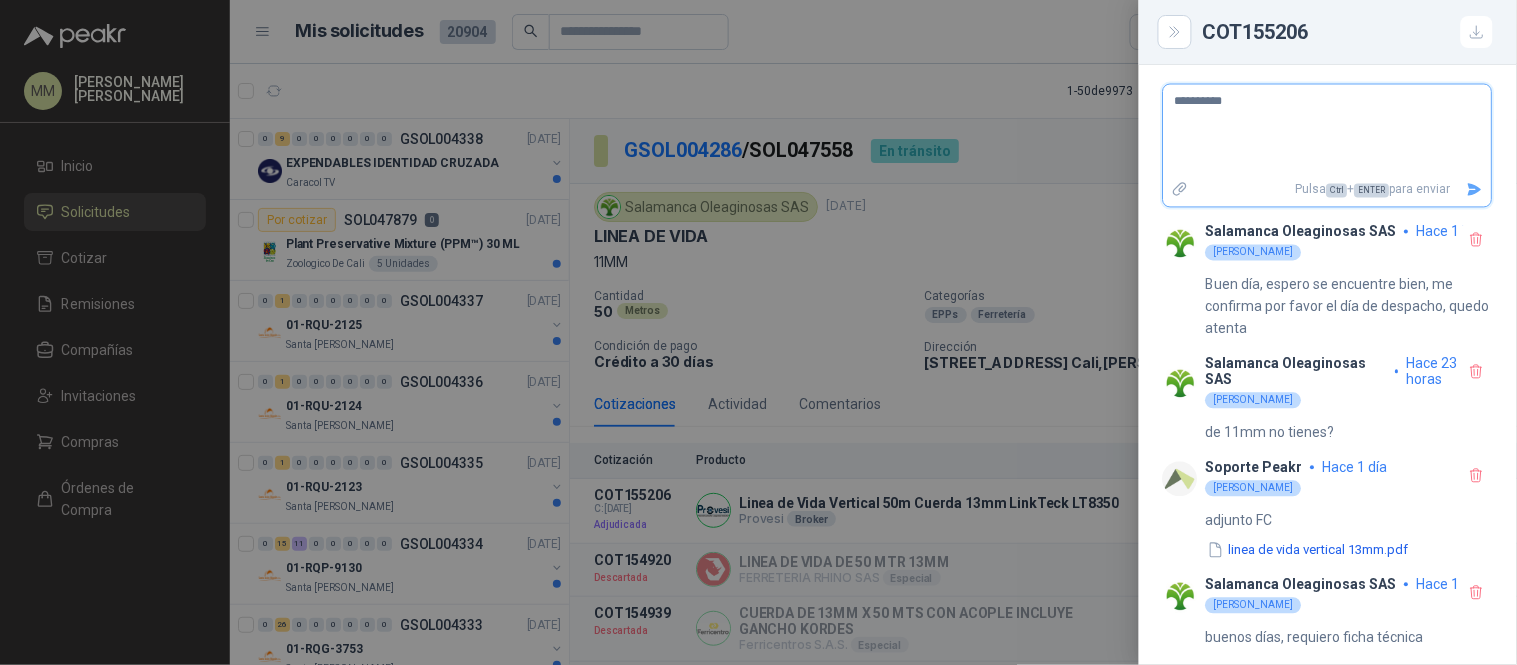 type on "**********" 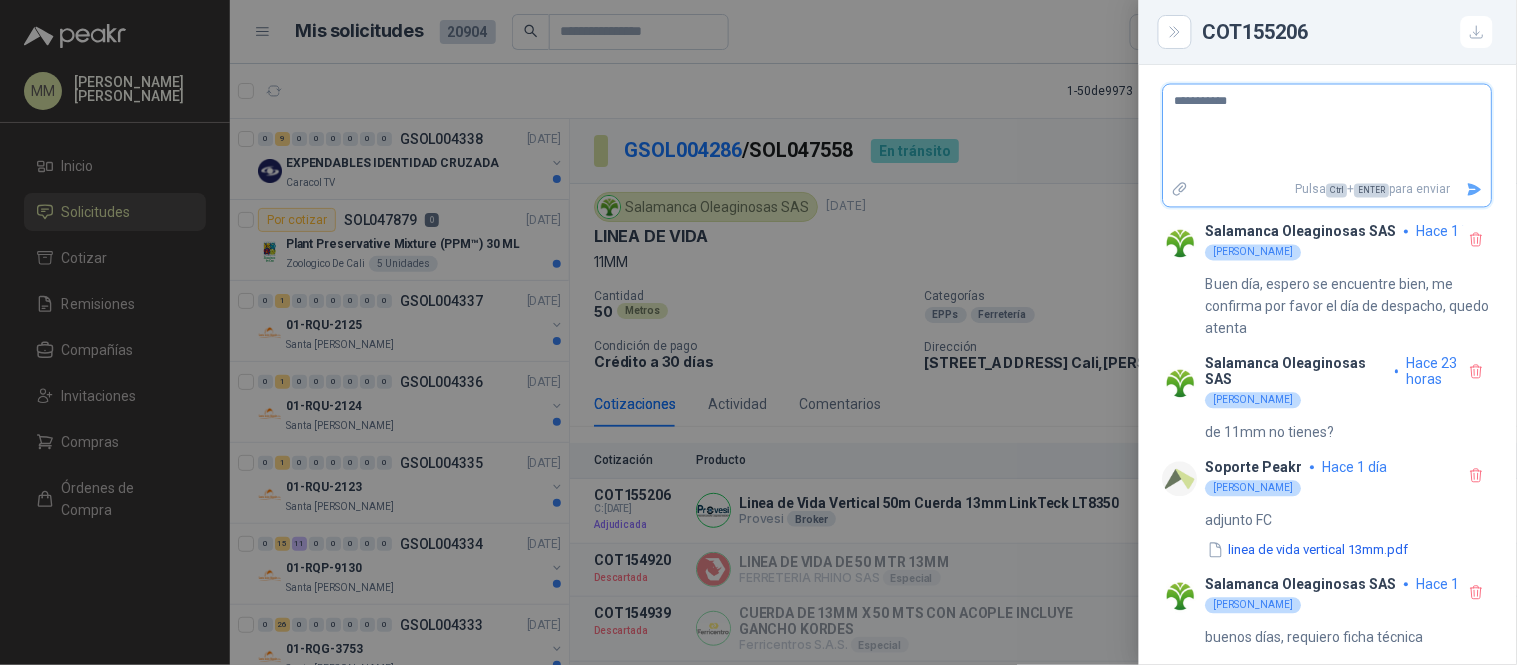 type on "**********" 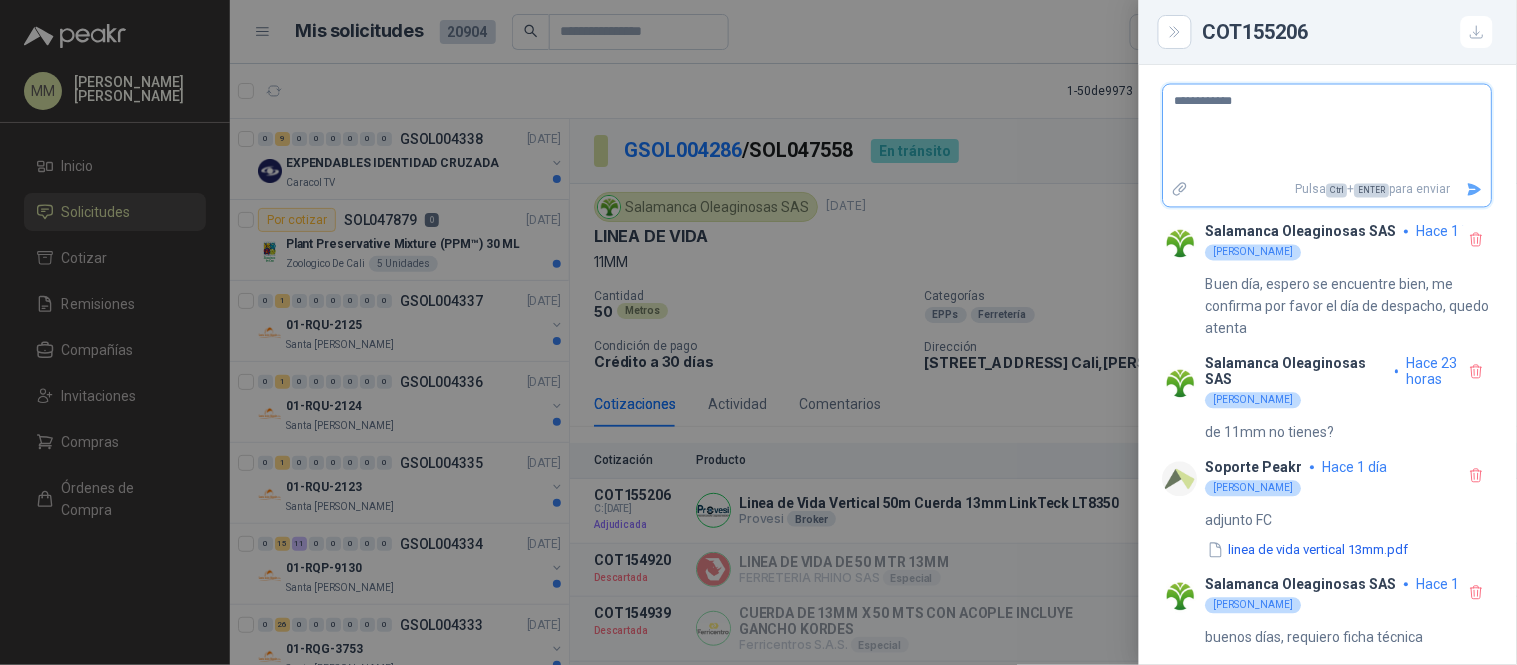 type on "**********" 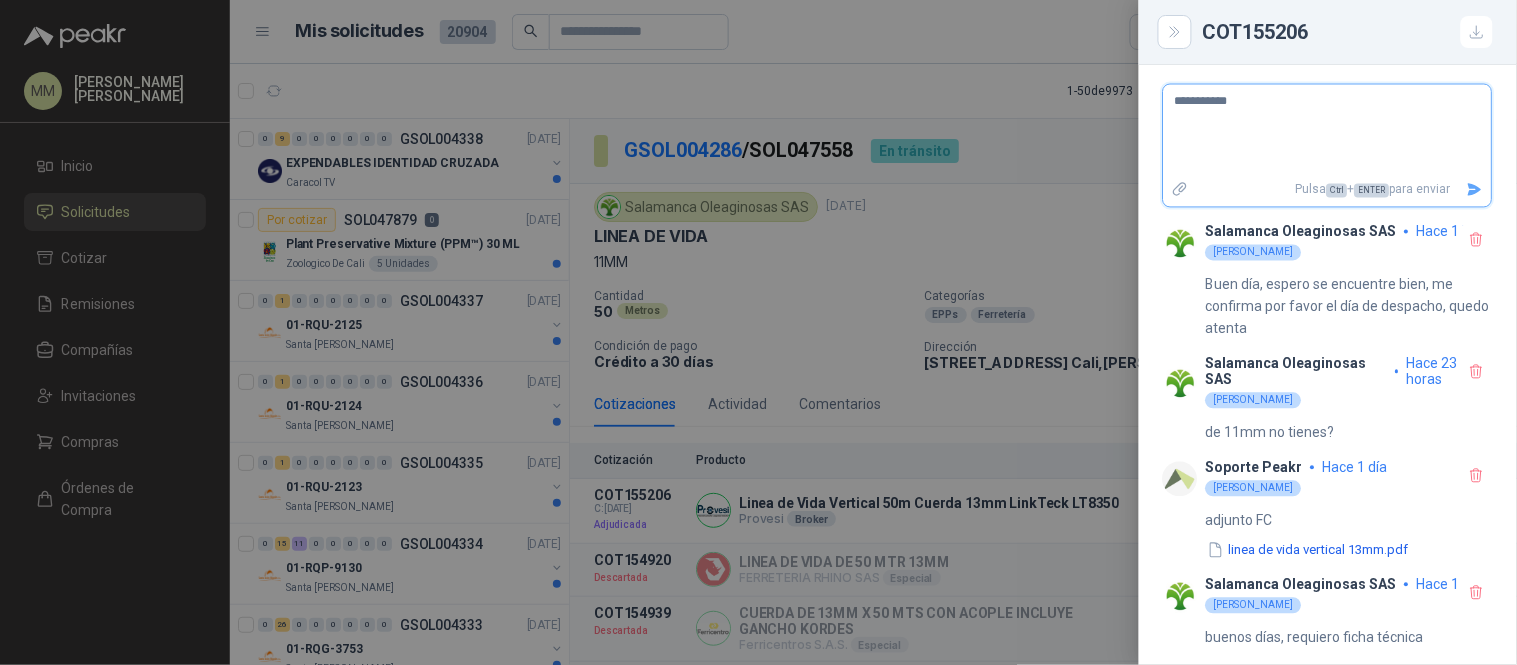 type on "**********" 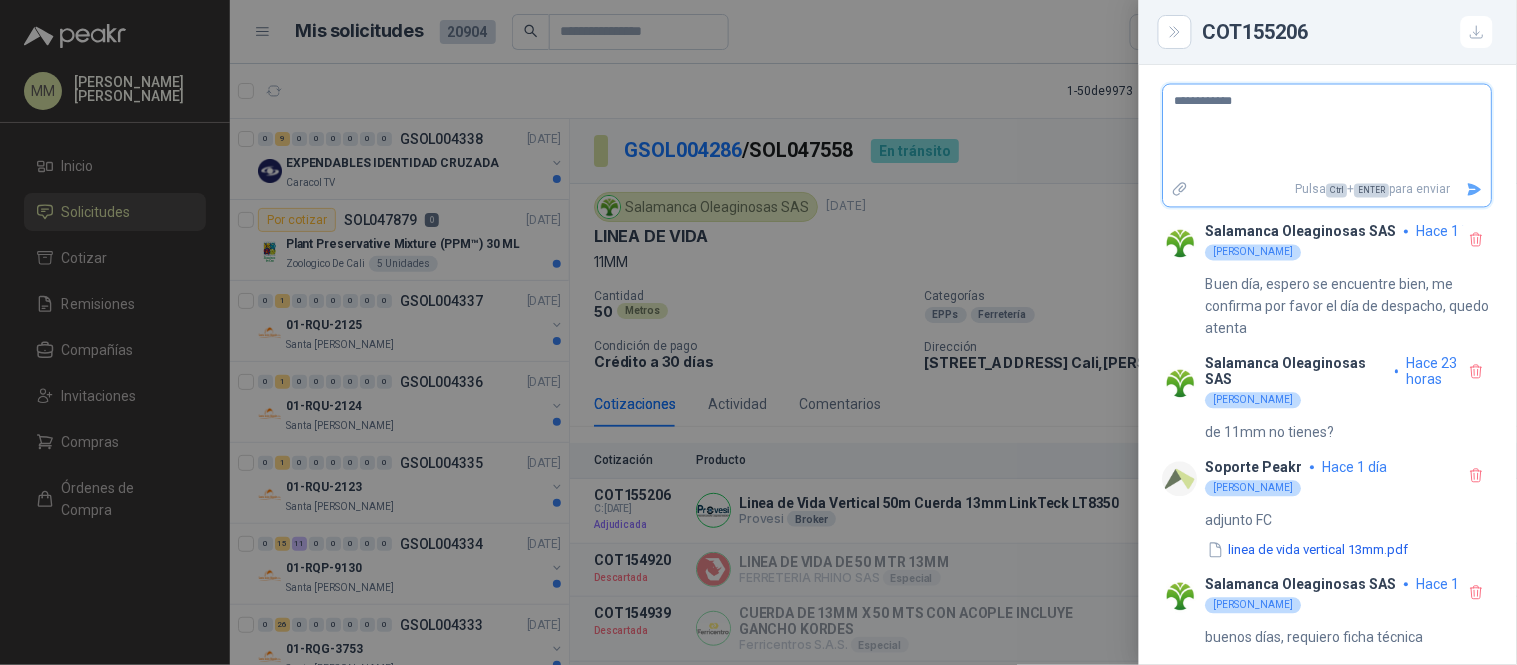 type on "**********" 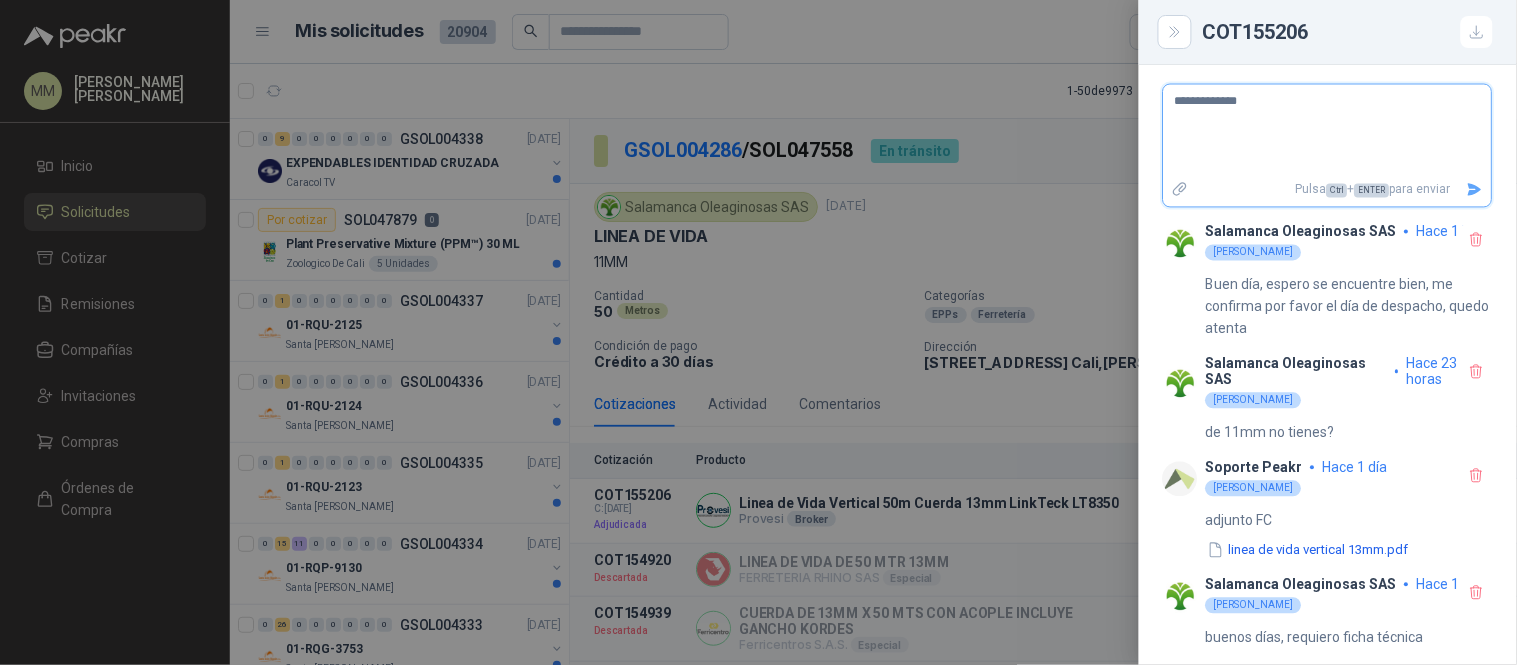 type on "**********" 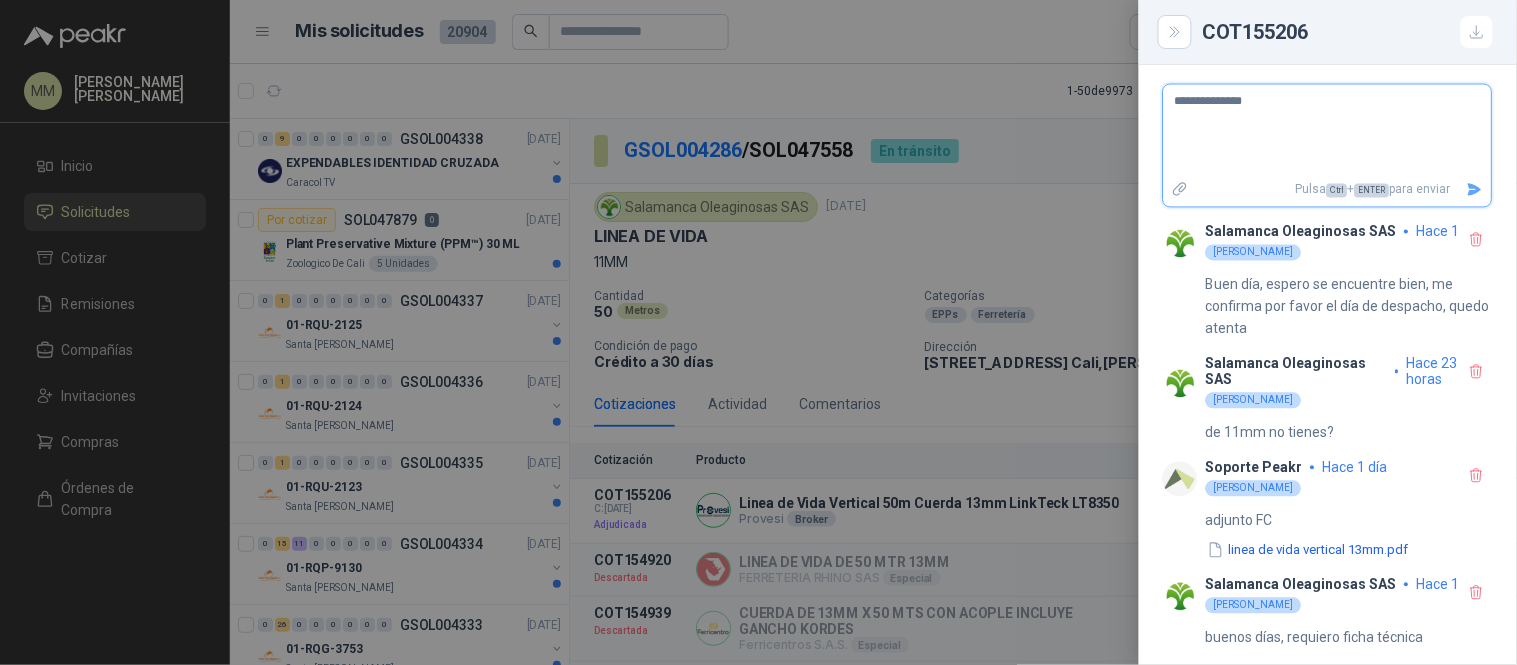 type on "**********" 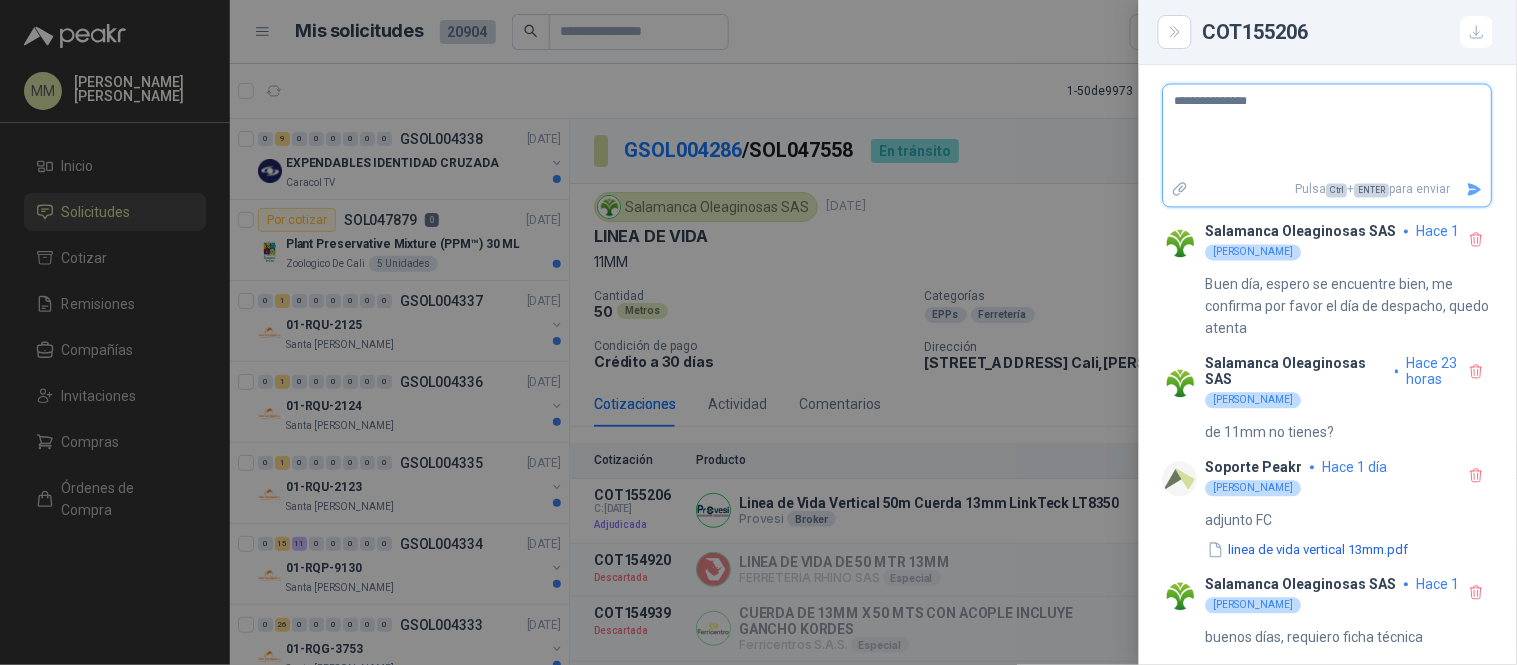 type on "**********" 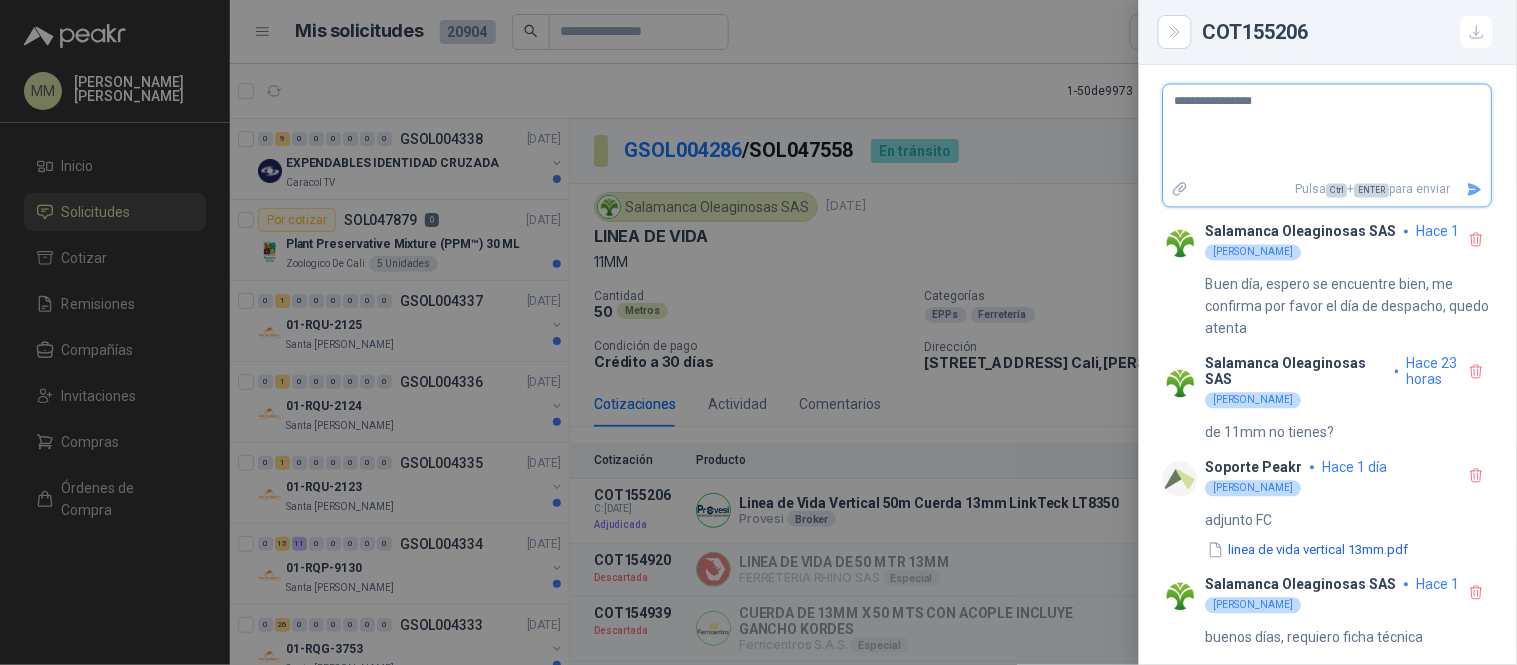 type on "**********" 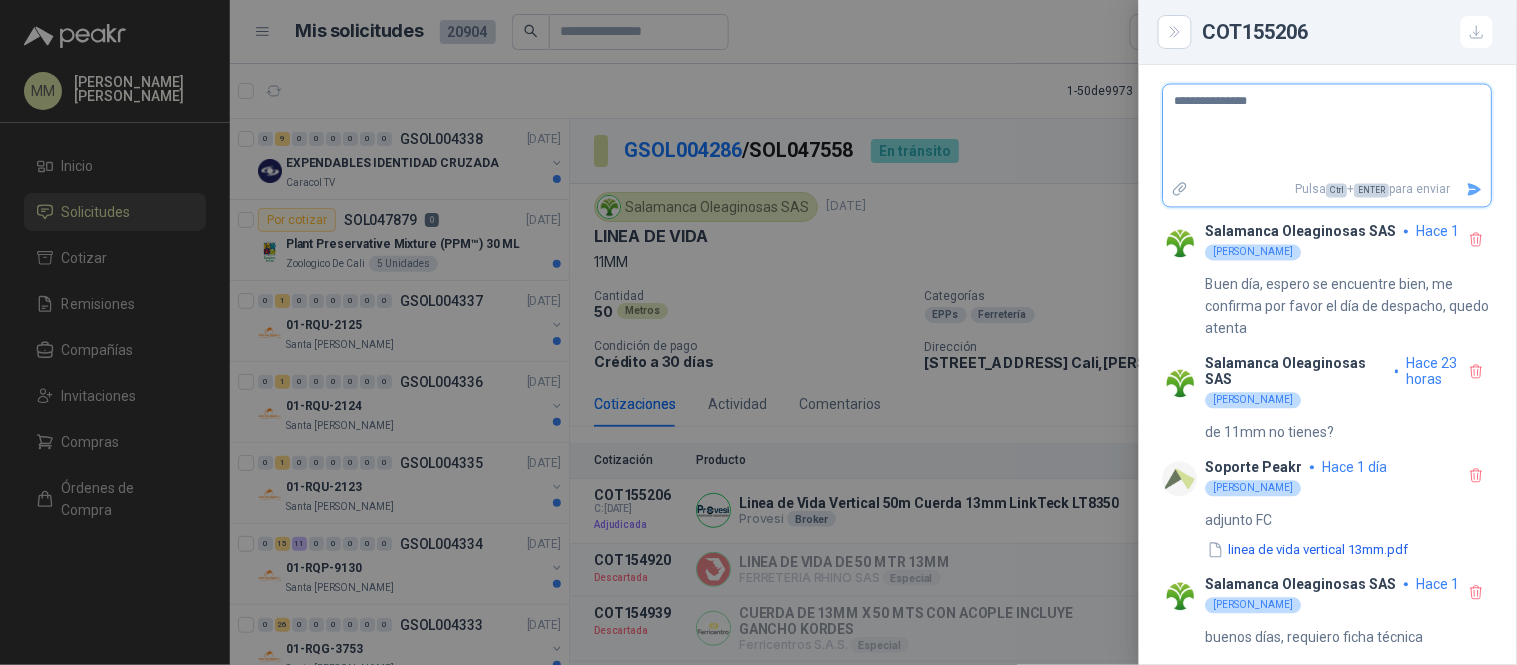 type on "**********" 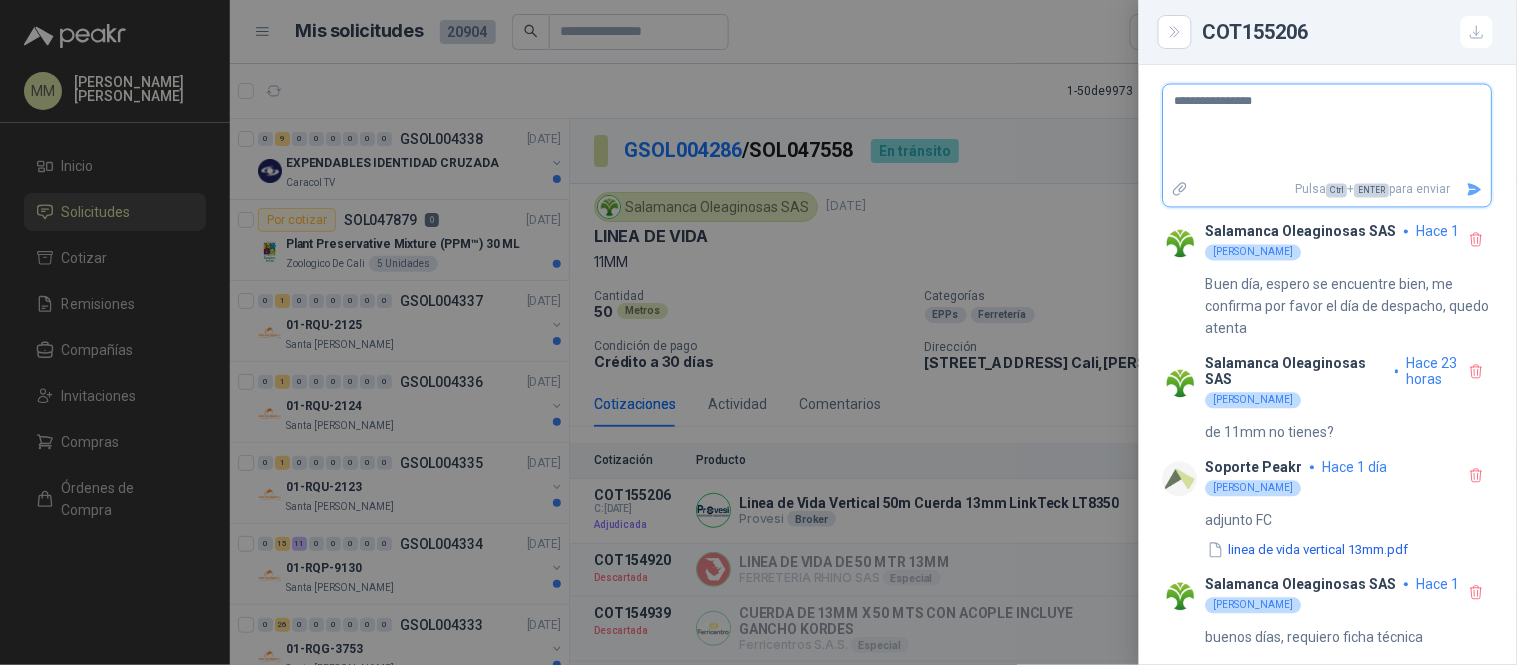 type on "**********" 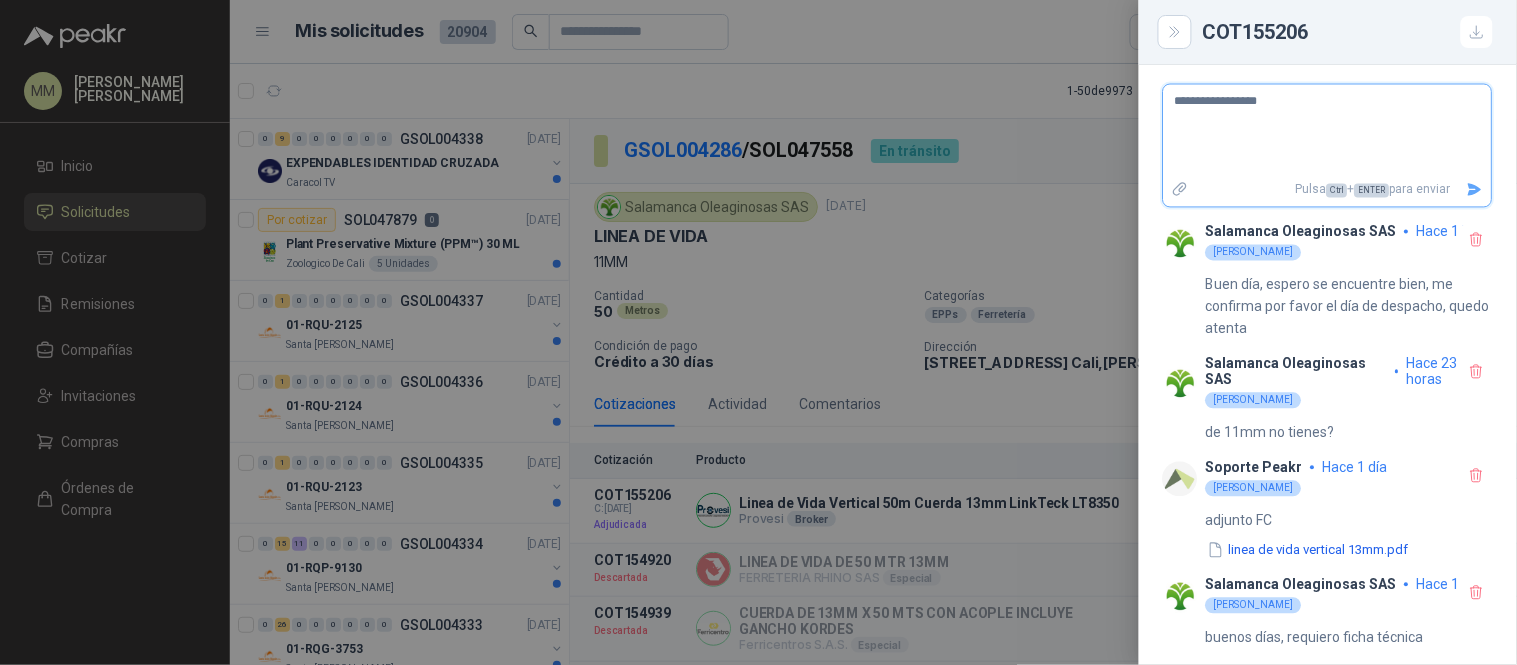 type on "**********" 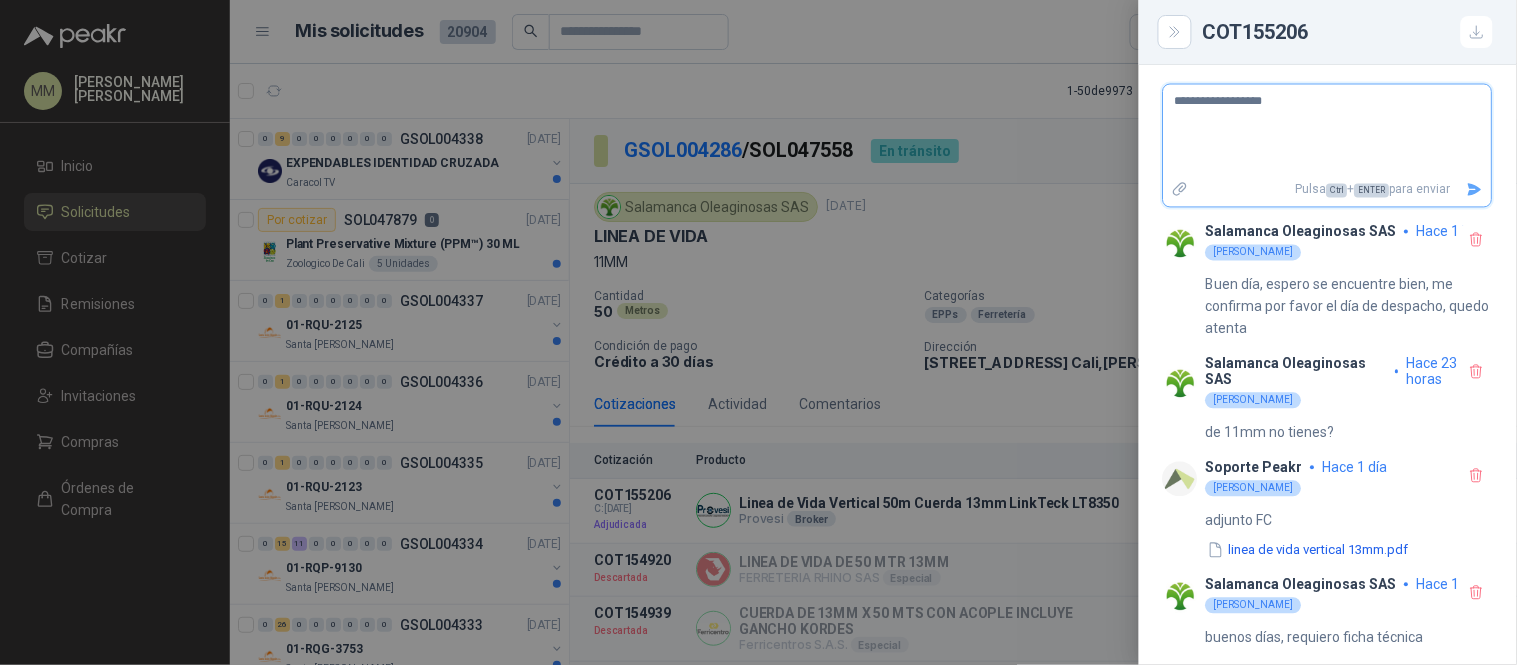 type on "**********" 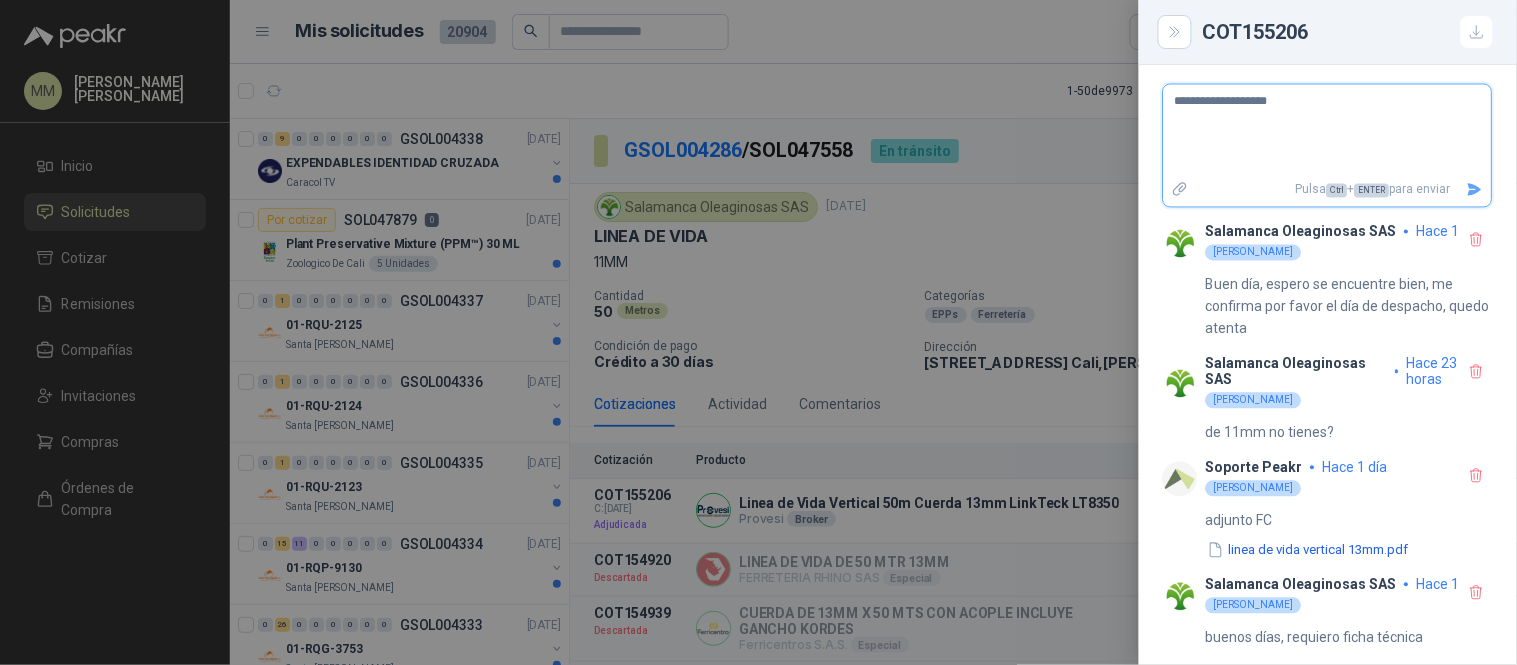 type on "**********" 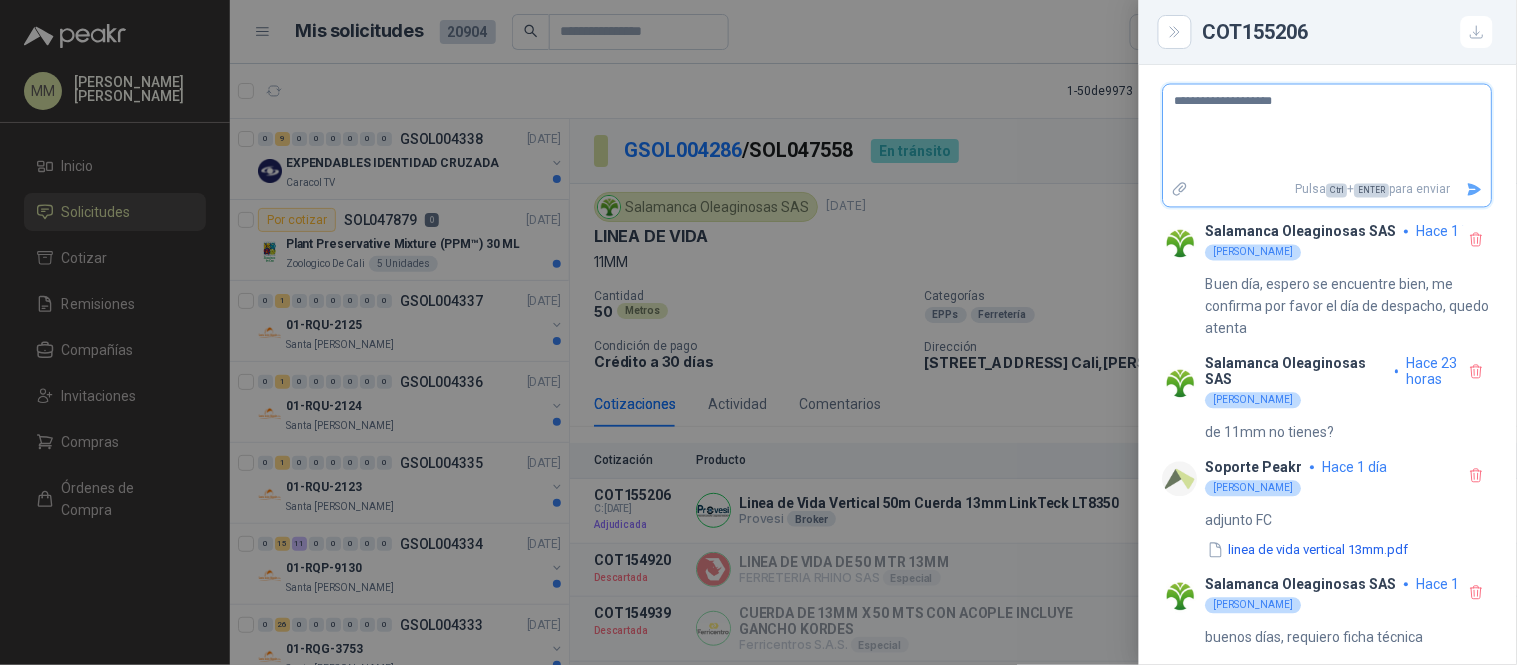 type on "**********" 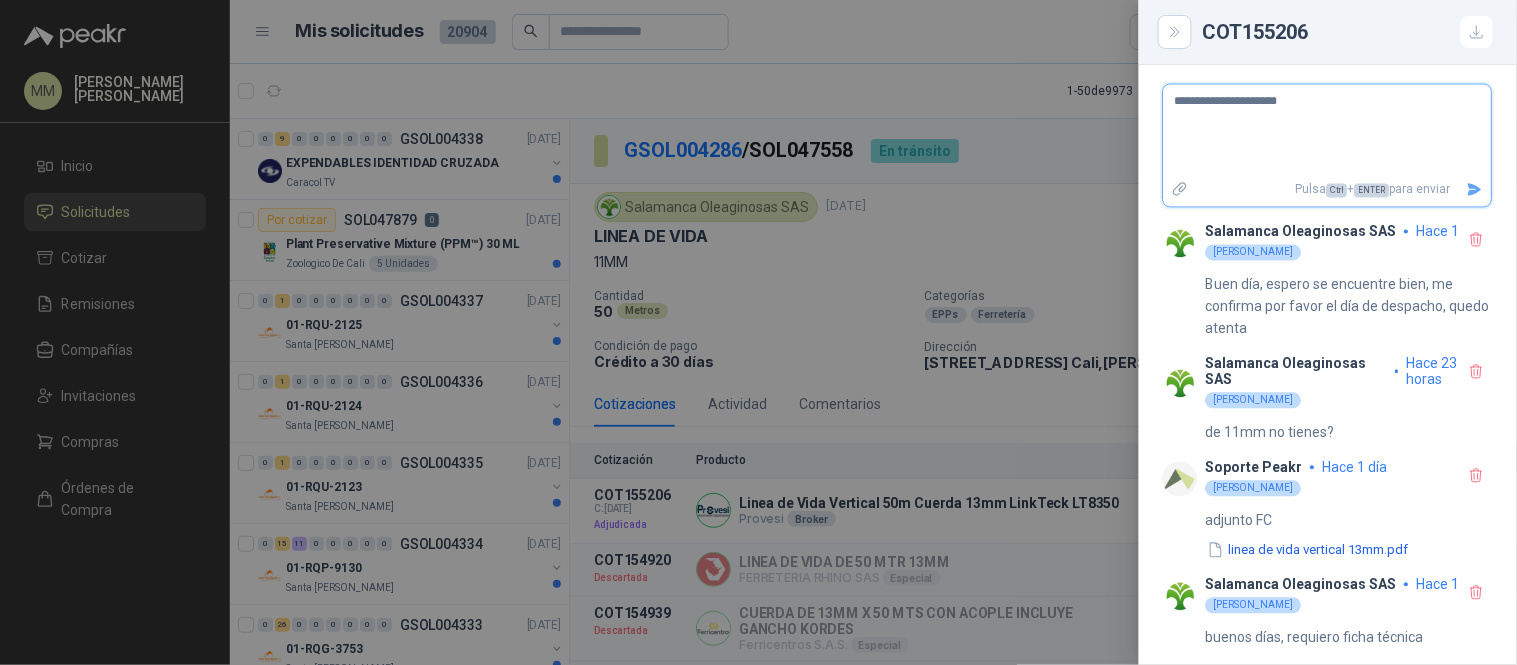 type on "**********" 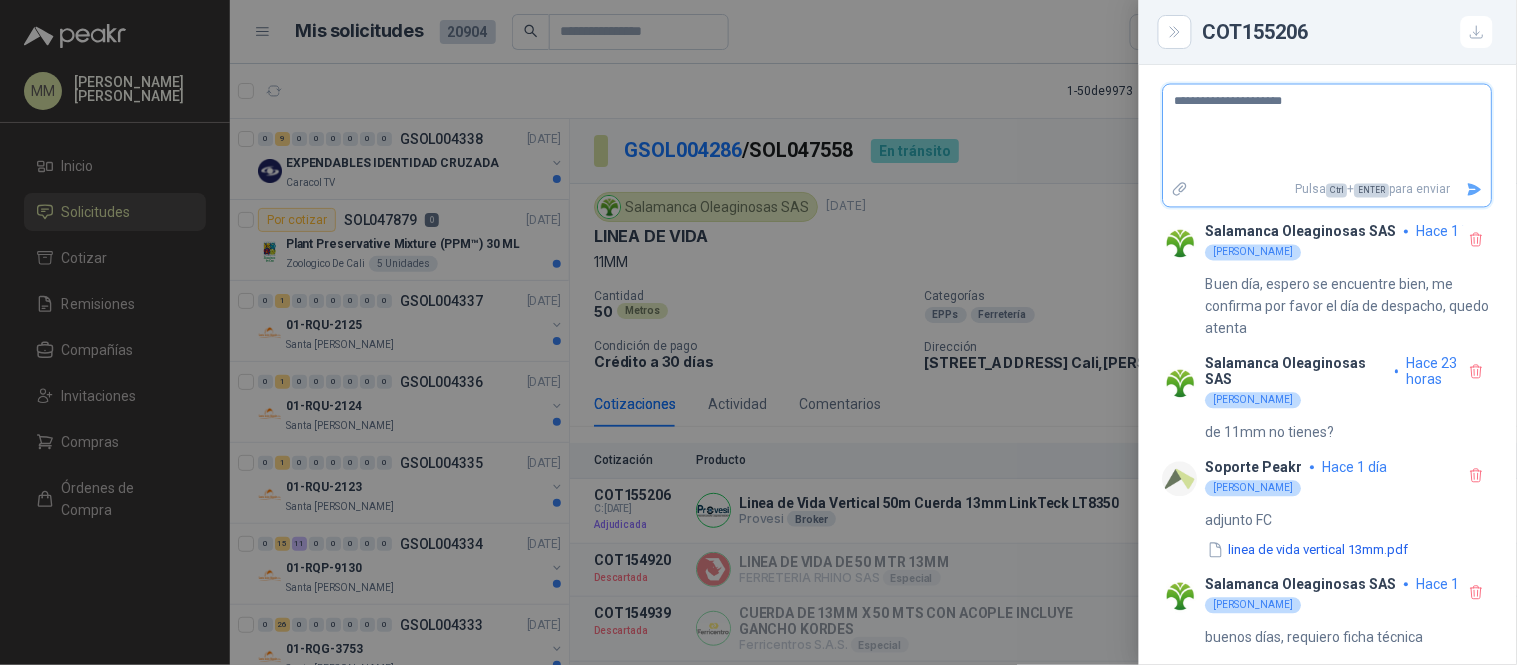 type on "**********" 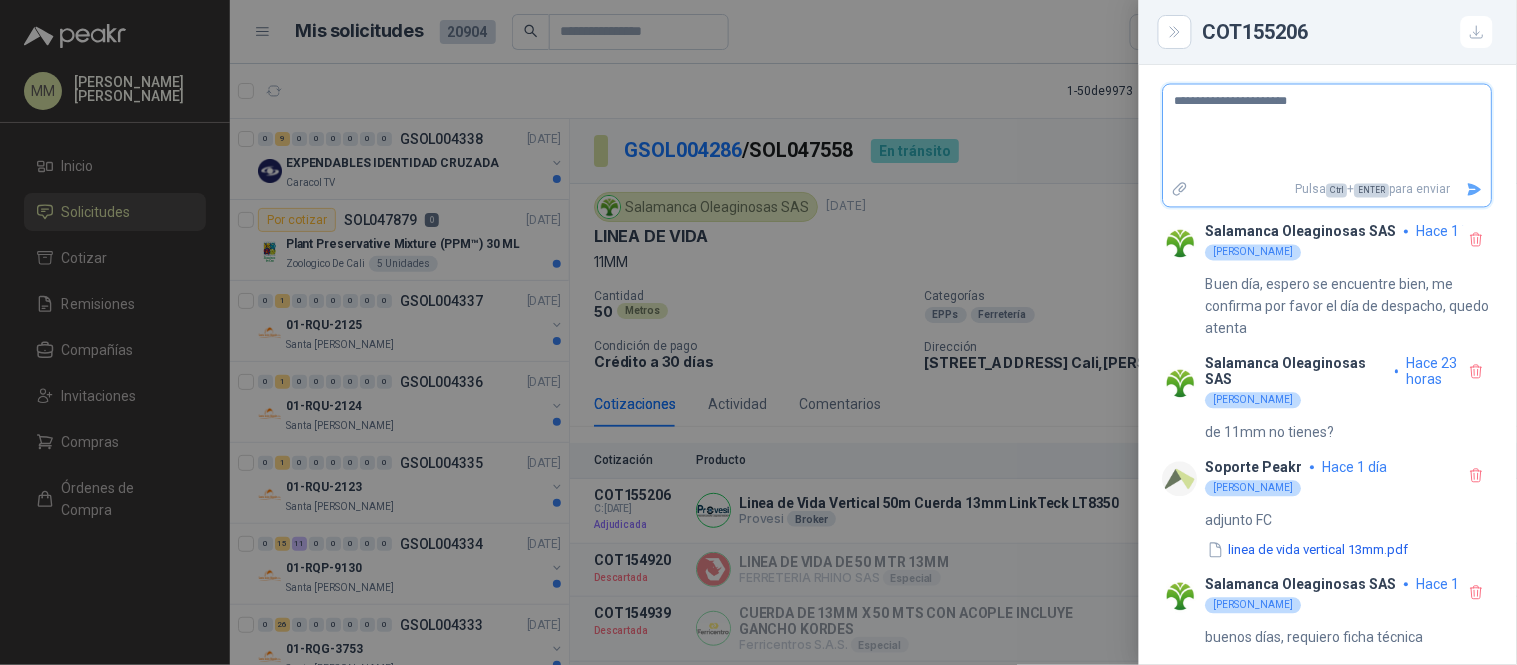 type on "**********" 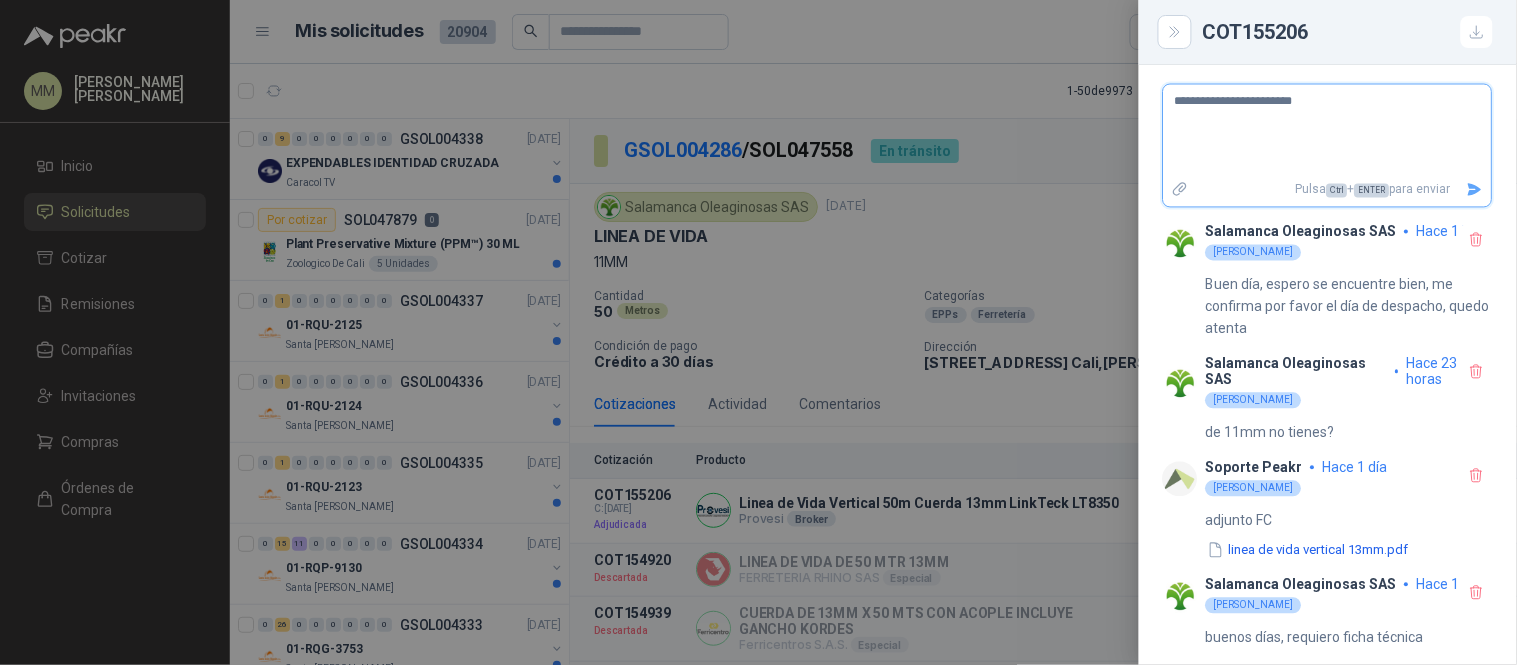 type on "**********" 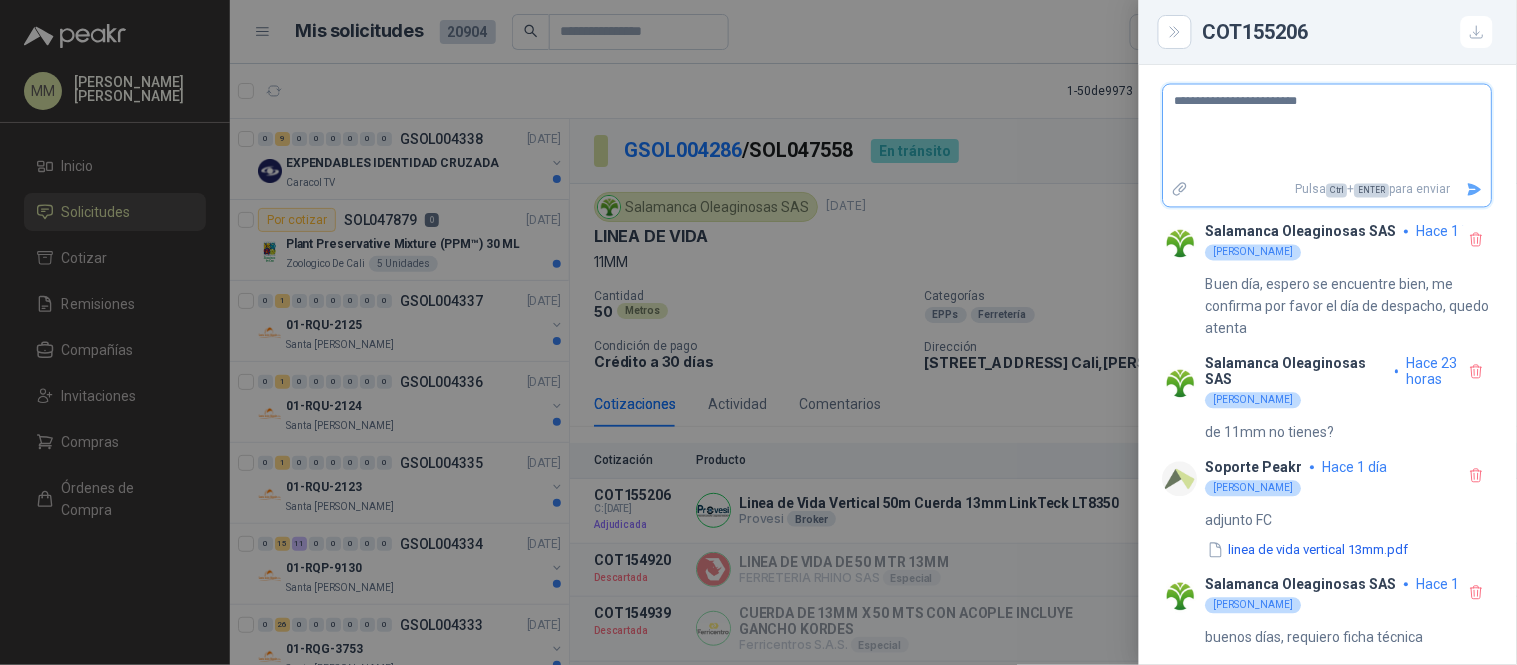 type on "**********" 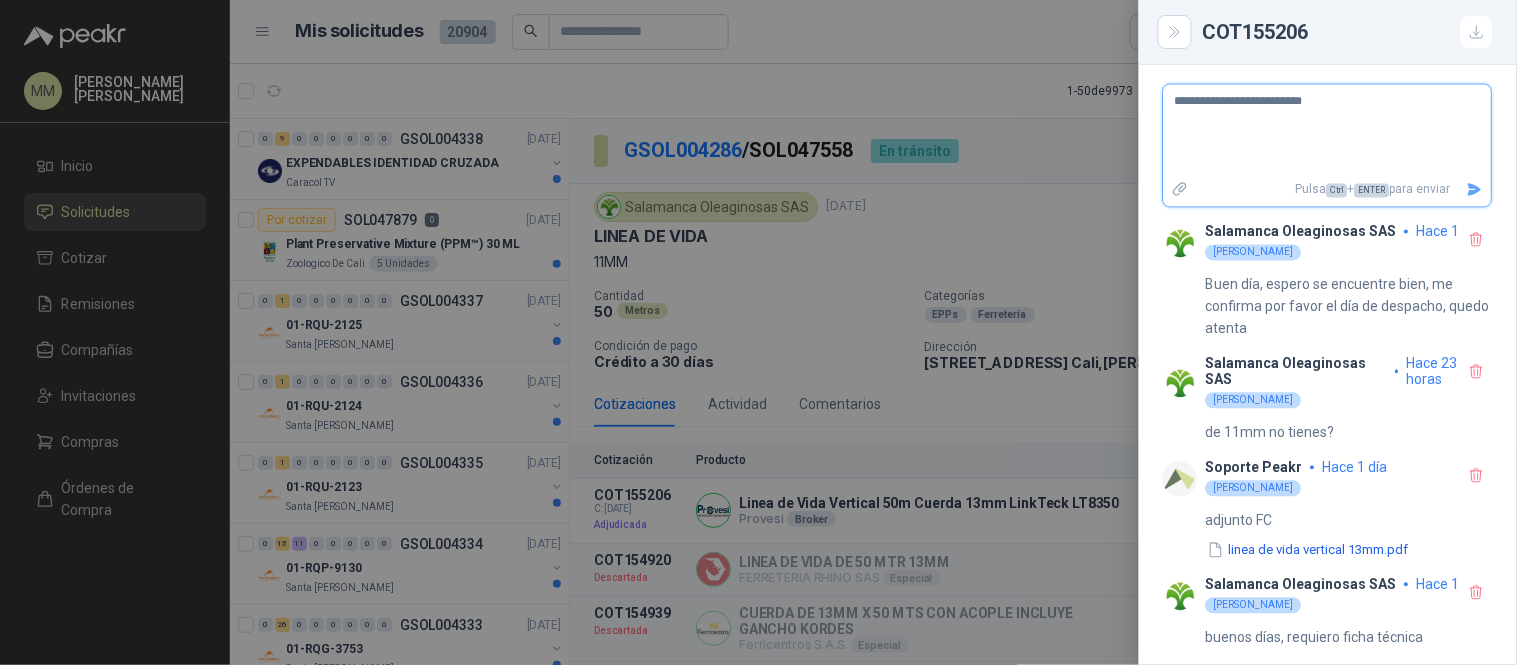 type on "**********" 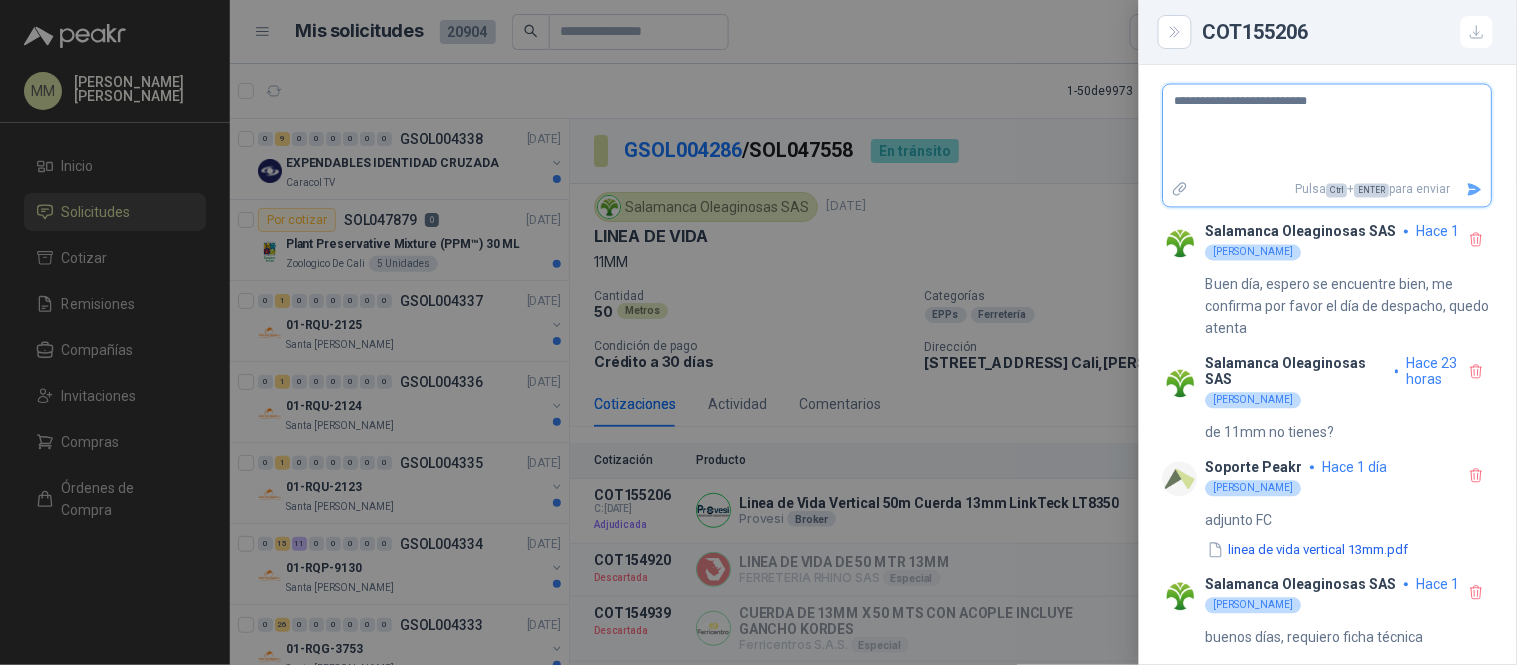 type on "**********" 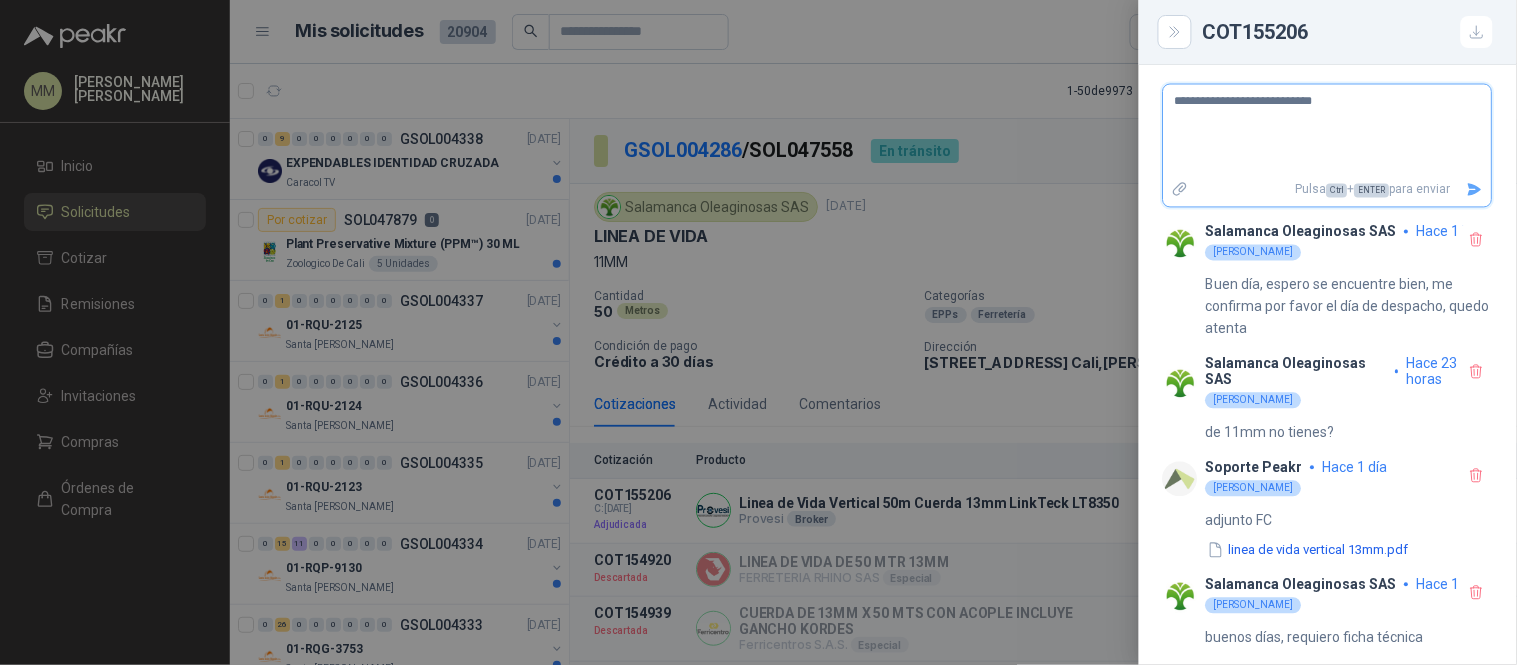 type on "**********" 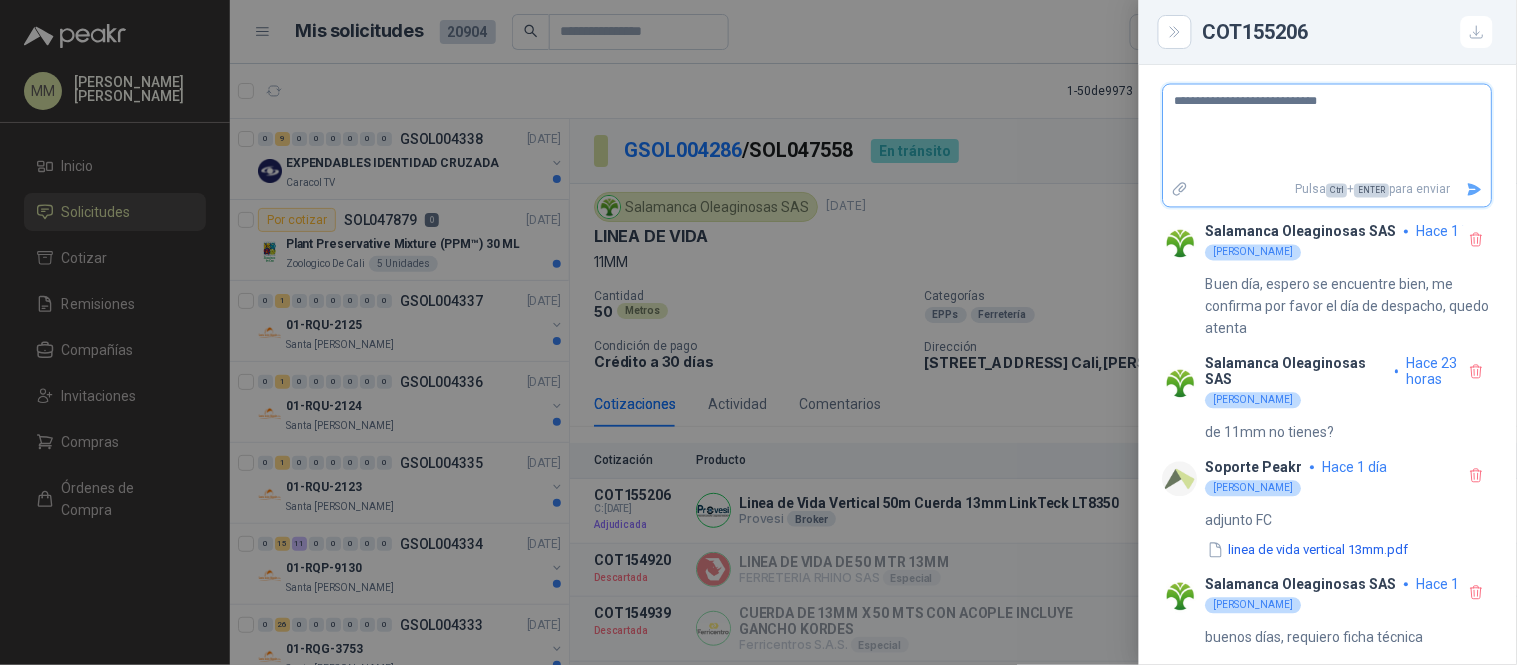 type on "**********" 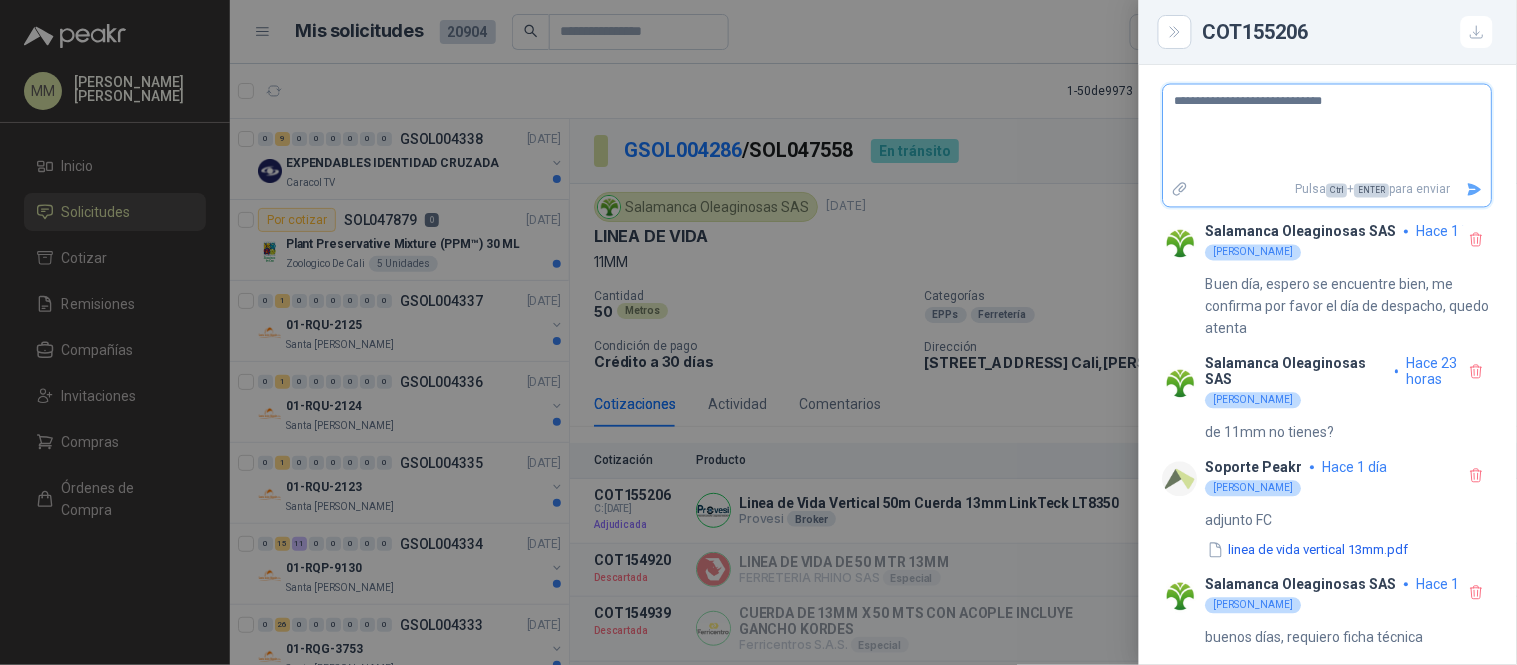 type on "**********" 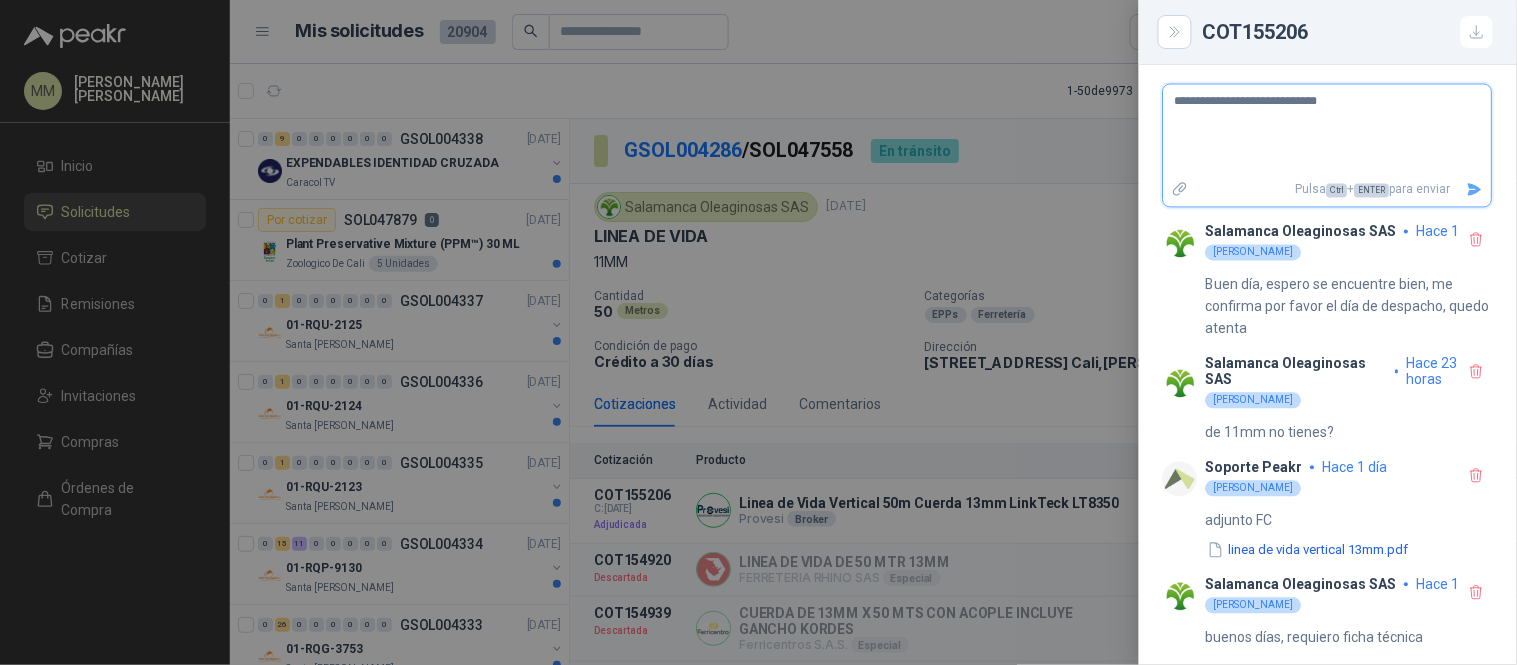 type on "**********" 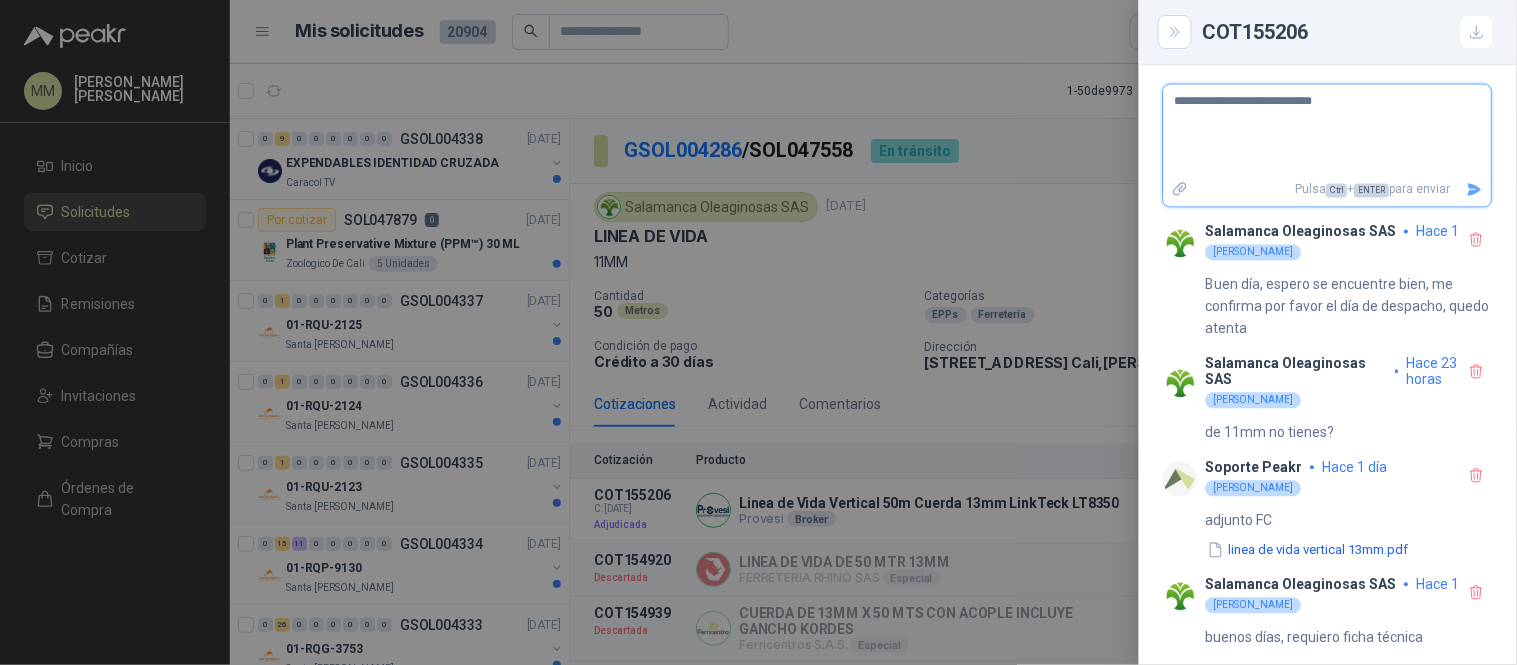 type on "**********" 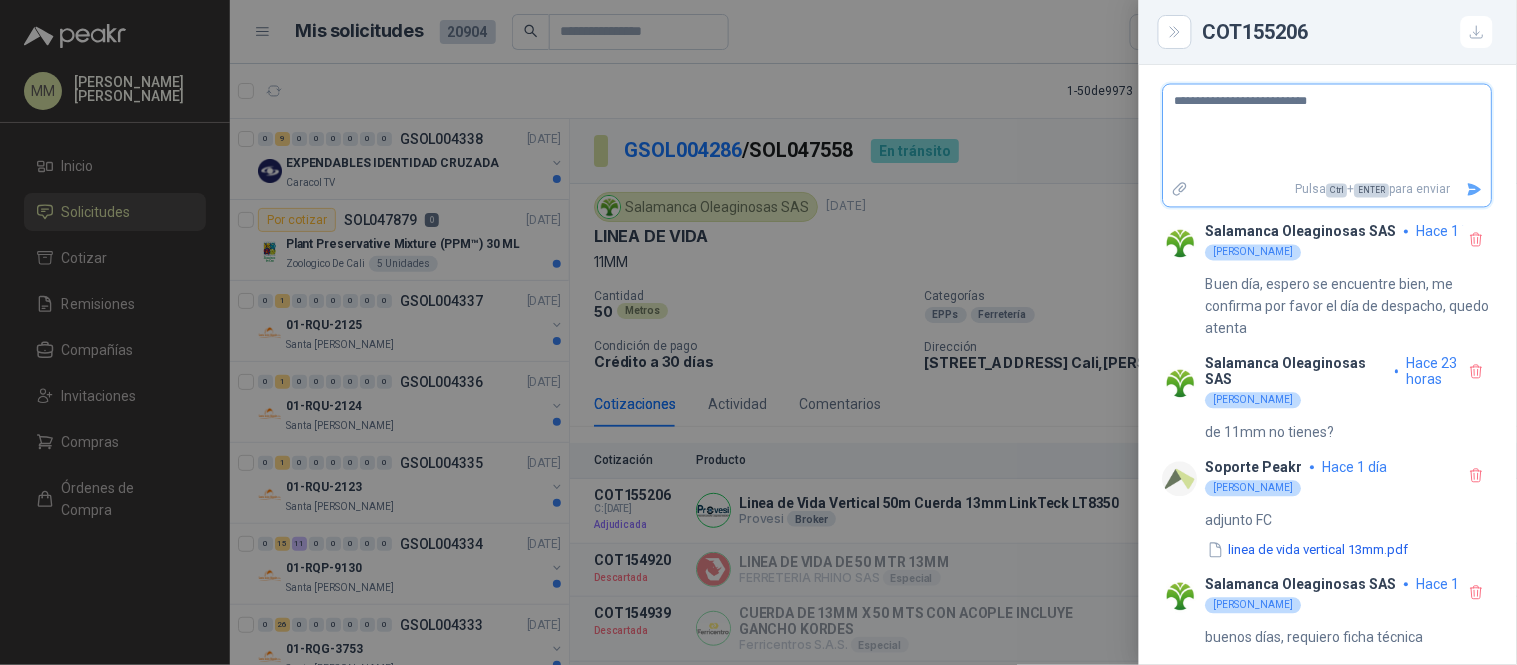 type on "**********" 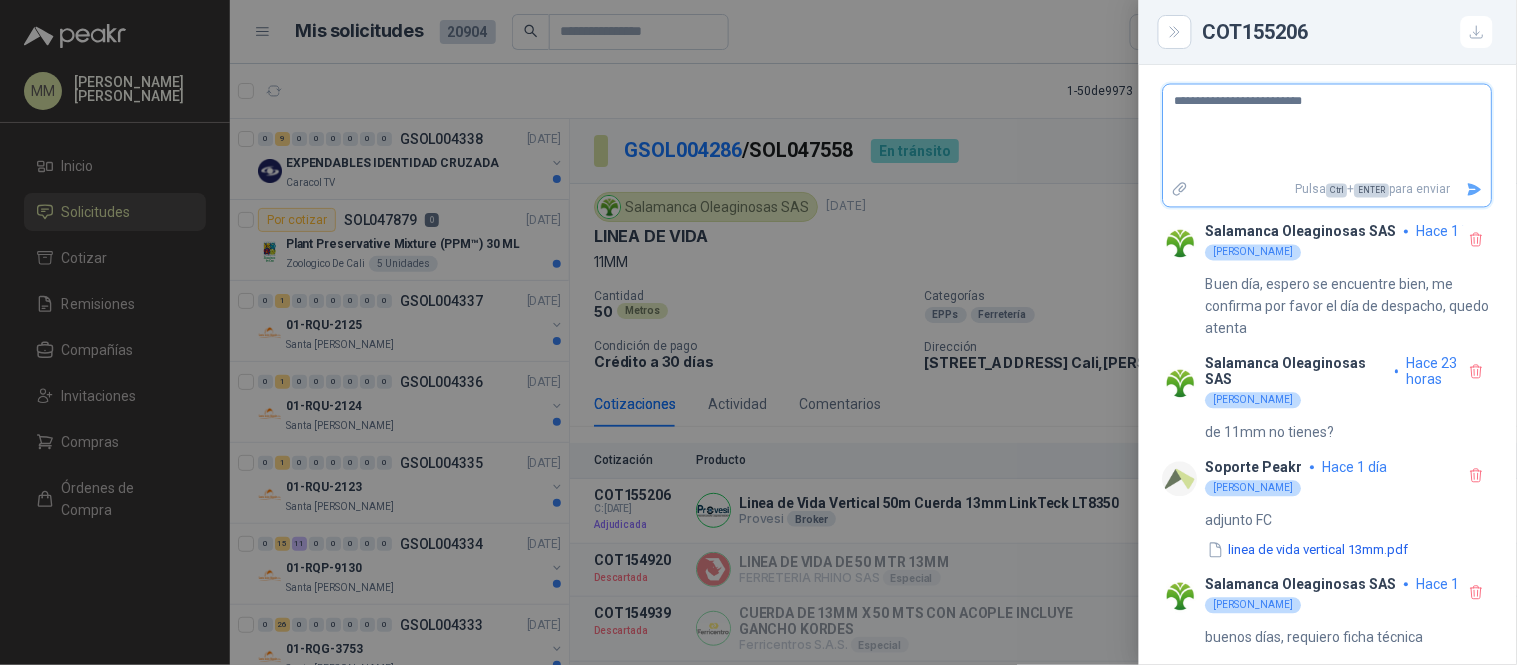 type on "**********" 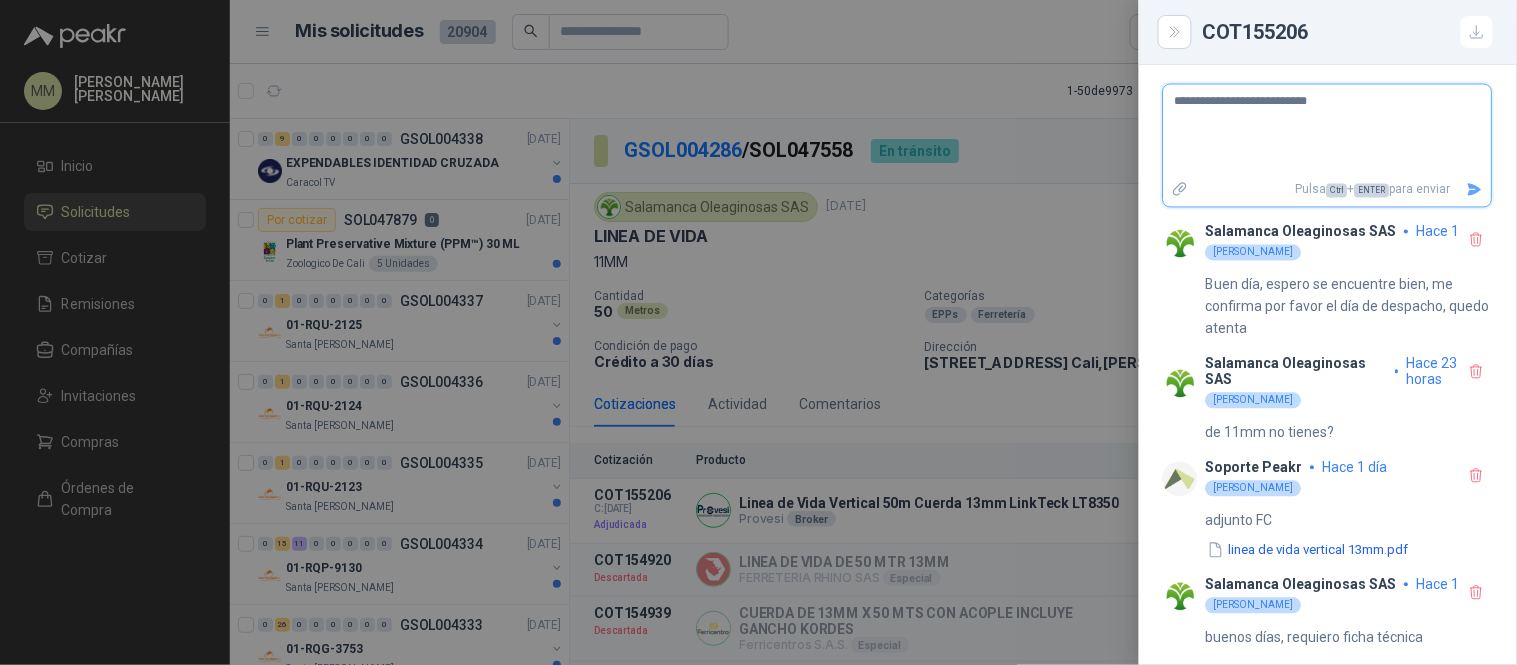 type on "**********" 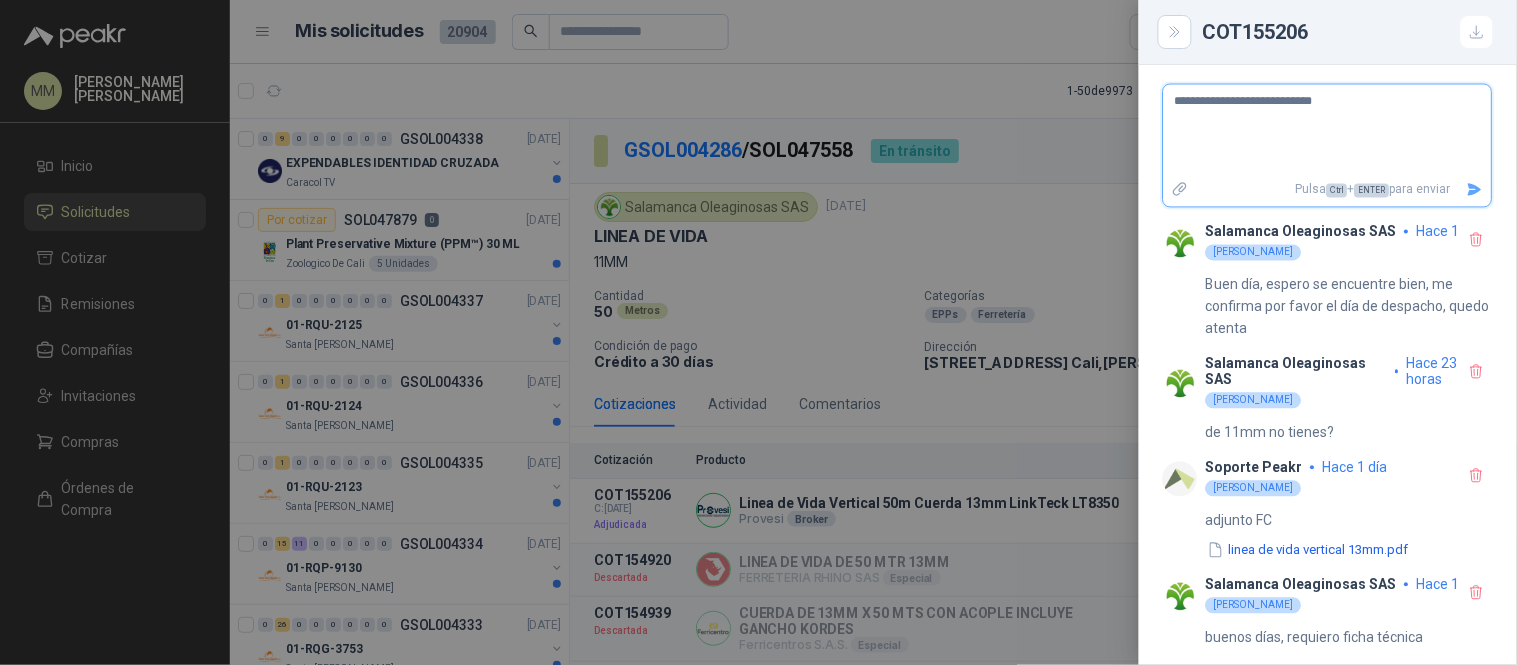 type on "**********" 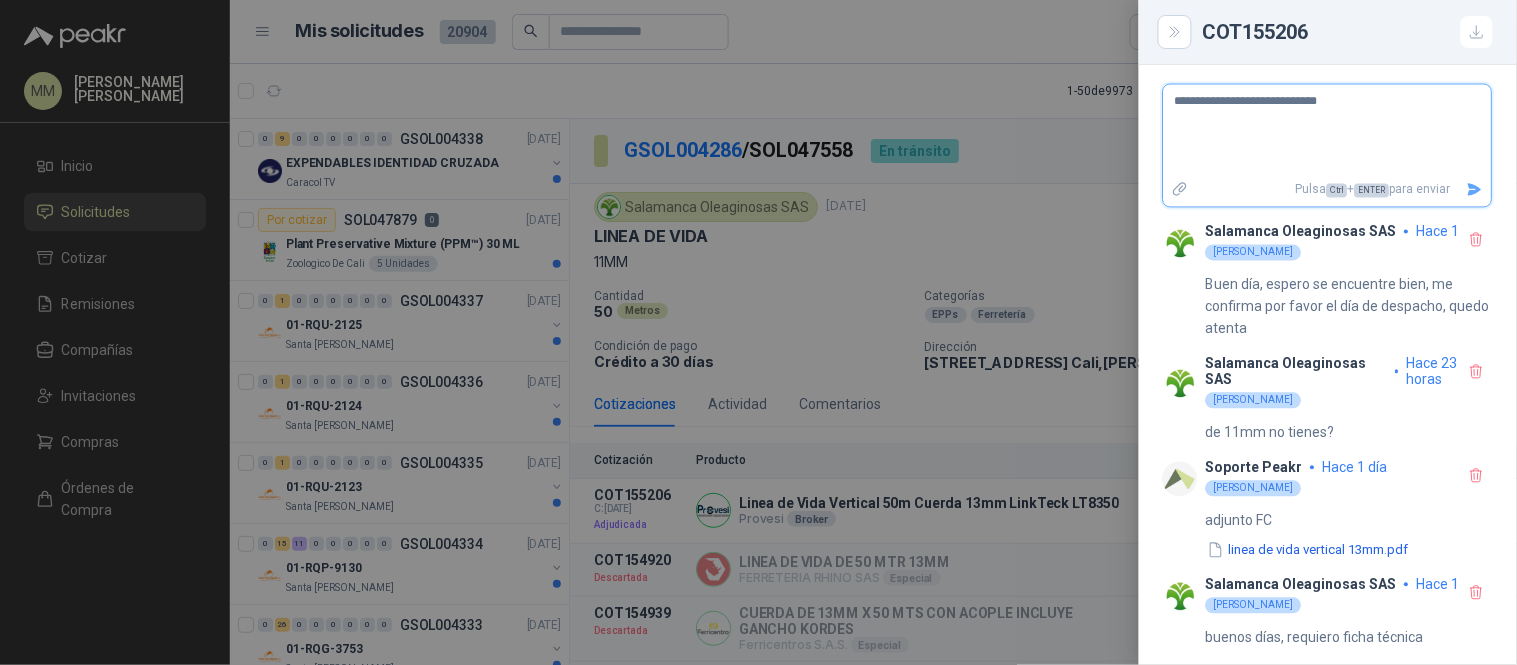type on "**********" 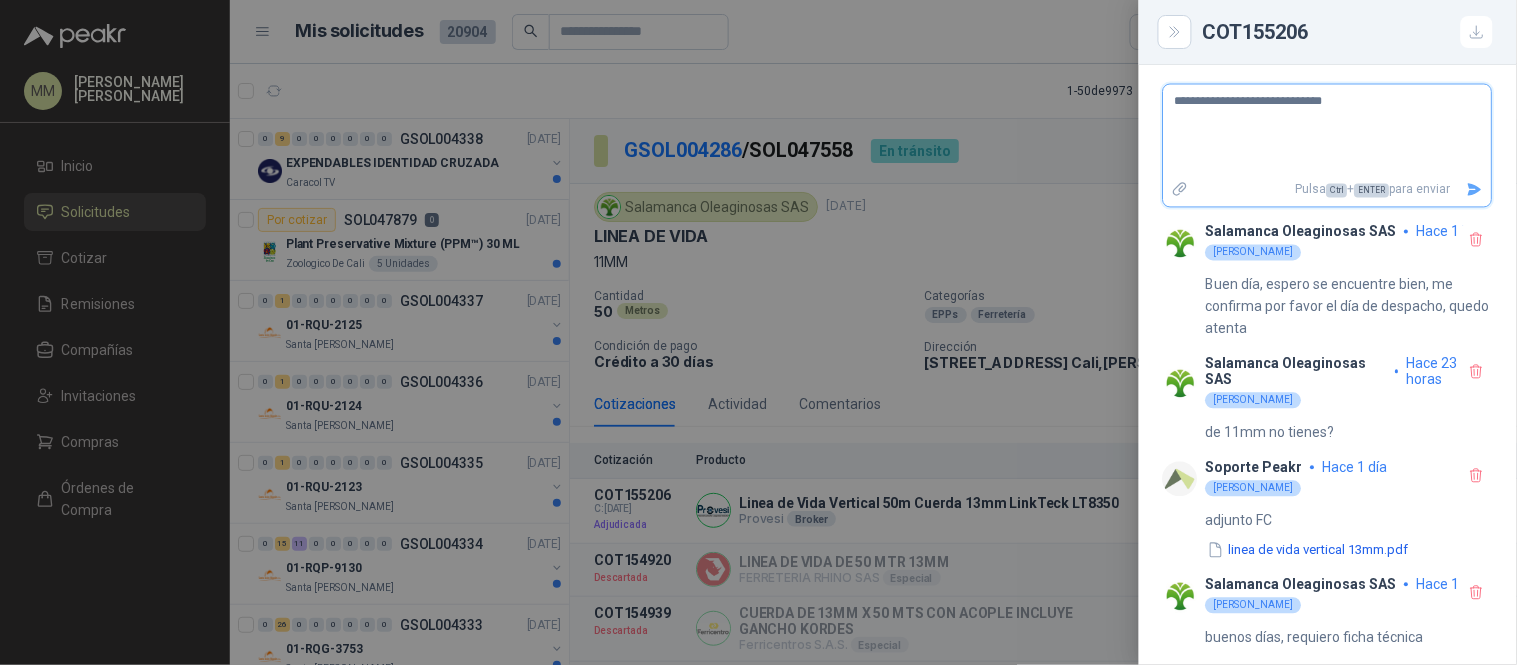type on "**********" 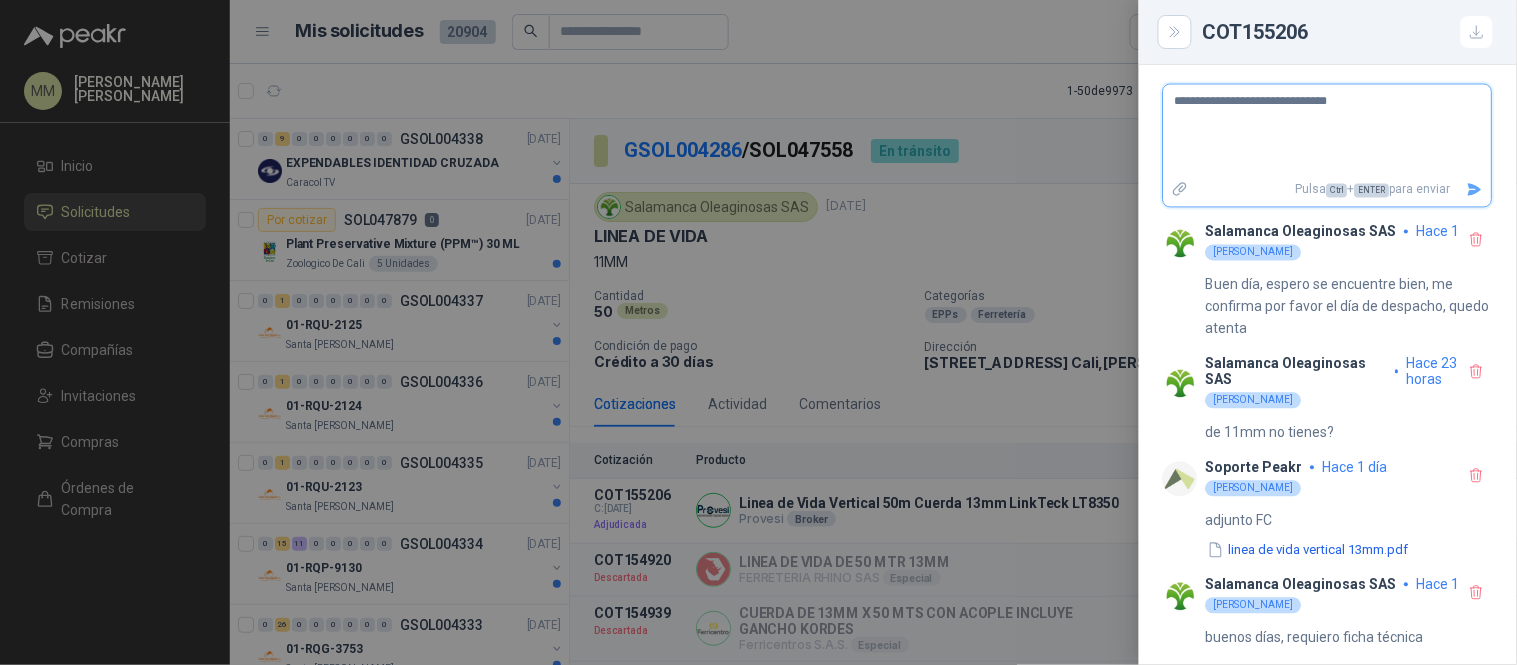 type on "**********" 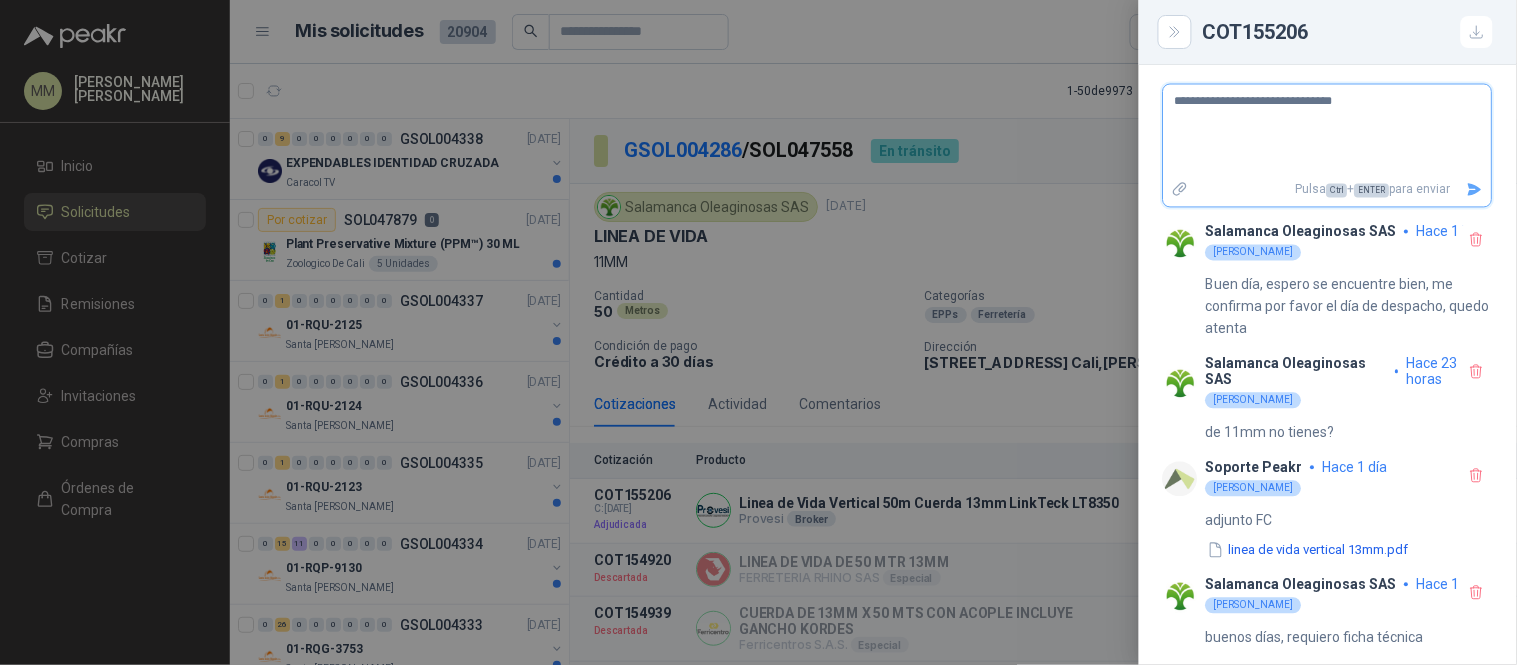 type 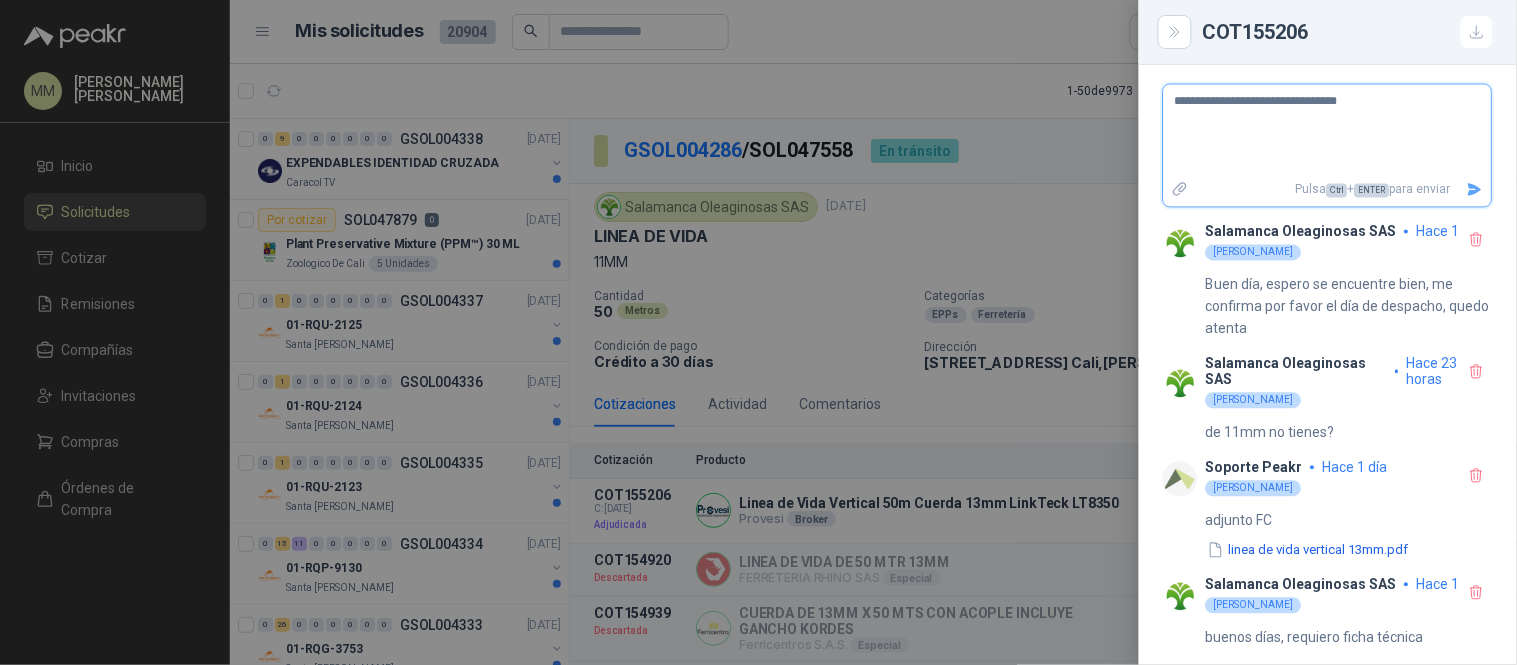 type on "**********" 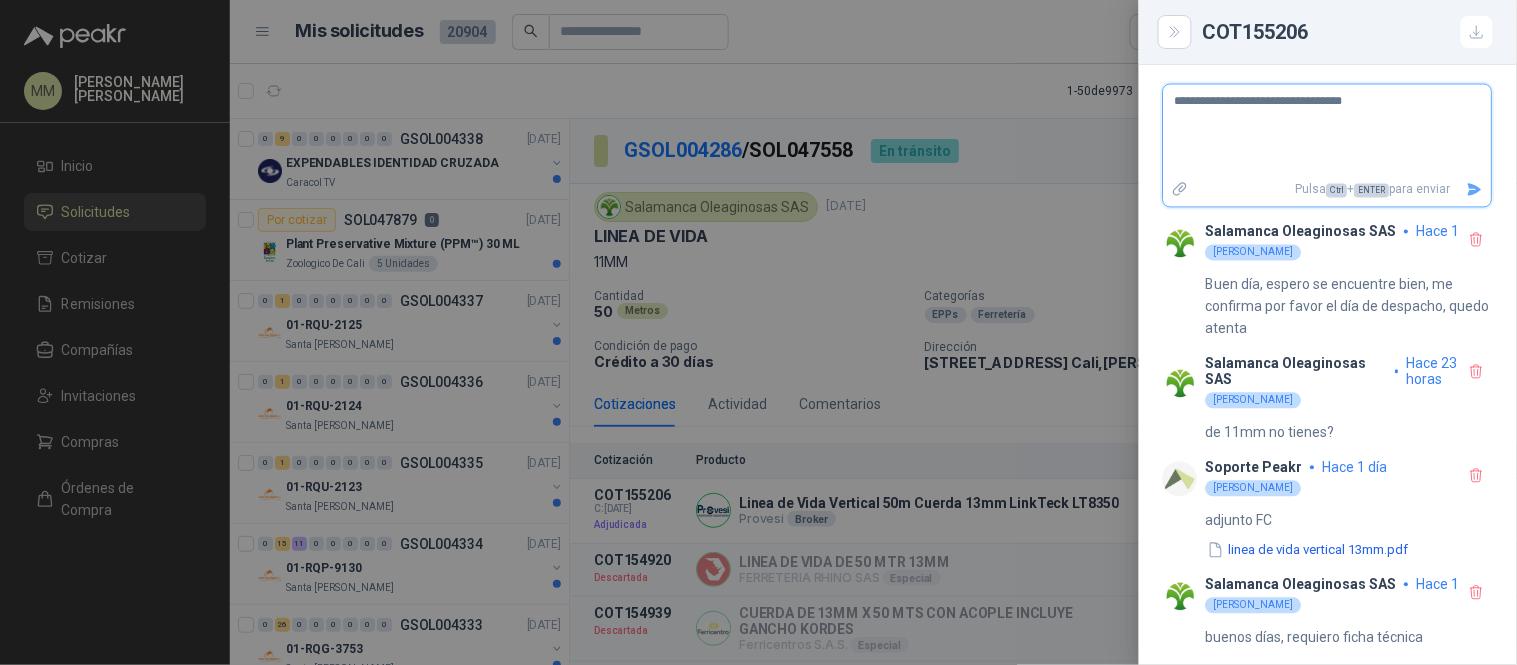 type on "**********" 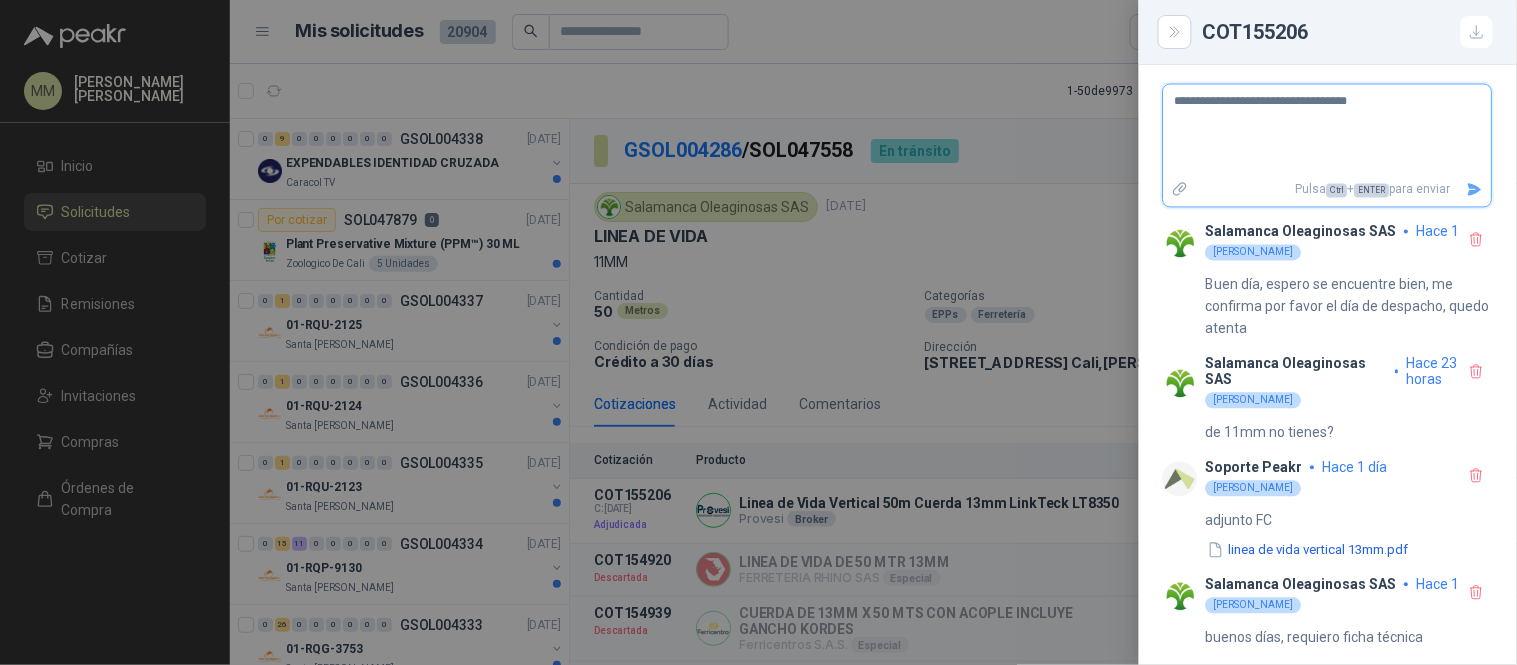 type on "**********" 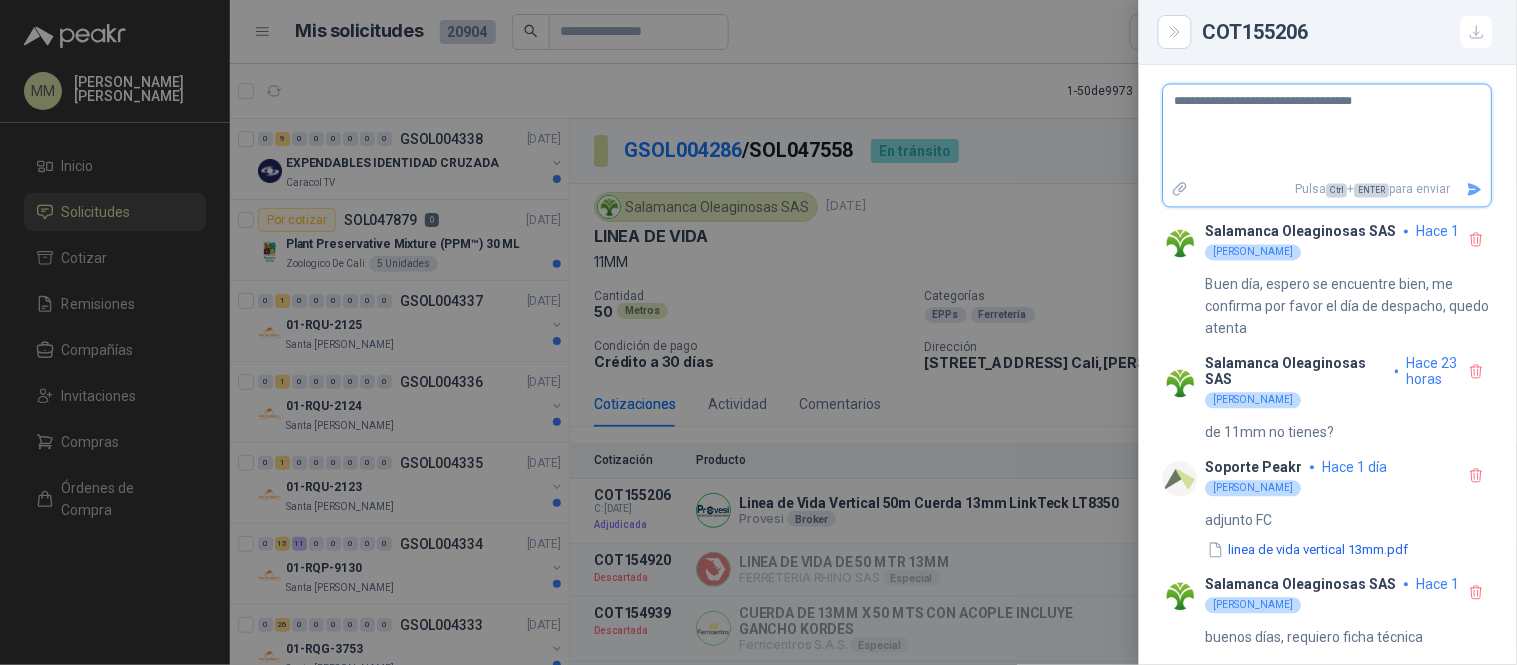type on "**********" 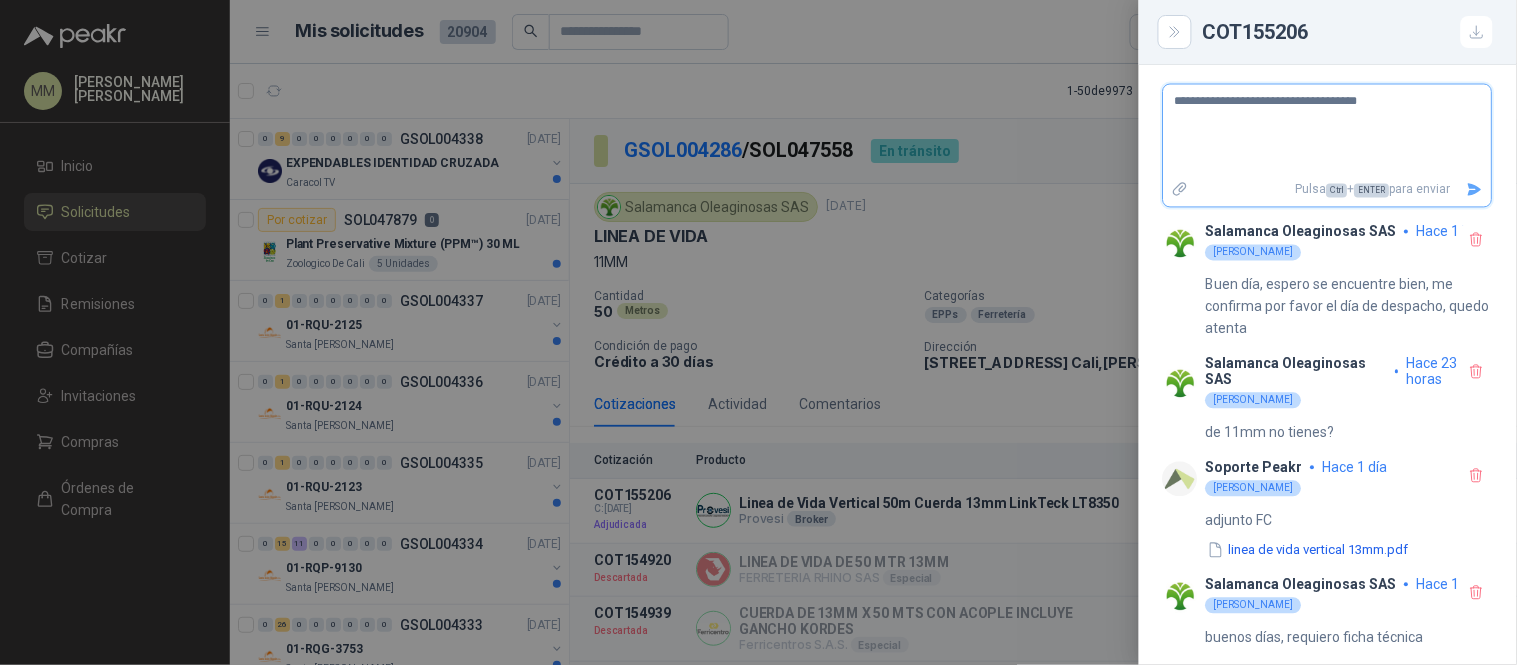type on "**********" 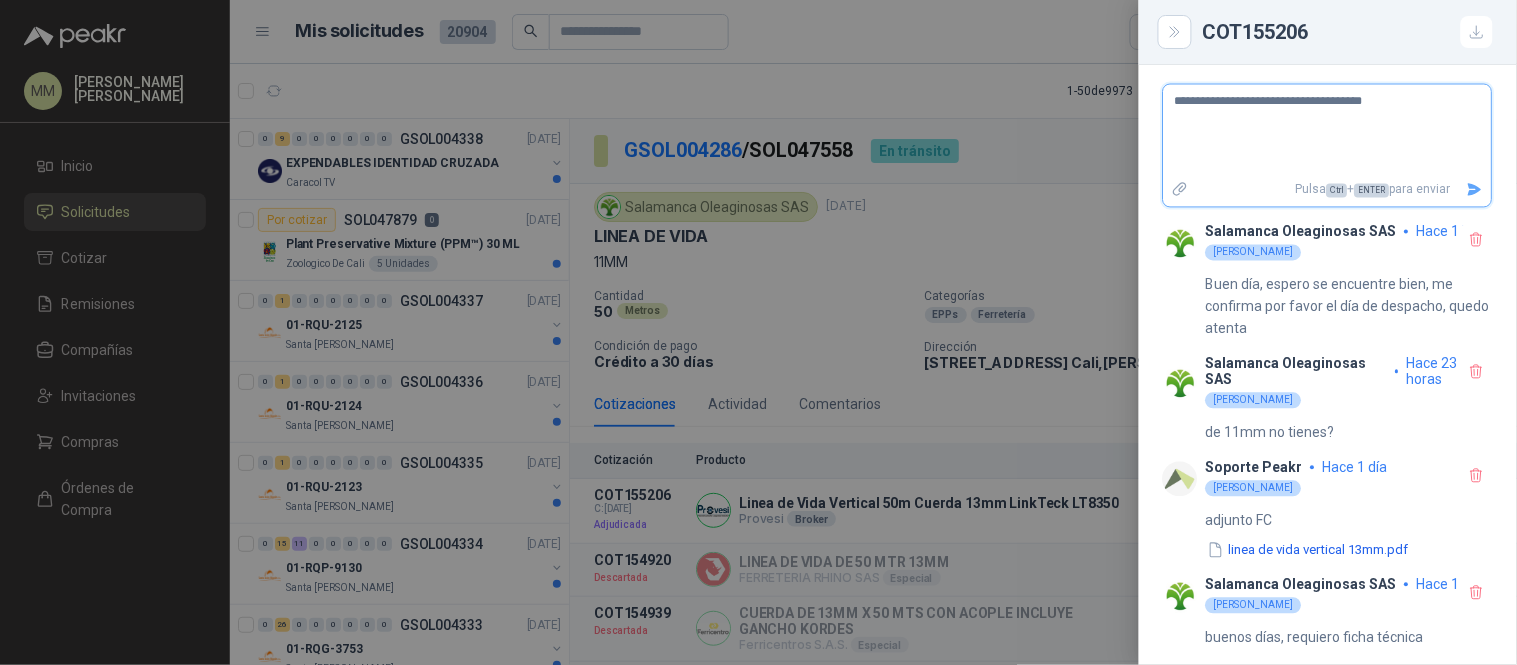type on "**********" 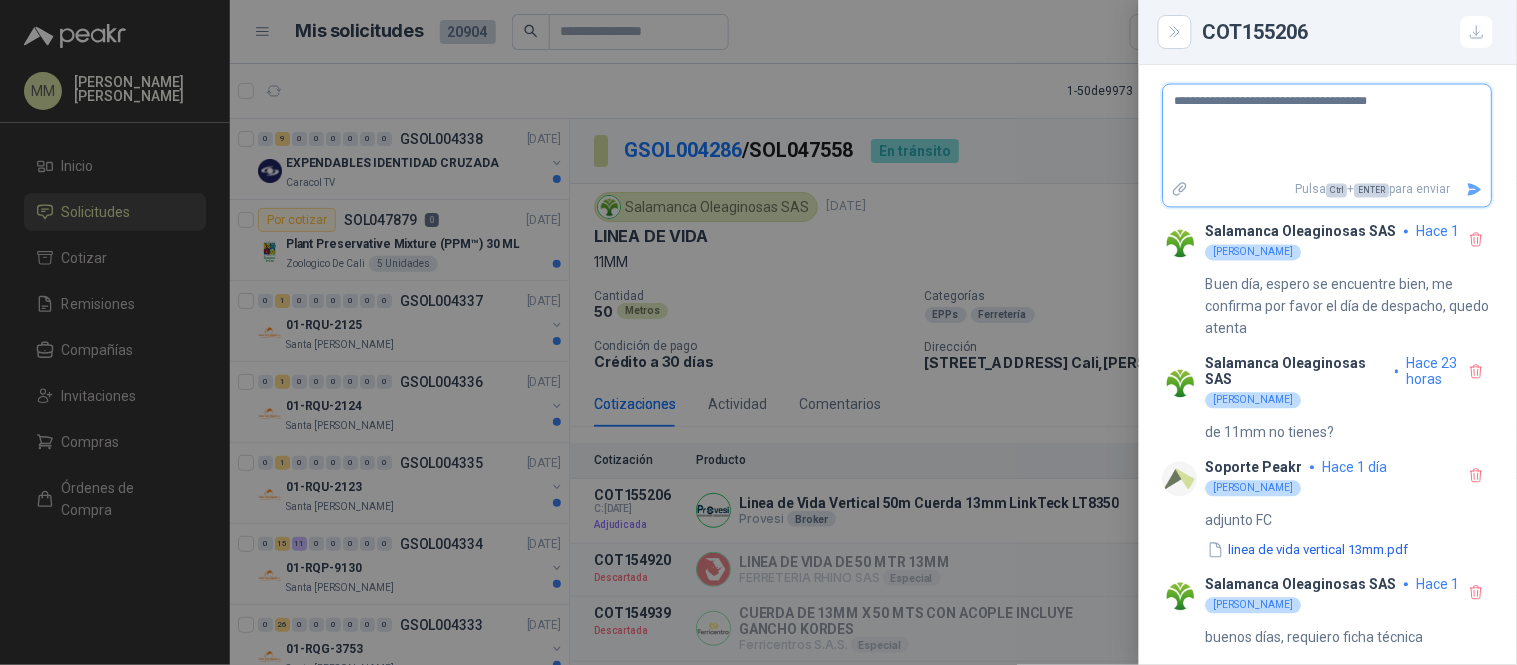 type on "**********" 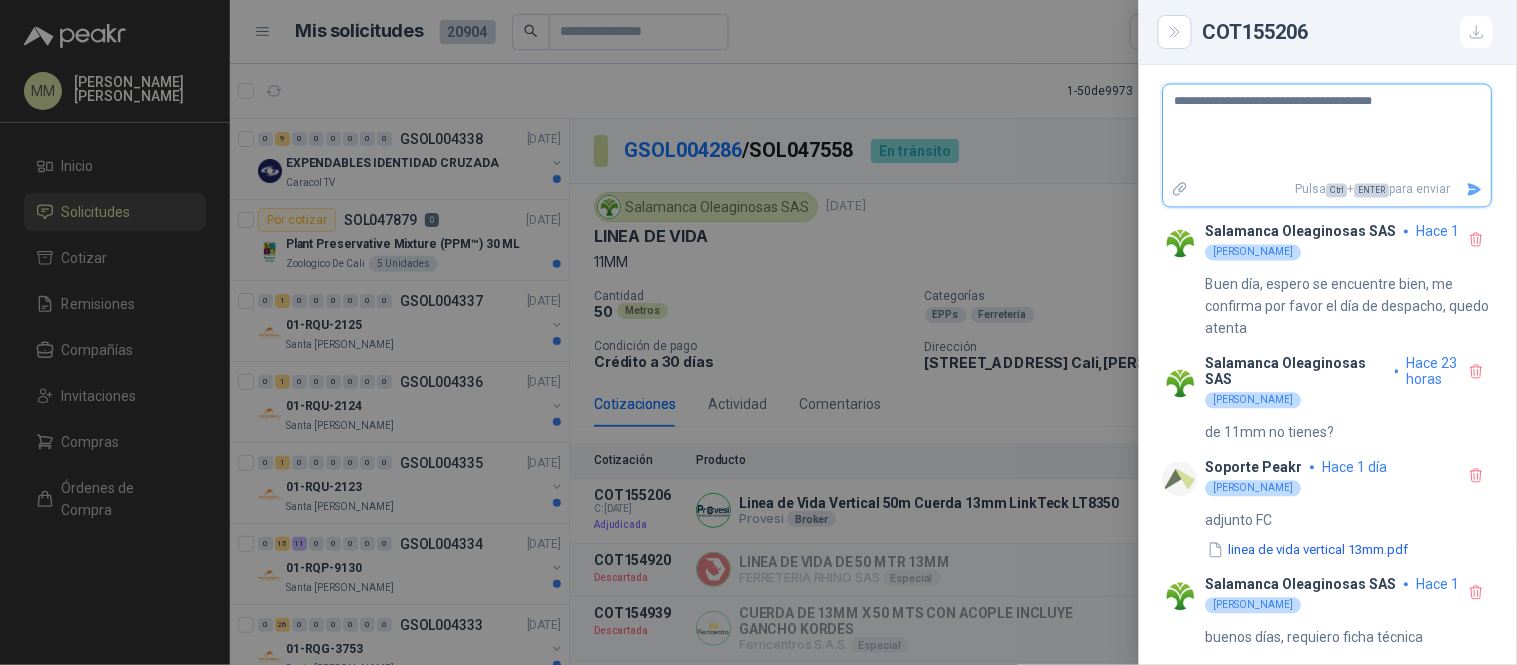 type on "**********" 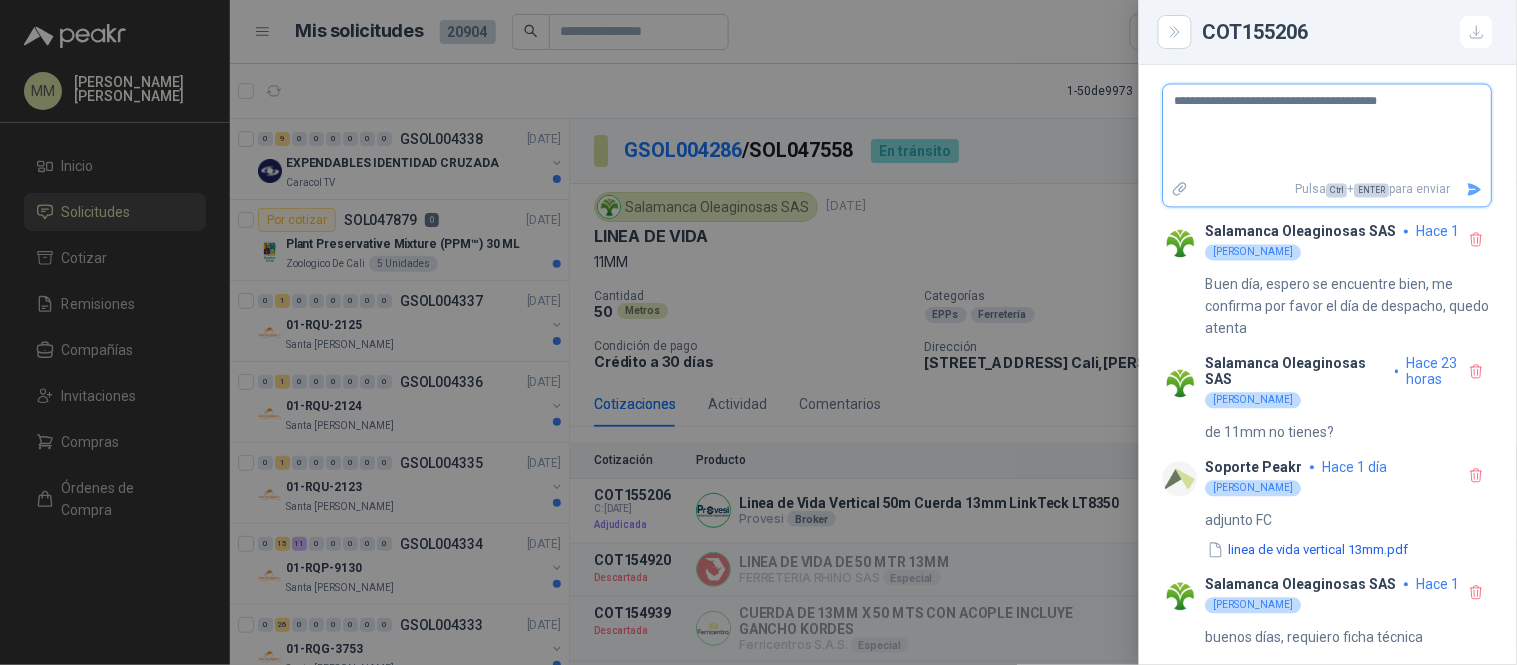 type on "**********" 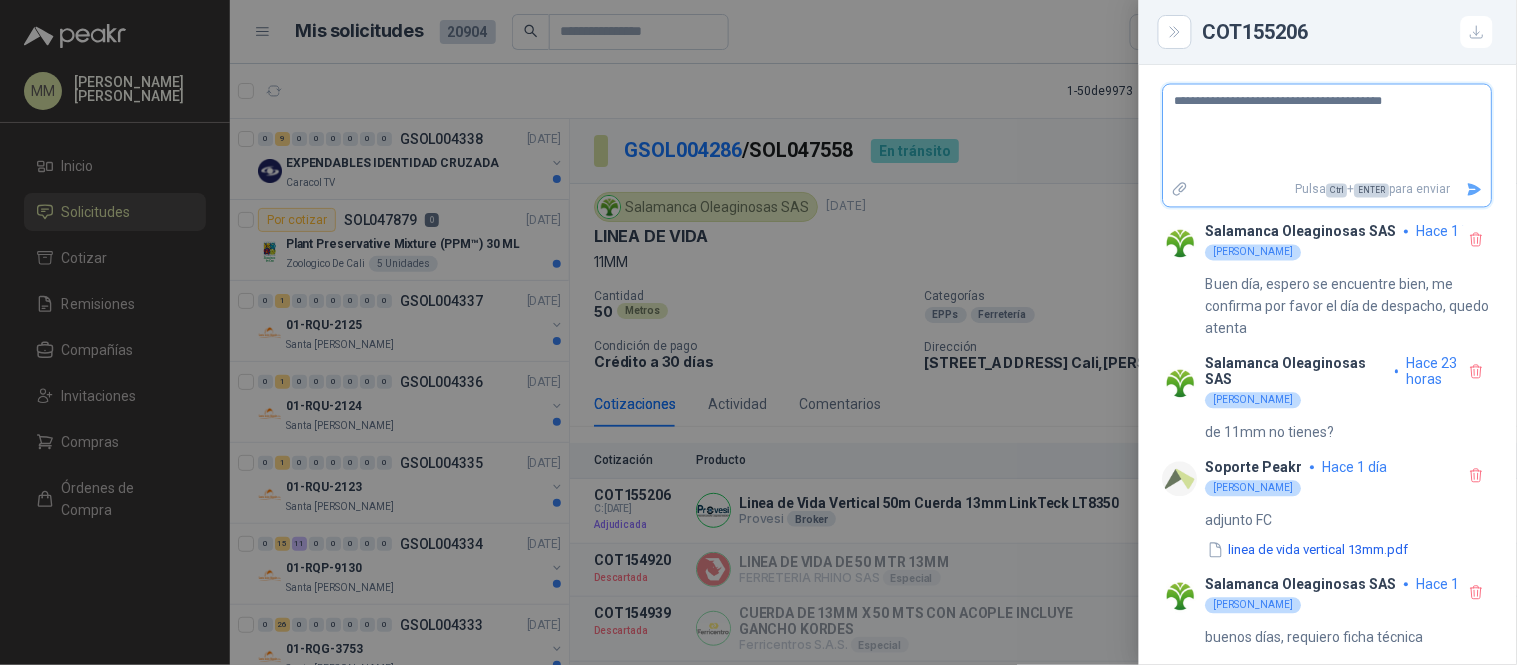type on "**********" 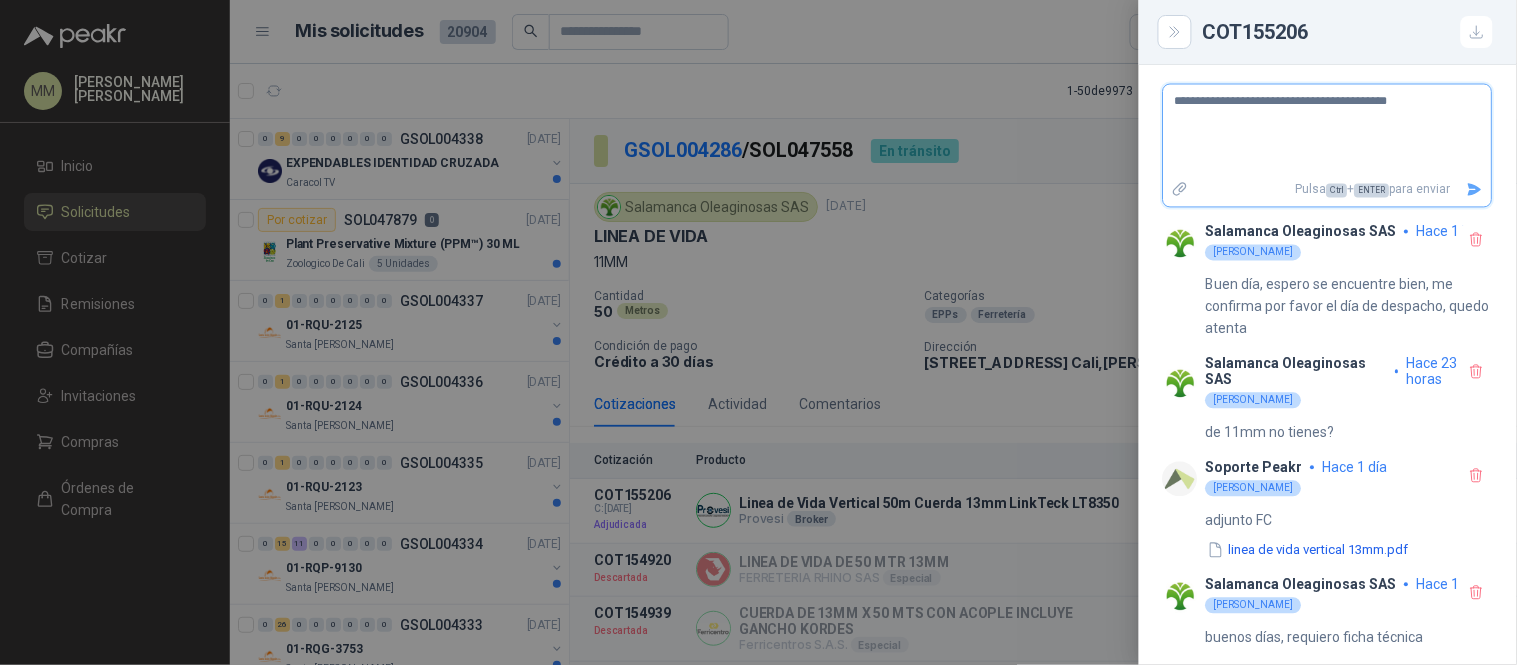 type on "**********" 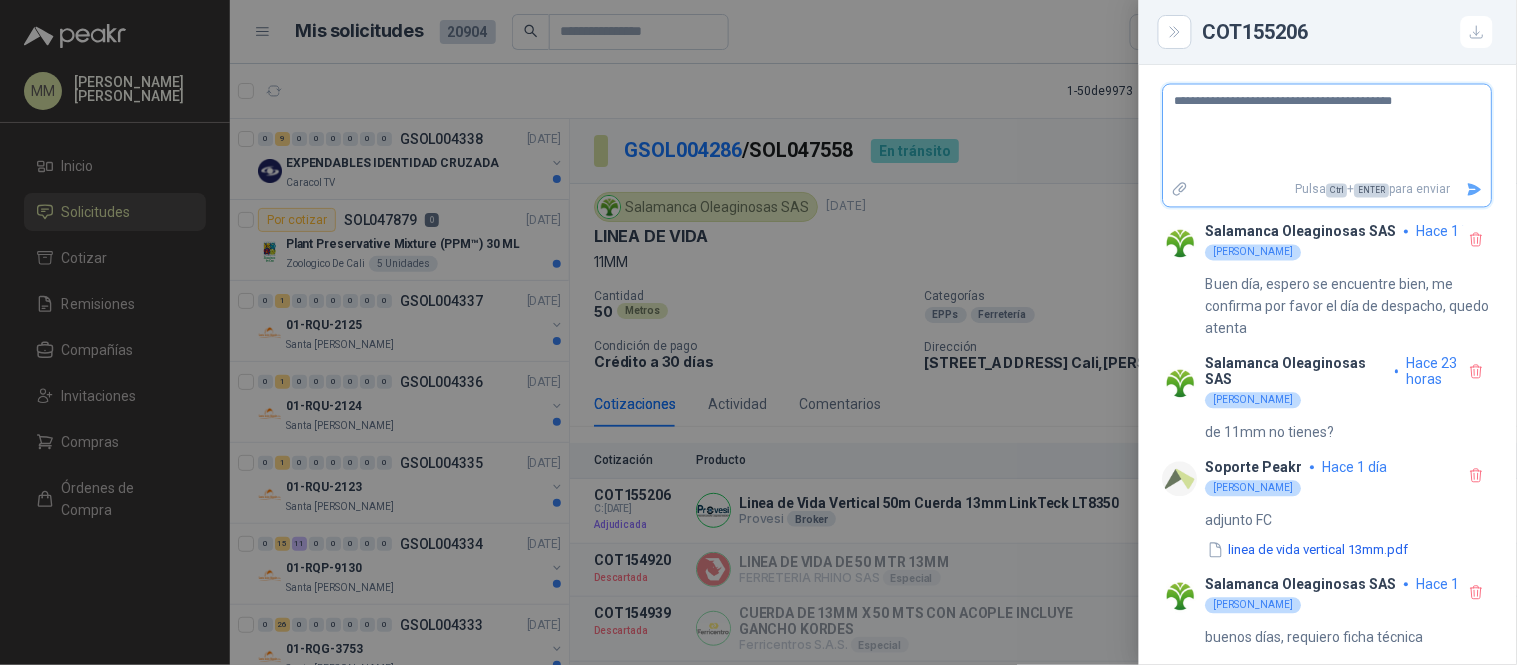 type on "**********" 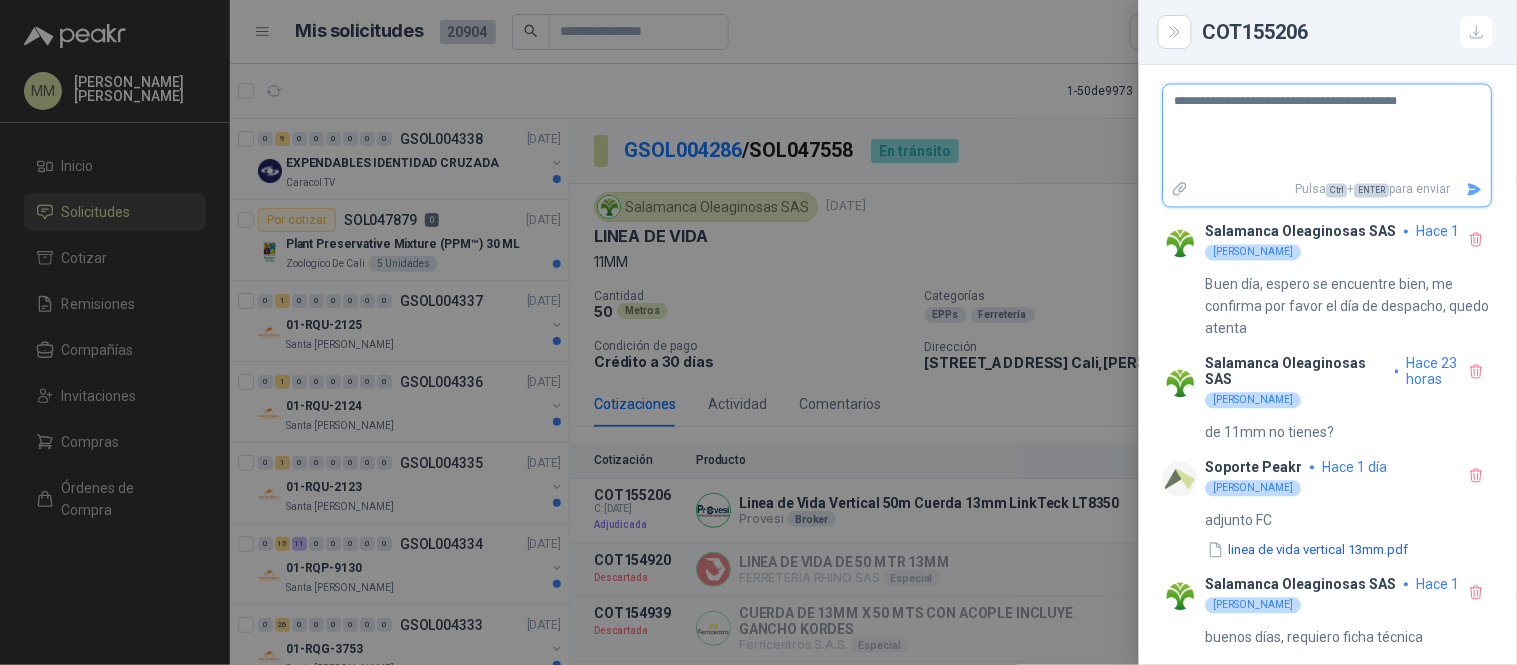 type on "**********" 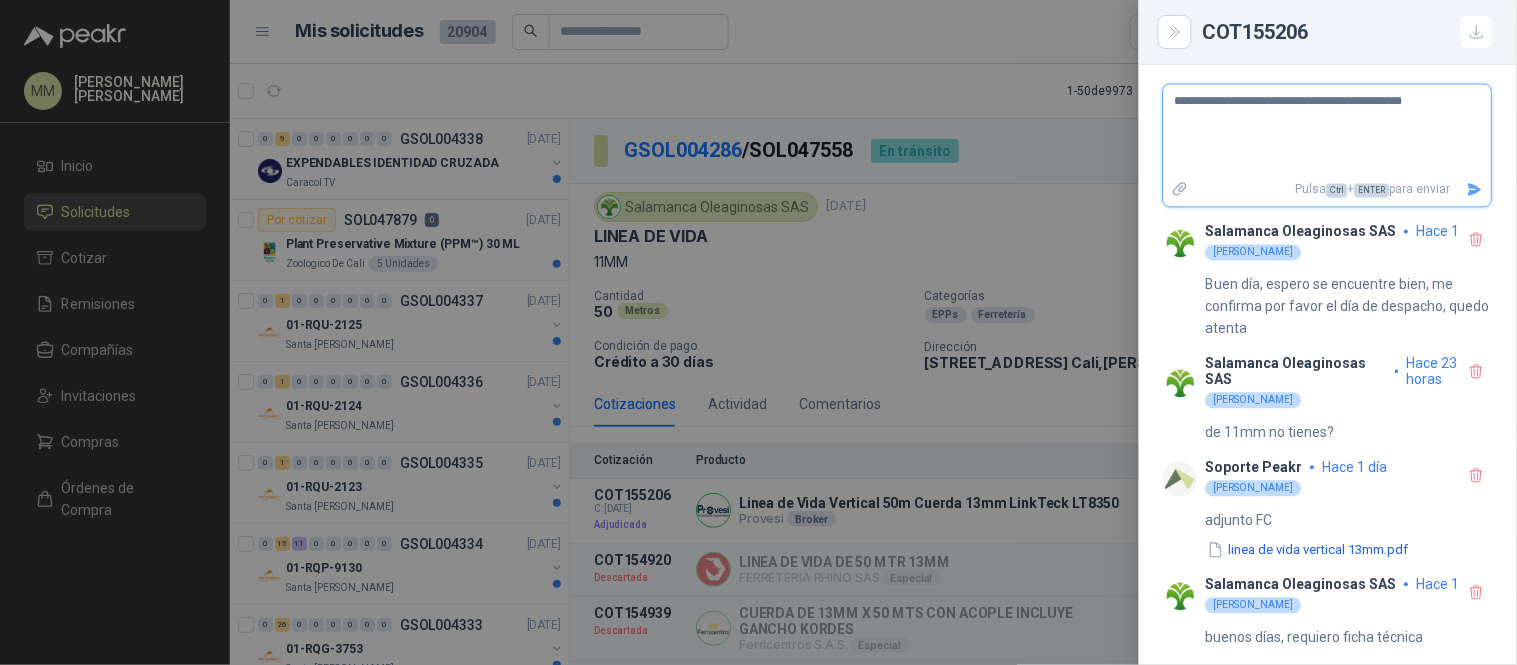 type on "**********" 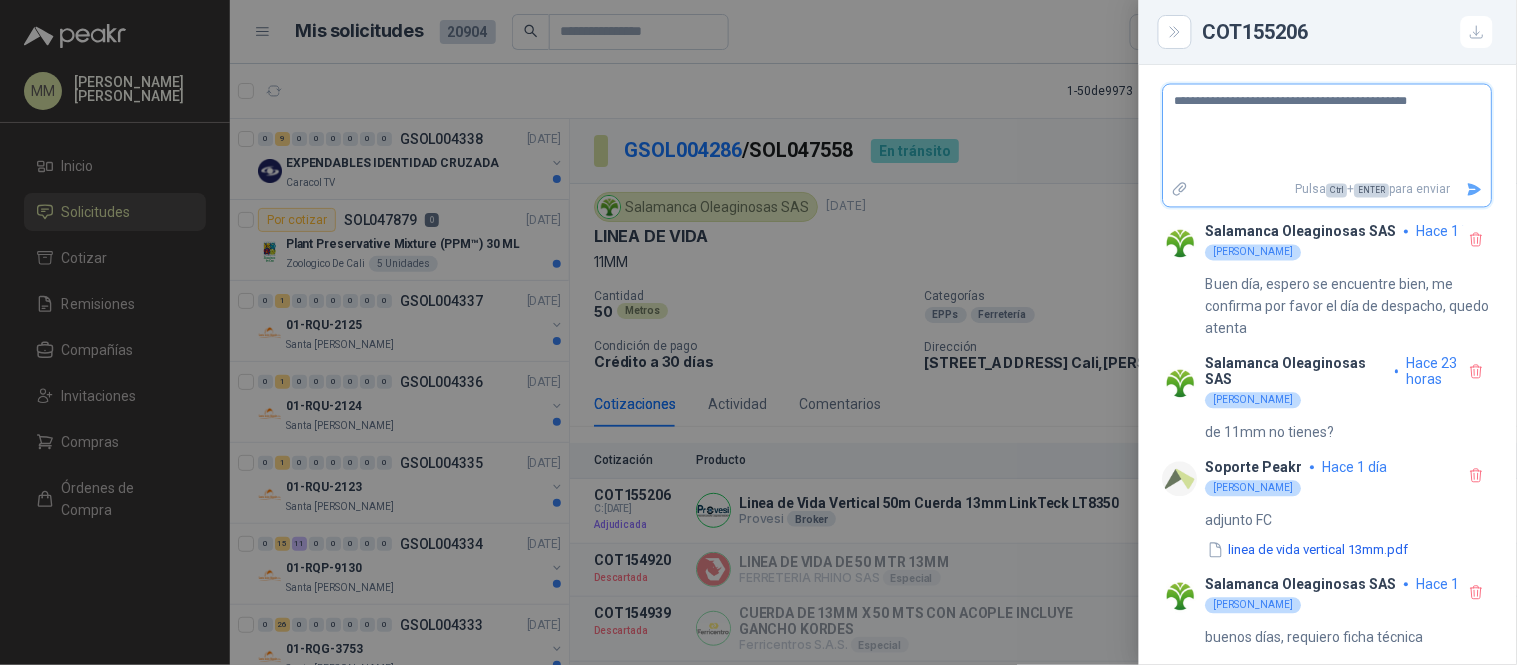 type on "**********" 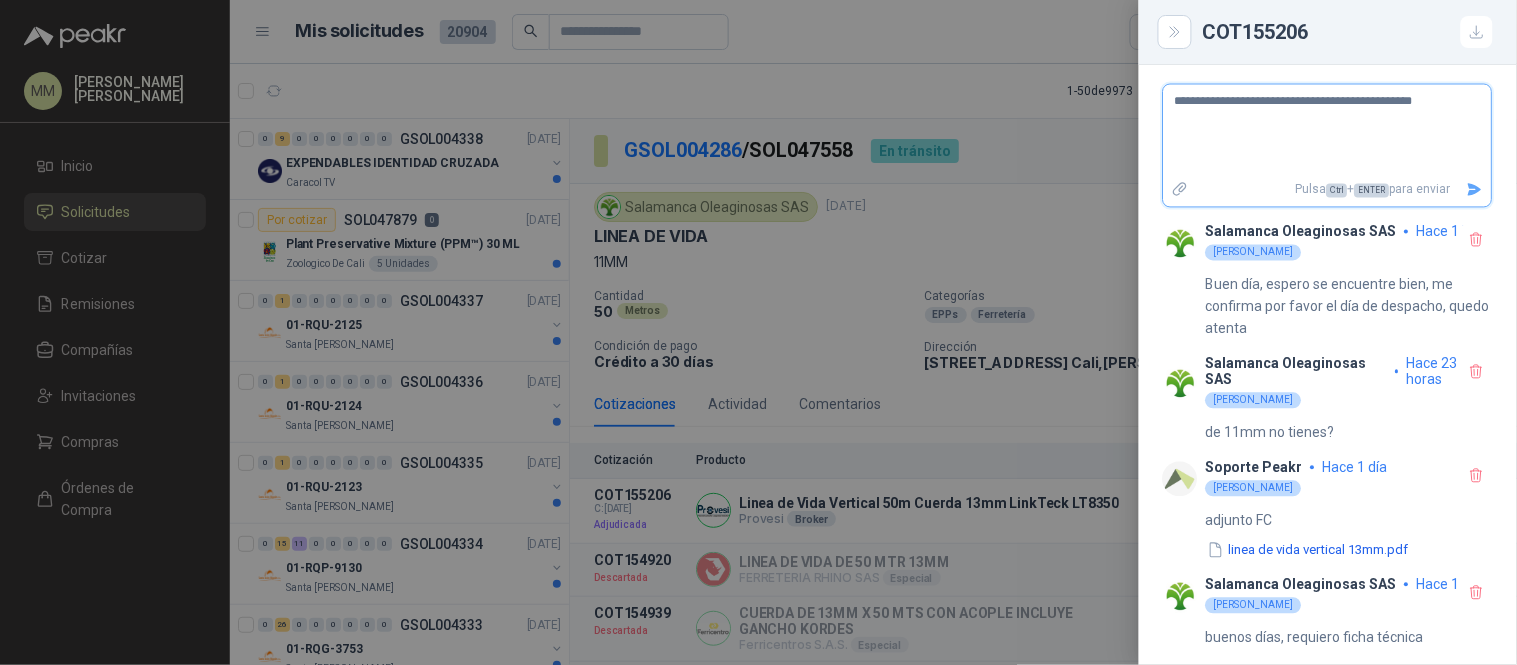 type on "**********" 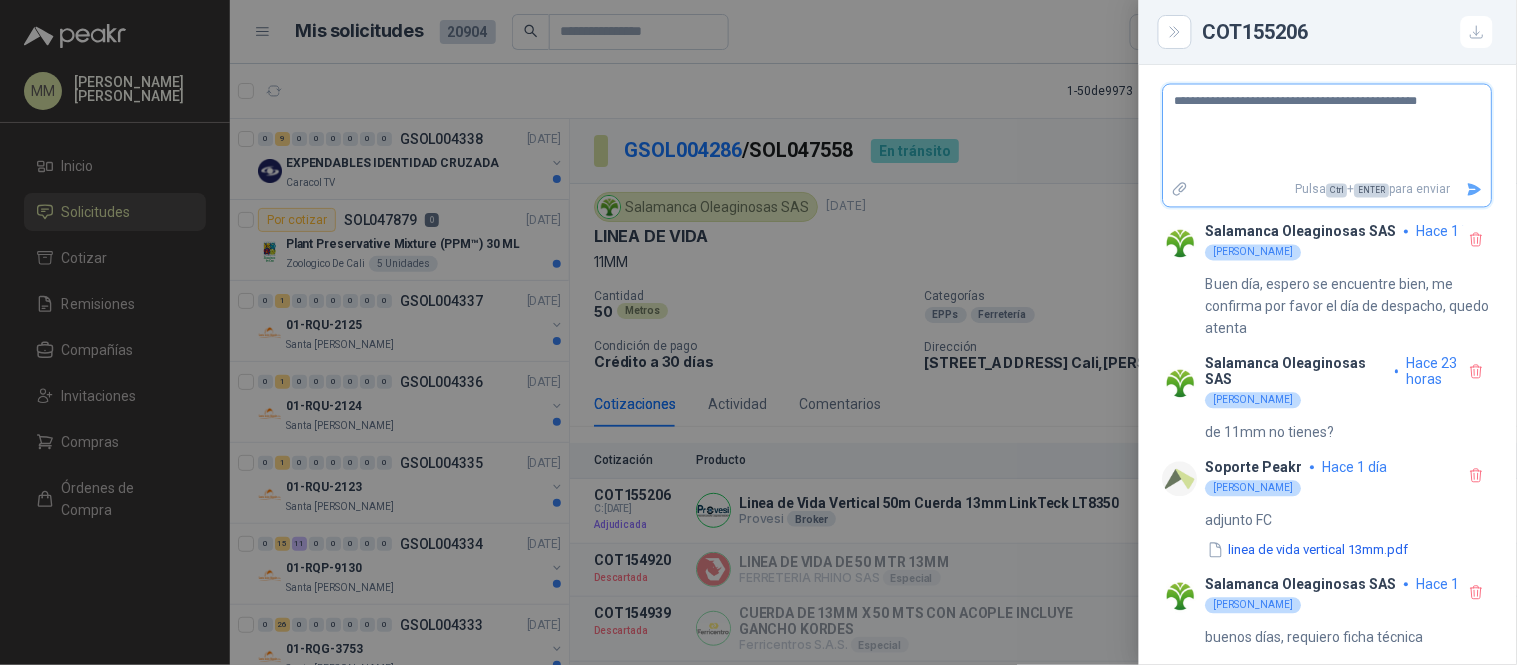 type on "**********" 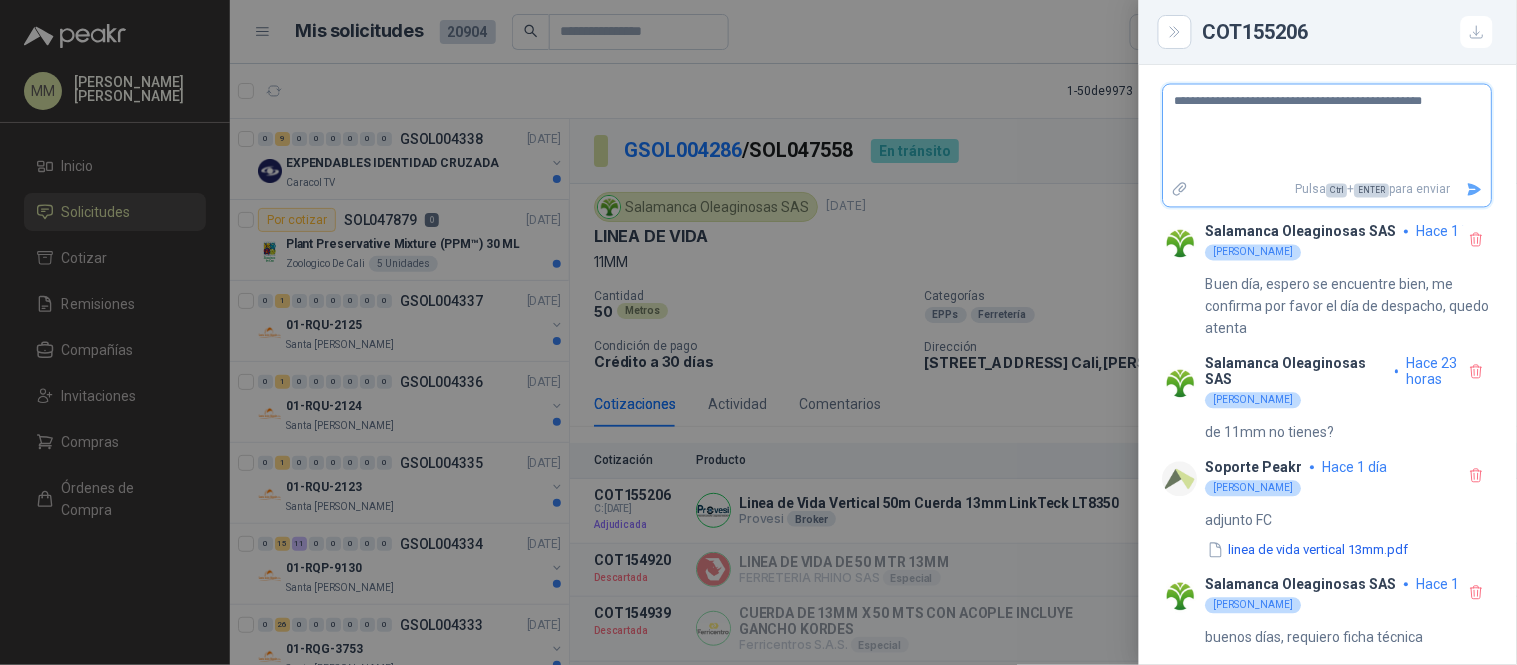 type on "**********" 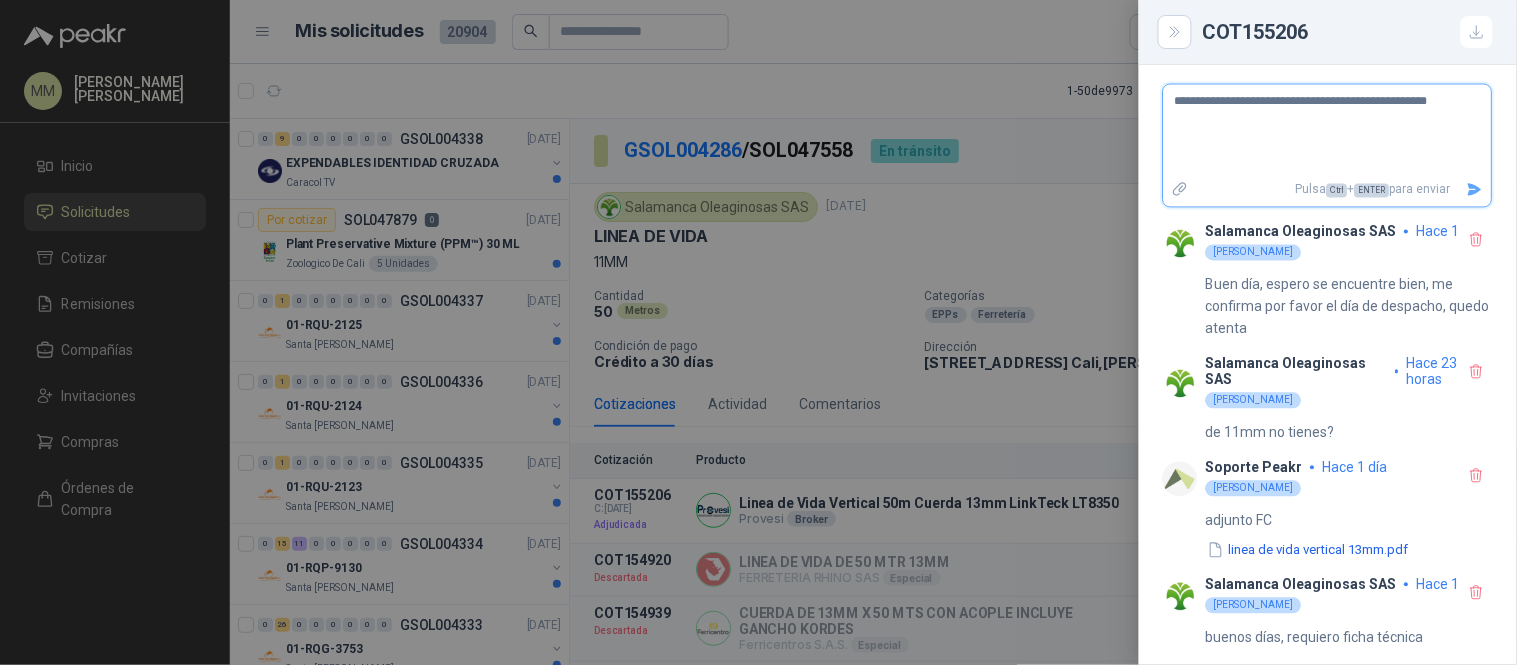 type on "**********" 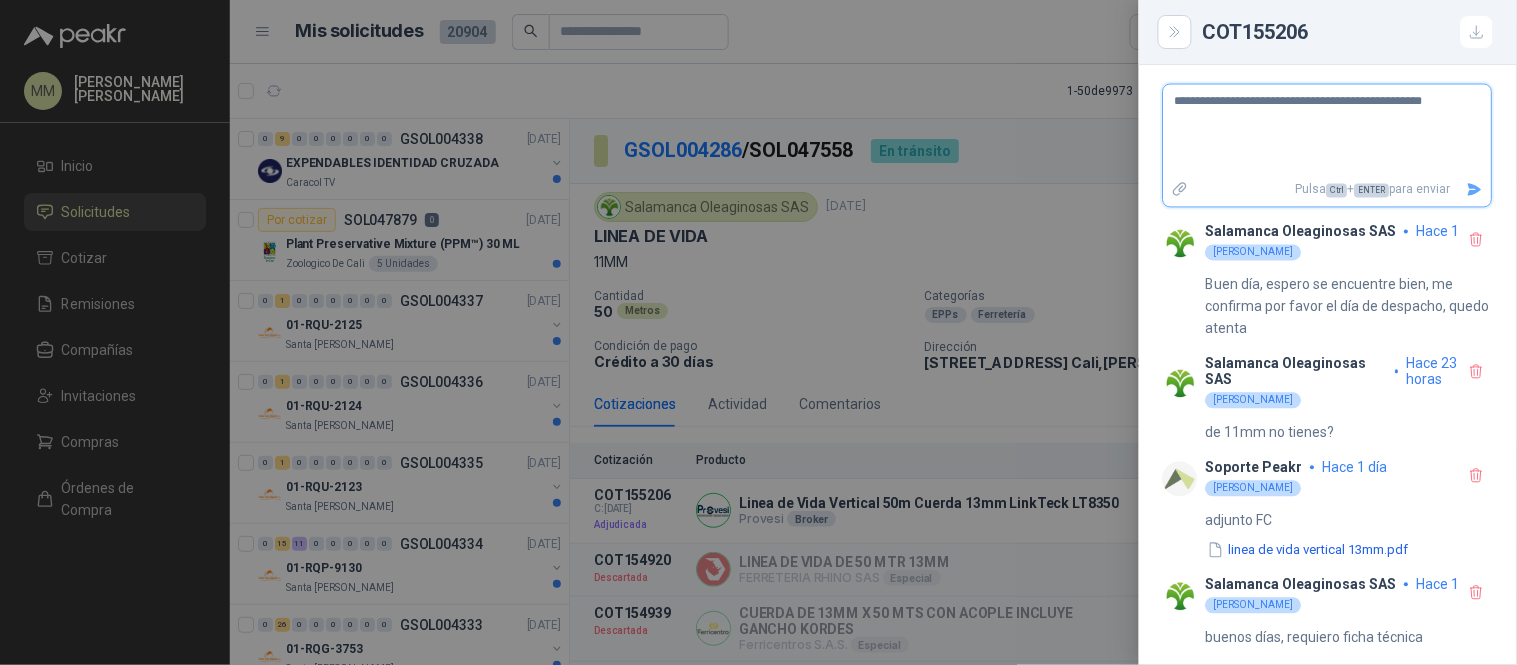 type on "**********" 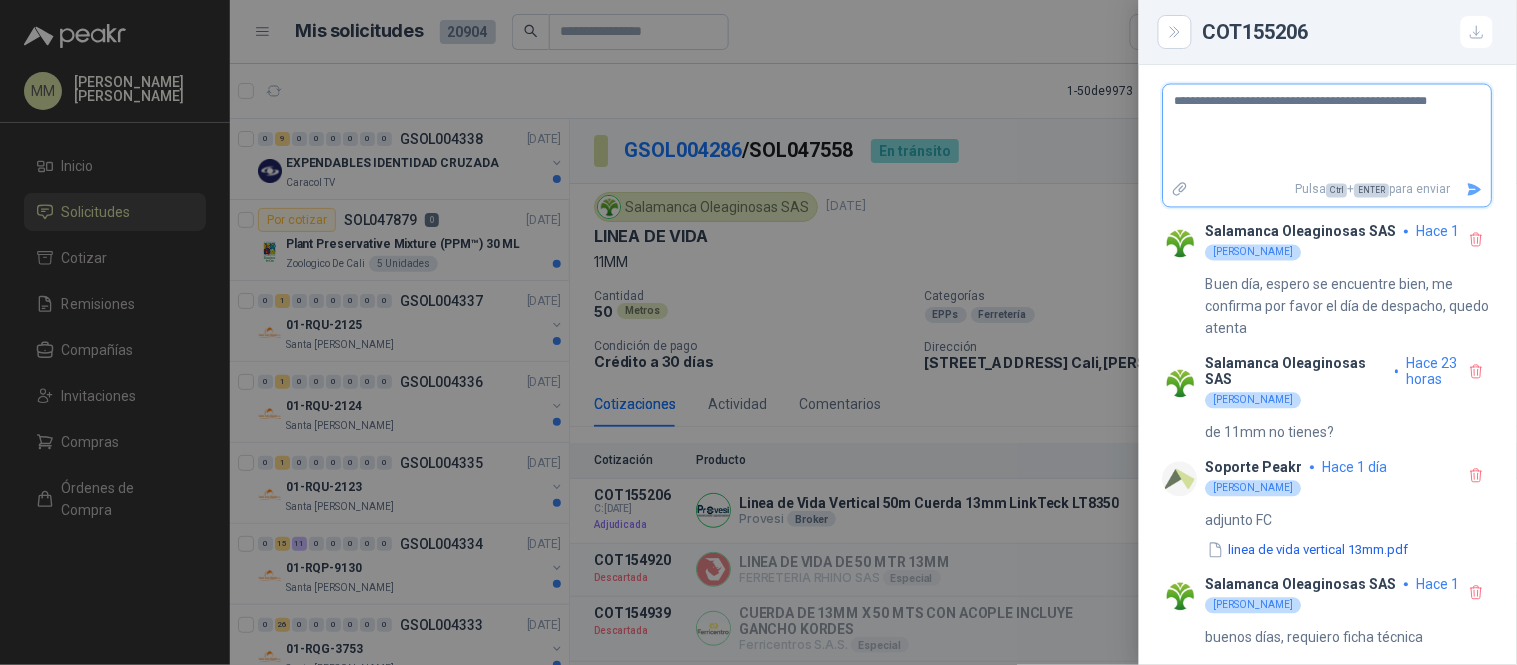 paste on "**********" 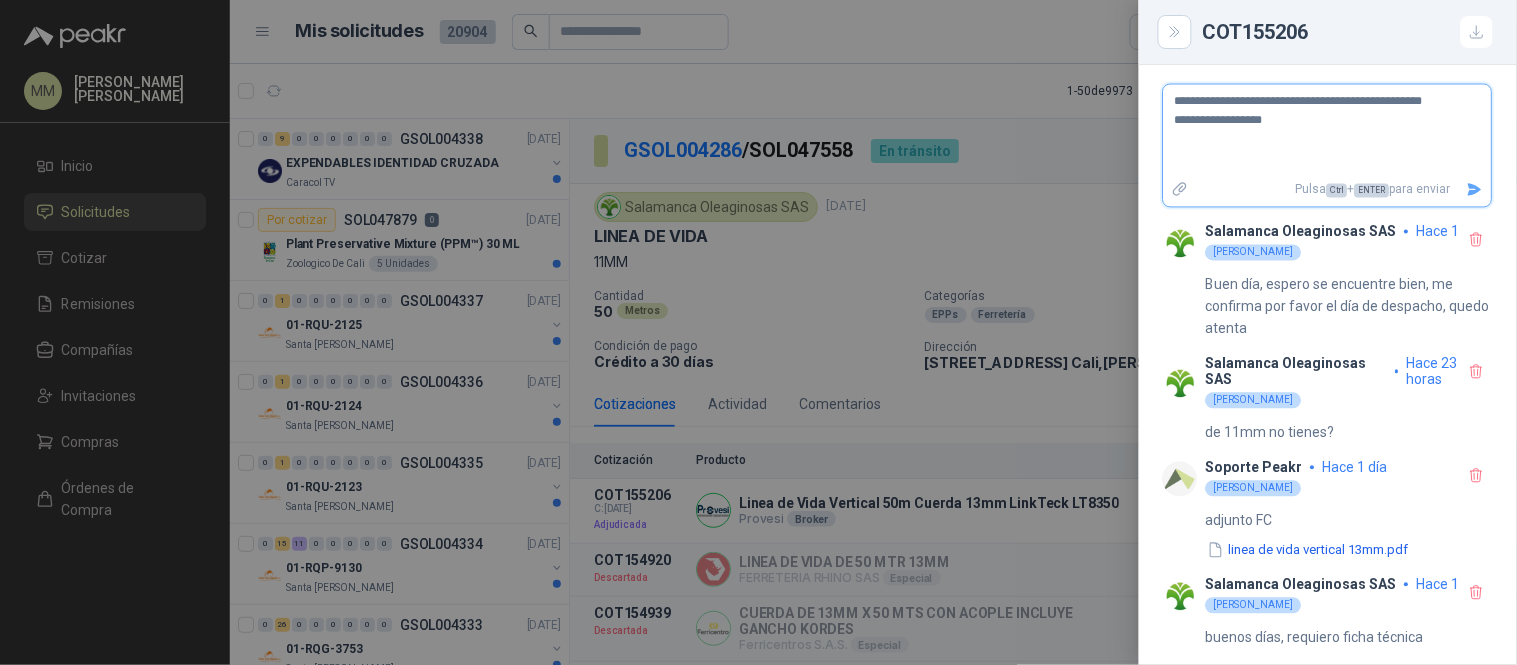 type on "**********" 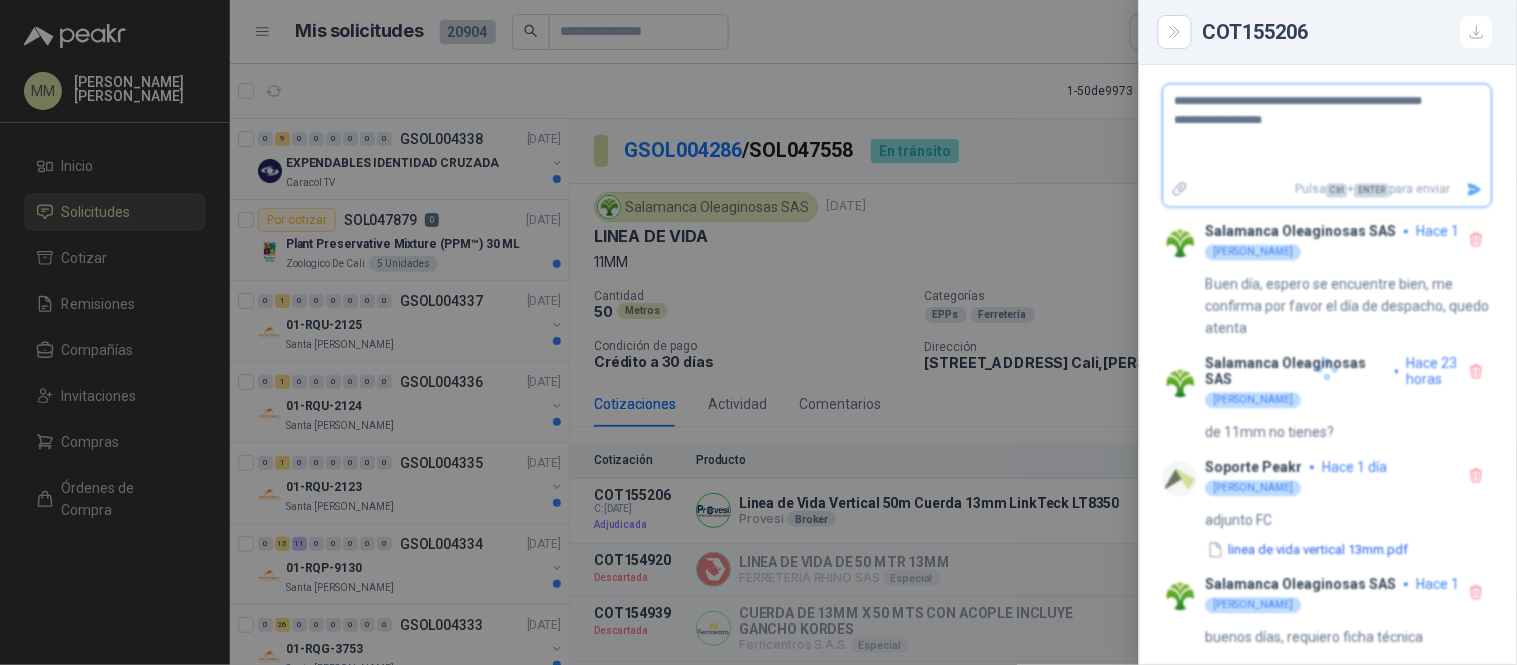 type 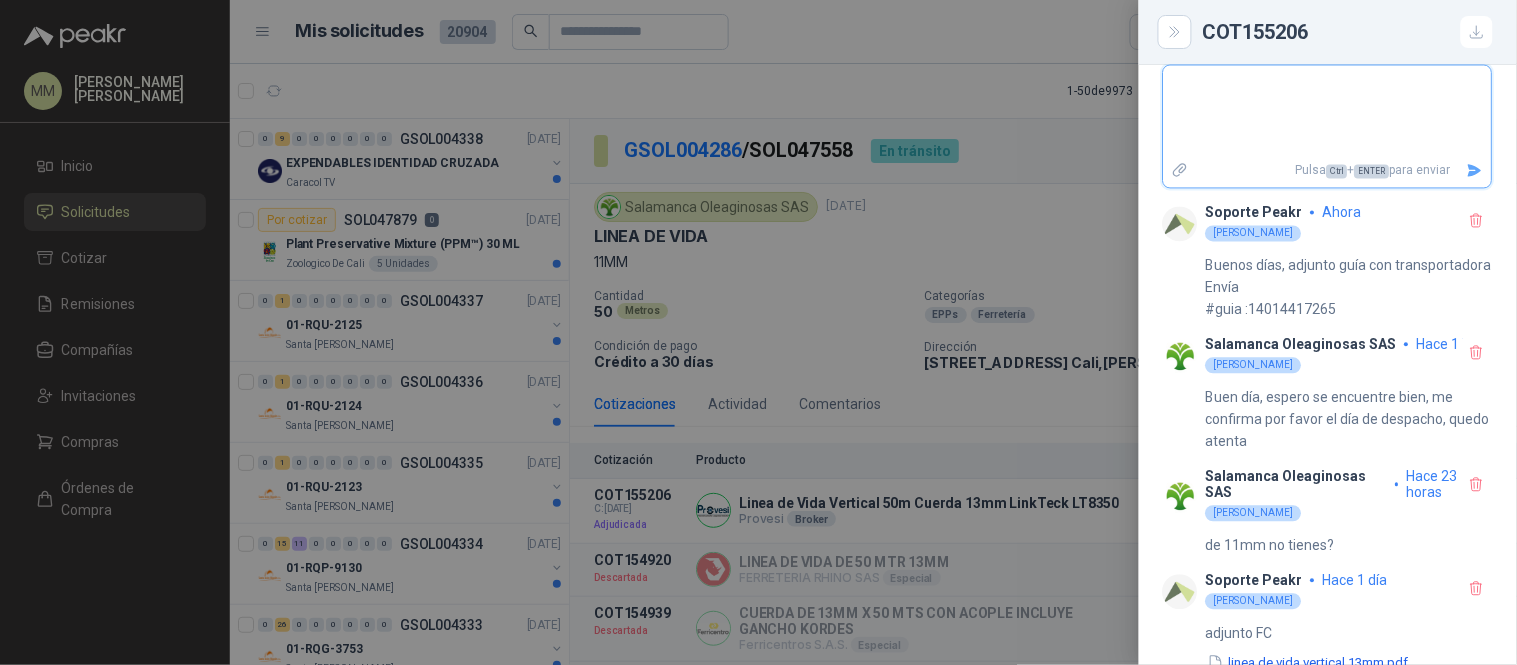 scroll, scrollTop: 1118, scrollLeft: 0, axis: vertical 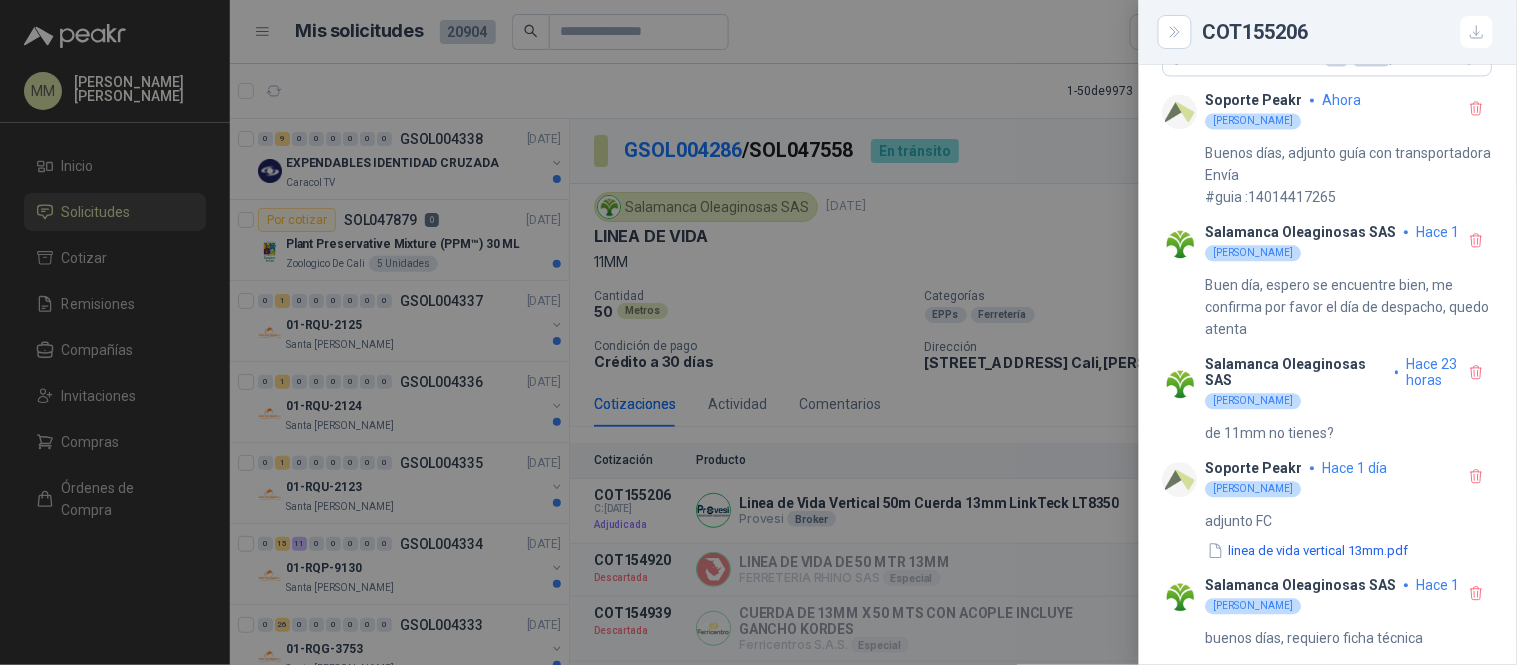 click at bounding box center [758, 332] 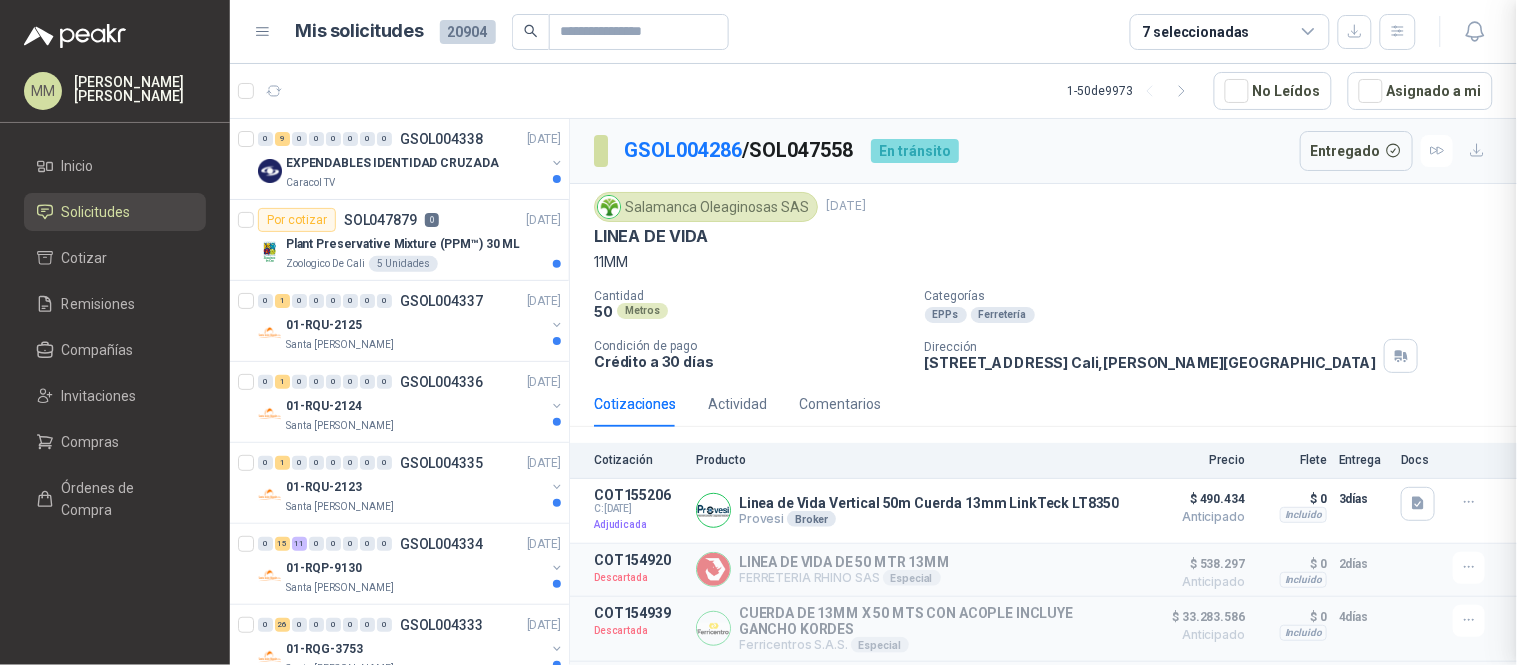 type 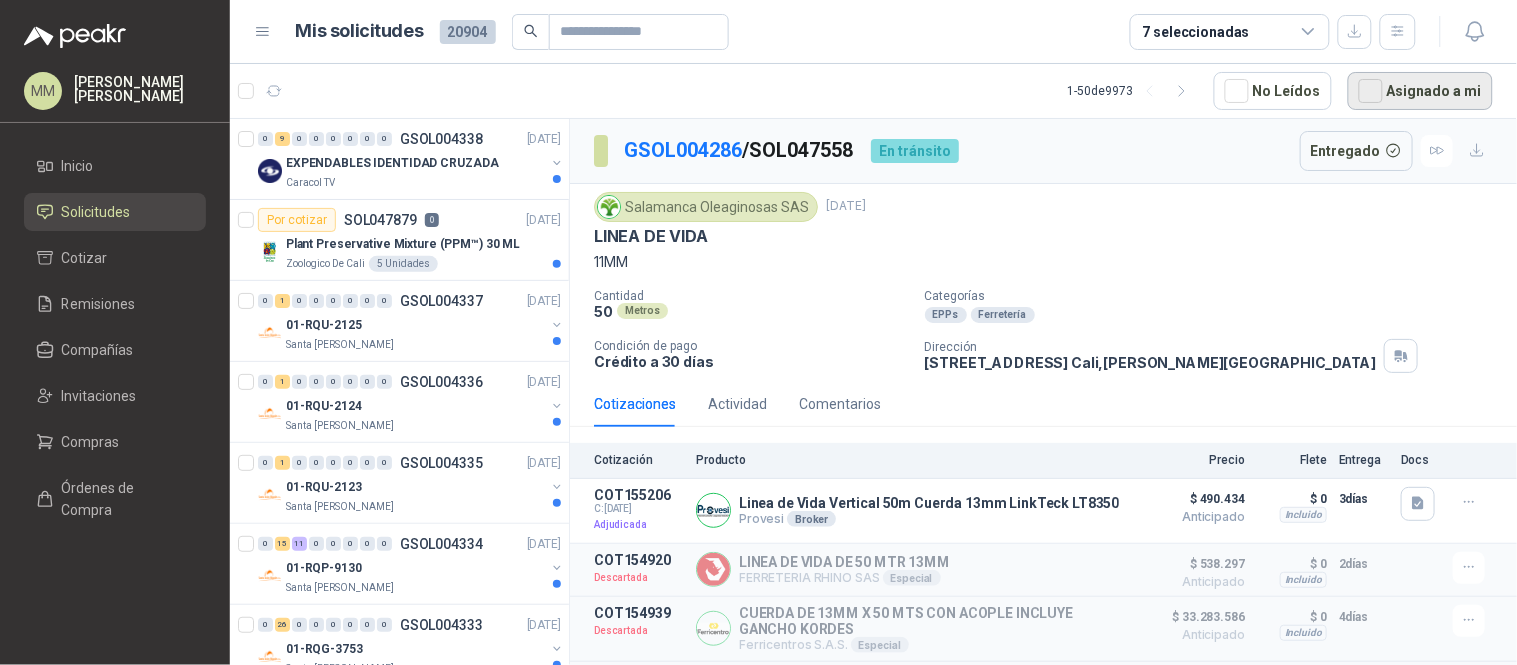 click on "Asignado a mi" at bounding box center (1420, 91) 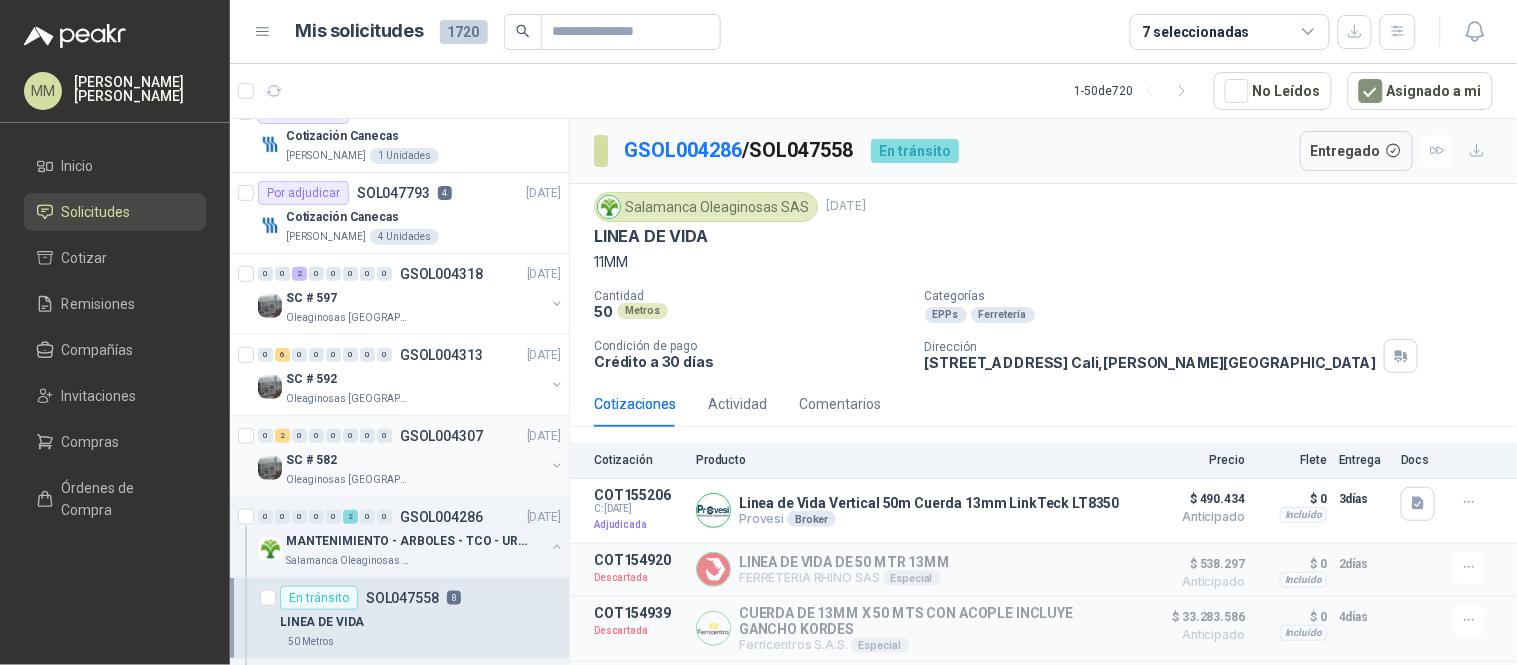 scroll, scrollTop: 333, scrollLeft: 0, axis: vertical 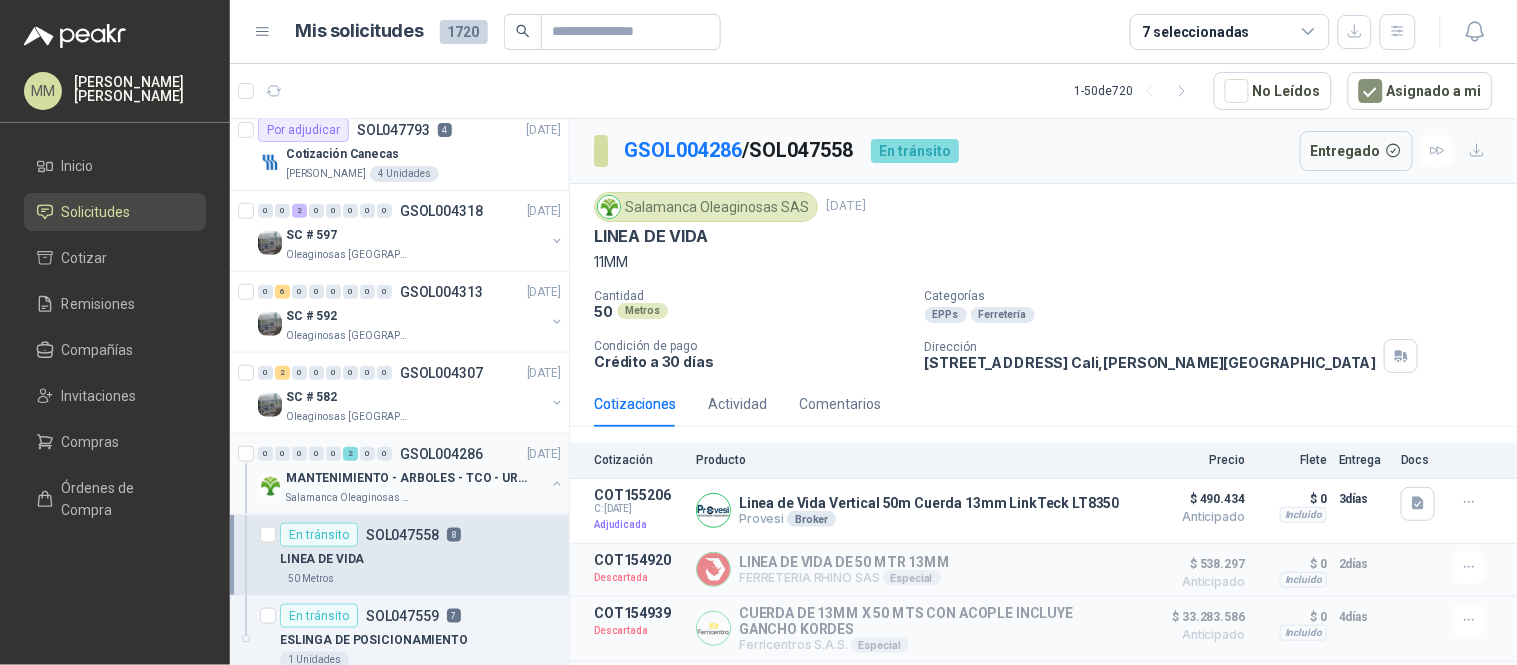 click at bounding box center [557, 484] 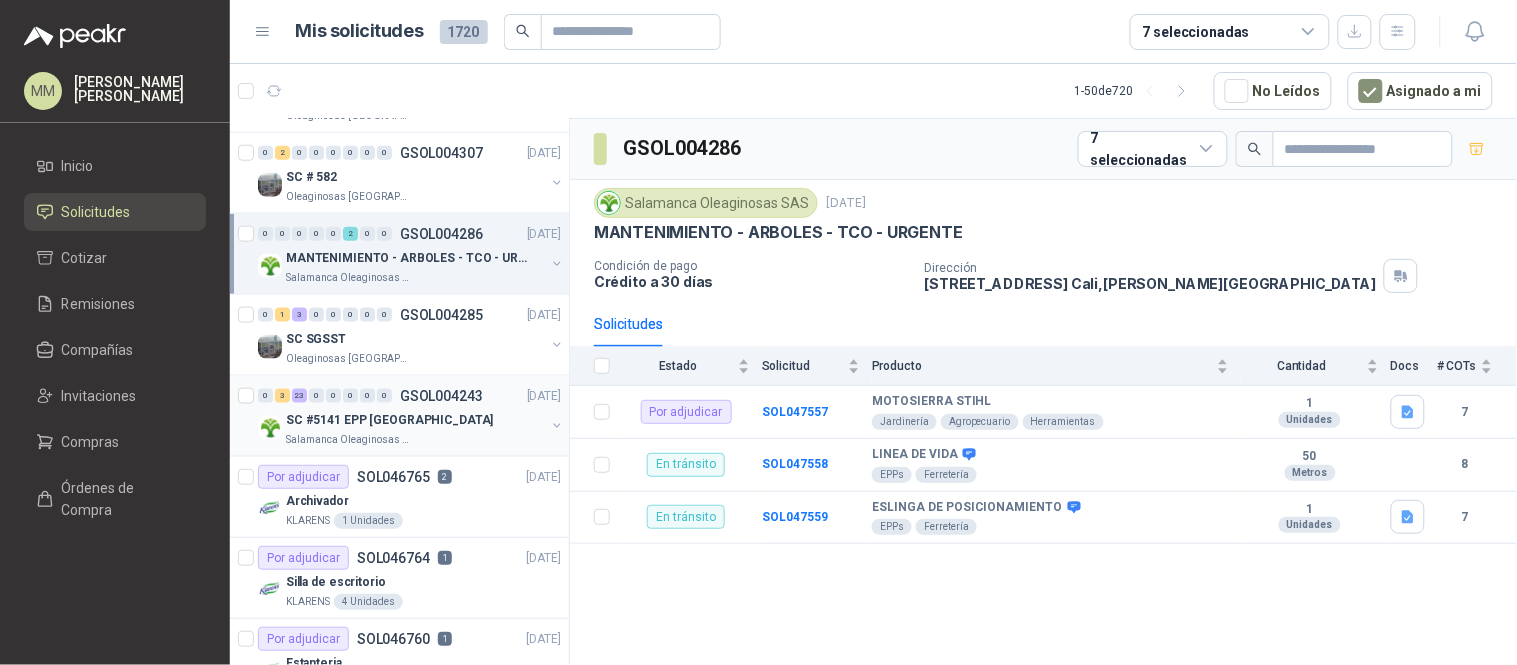 scroll, scrollTop: 555, scrollLeft: 0, axis: vertical 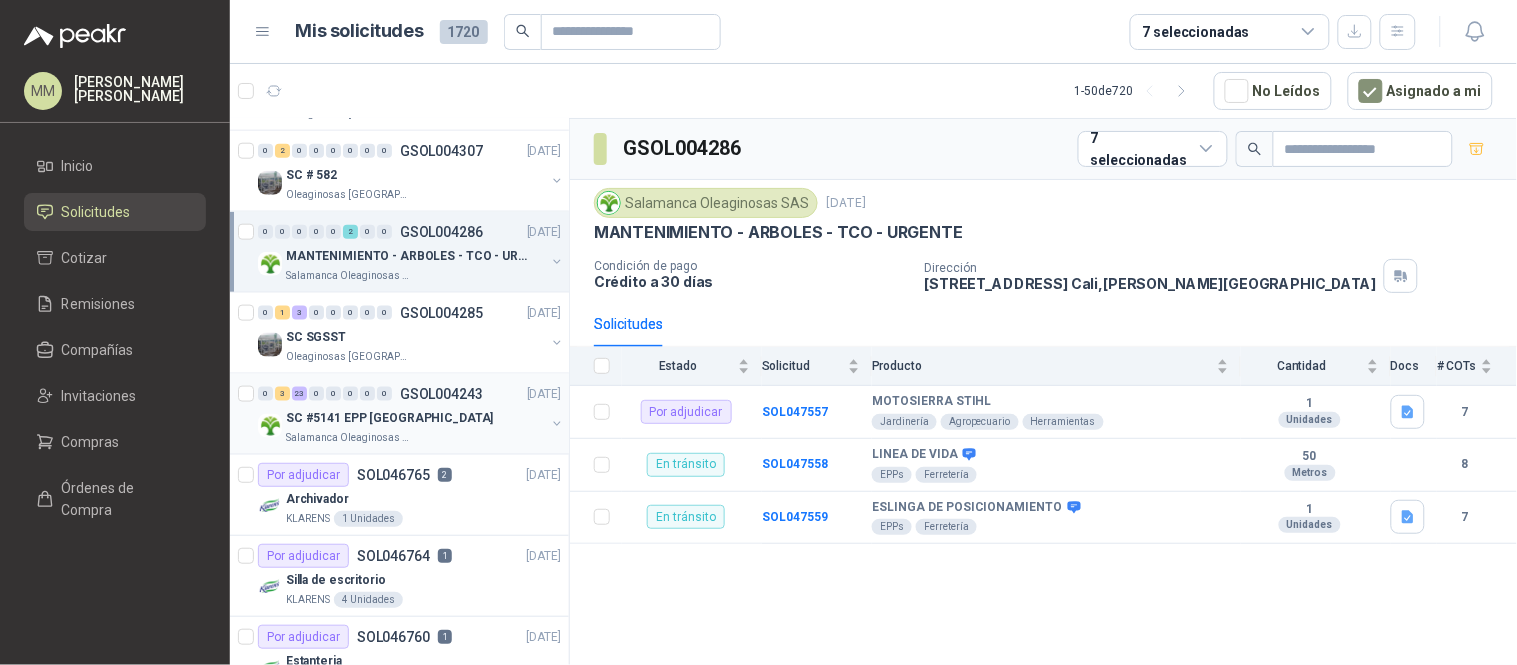 click at bounding box center (557, 424) 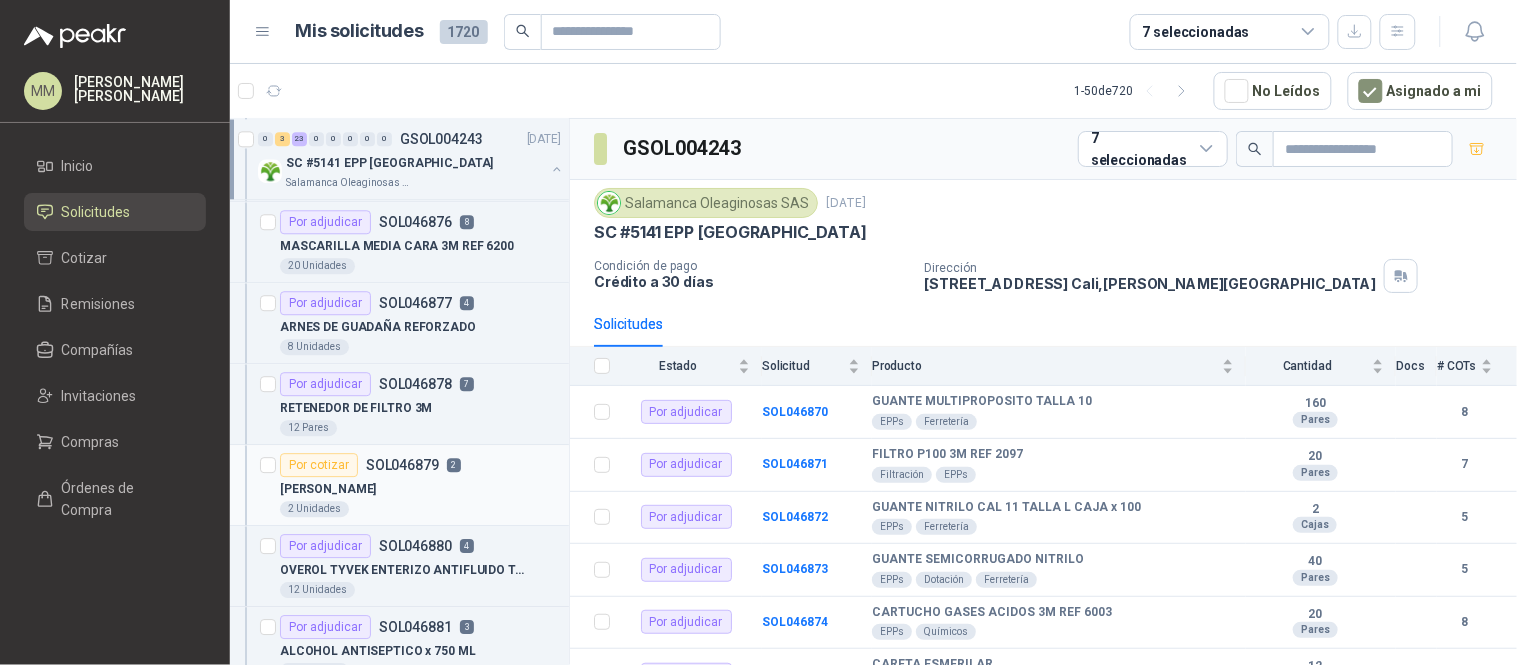 scroll, scrollTop: 1333, scrollLeft: 0, axis: vertical 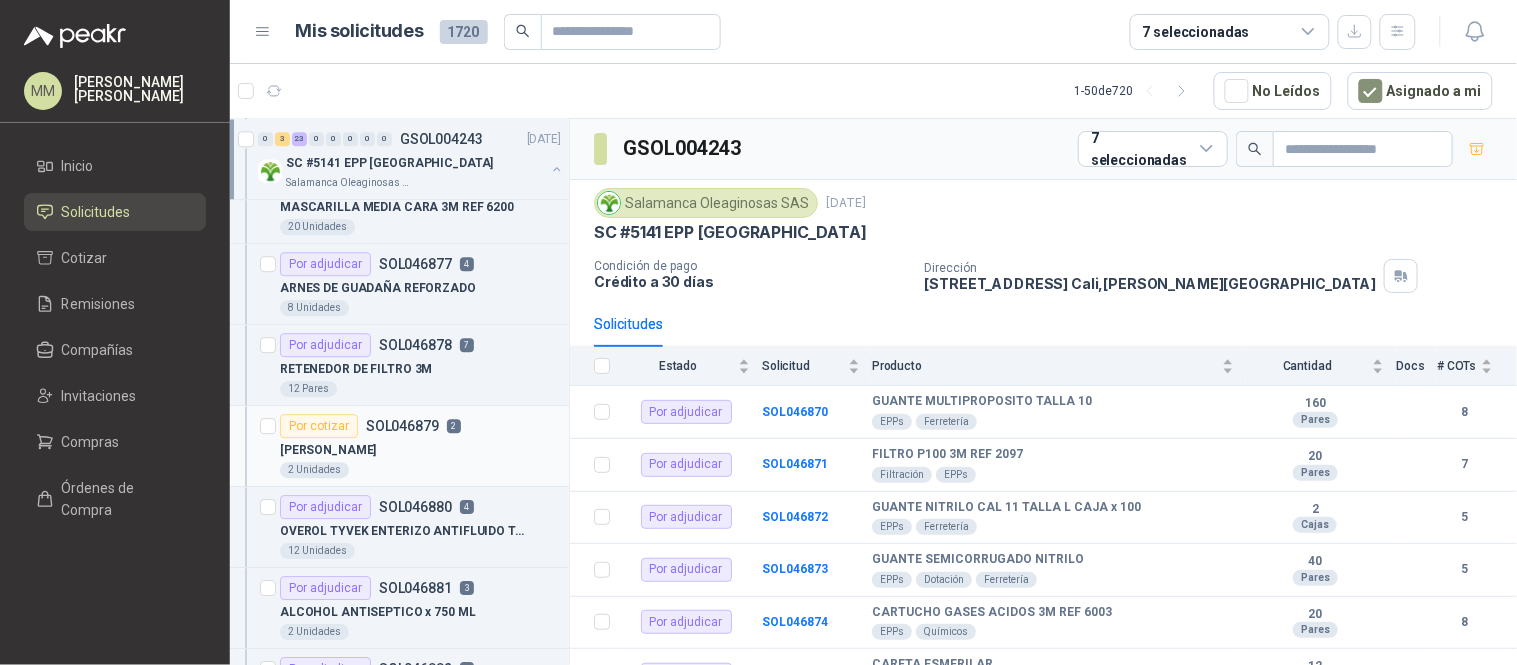 click on "2   Unidades" at bounding box center (420, 470) 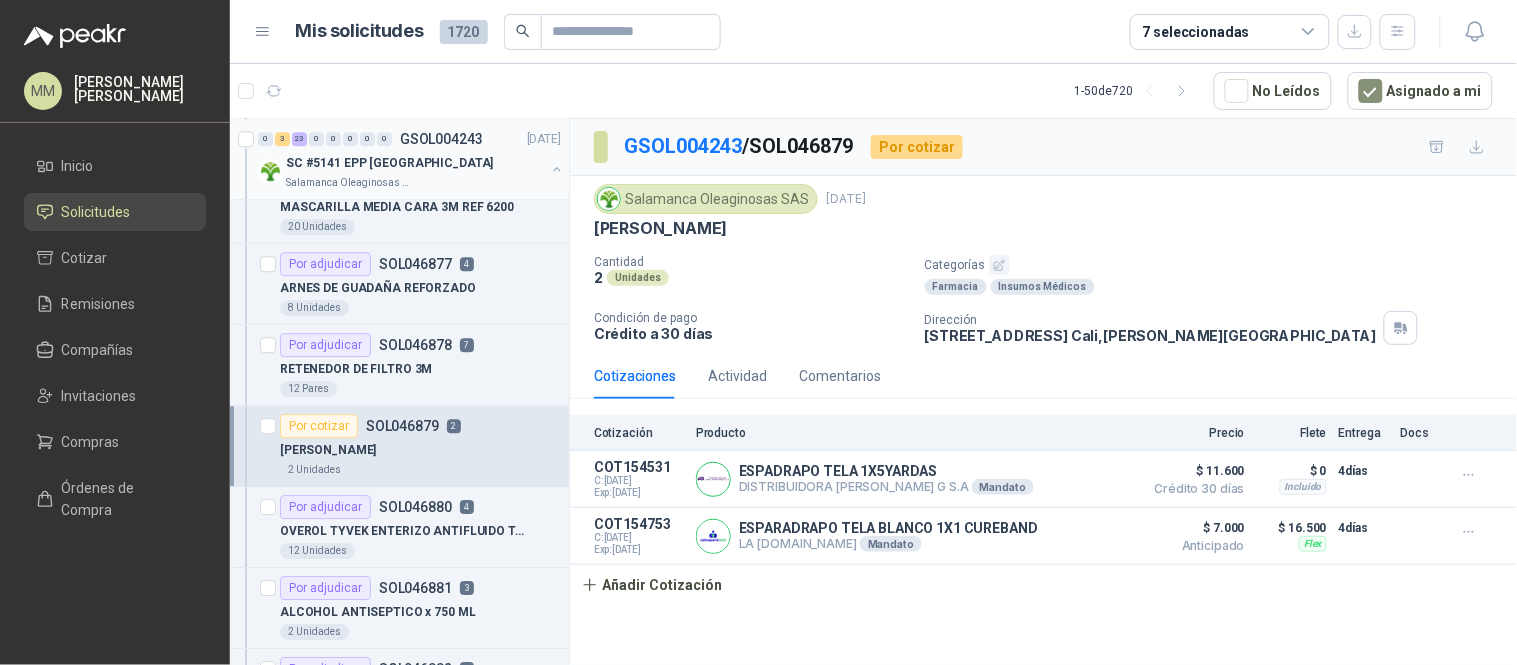 click at bounding box center [557, 169] 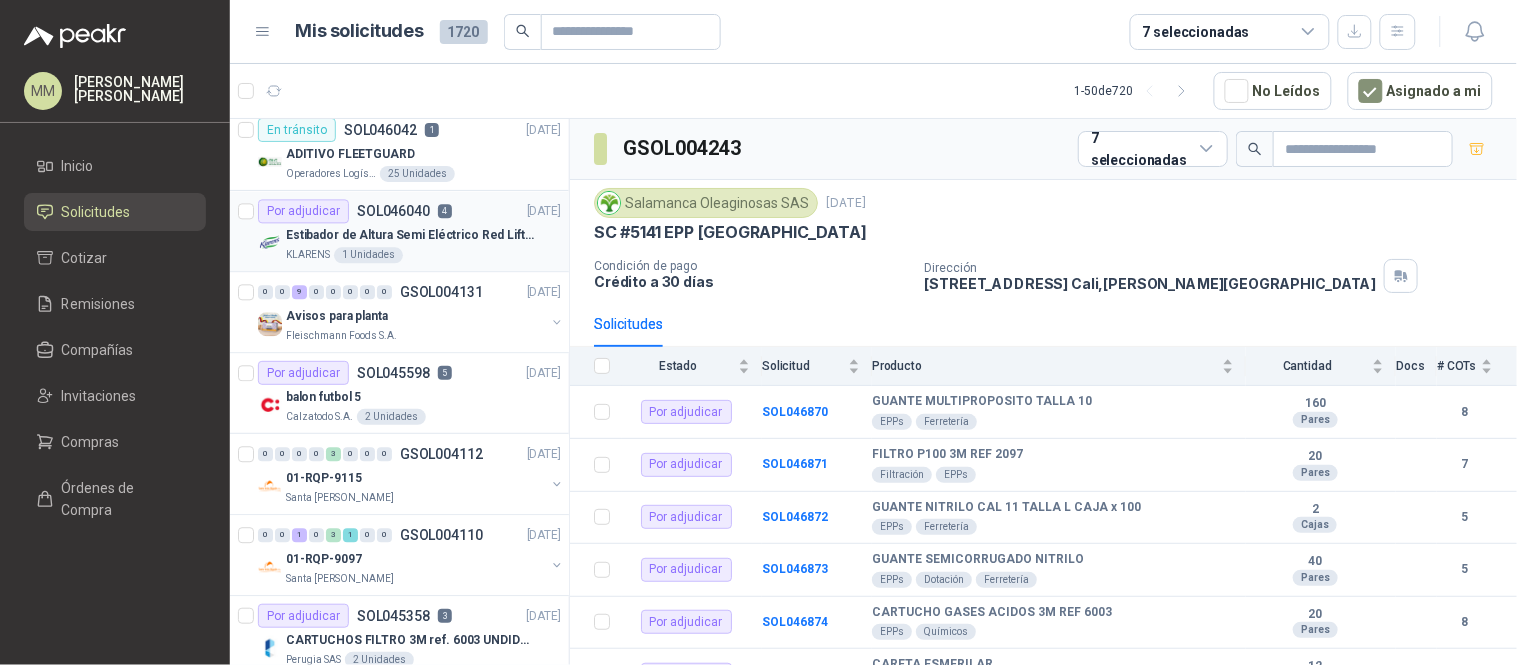 scroll, scrollTop: 2875, scrollLeft: 0, axis: vertical 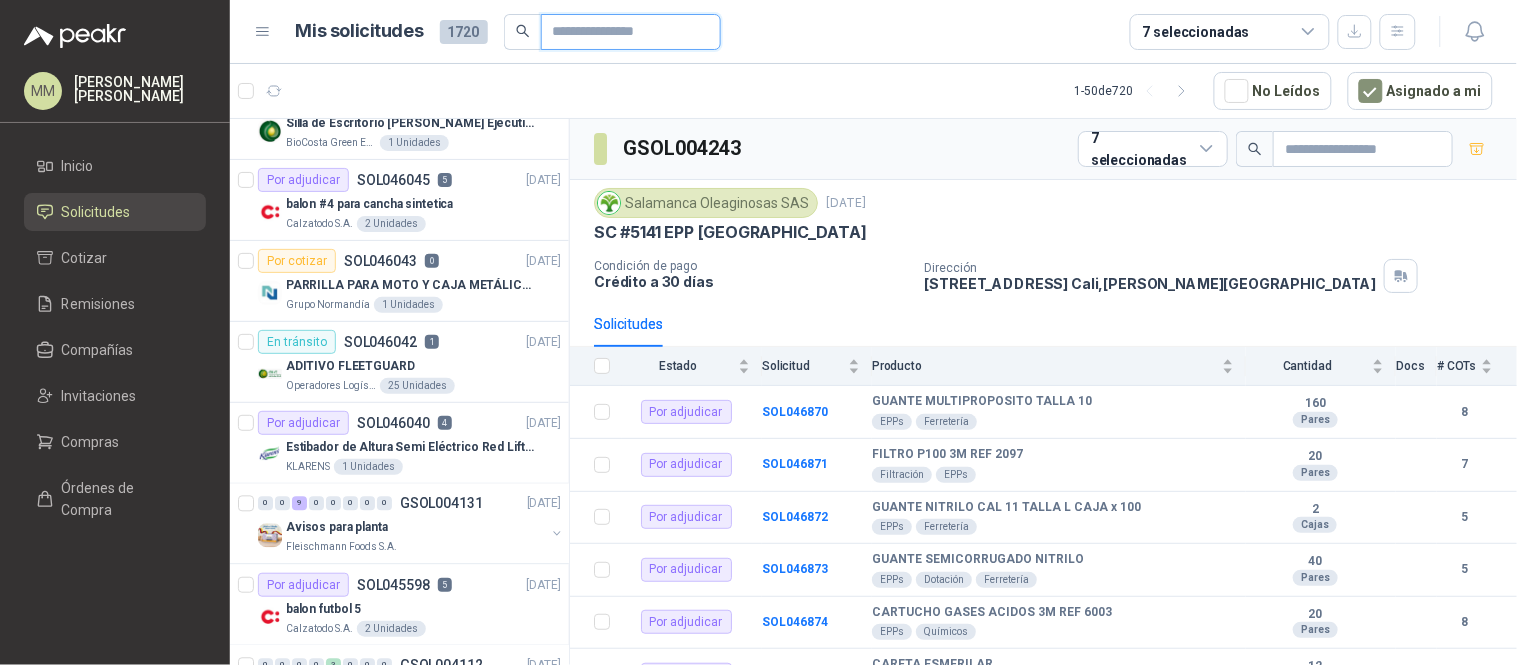 click at bounding box center (623, 32) 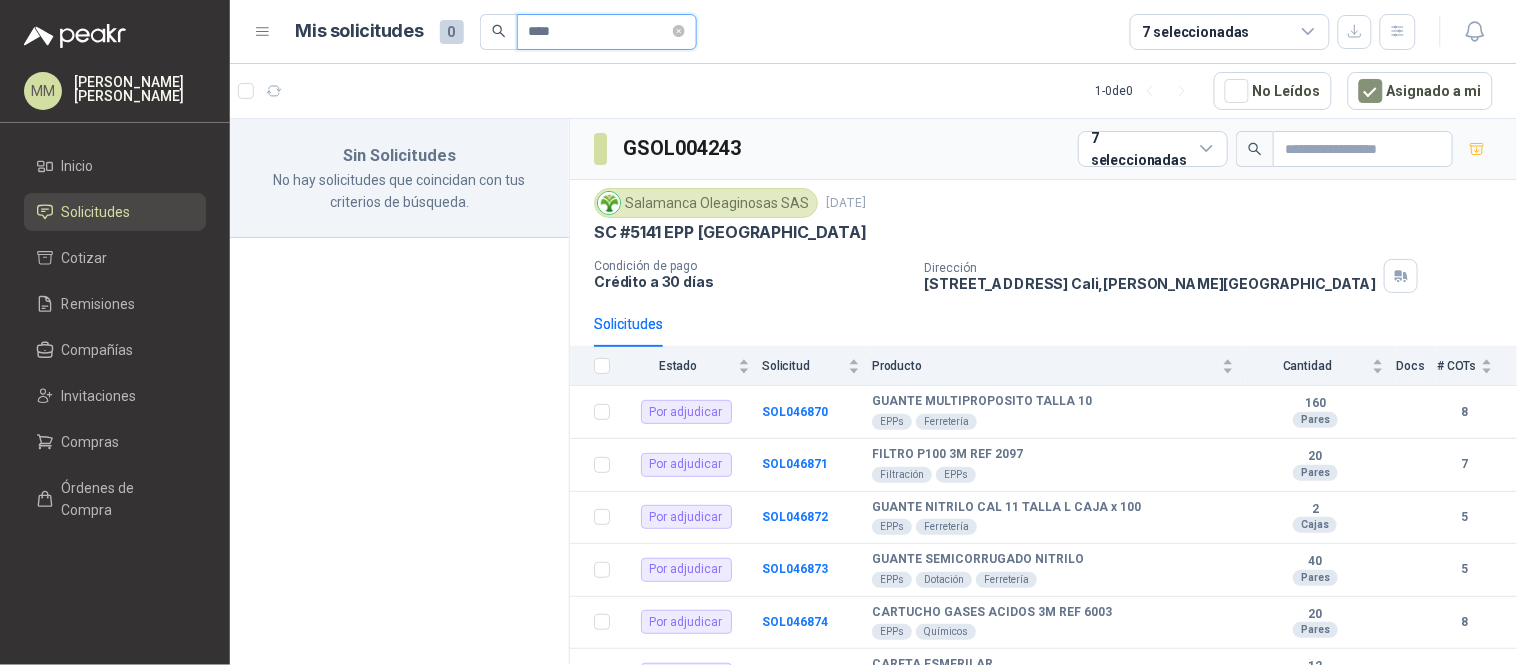 scroll, scrollTop: 0, scrollLeft: 0, axis: both 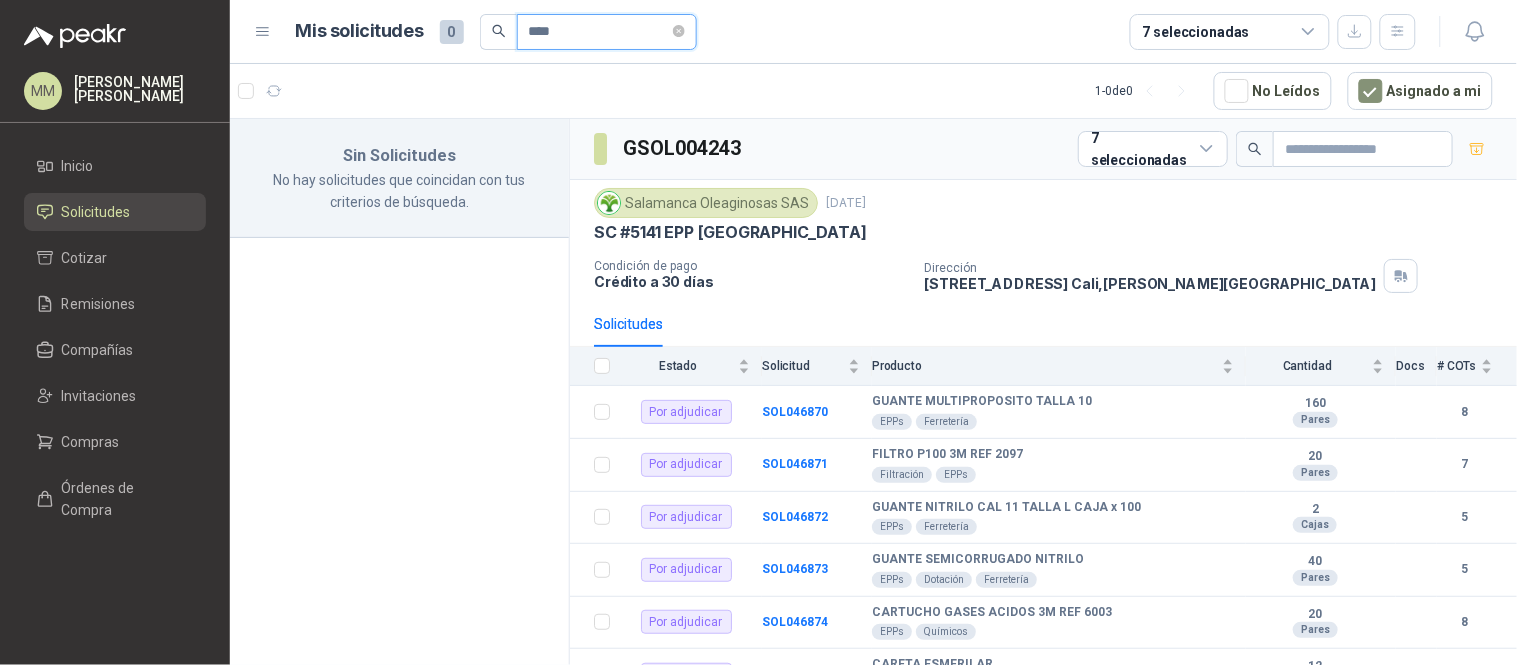 click on "****" at bounding box center [599, 32] 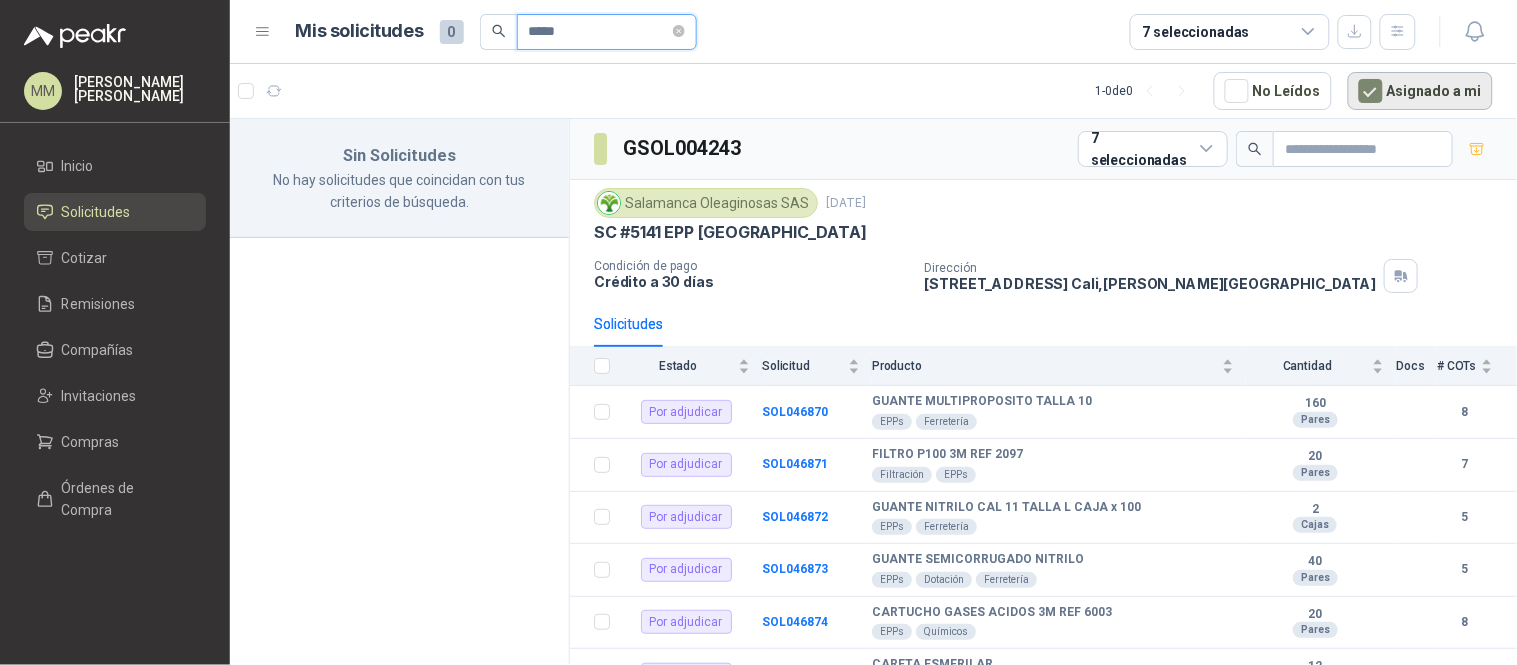 type on "*****" 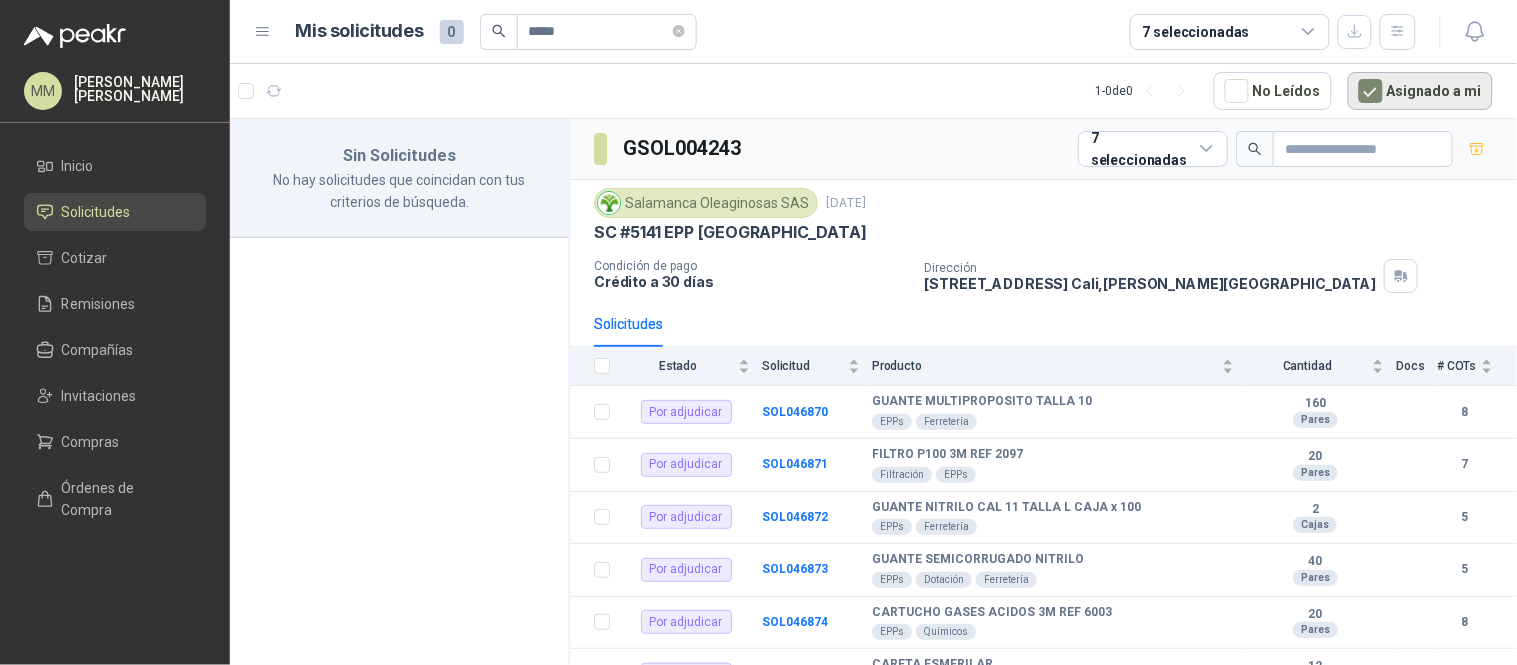 click on "1 - 0  de  0 No Leídos Asignado a mi" at bounding box center [873, 91] 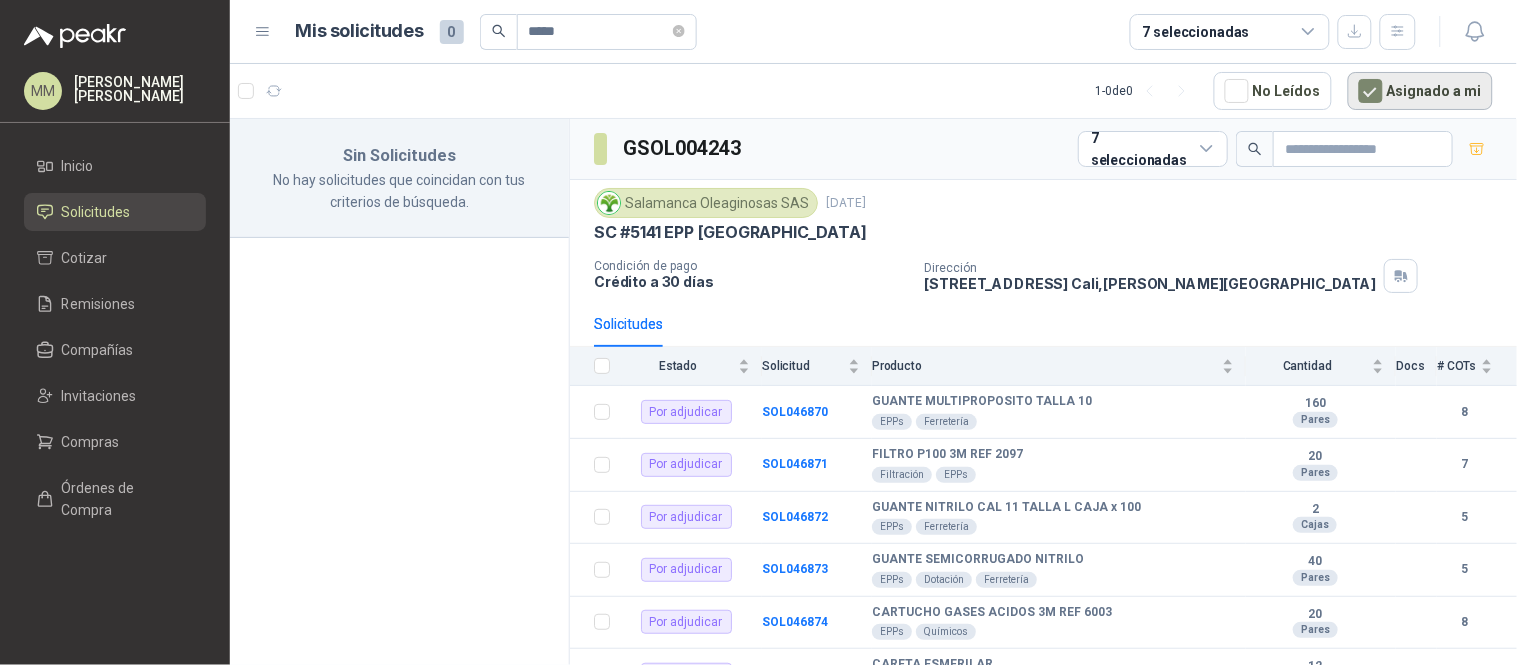 click on "Asignado a mi" at bounding box center (1420, 91) 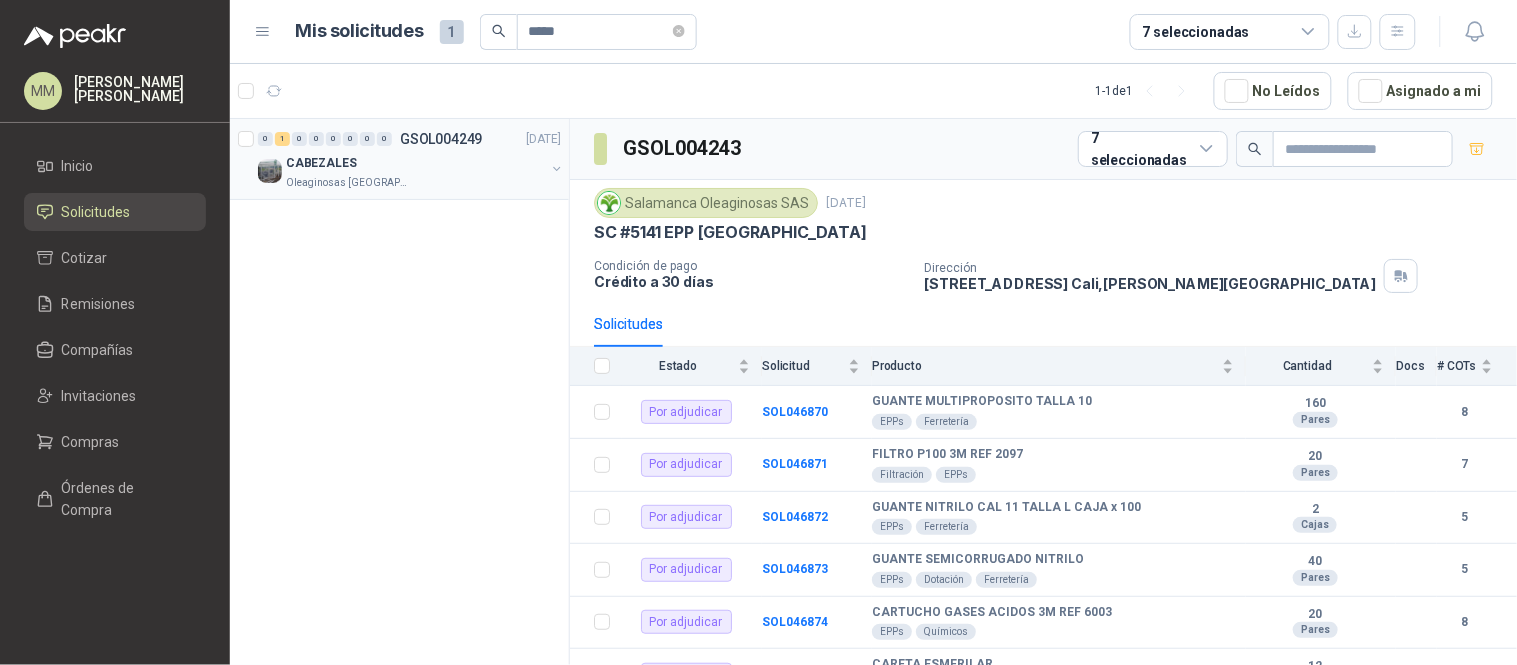 click at bounding box center [557, 169] 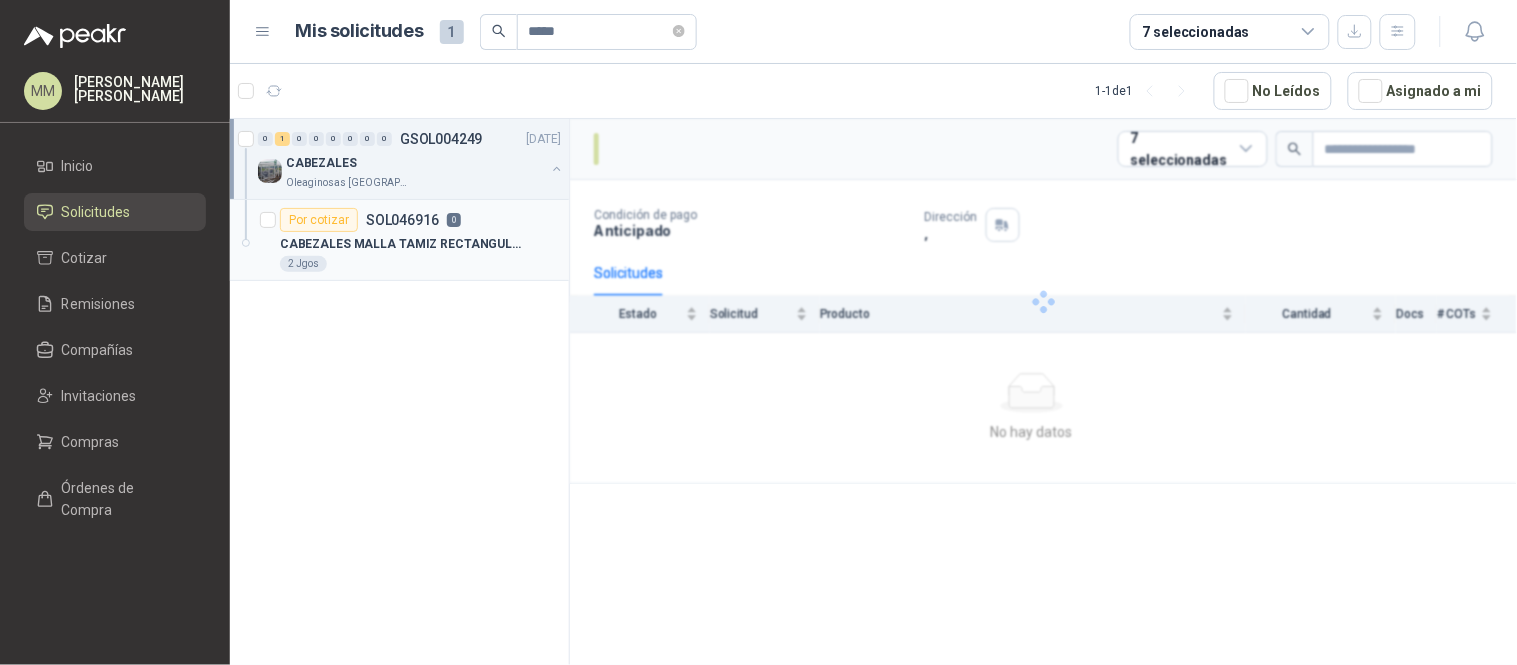 click on "CABEZALES MALLA TAMIZ RECTANGULAR SEGUN MEDIDAS" at bounding box center [404, 244] 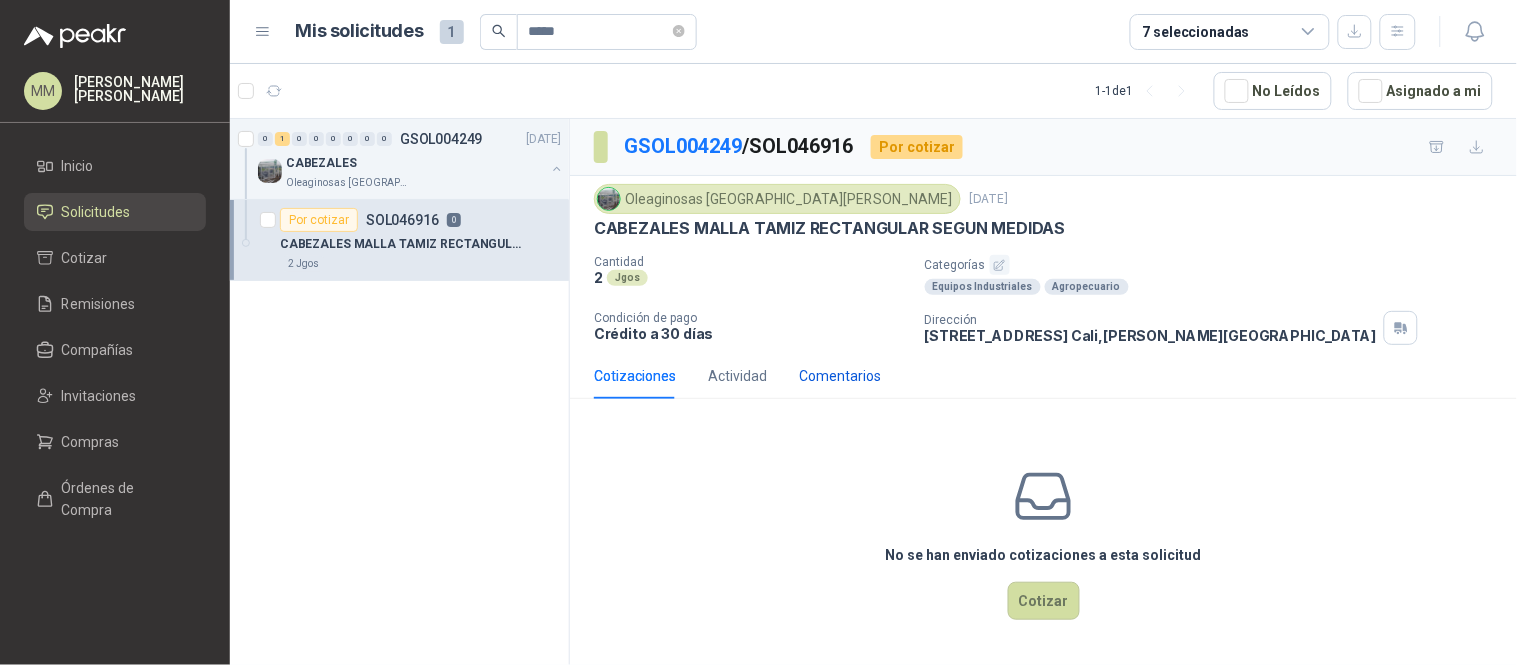 click on "Comentarios" at bounding box center [840, 376] 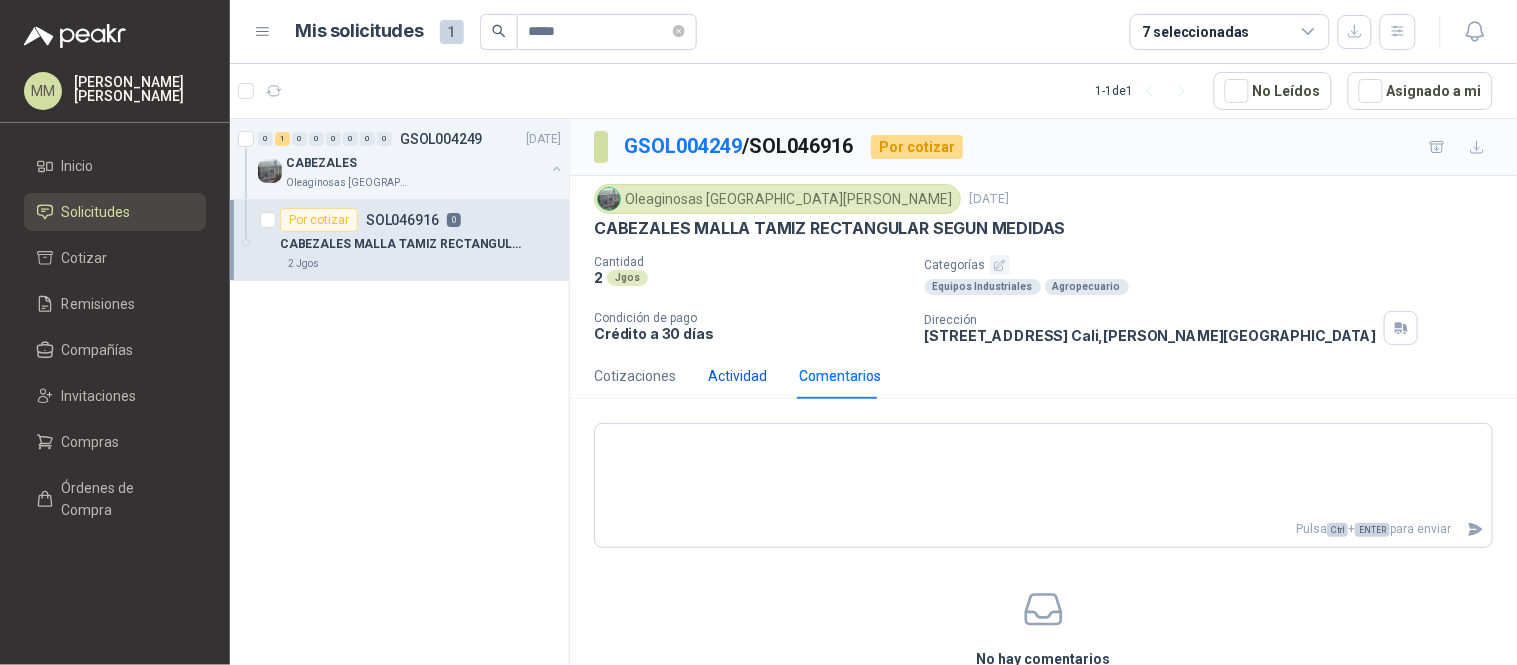 click on "Actividad" at bounding box center (737, 376) 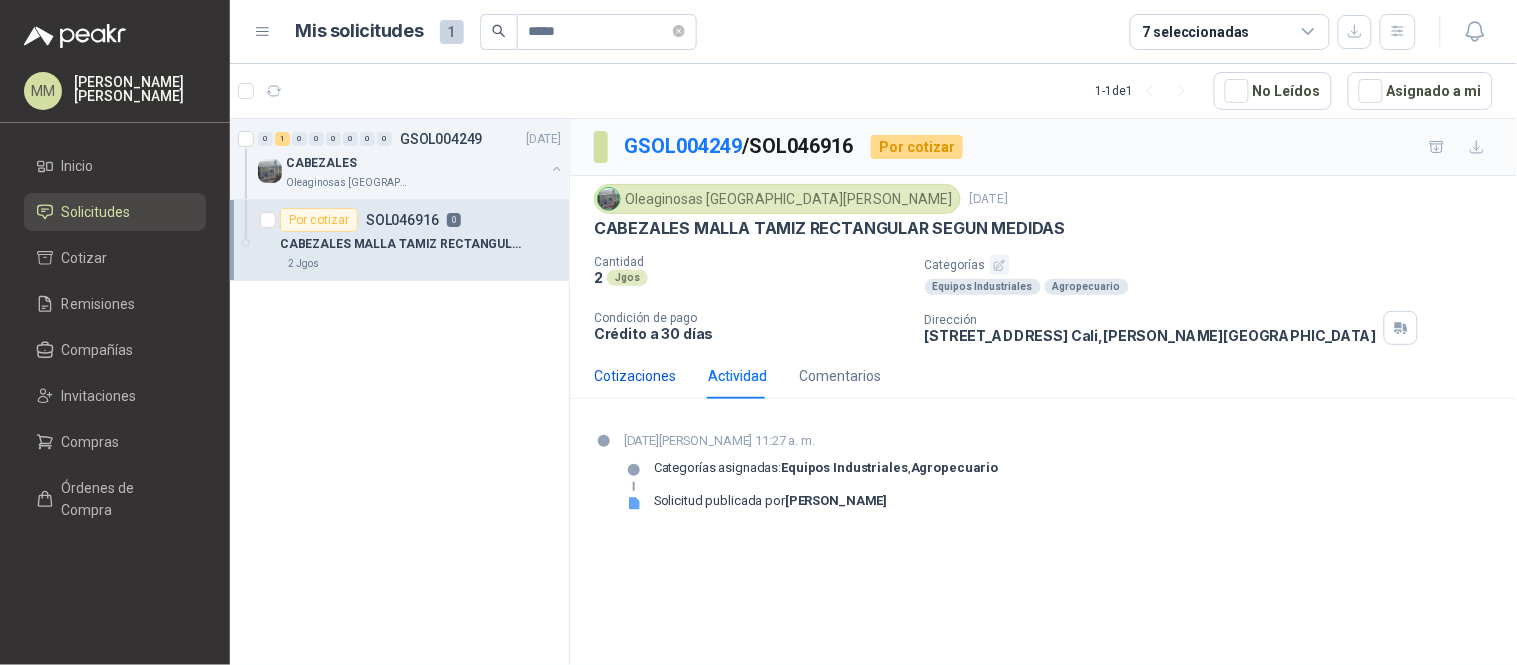 click on "Cotizaciones" at bounding box center (635, 376) 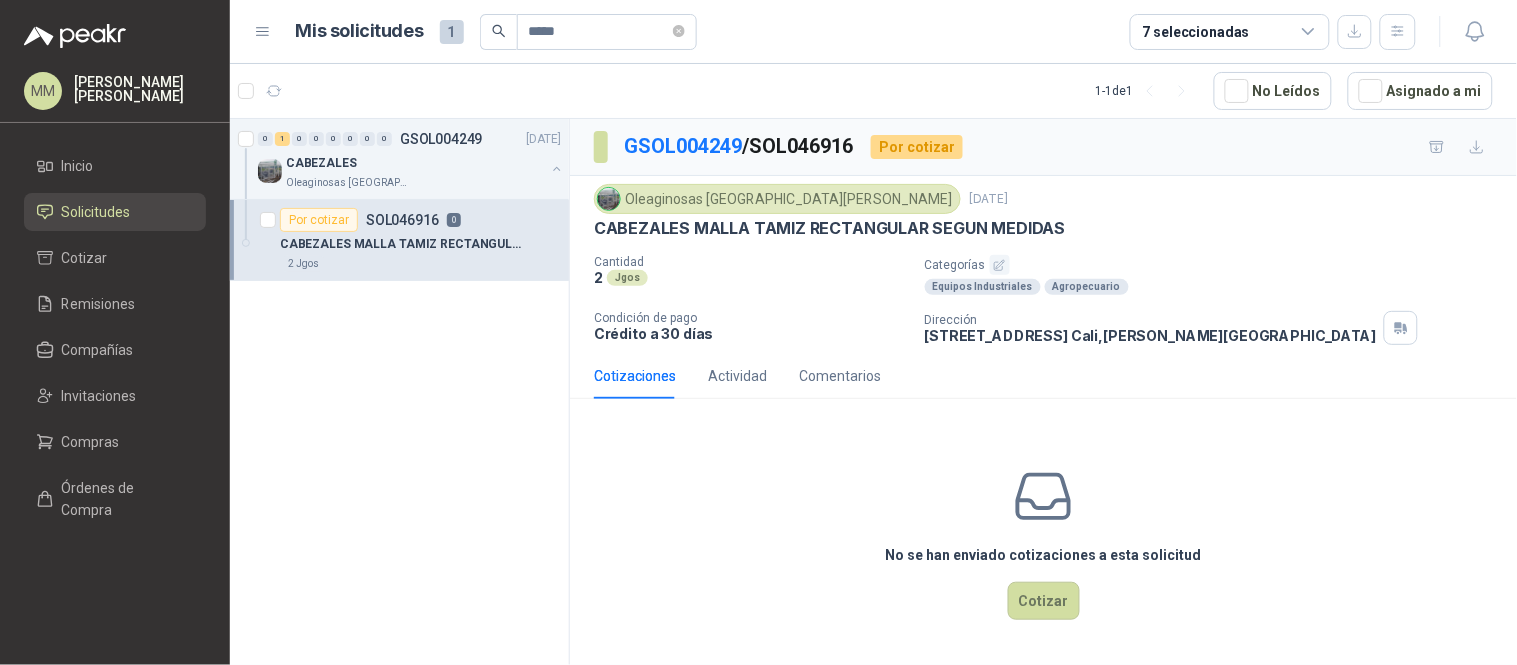 click on "CABEZALES MALLA TAMIZ RECTANGULAR SEGUN MEDIDAS" at bounding box center [830, 228] 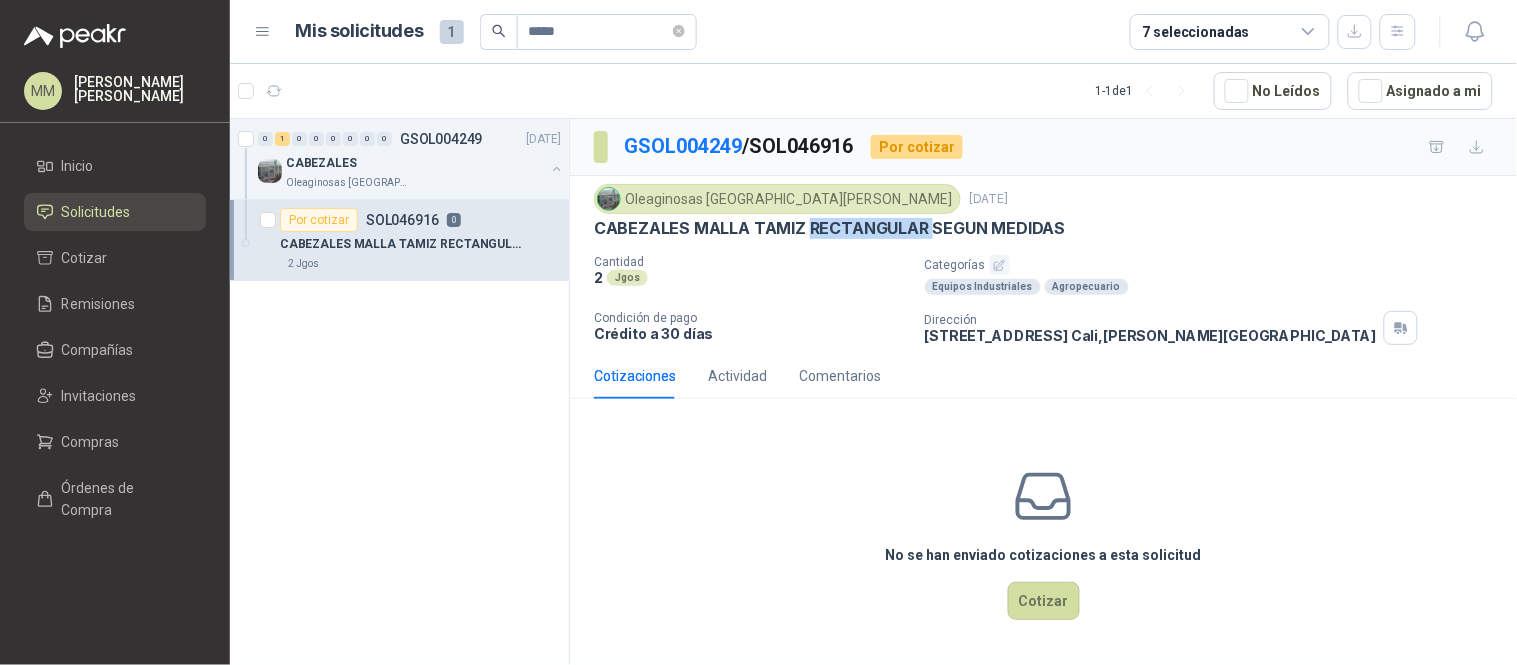 click on "CABEZALES MALLA TAMIZ RECTANGULAR SEGUN MEDIDAS" at bounding box center (830, 228) 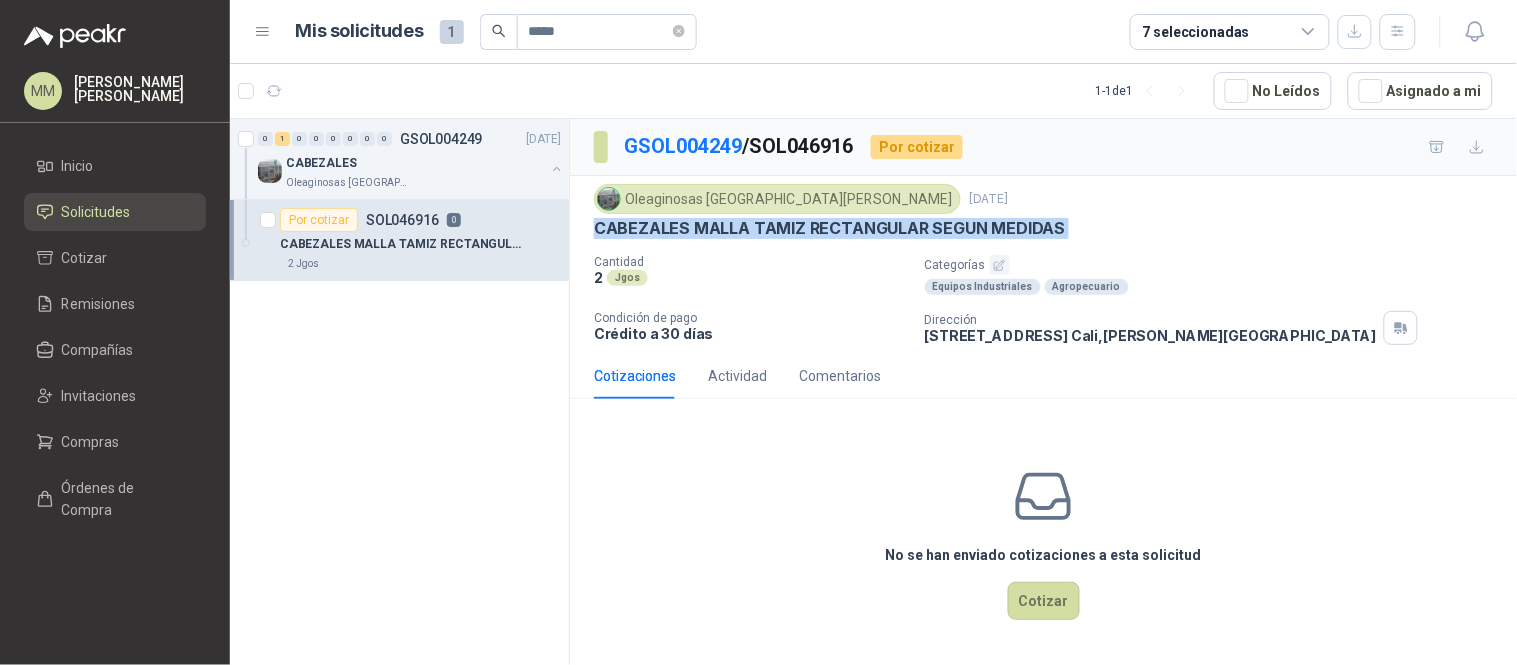 click on "CABEZALES MALLA TAMIZ RECTANGULAR SEGUN MEDIDAS" at bounding box center (830, 228) 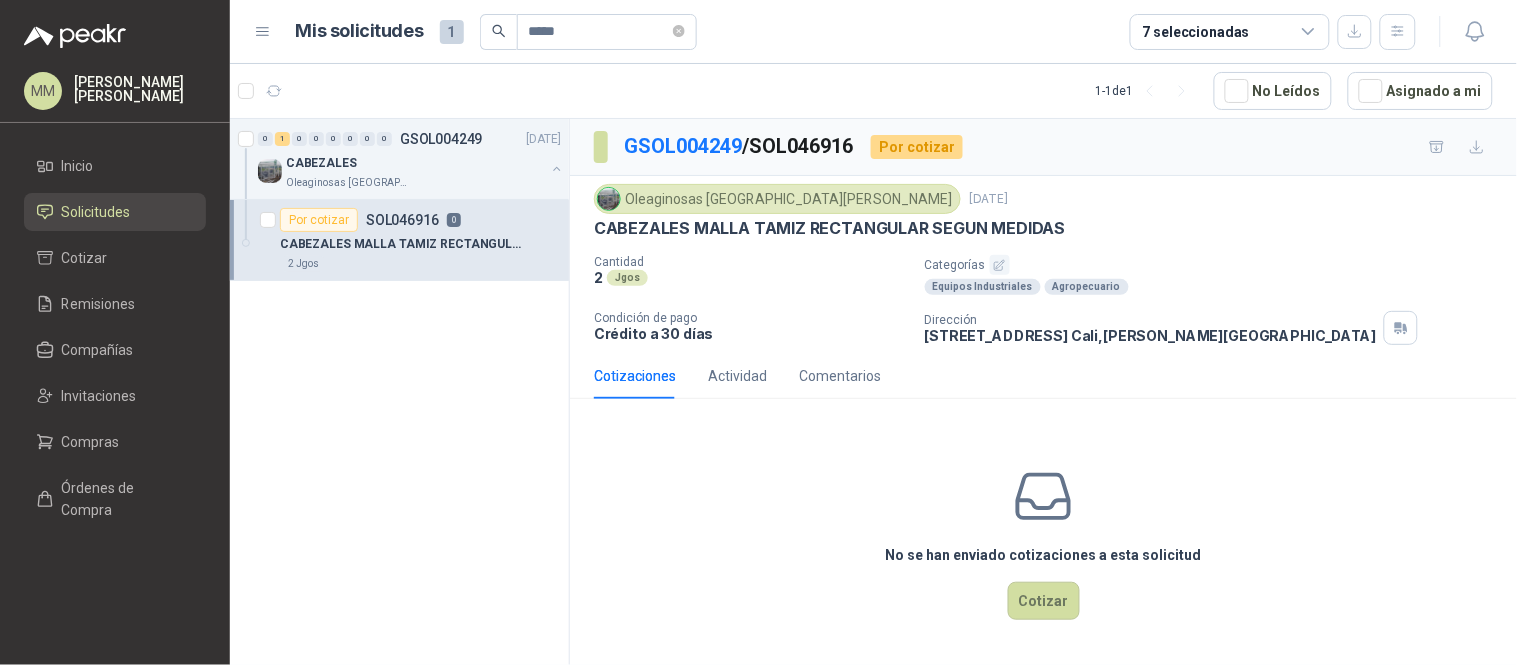 click on "[STREET_ADDRESS][PERSON_NAME]" at bounding box center [1151, 335] 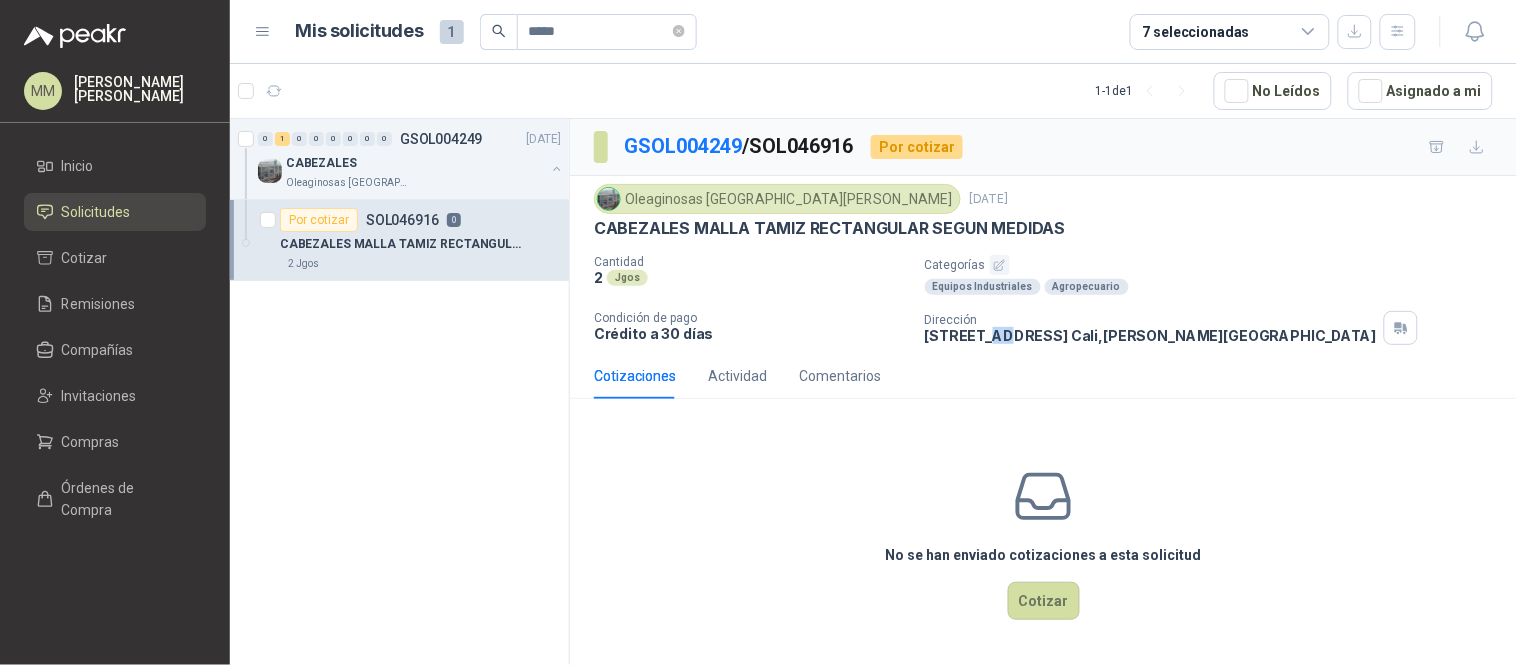 click on "[STREET_ADDRESS][PERSON_NAME]" at bounding box center [1151, 335] 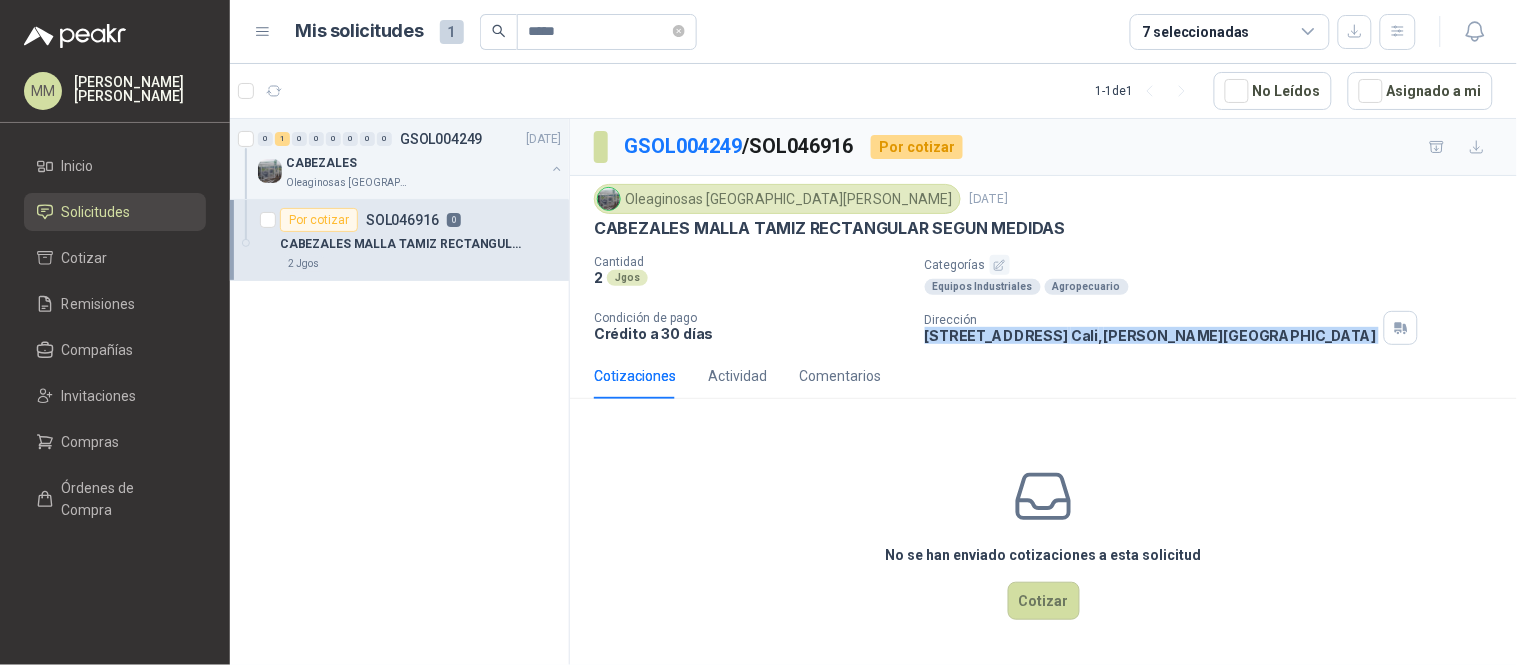 click on "[STREET_ADDRESS][PERSON_NAME]" at bounding box center [1151, 335] 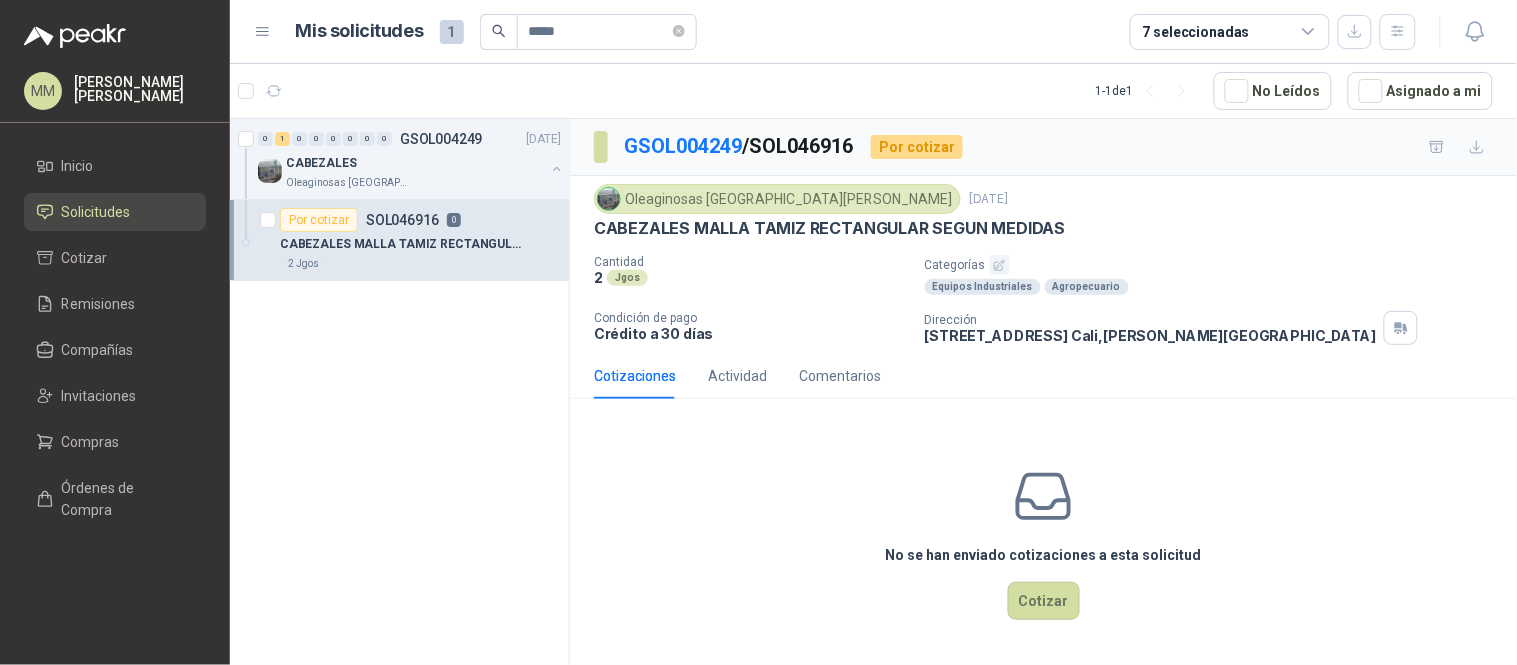 drag, startPoint x: 1022, startPoint y: 113, endPoint x: 904, endPoint y: 61, distance: 128.9496 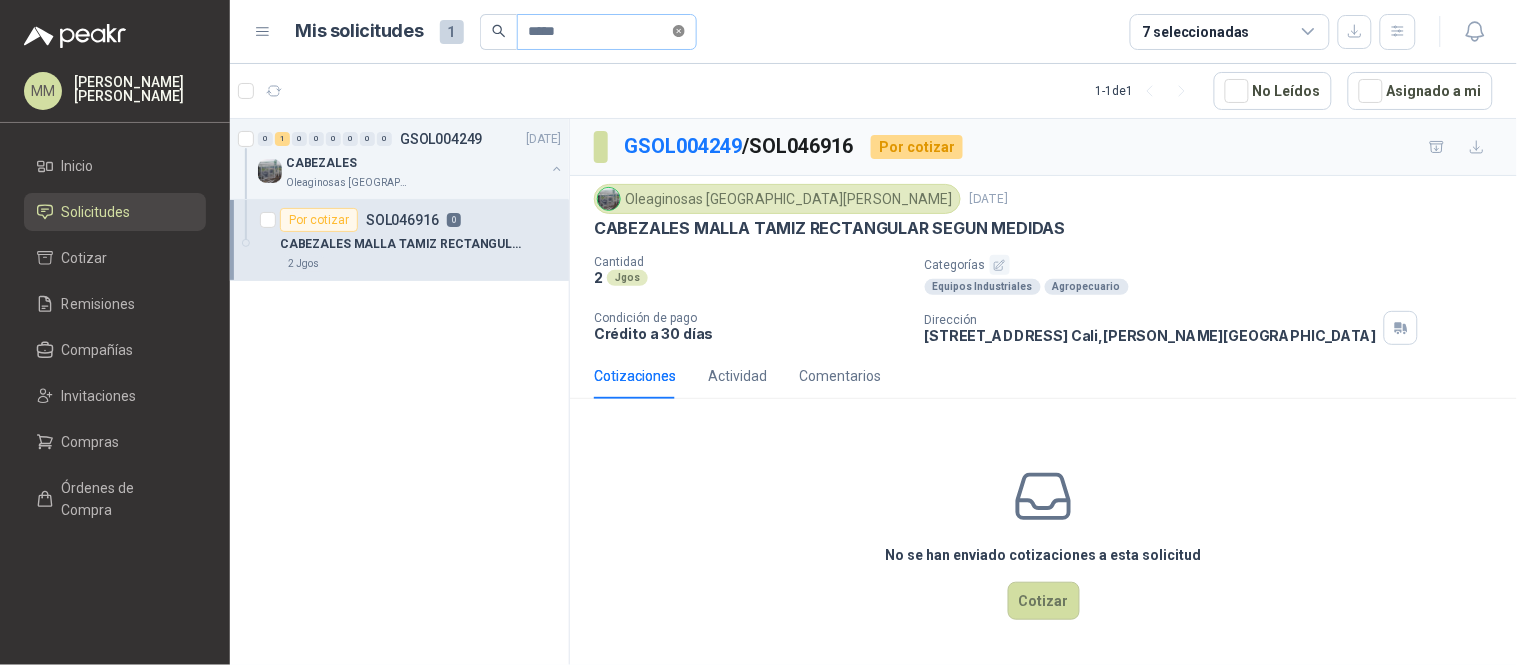 click 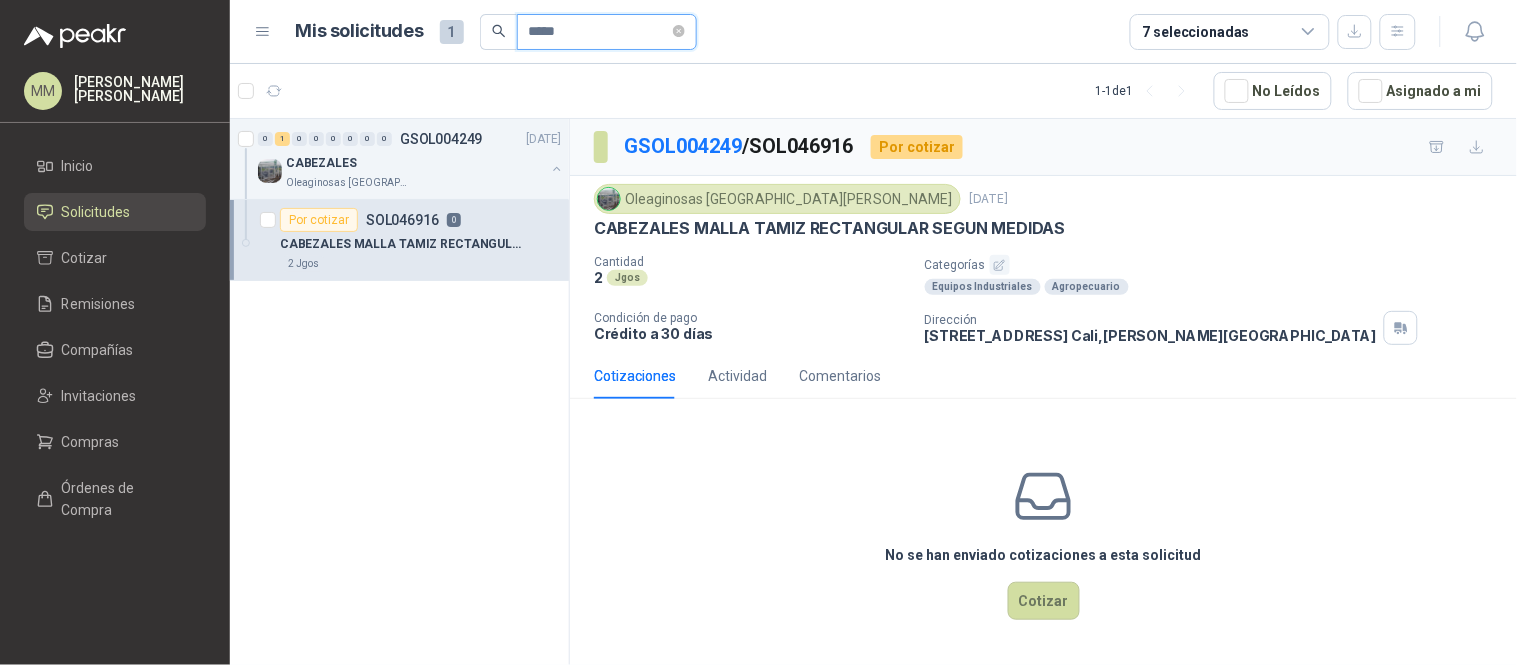type 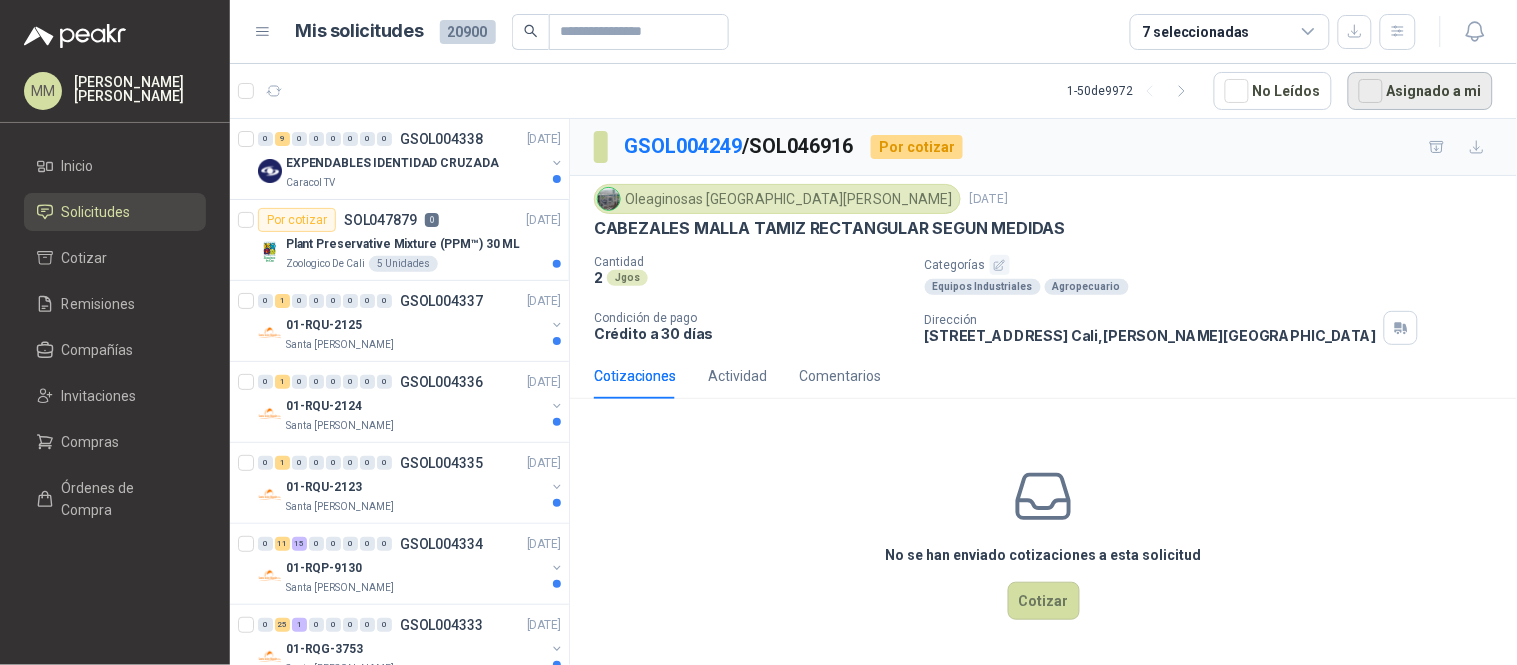 click on "Asignado a mi" at bounding box center (1420, 91) 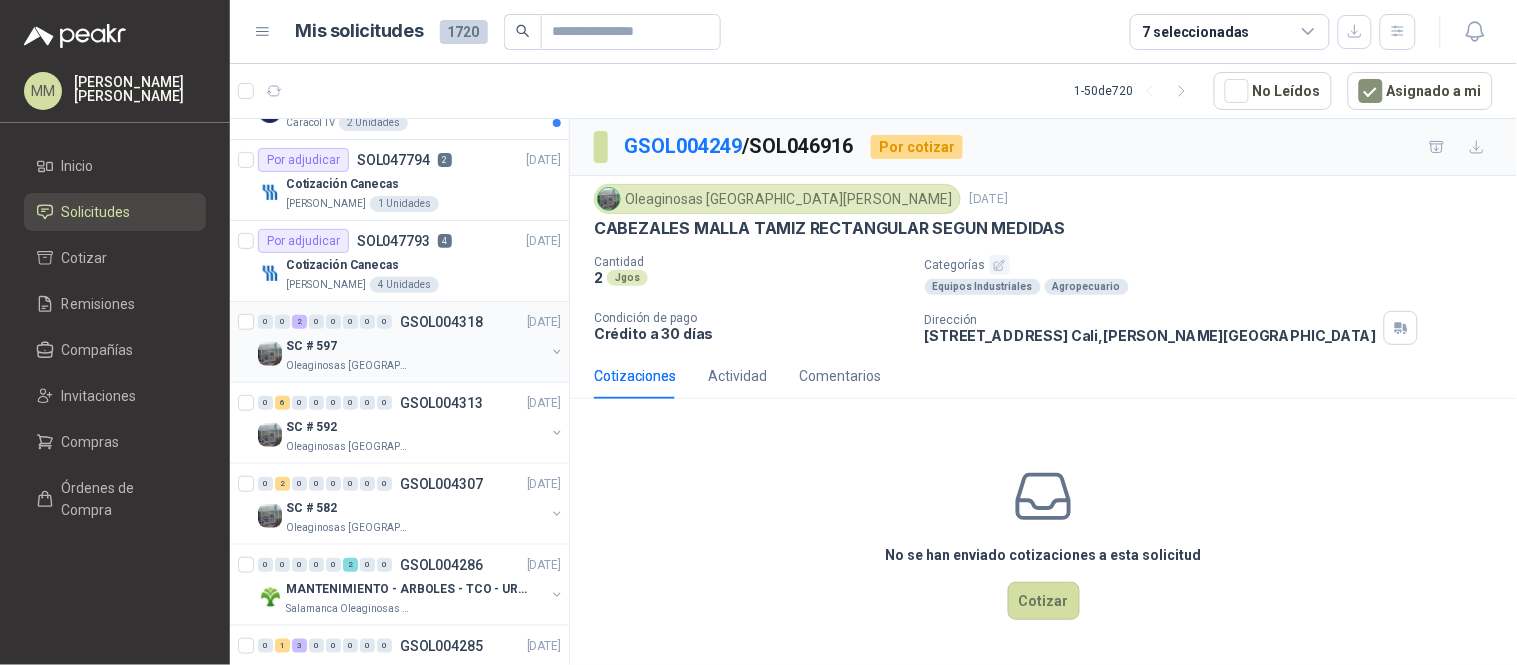 scroll, scrollTop: 333, scrollLeft: 0, axis: vertical 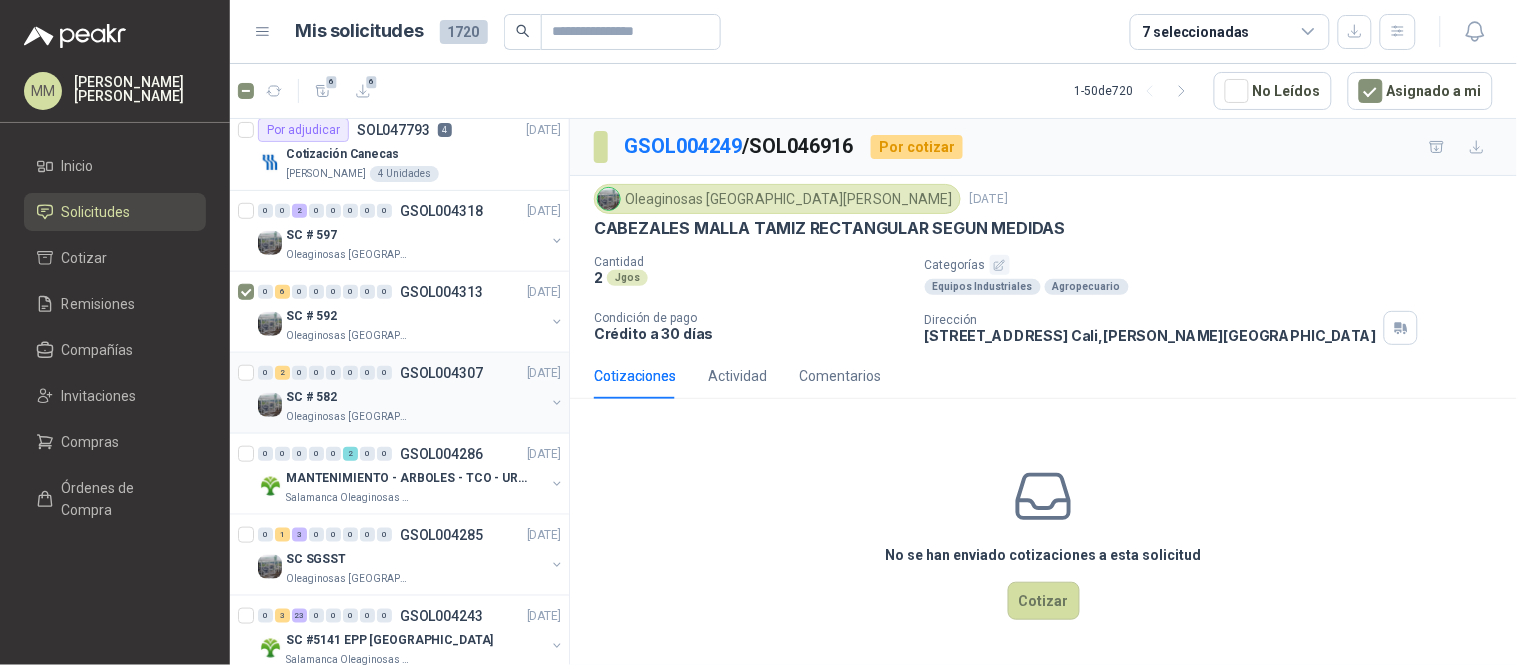 click at bounding box center [557, 403] 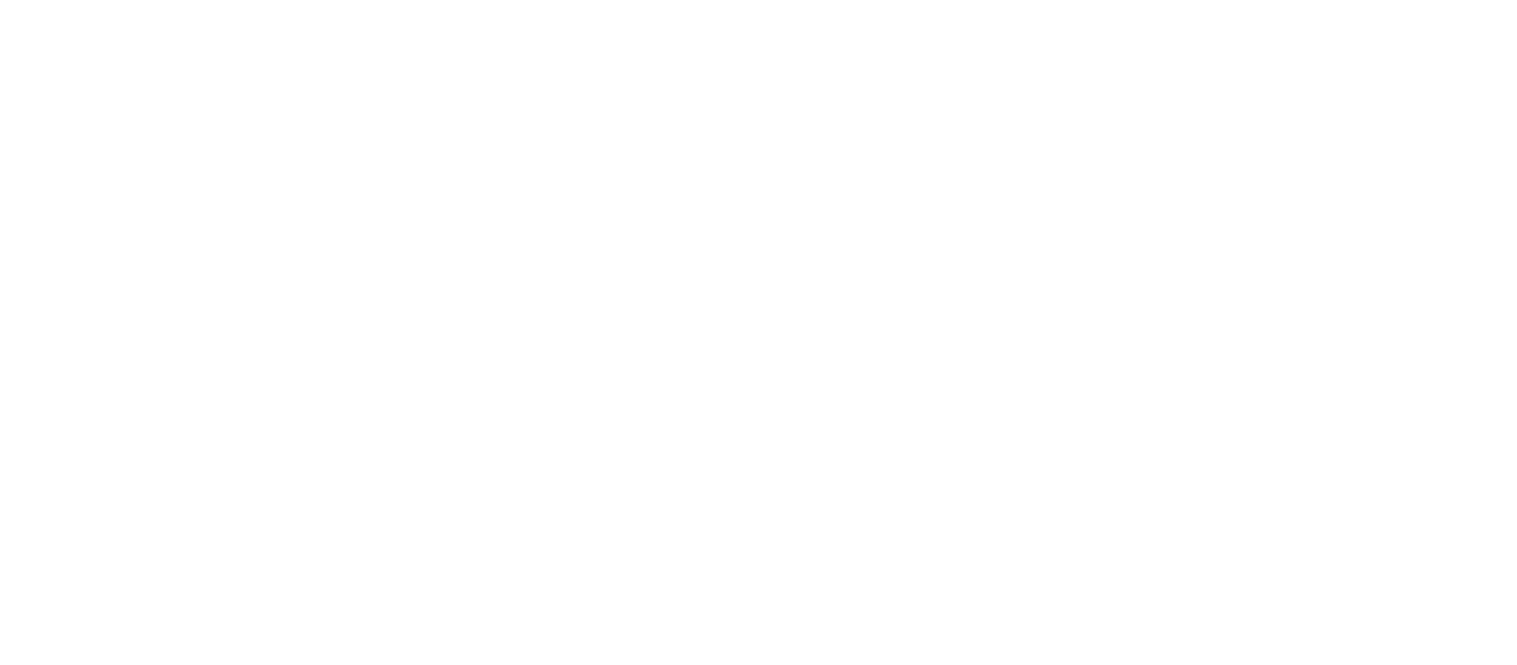 scroll, scrollTop: 0, scrollLeft: 0, axis: both 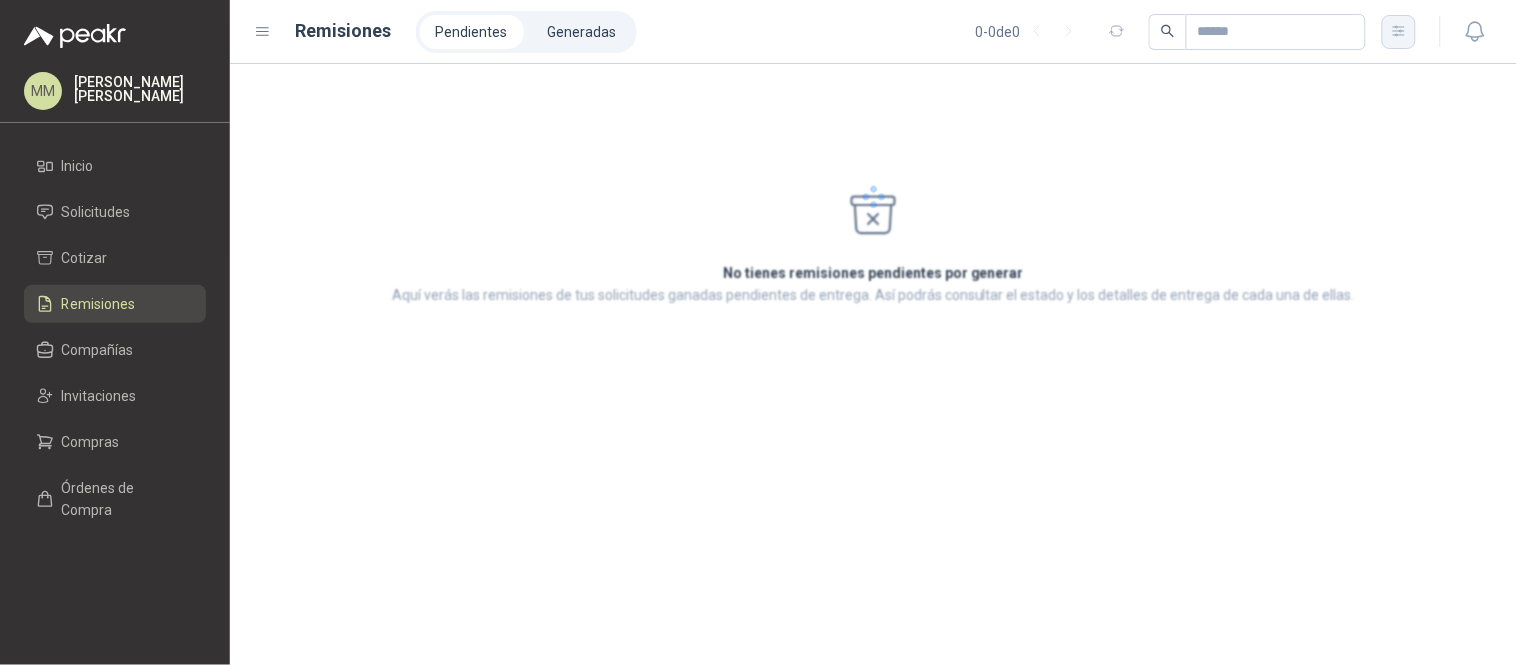 click 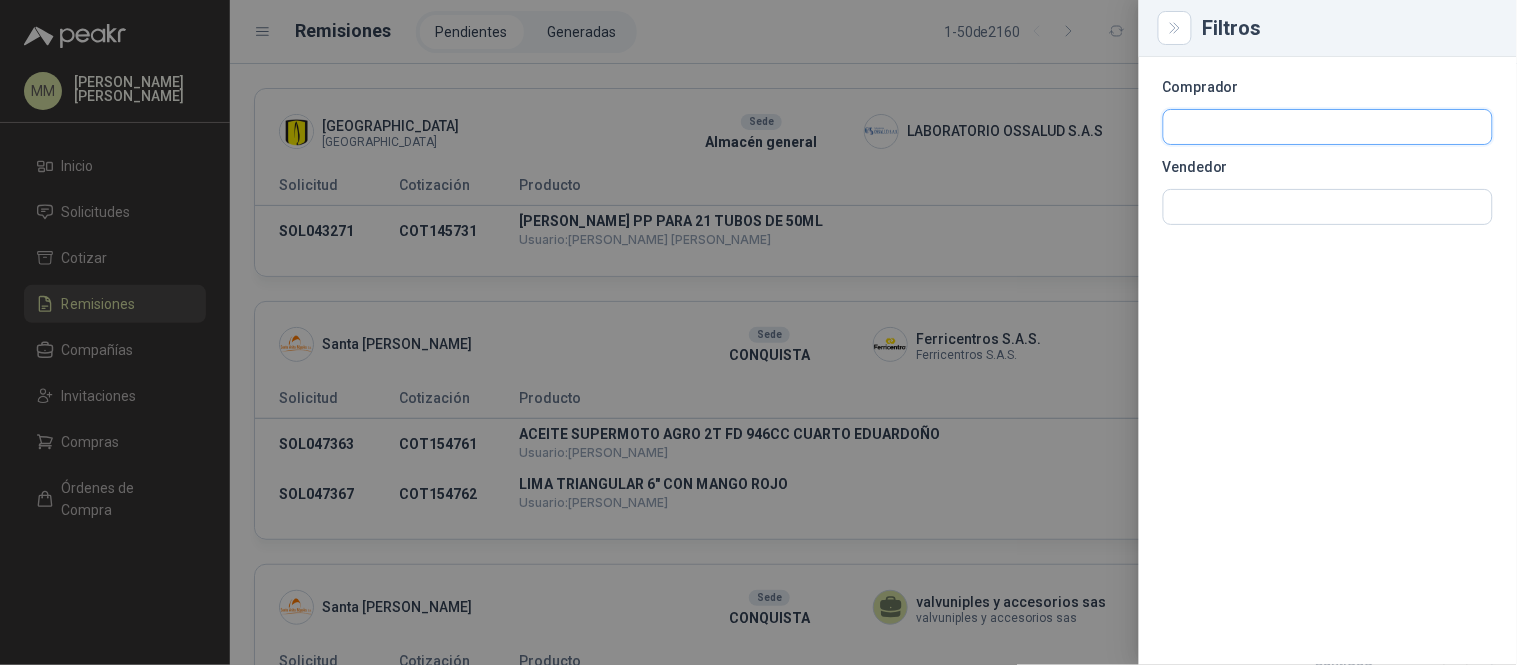 drag, startPoint x: 1385, startPoint y: 124, endPoint x: 1365, endPoint y: 145, distance: 29 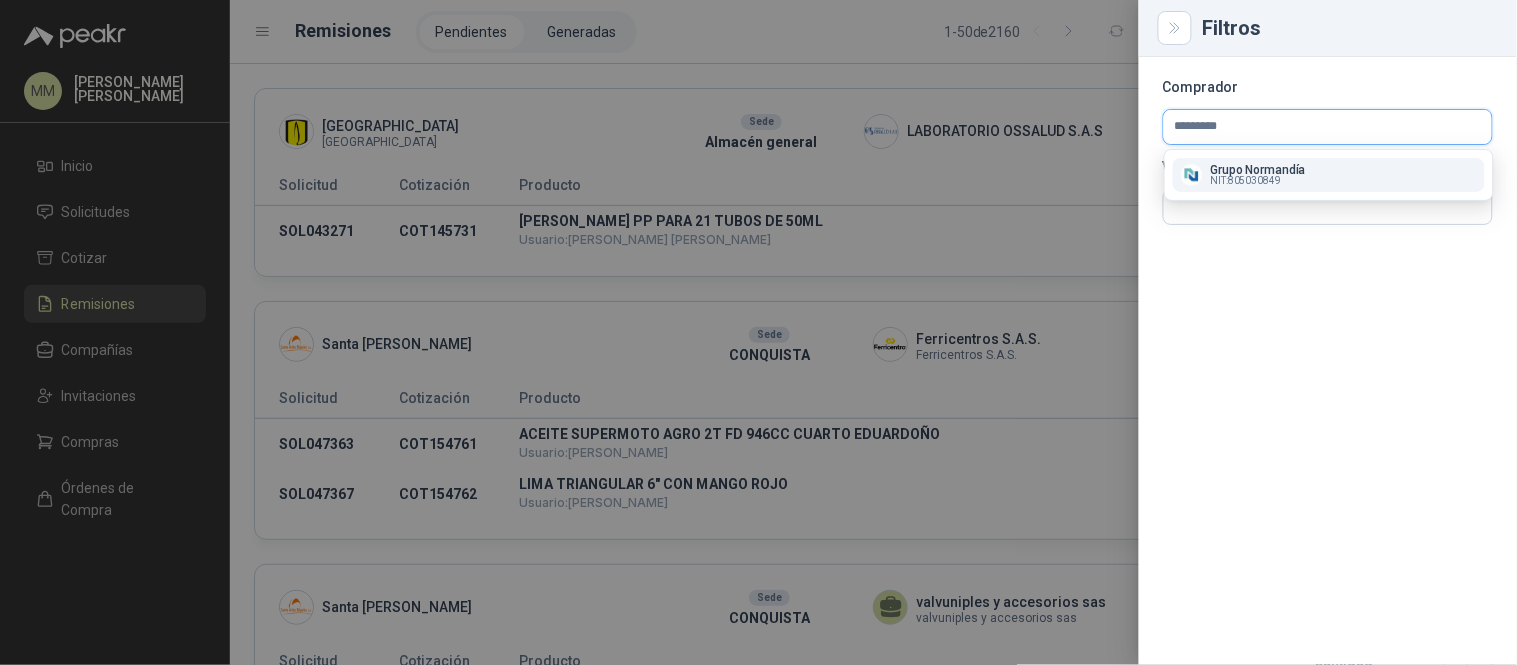 type on "*********" 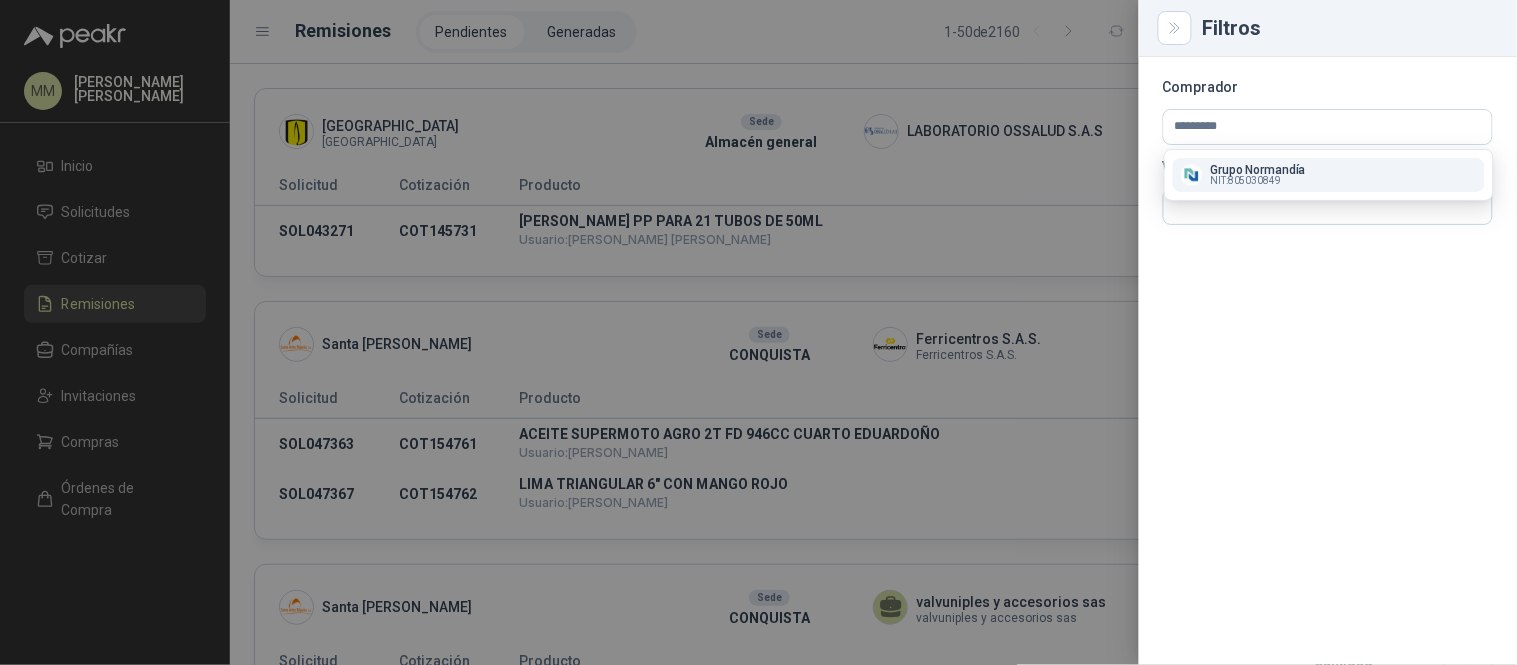 click on "Grupo Normandía NIT :  805030849" at bounding box center [1329, 175] 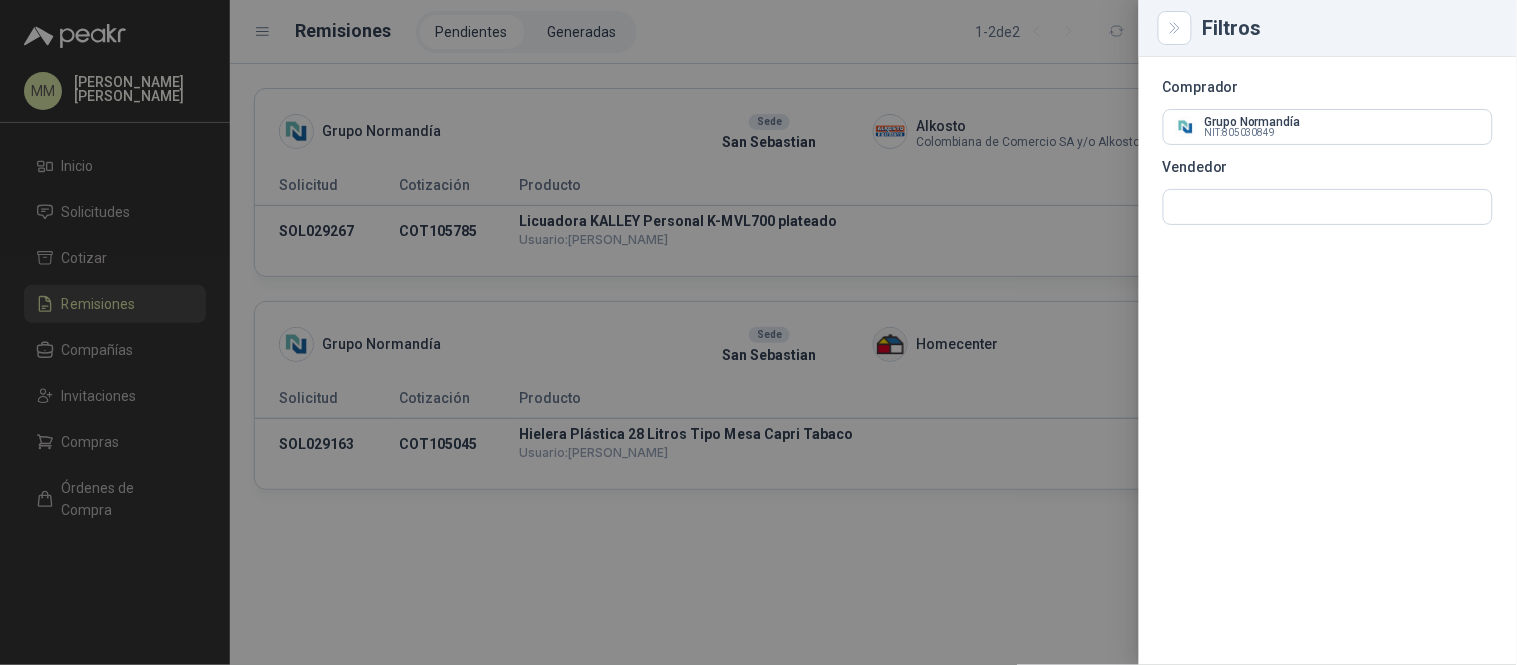 click at bounding box center [758, 332] 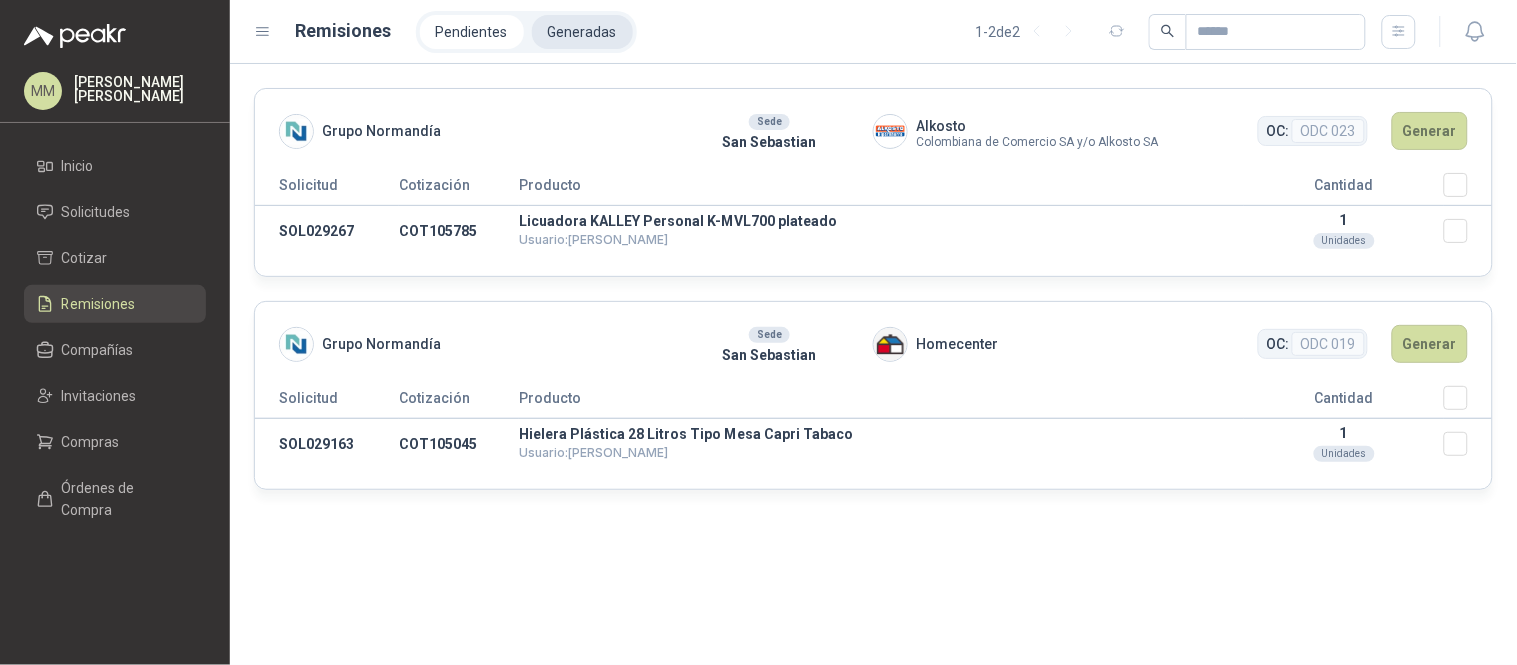 click on "Generadas" at bounding box center (582, 32) 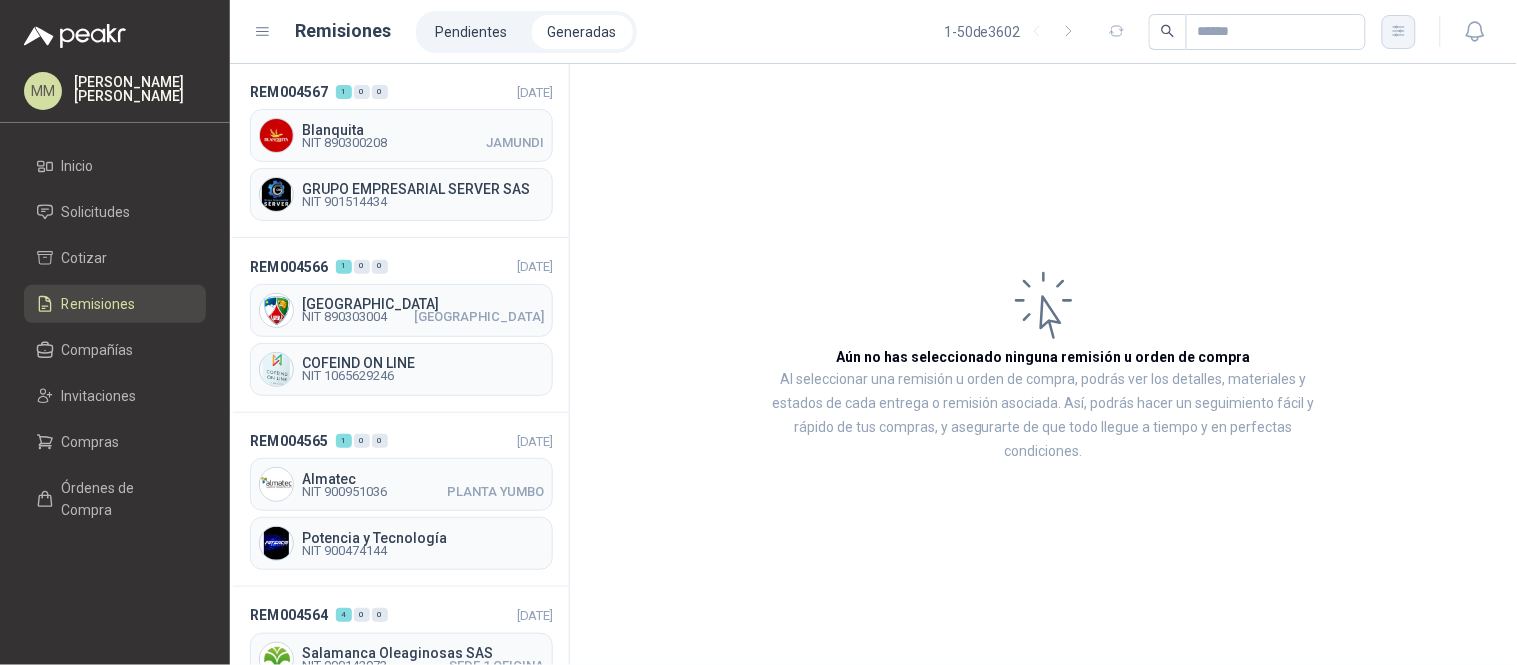 click at bounding box center (1399, 32) 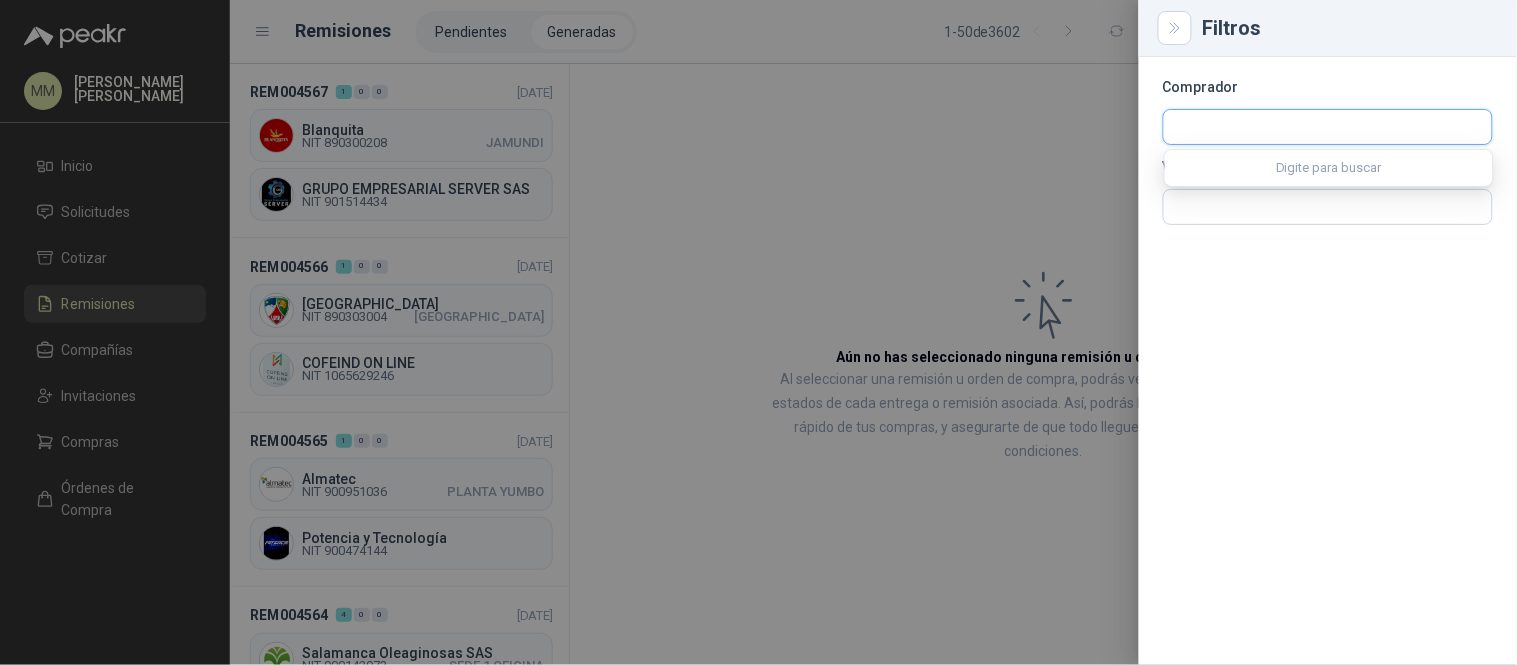 click at bounding box center [1328, 127] 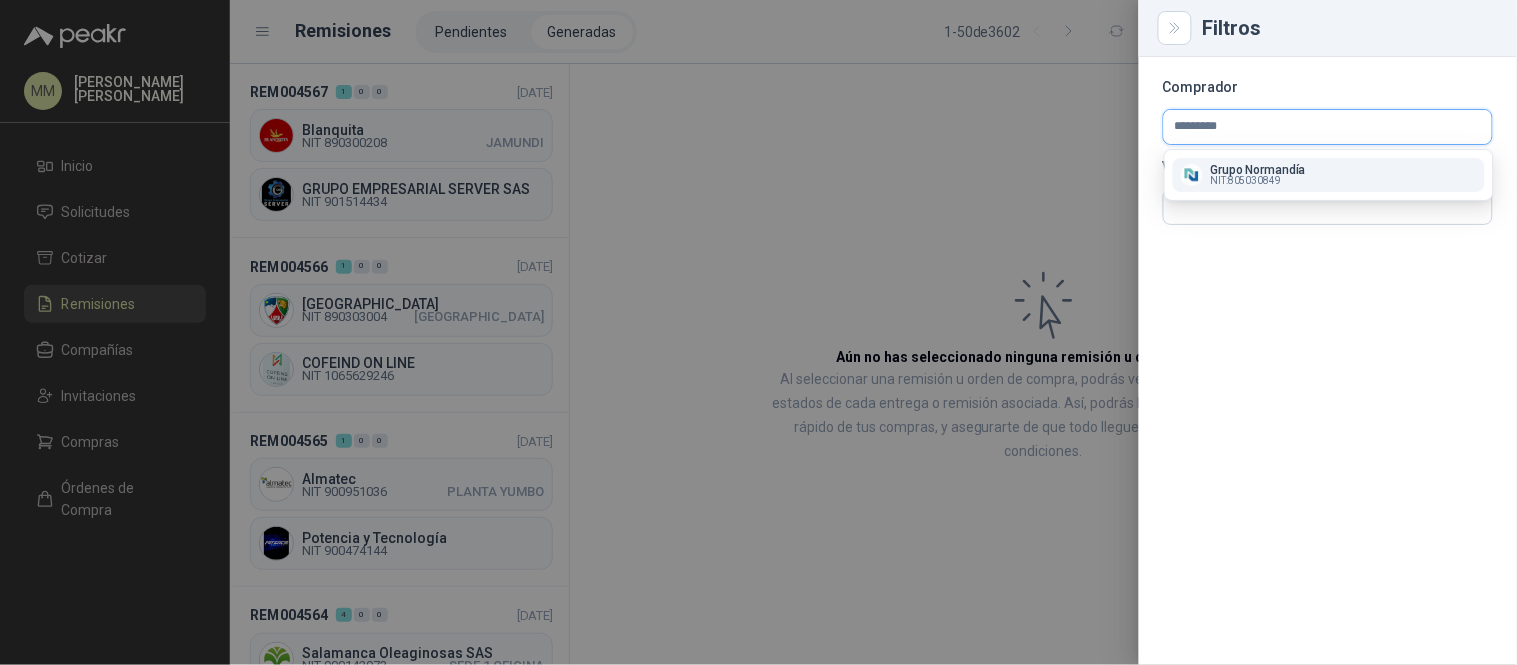 type on "*********" 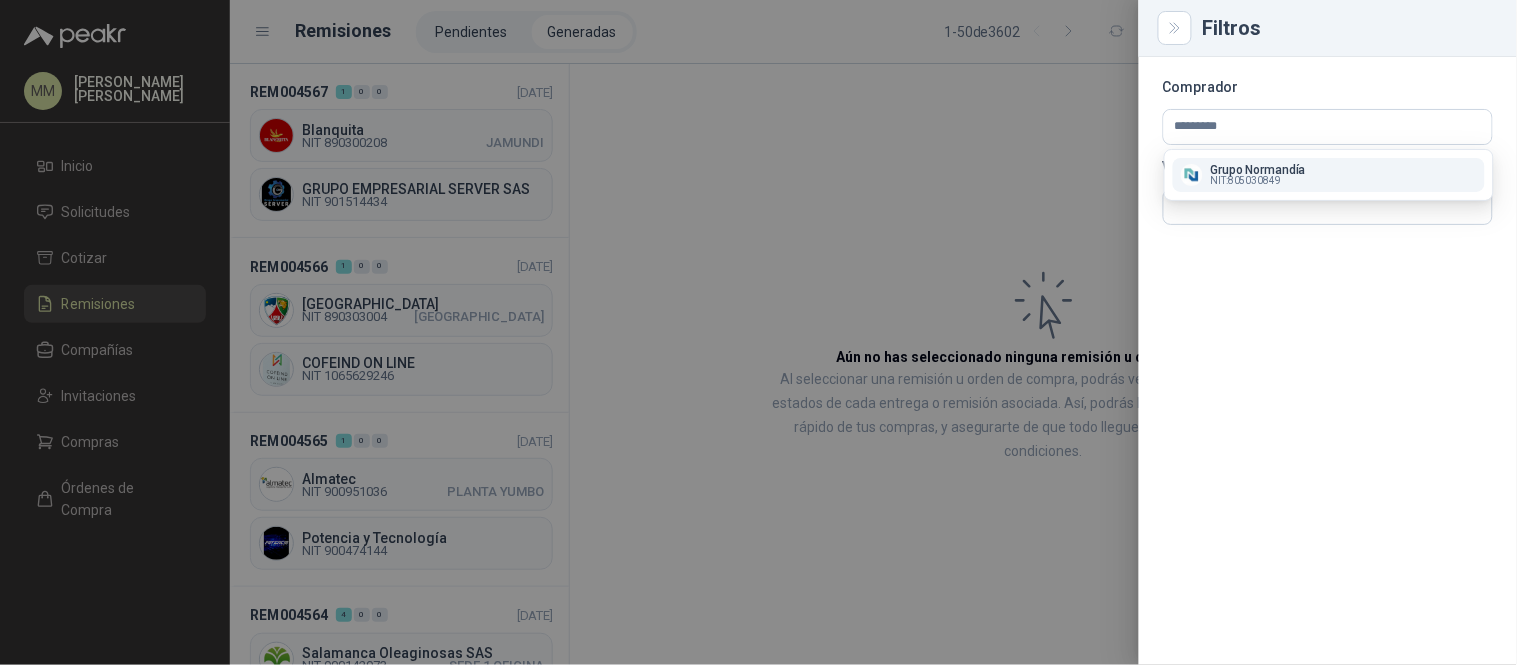 click on "Grupo Normandía" at bounding box center (1258, 170) 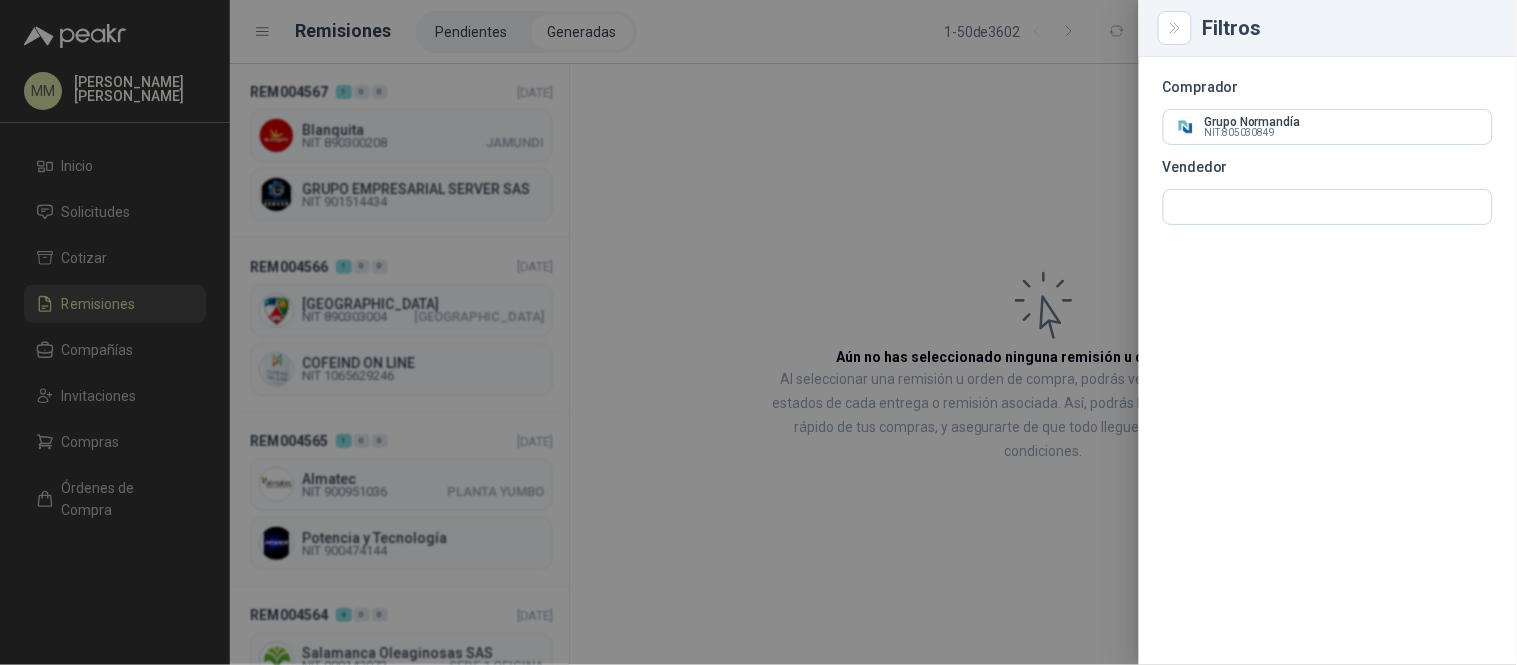 click at bounding box center (758, 332) 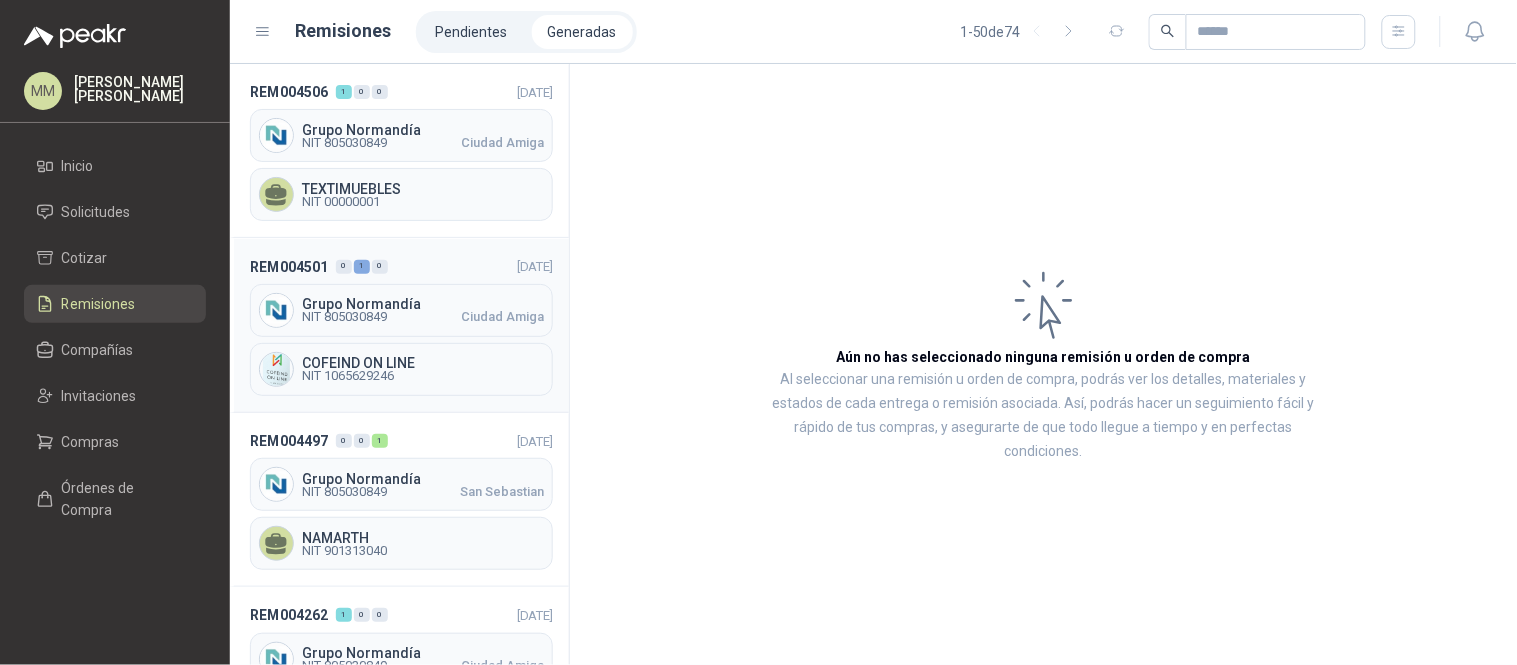 click on "Grupo Normandía NIT   805030849 Ciudad Amiga" at bounding box center (401, 310) 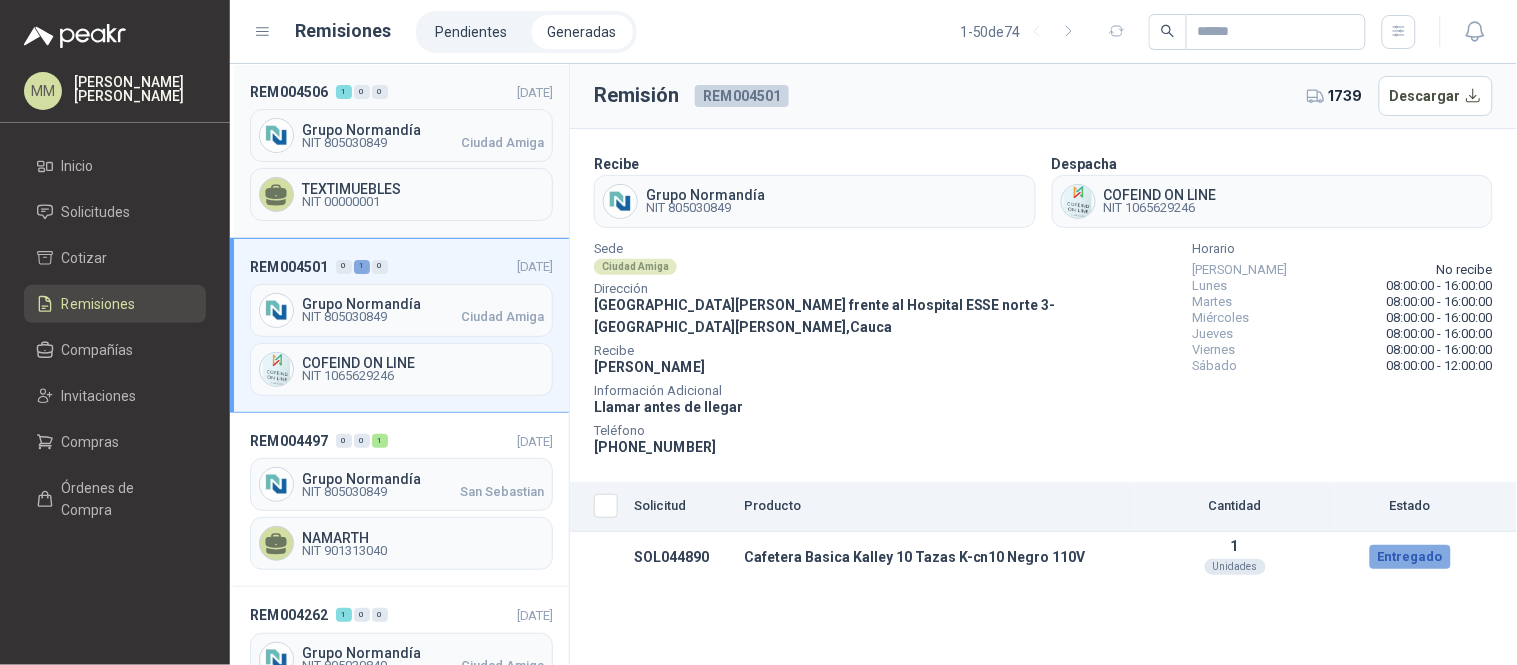 click on "Grupo Normandía NIT   805030849 Ciudad Amiga" at bounding box center (401, 135) 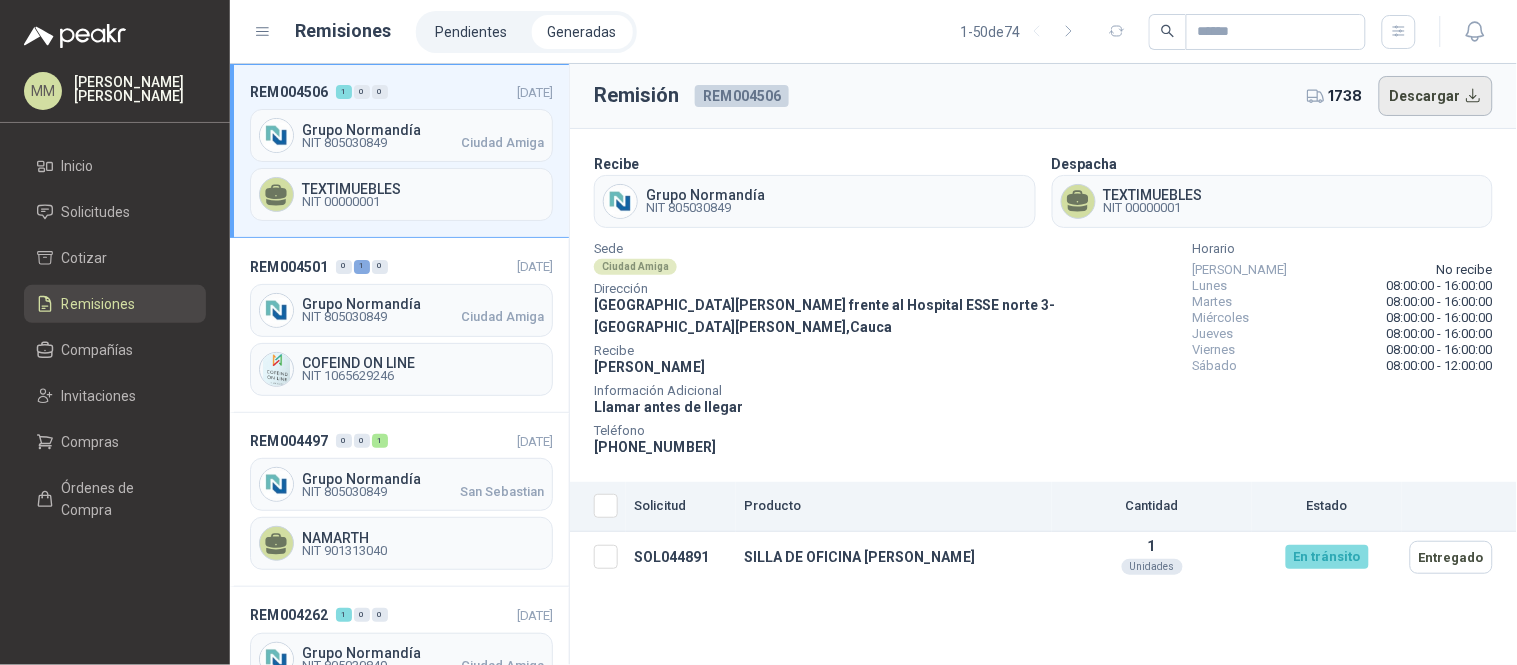 click on "Descargar" at bounding box center [1436, 96] 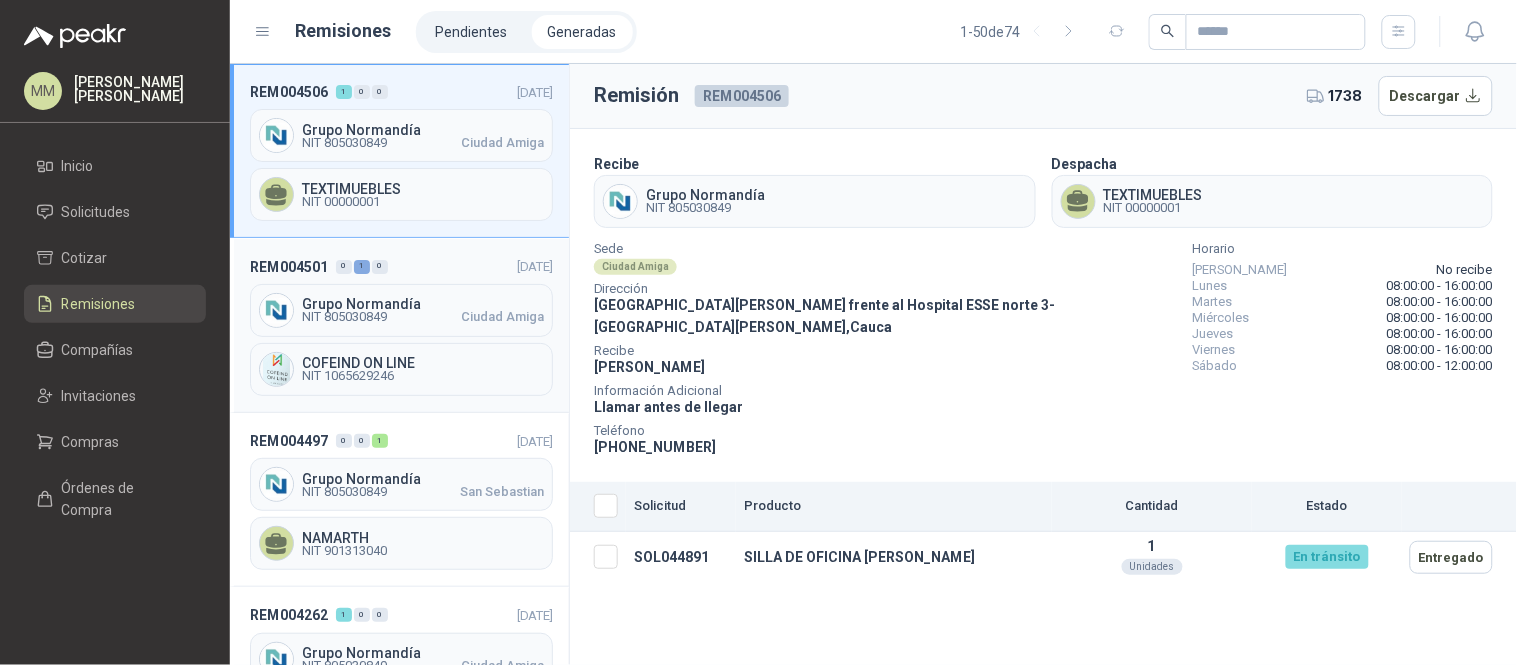 click on "REM004501 0 1 0 19/06/2025   Grupo Normandía NIT   805030849 Ciudad Amiga COFEIND ON LINE NIT   1065629246" at bounding box center [399, 325] 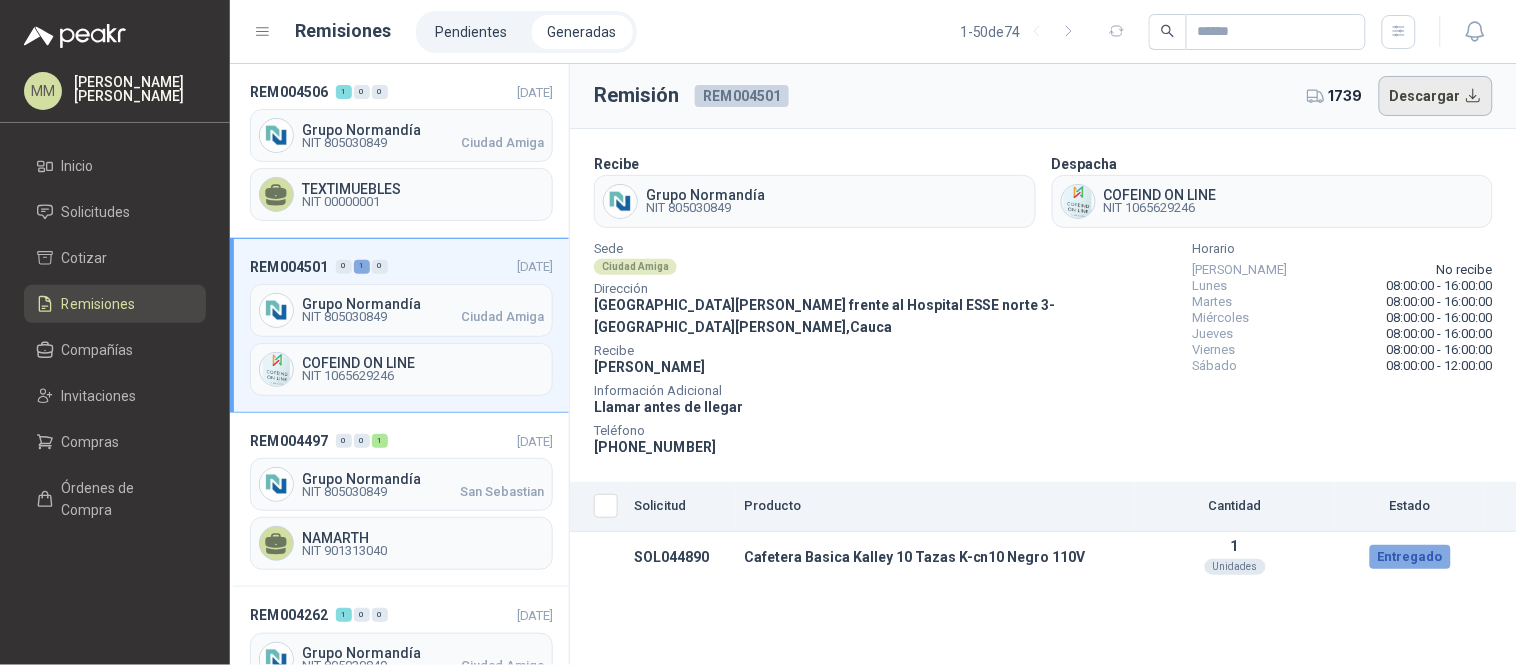 click on "Descargar" at bounding box center [1436, 96] 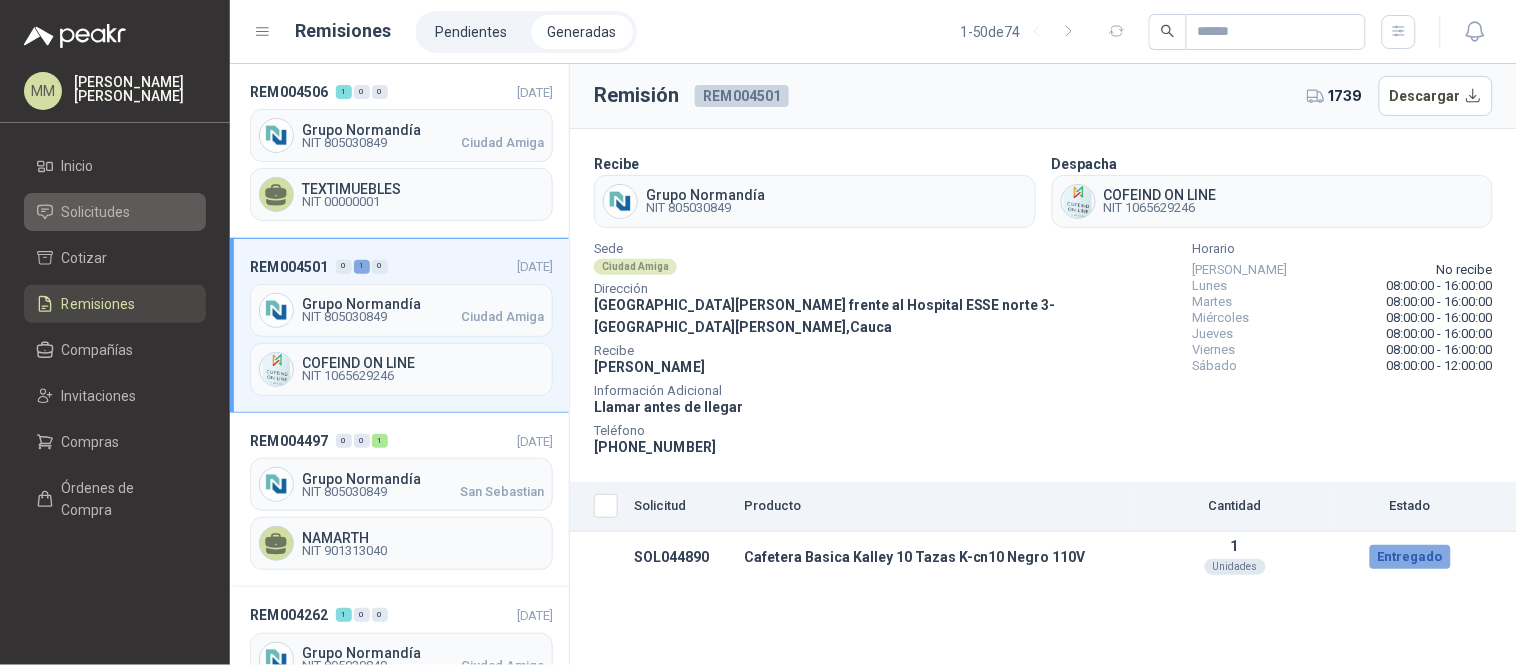 click on "Solicitudes" at bounding box center [96, 212] 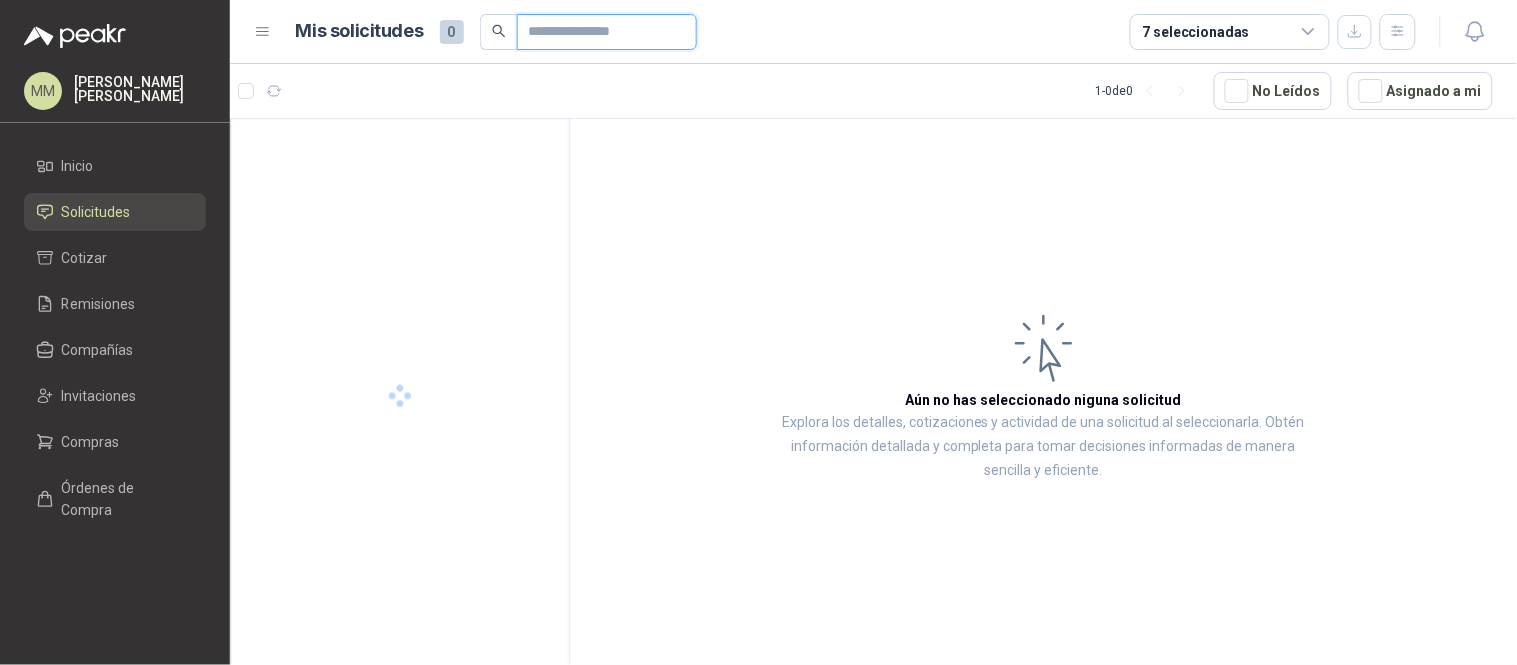 click at bounding box center (599, 32) 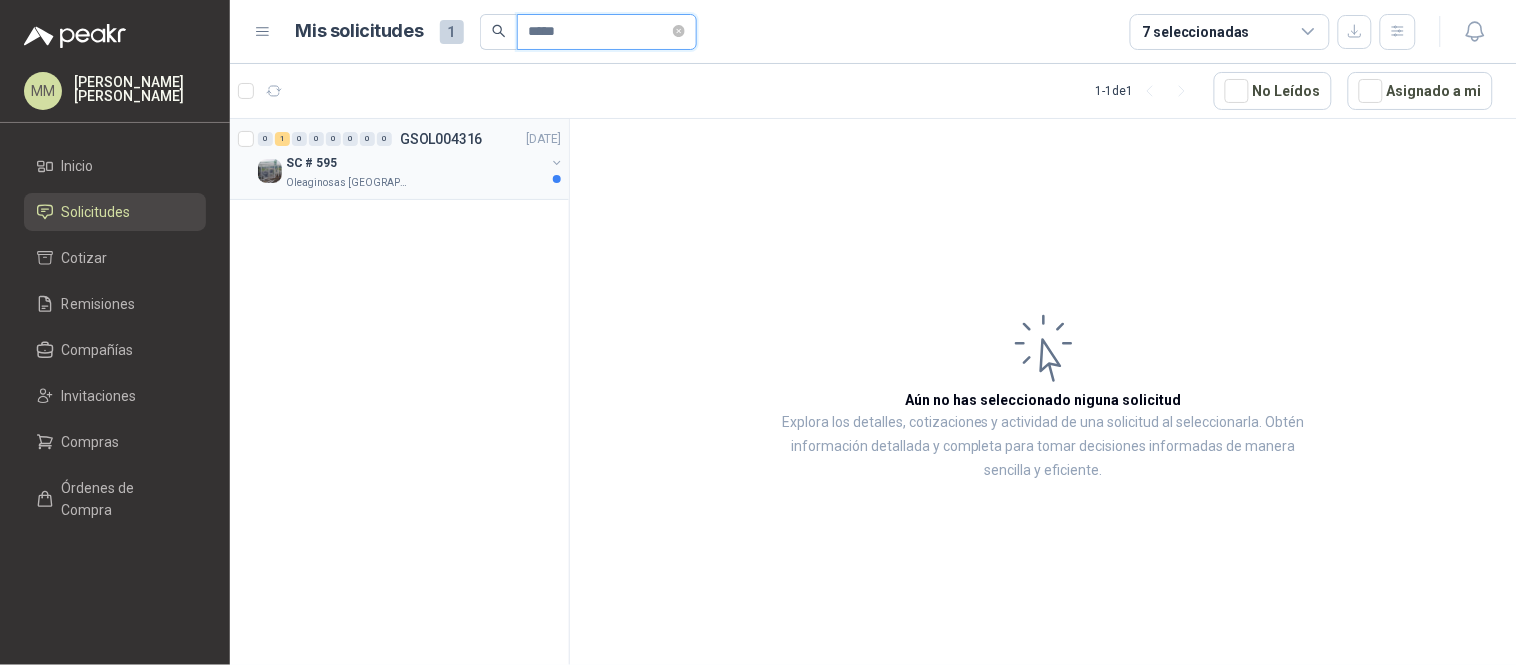 type on "*****" 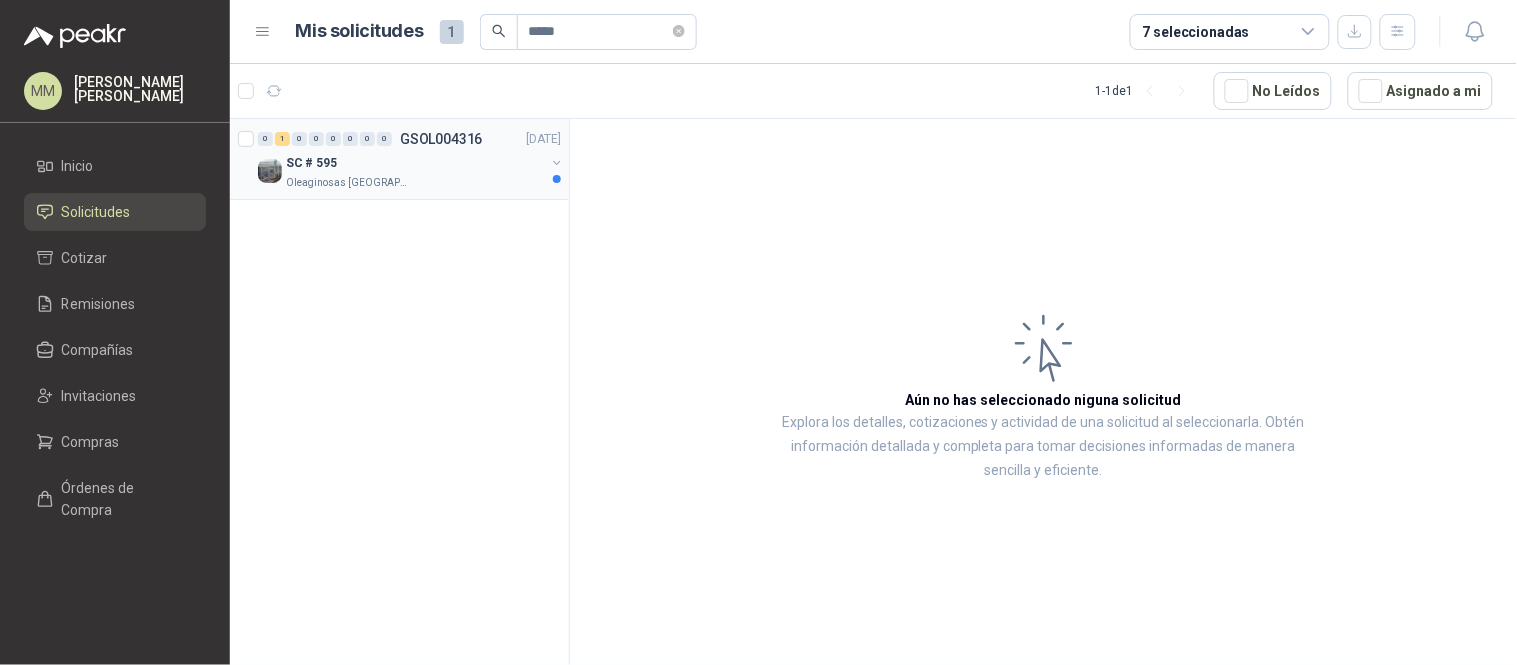click at bounding box center (557, 163) 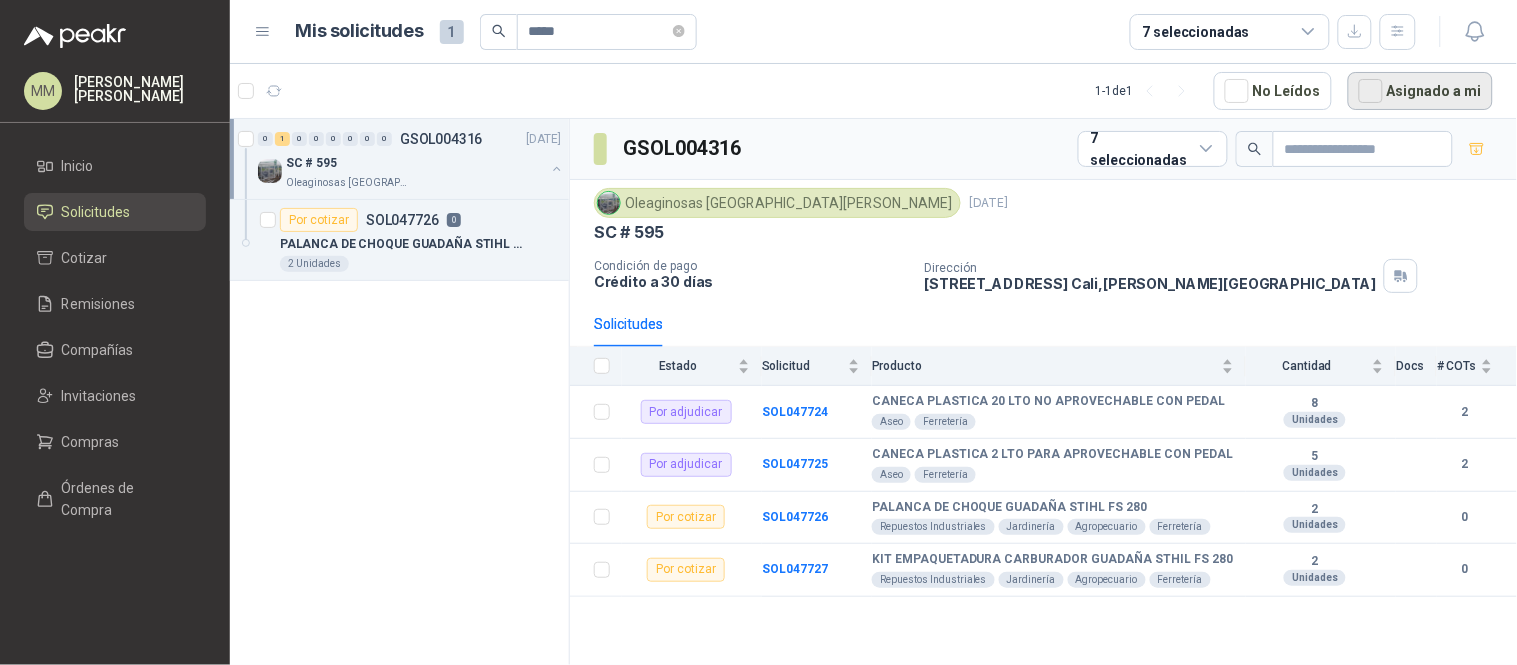 click on "Asignado a mi" at bounding box center (1420, 91) 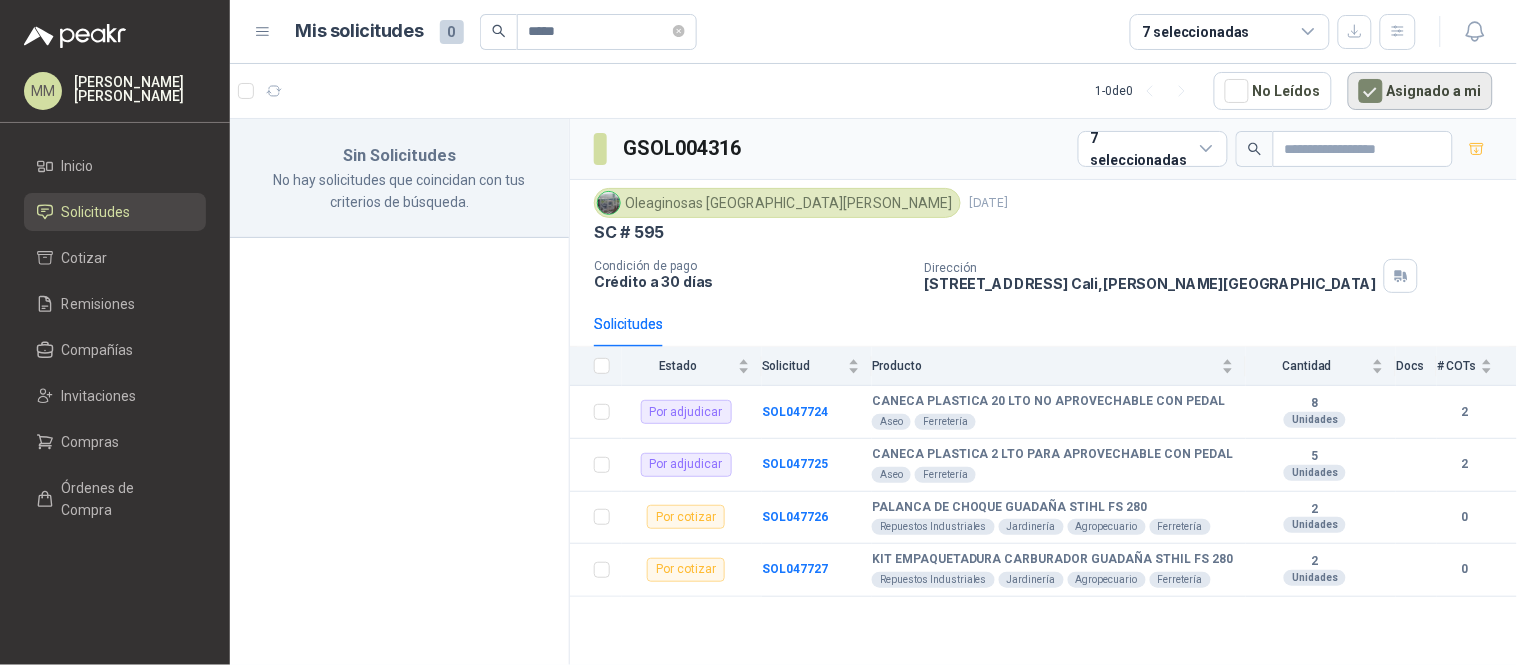 click on "Asignado a mi" at bounding box center [1420, 91] 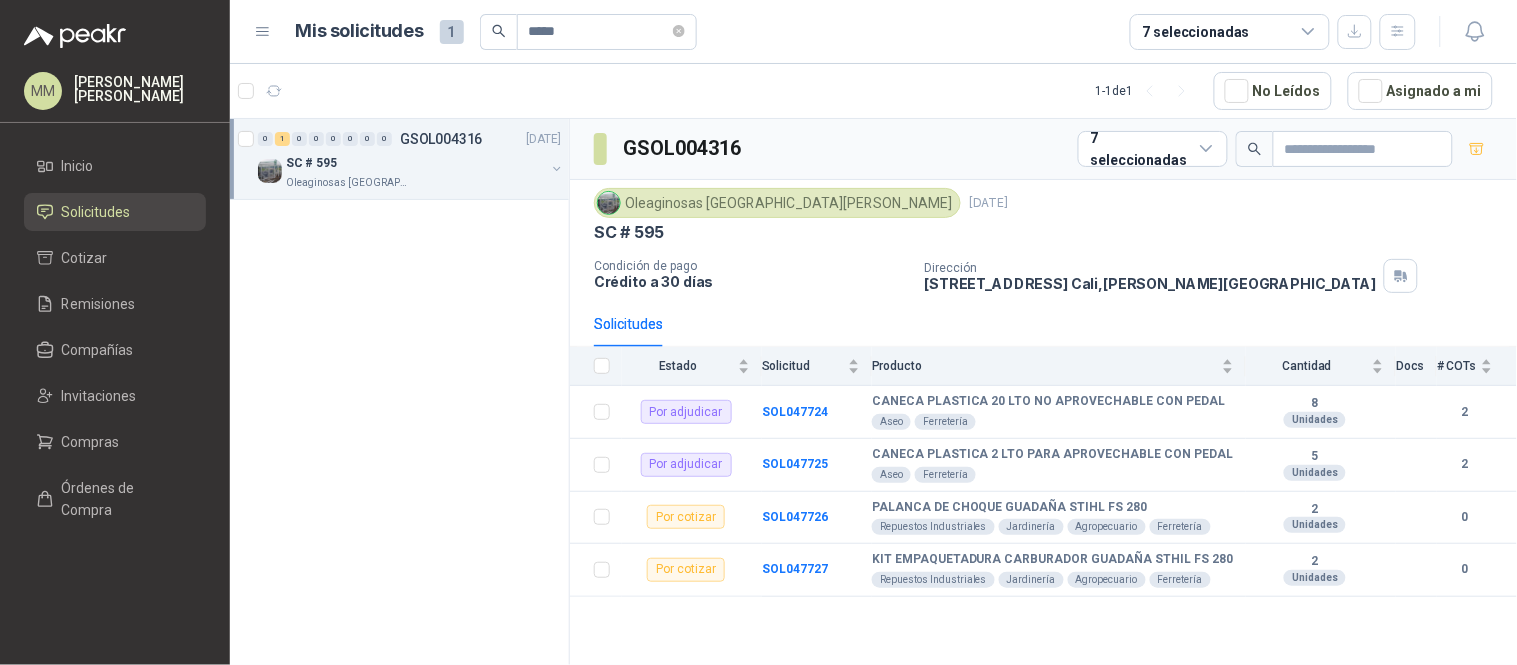 type 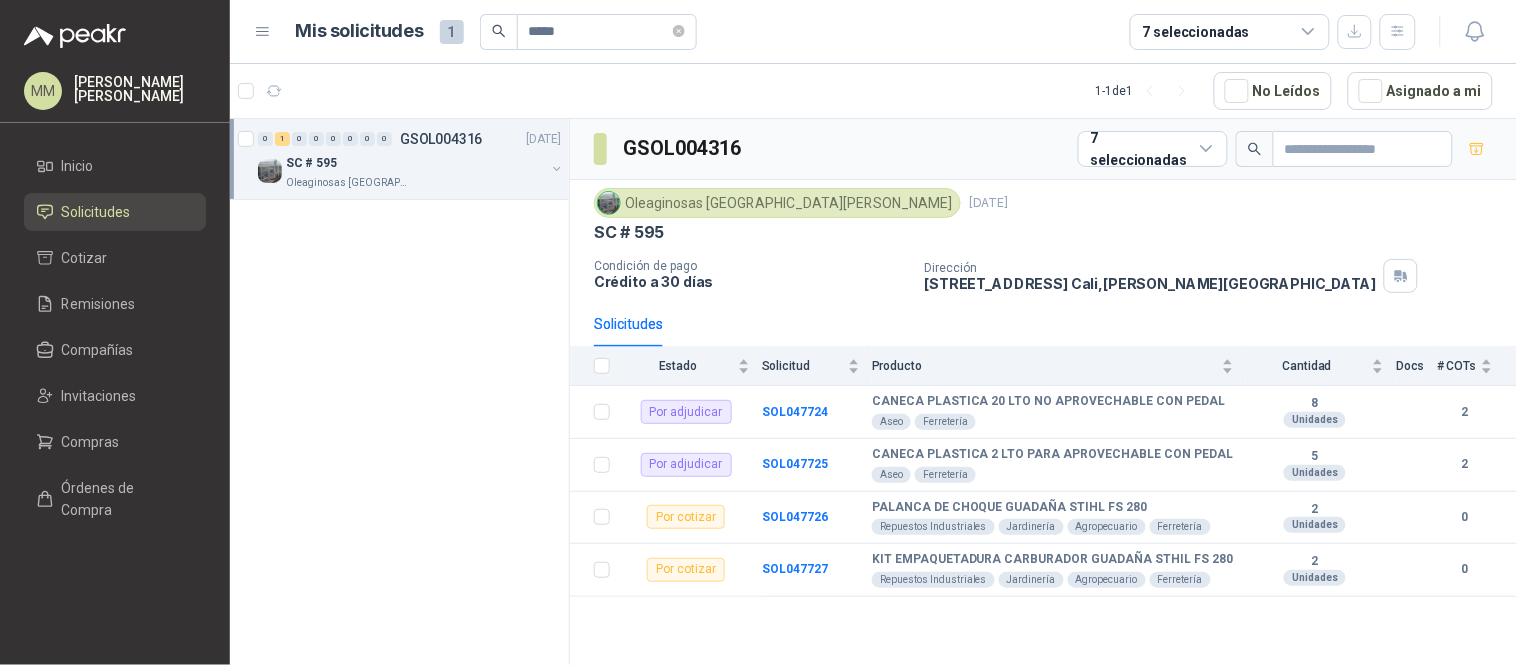 click on "Dirección" at bounding box center (1151, 268) 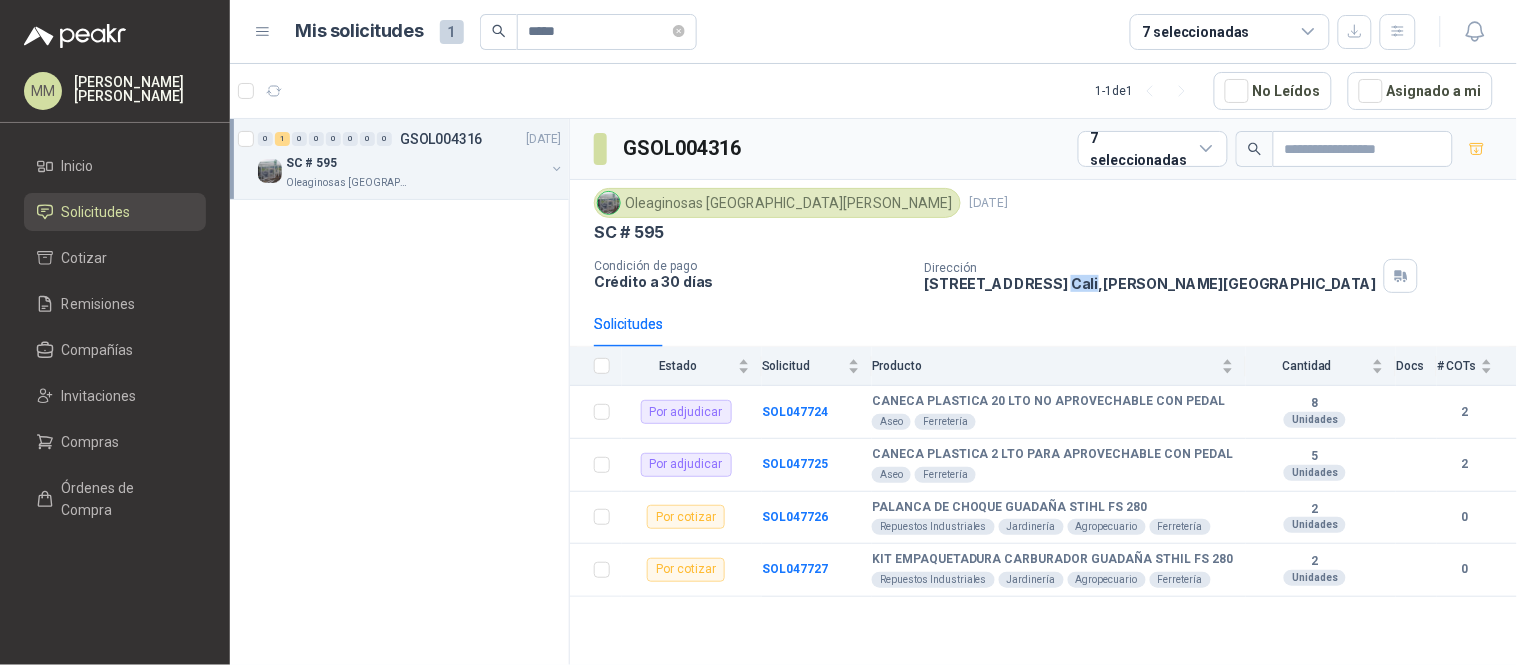 click on "[STREET_ADDRESS][PERSON_NAME]" at bounding box center (1151, 283) 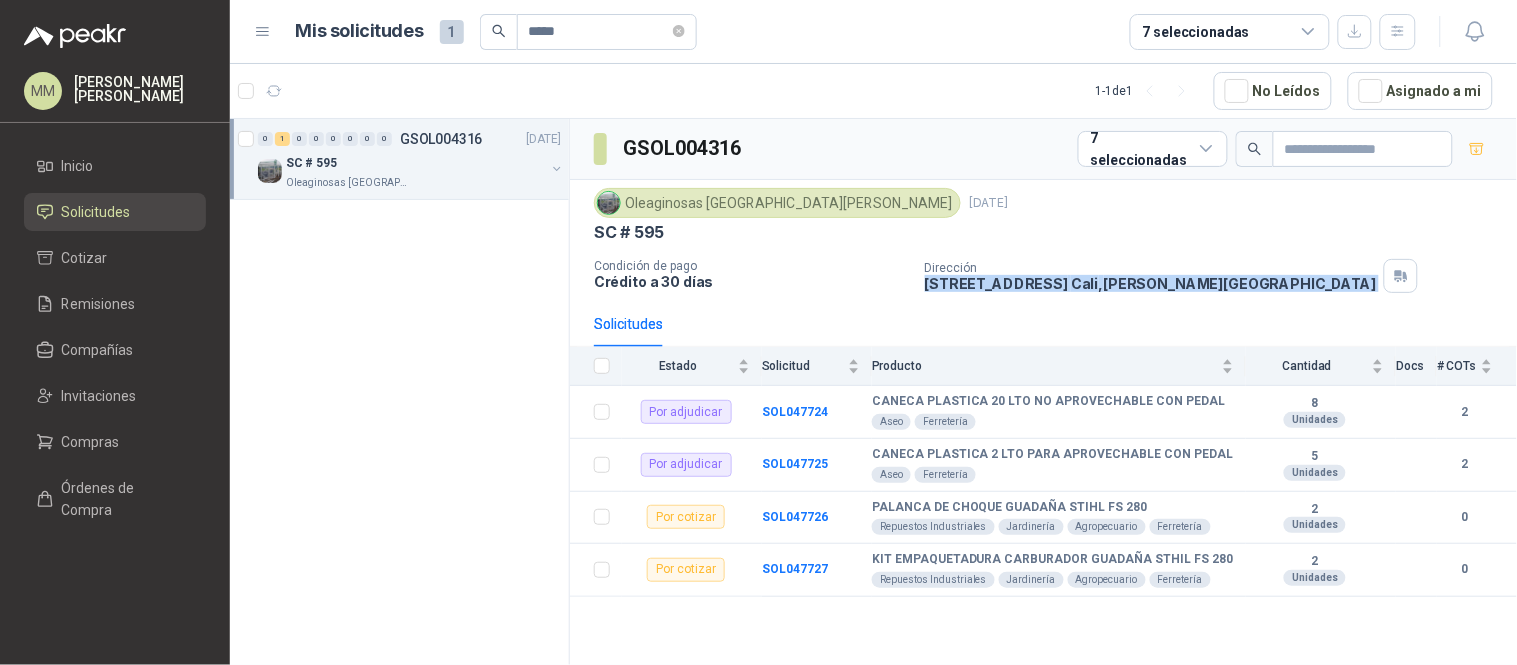 click on "[STREET_ADDRESS][PERSON_NAME]" at bounding box center [1151, 283] 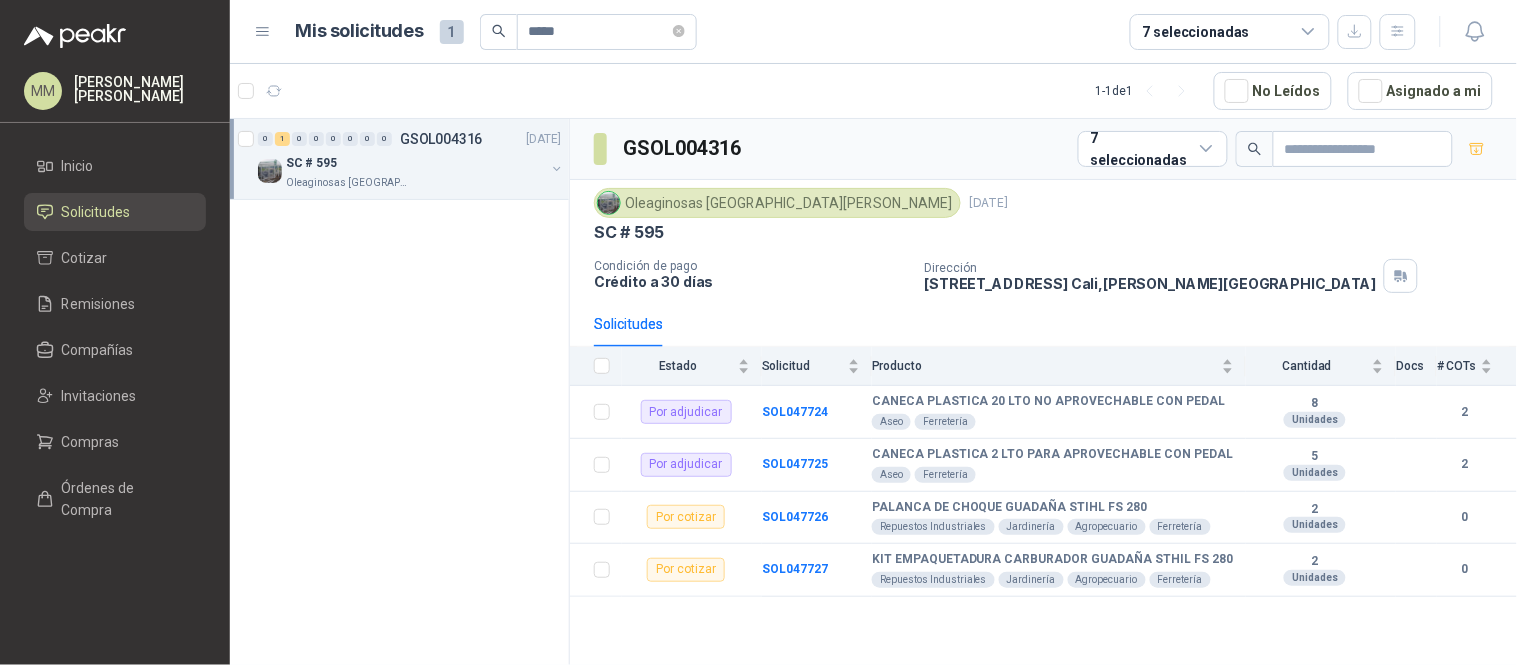click on "Mis solicitudes 1 ***** 7 seleccionadas" at bounding box center (873, 32) 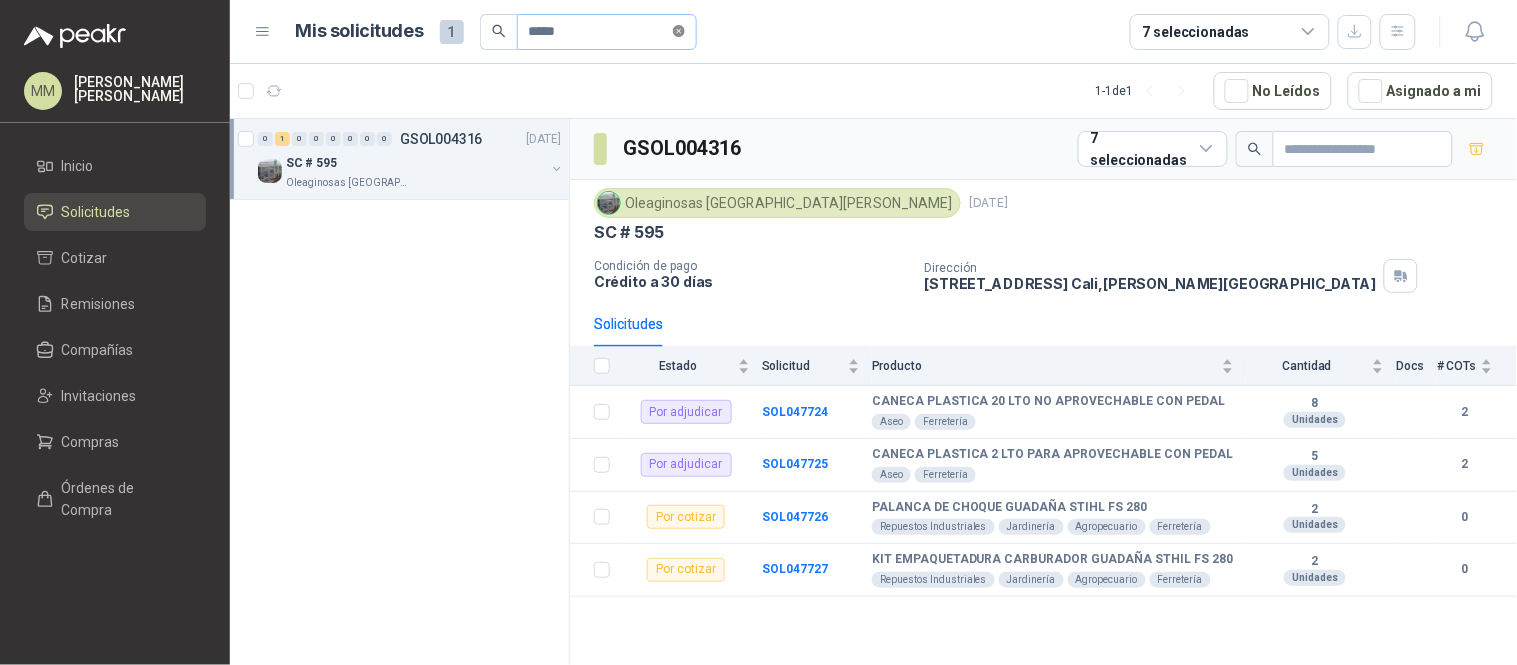 click 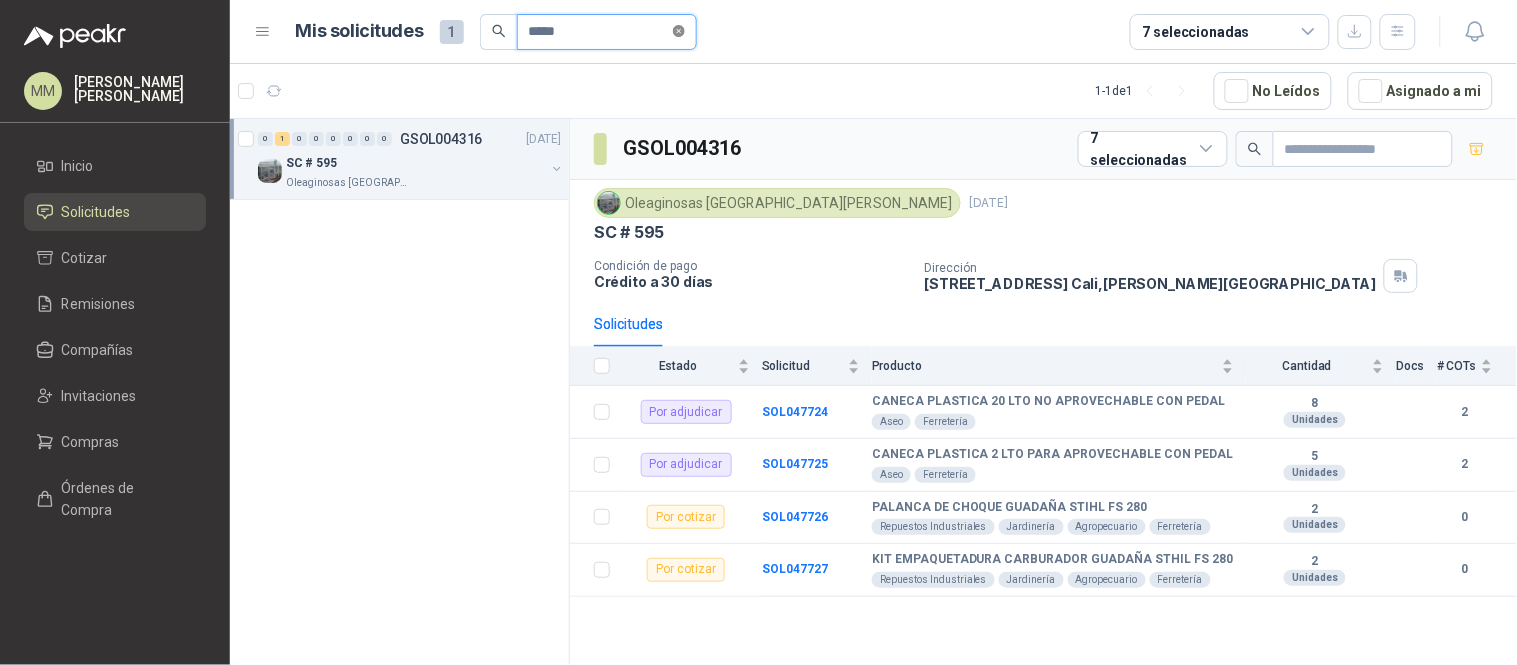 type 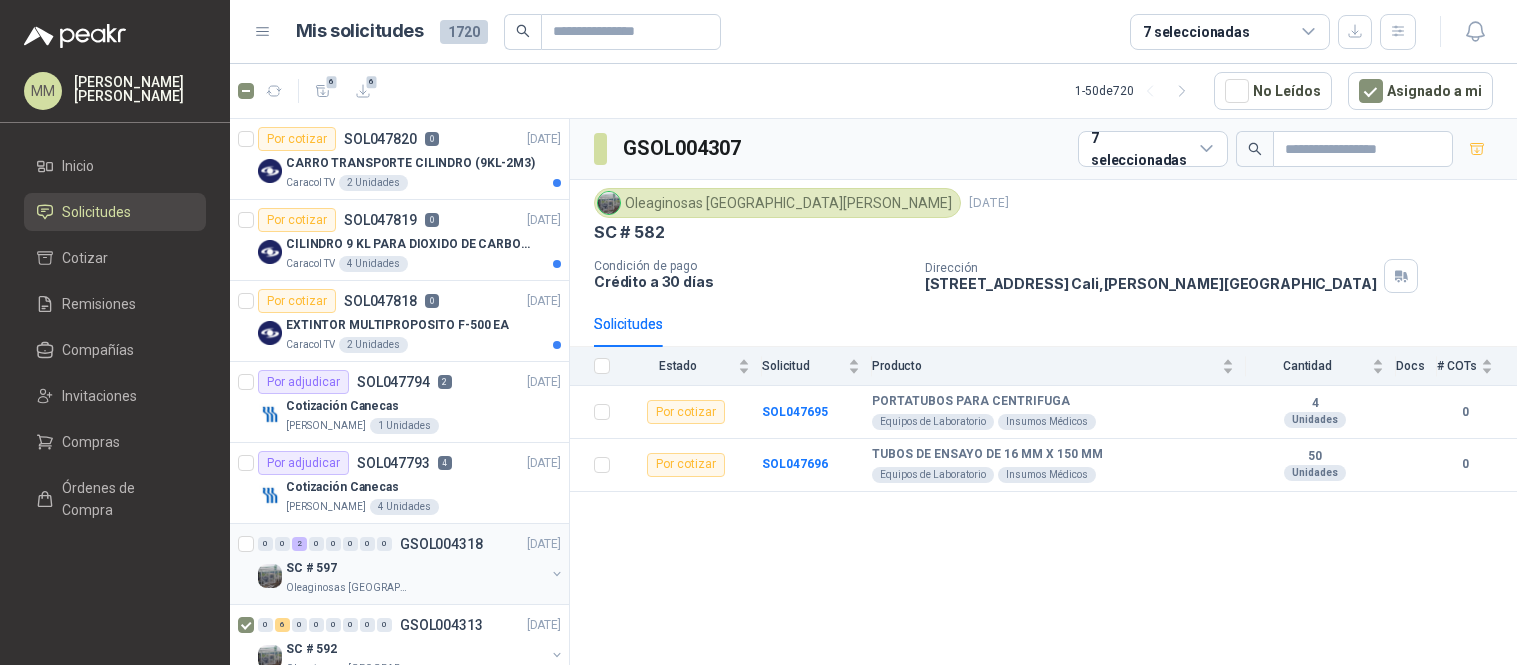 scroll, scrollTop: 0, scrollLeft: 0, axis: both 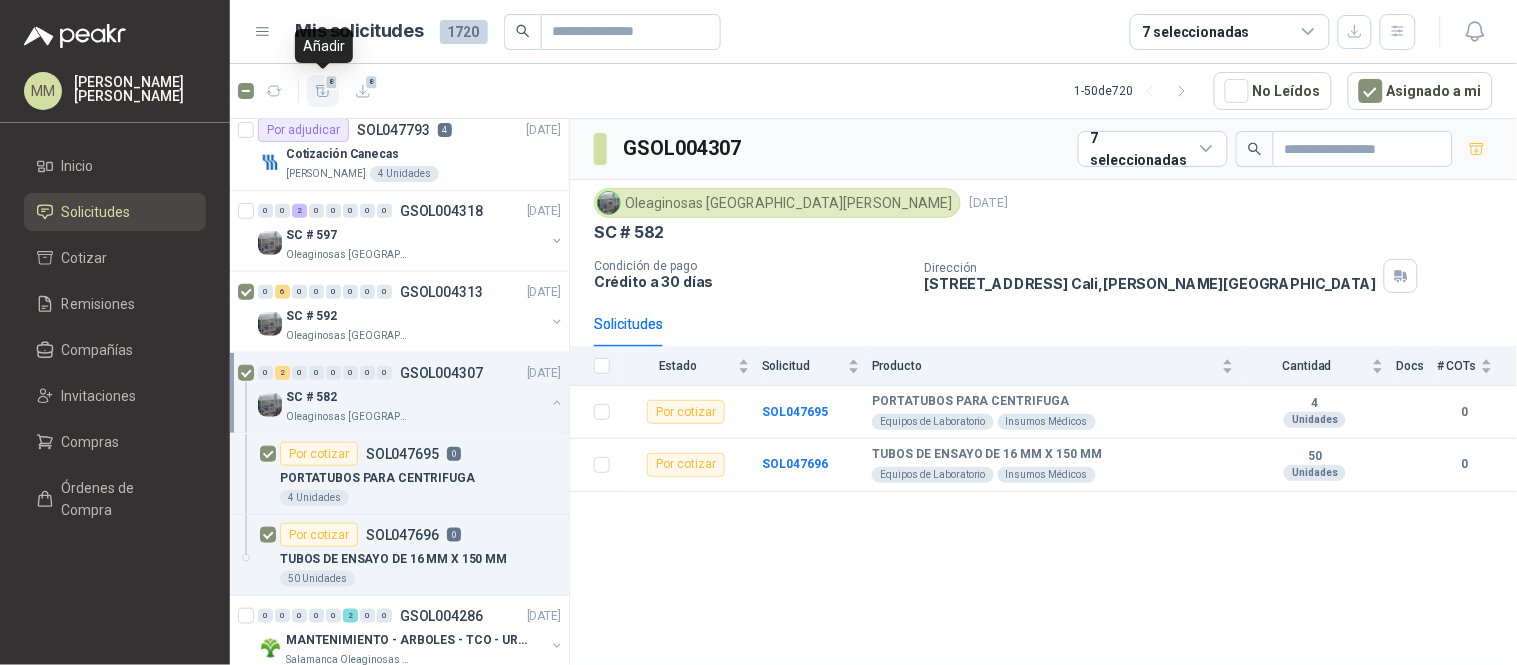 click 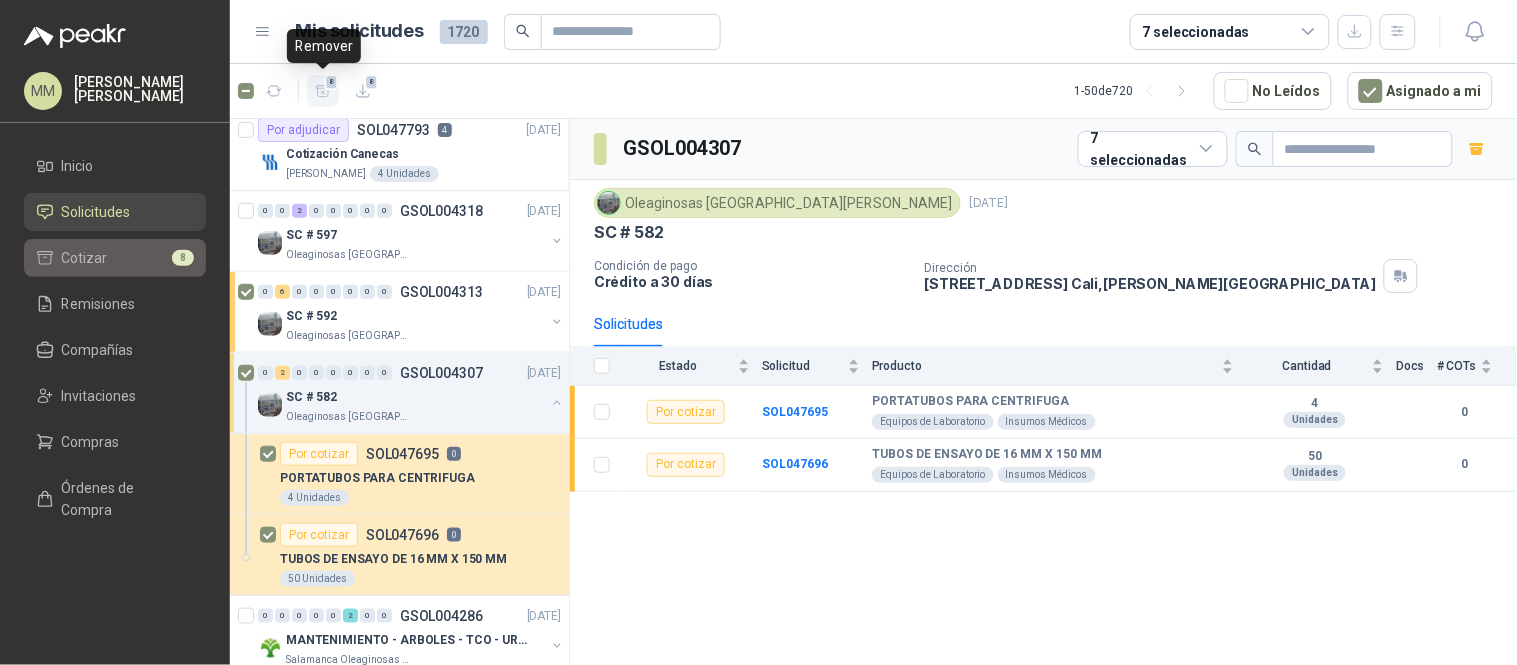 click on "Cotizar 8" at bounding box center [115, 258] 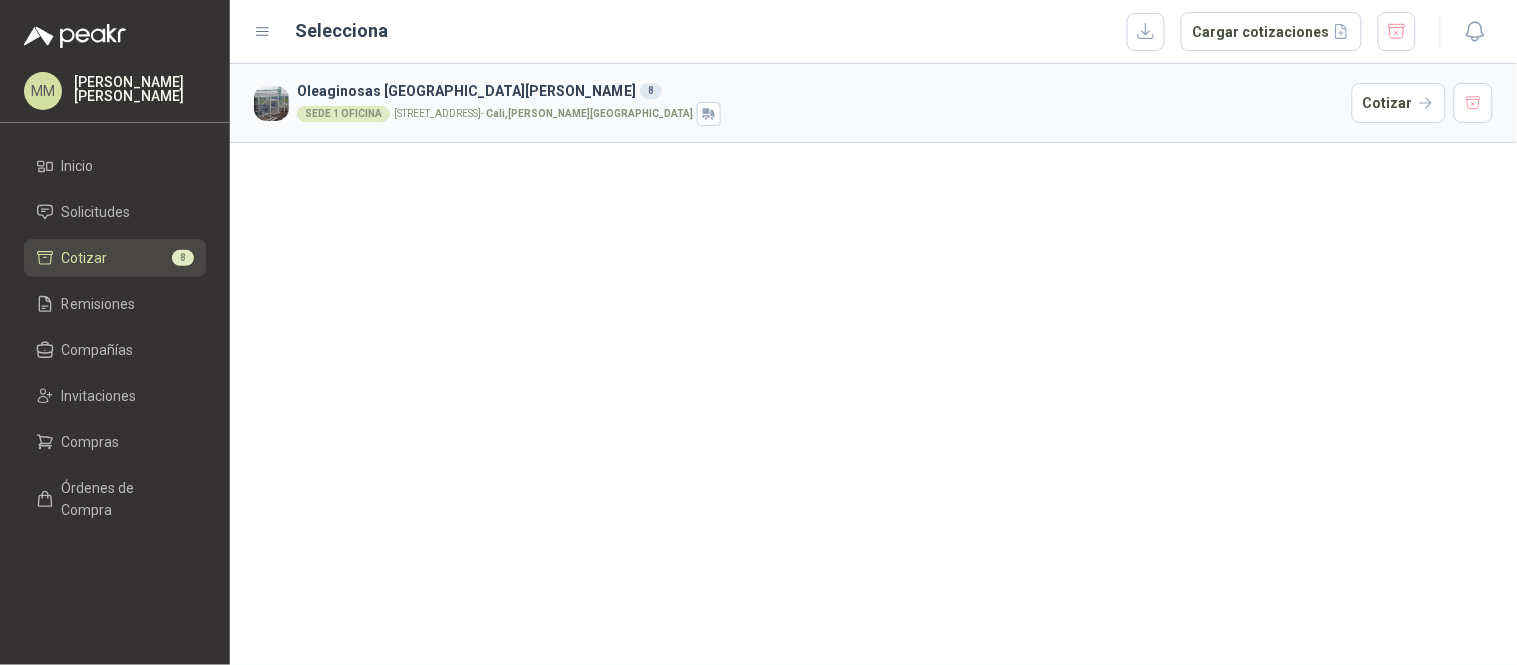 drag, startPoint x: 1397, startPoint y: 41, endPoint x: 1313, endPoint y: 57, distance: 85.51023 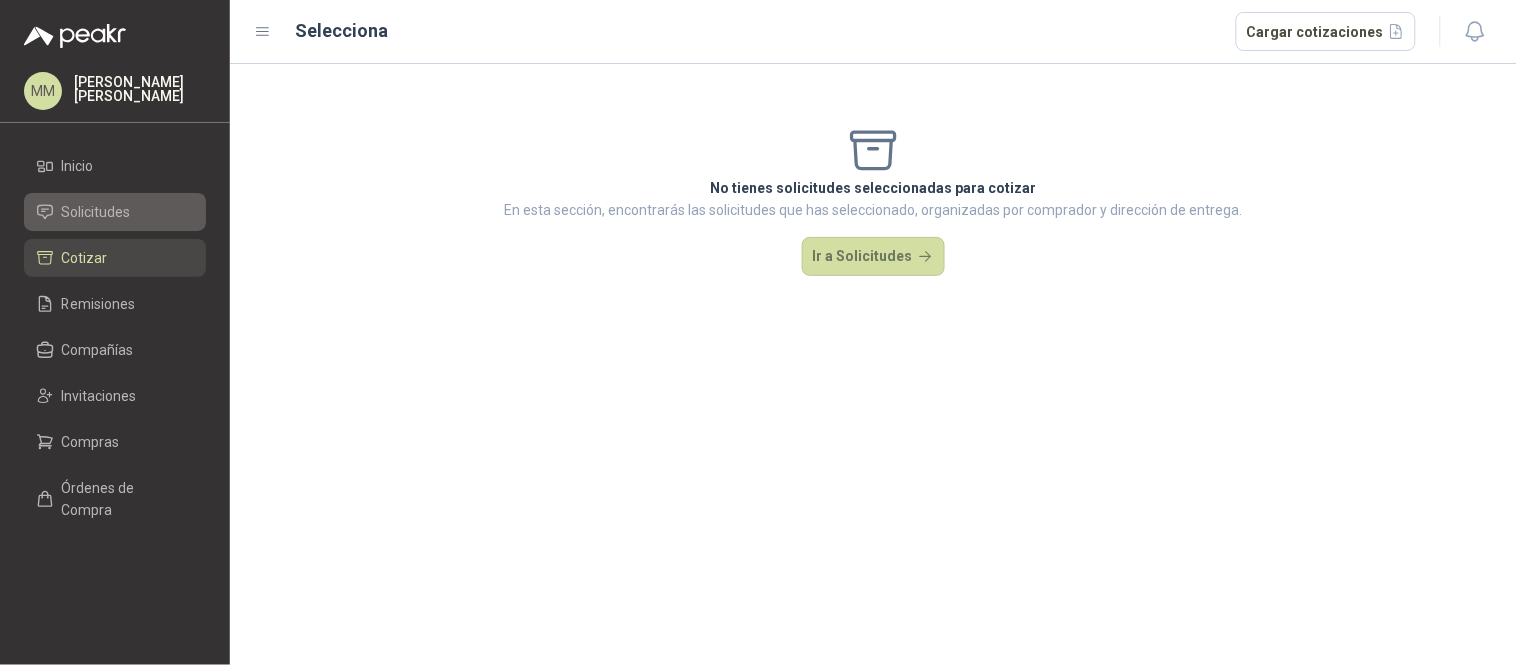 click on "Solicitudes" at bounding box center [96, 212] 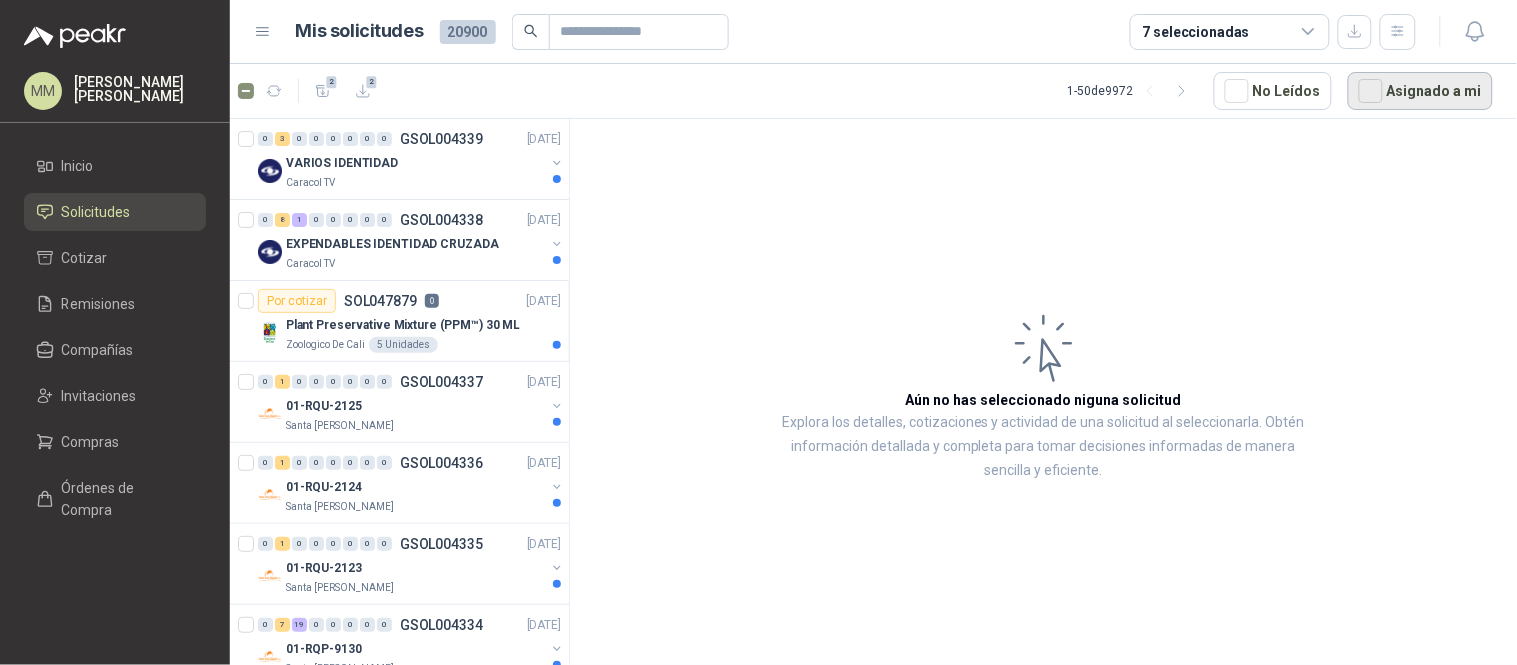 click on "Asignado a mi" at bounding box center [1420, 91] 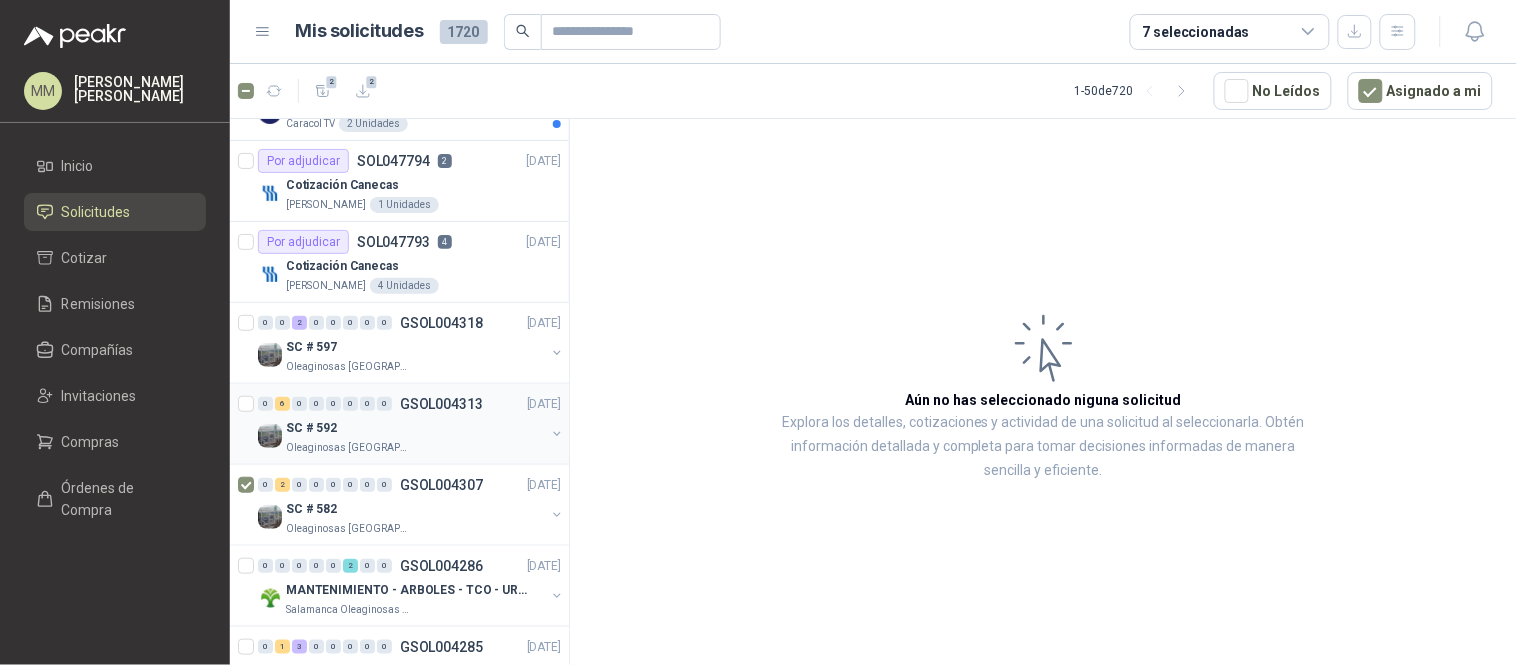 scroll, scrollTop: 444, scrollLeft: 0, axis: vertical 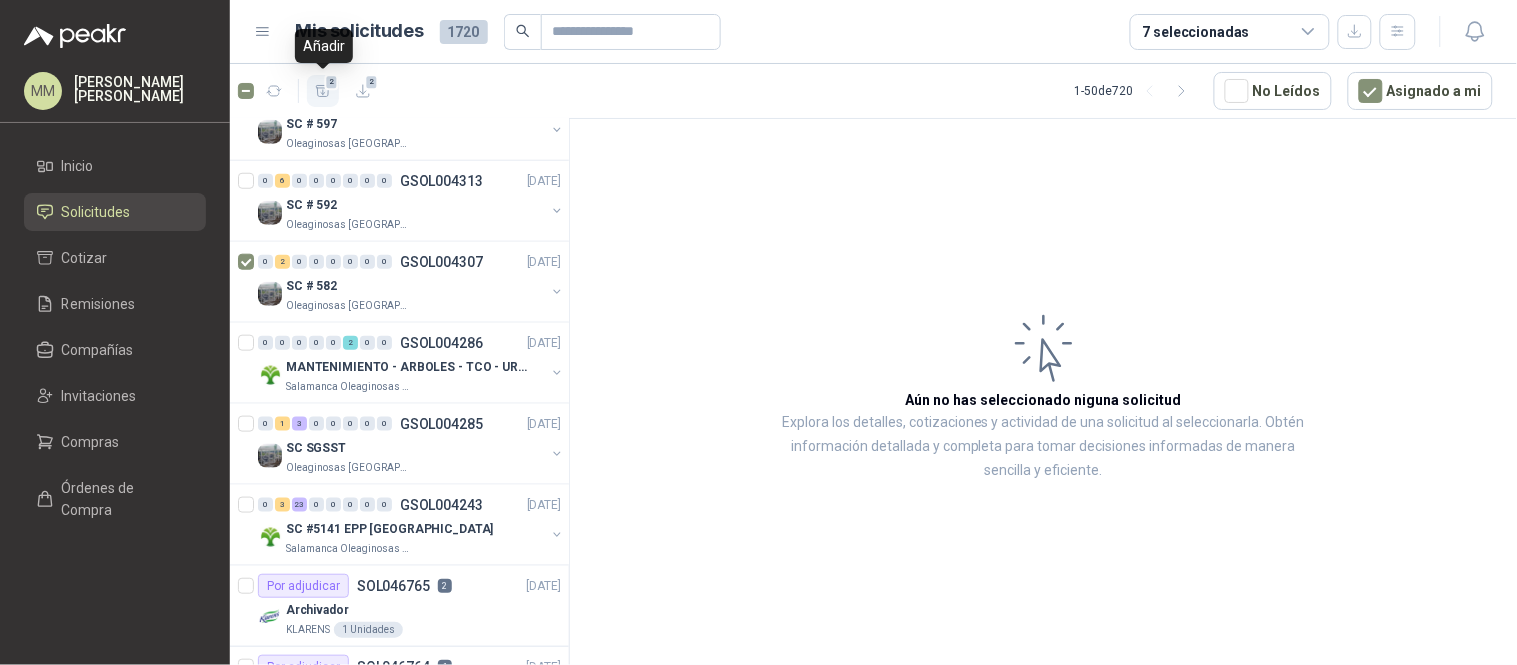 click on "2" at bounding box center [323, 91] 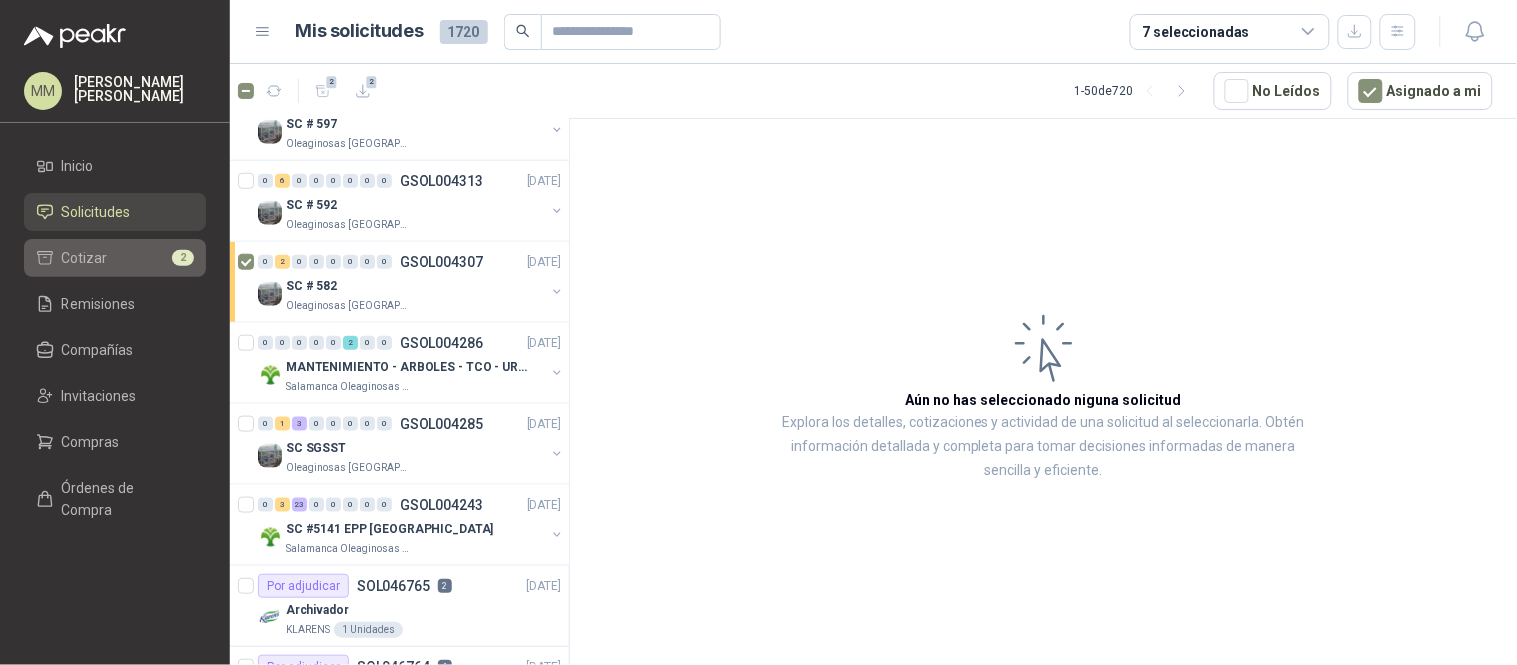 click on "Cotizar 2" at bounding box center (115, 258) 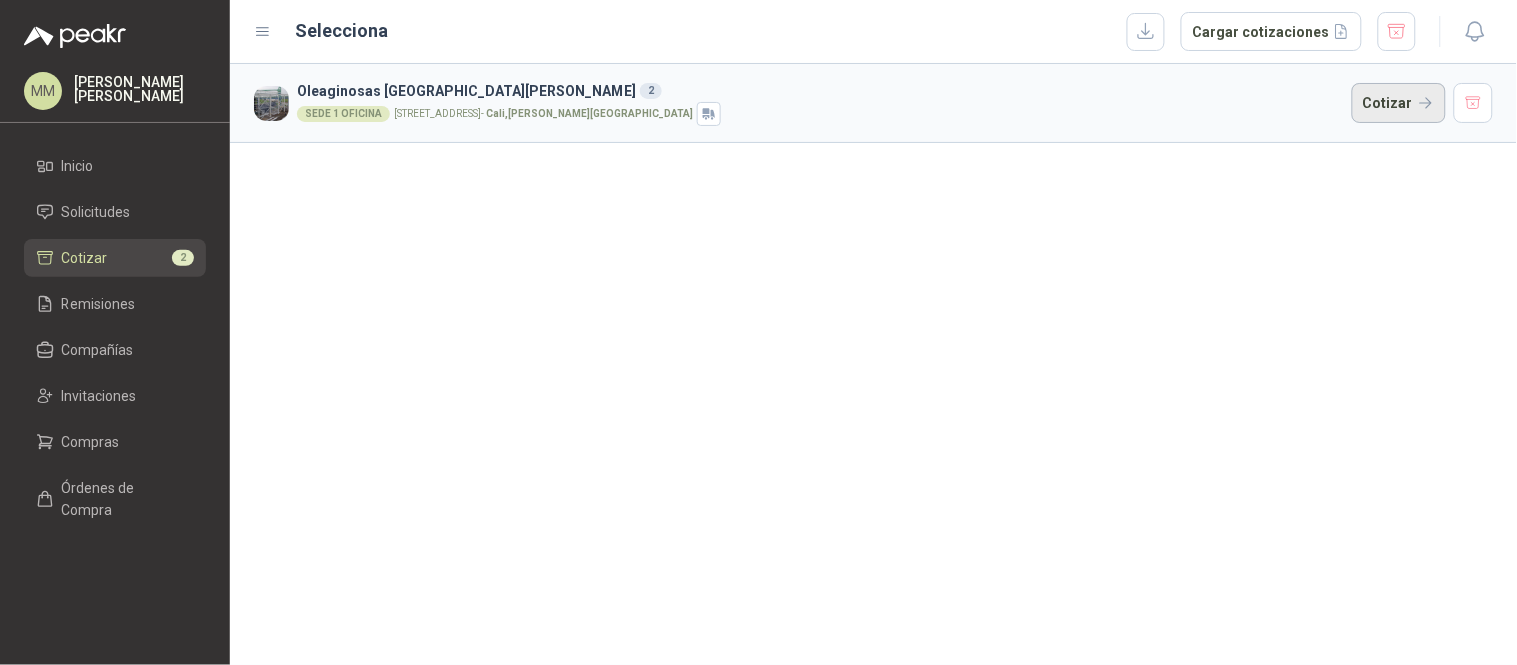 click on "Cotizar" at bounding box center (1399, 103) 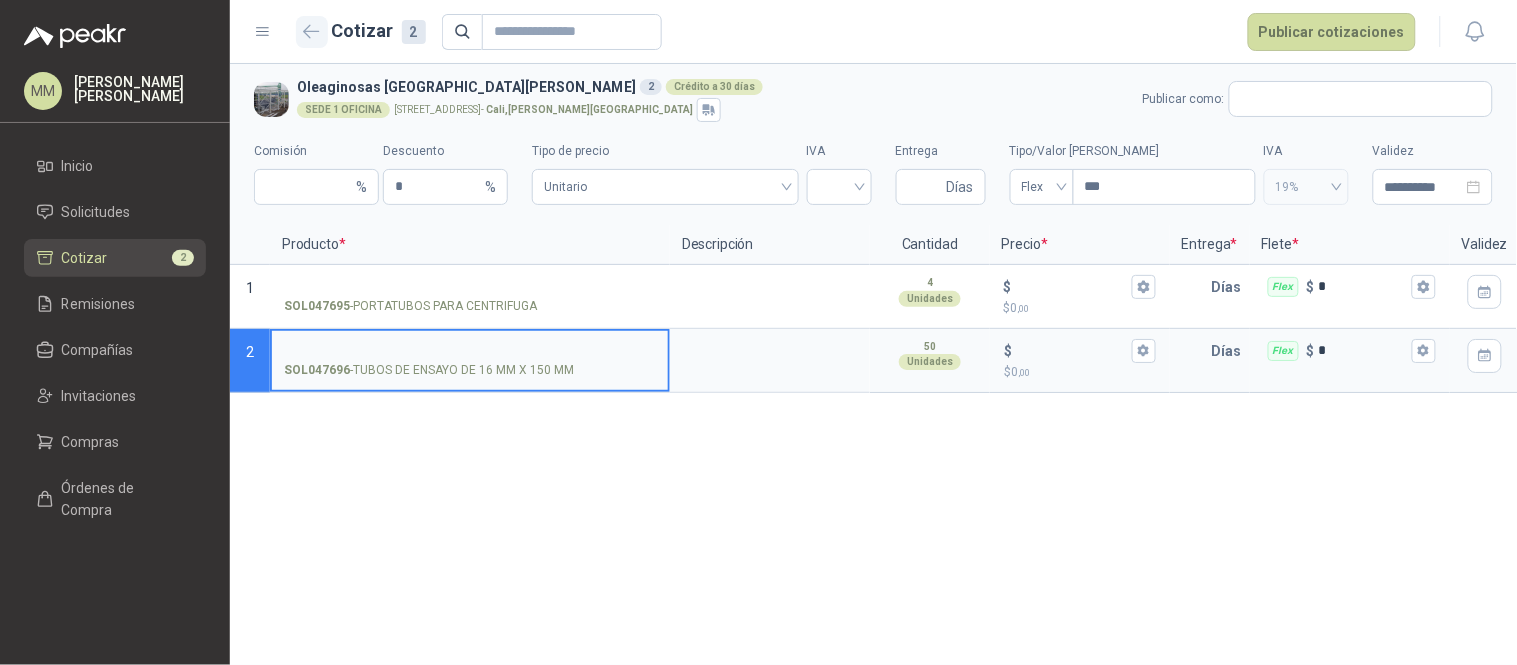 click at bounding box center [312, 32] 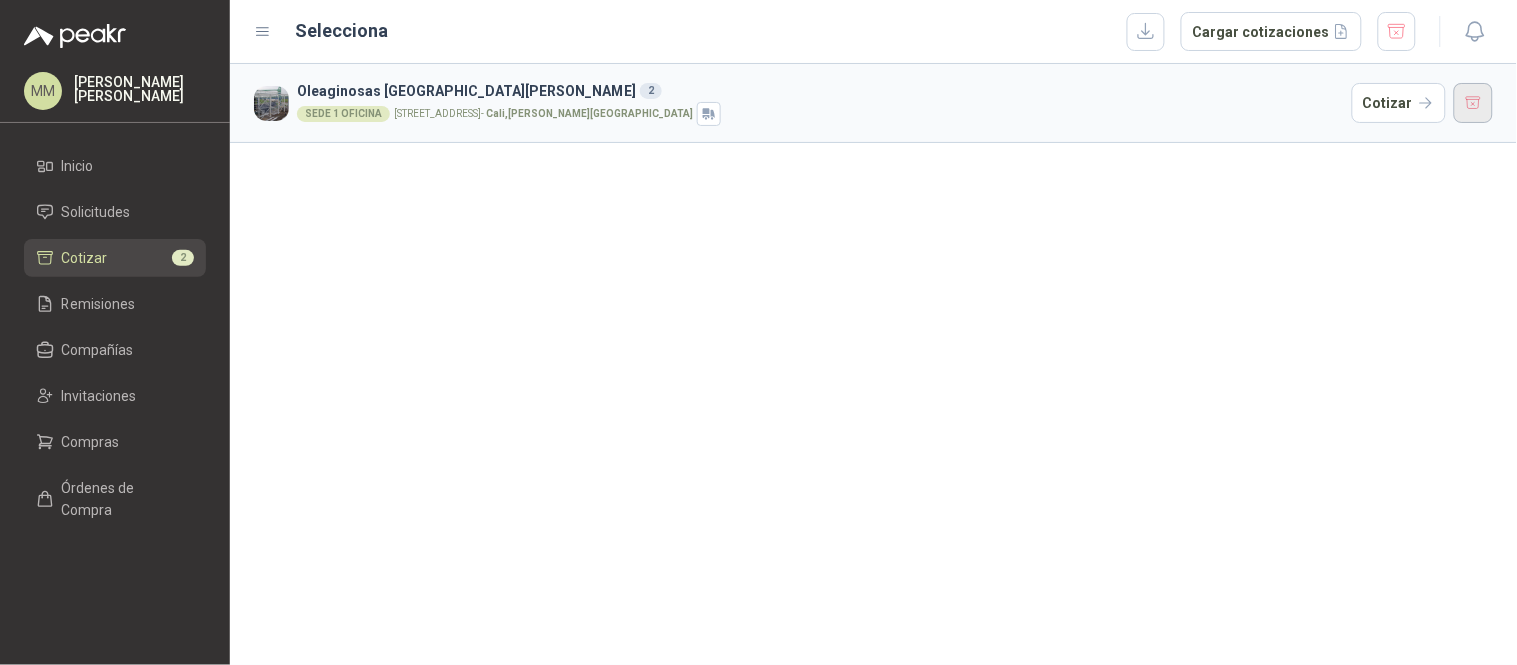 click at bounding box center (1474, 103) 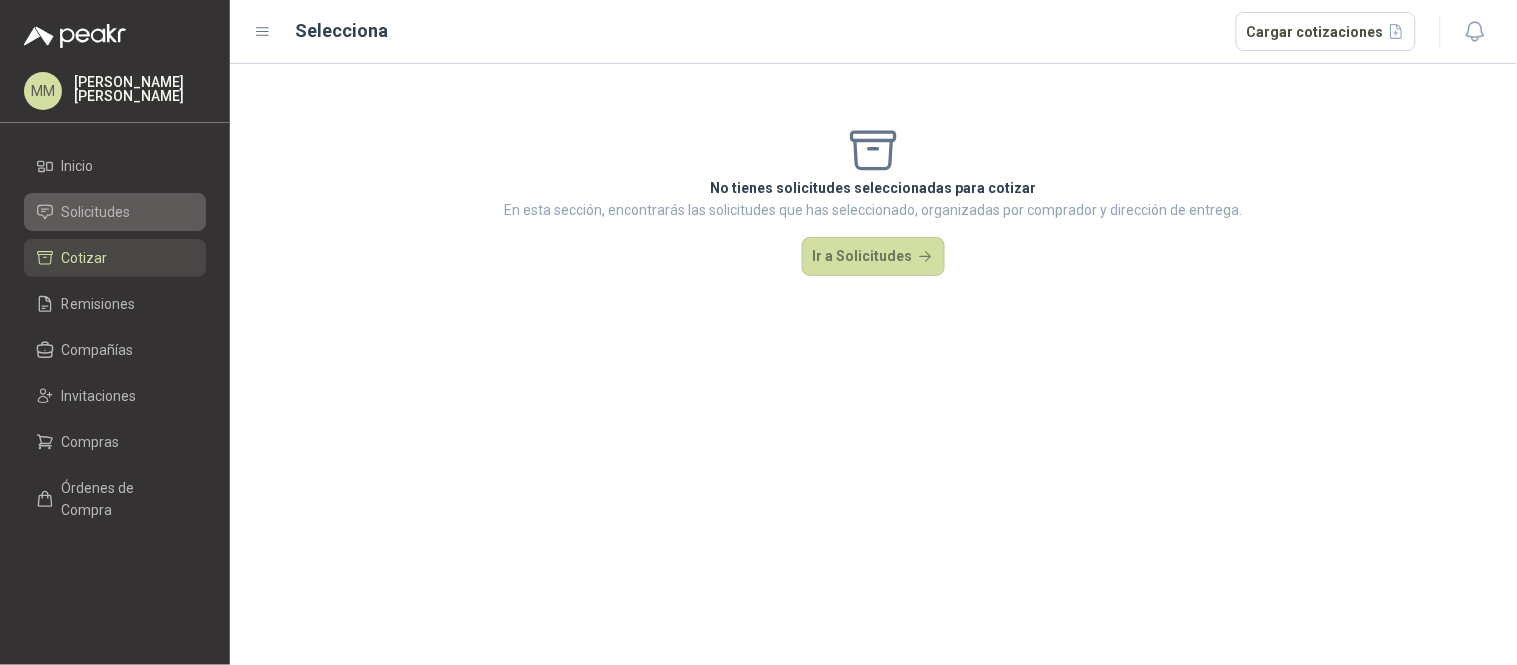 click on "Solicitudes" at bounding box center (96, 212) 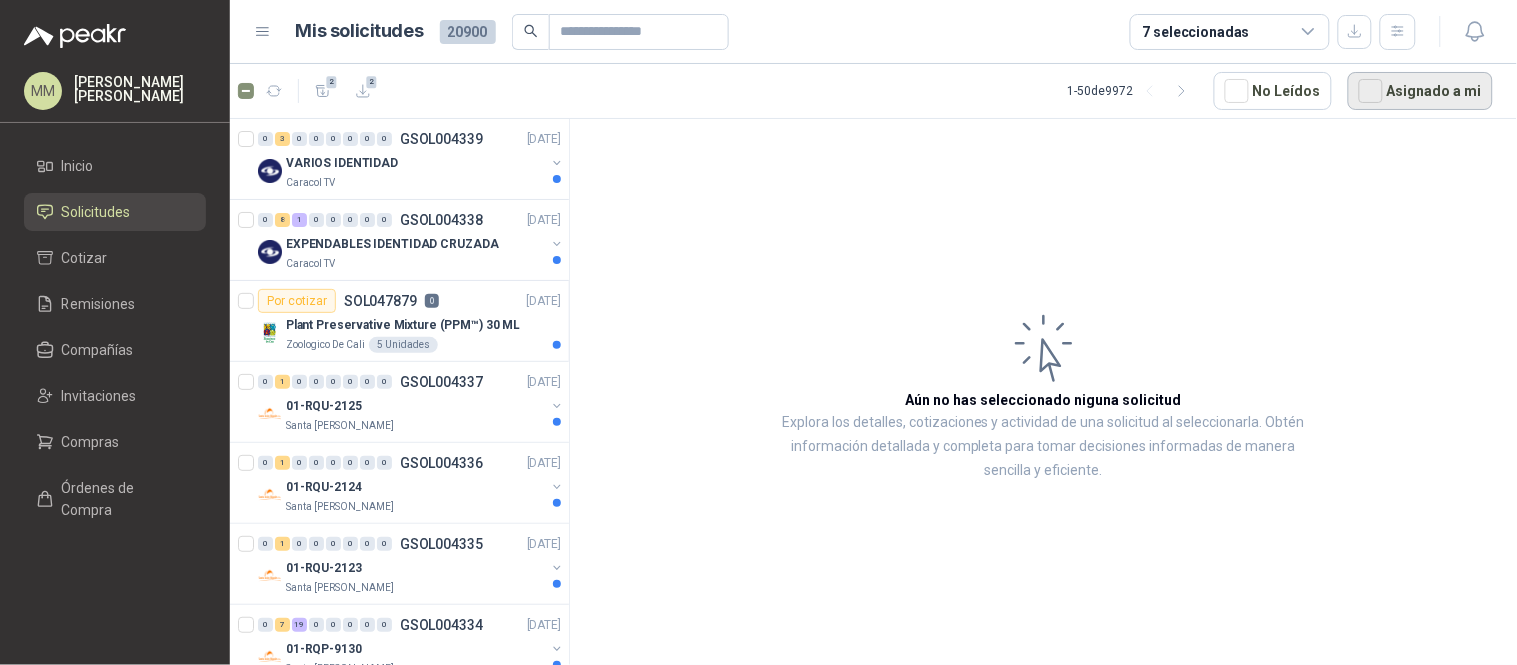 click on "Asignado a mi" at bounding box center [1420, 91] 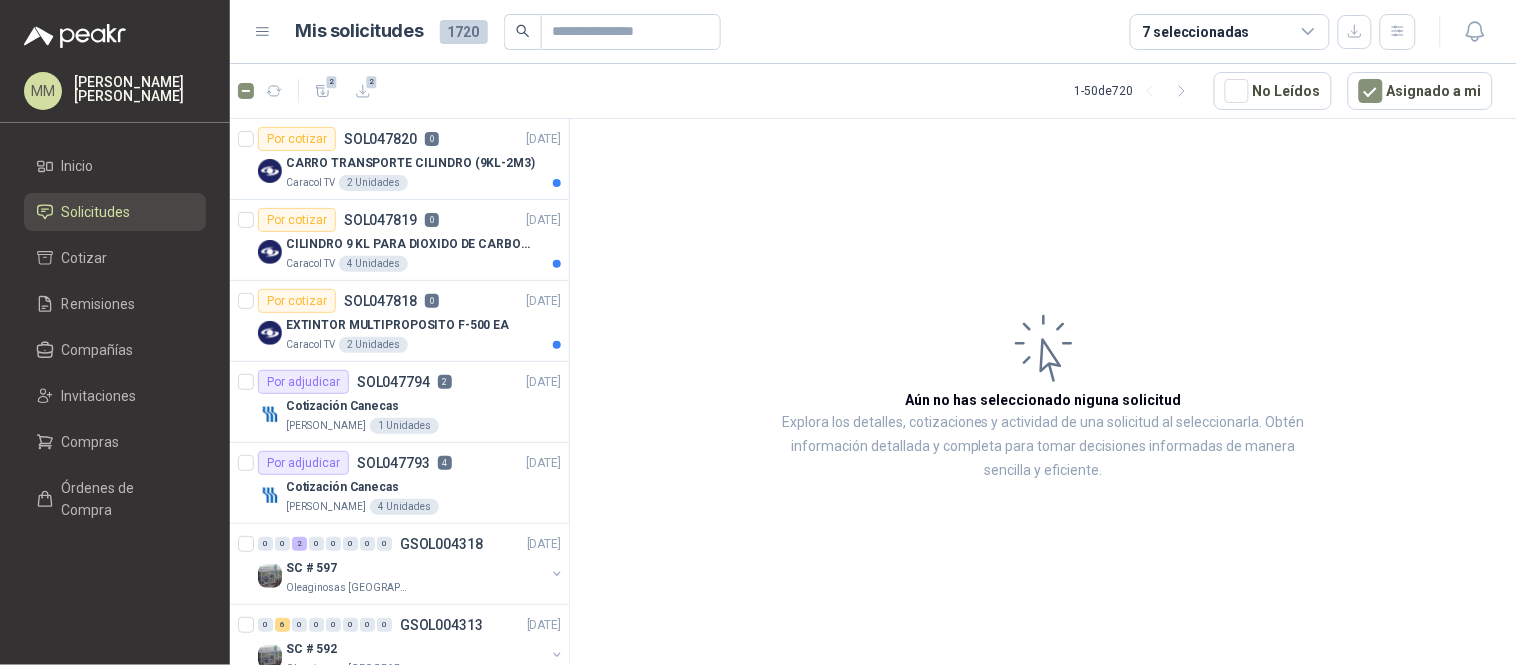 click on "Aún no has seleccionado niguna solicitud Explora los detalles, cotizaciones y actividad de una solicitud al seleccionarla. Obtén información detallada y   completa para tomar decisiones informadas de manera sencilla y eficiente." at bounding box center [1043, 395] 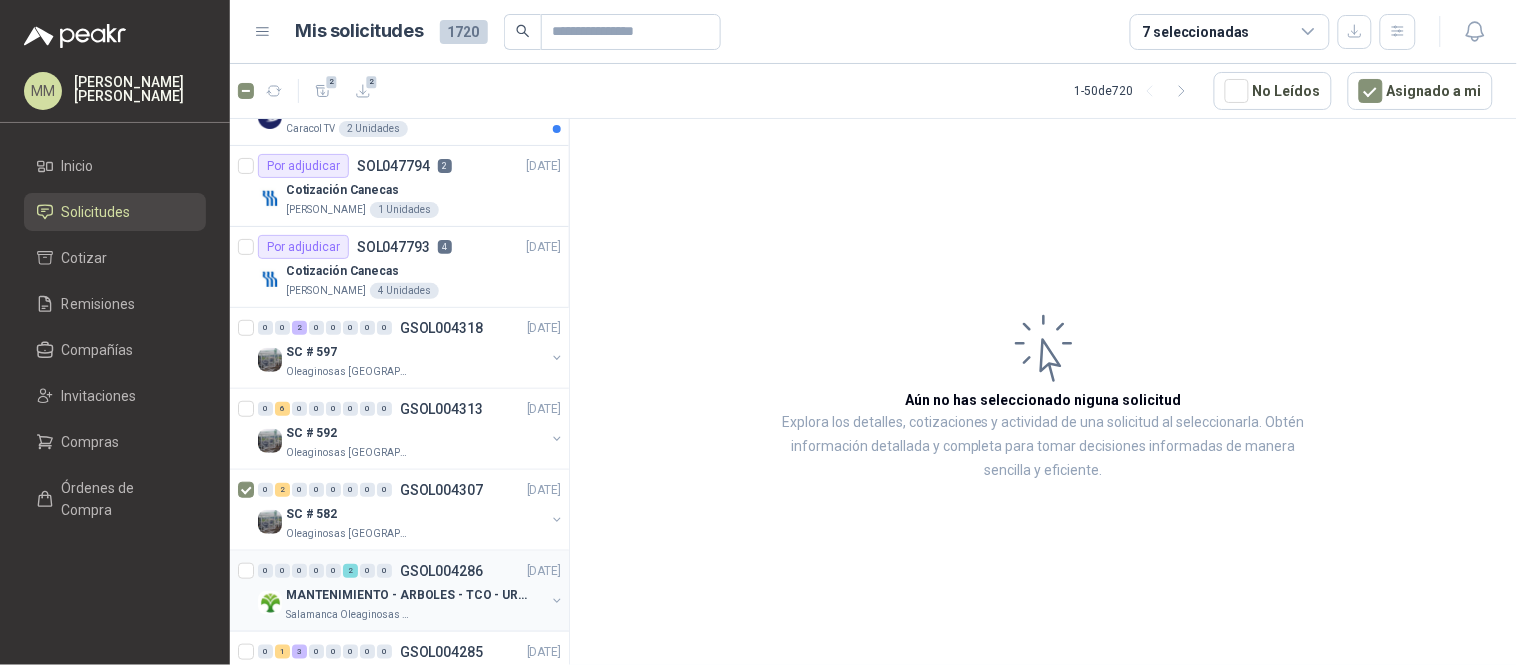 scroll, scrollTop: 555, scrollLeft: 0, axis: vertical 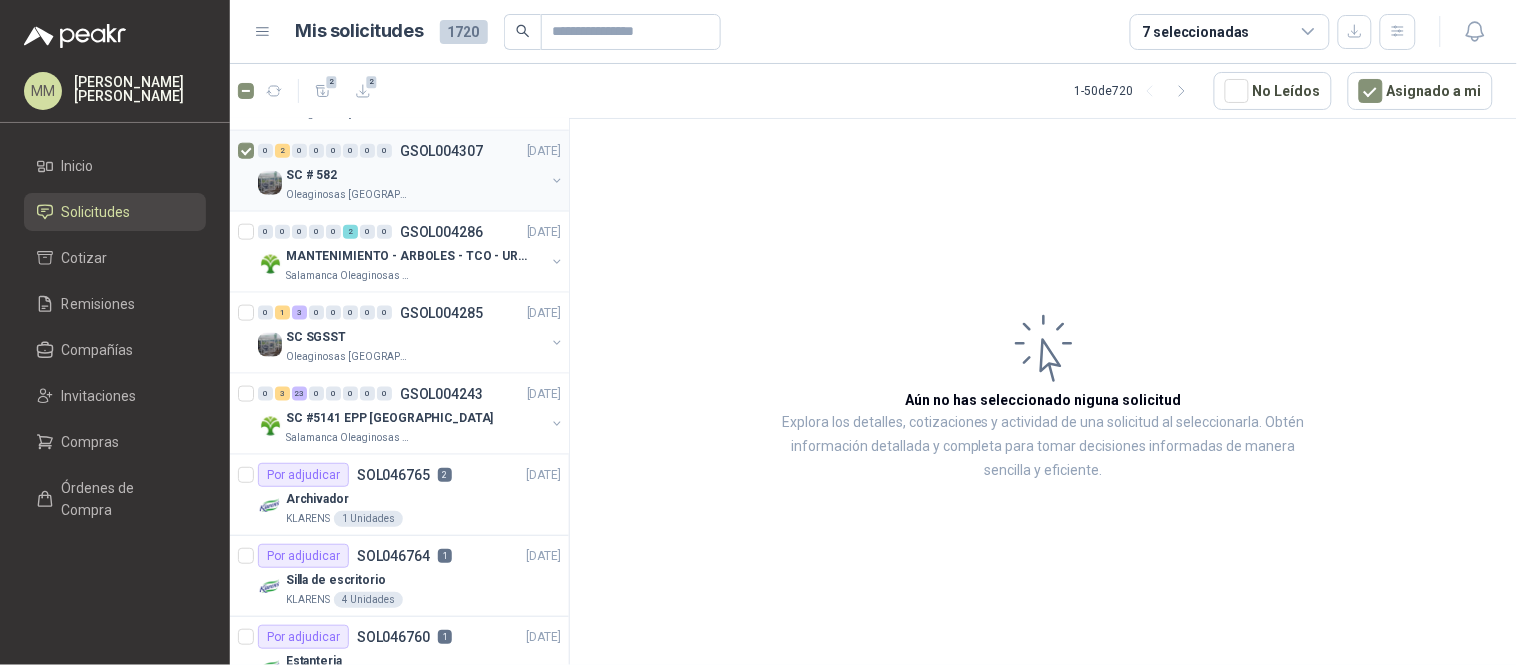 click at bounding box center (557, 181) 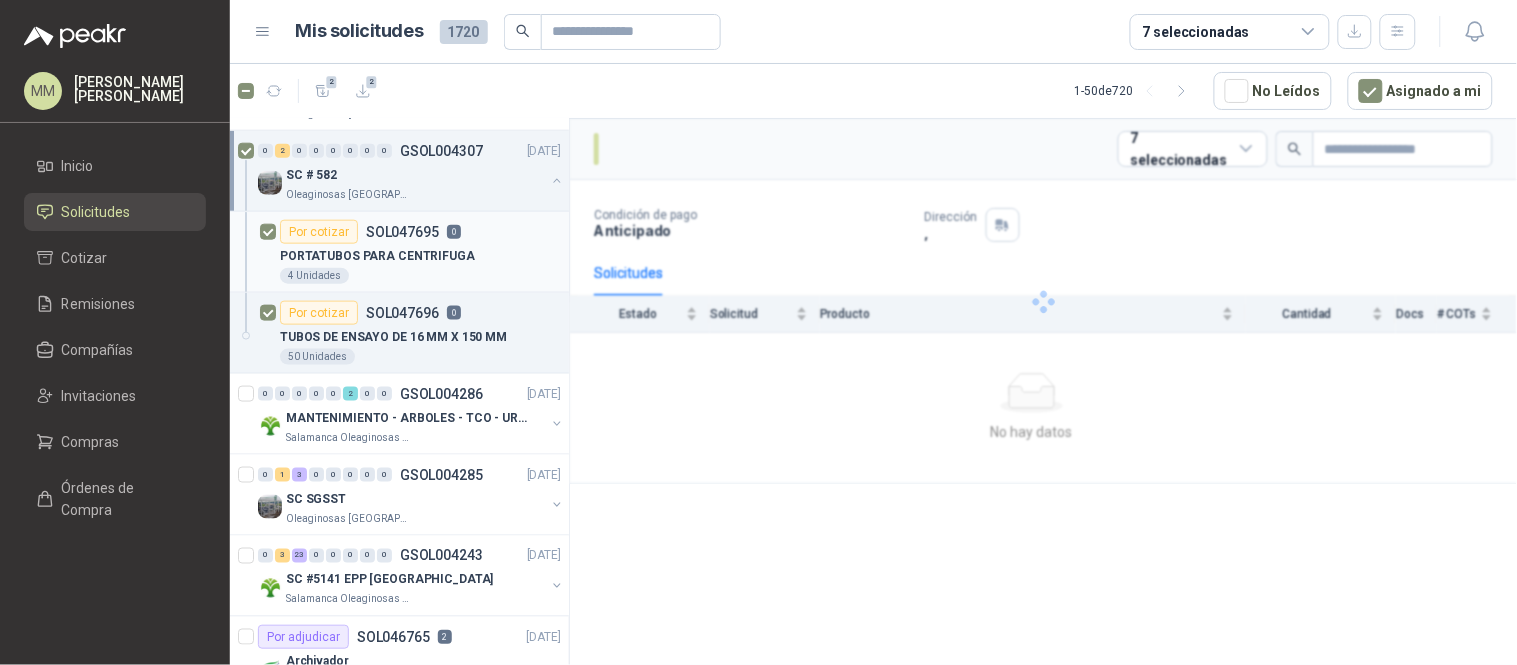 click on "PORTATUBOS PARA CENTRIFUGA" at bounding box center (377, 256) 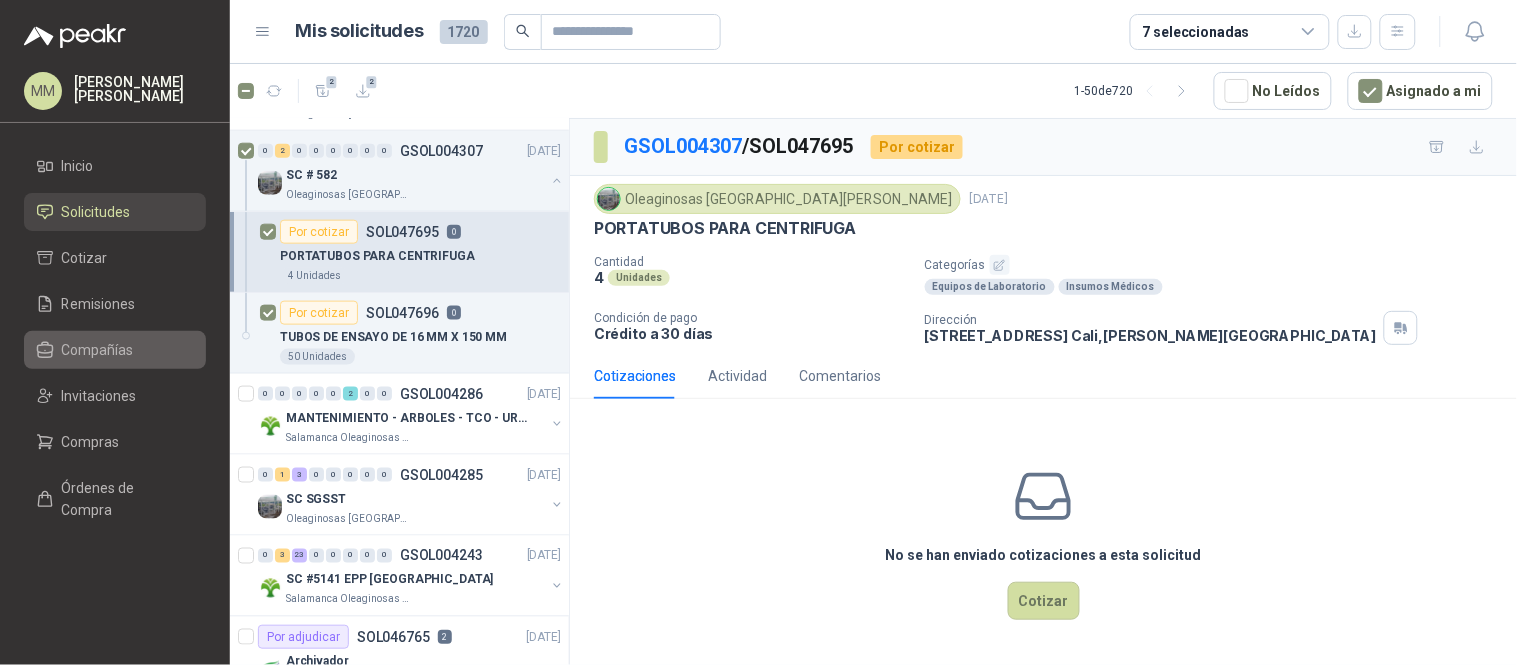 drag, startPoint x: 108, startPoint y: 352, endPoint x: 148, endPoint y: 292, distance: 72.11102 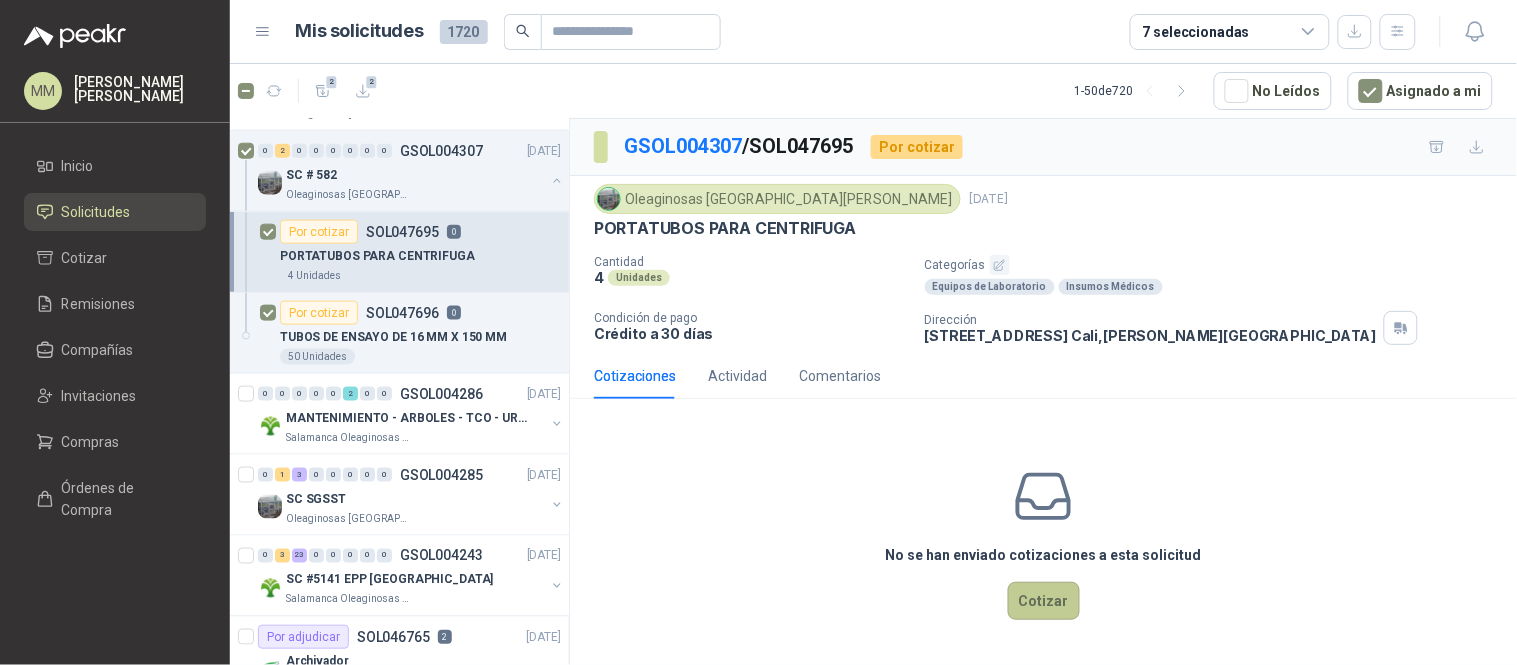 click on "Cotizar" at bounding box center [1044, 601] 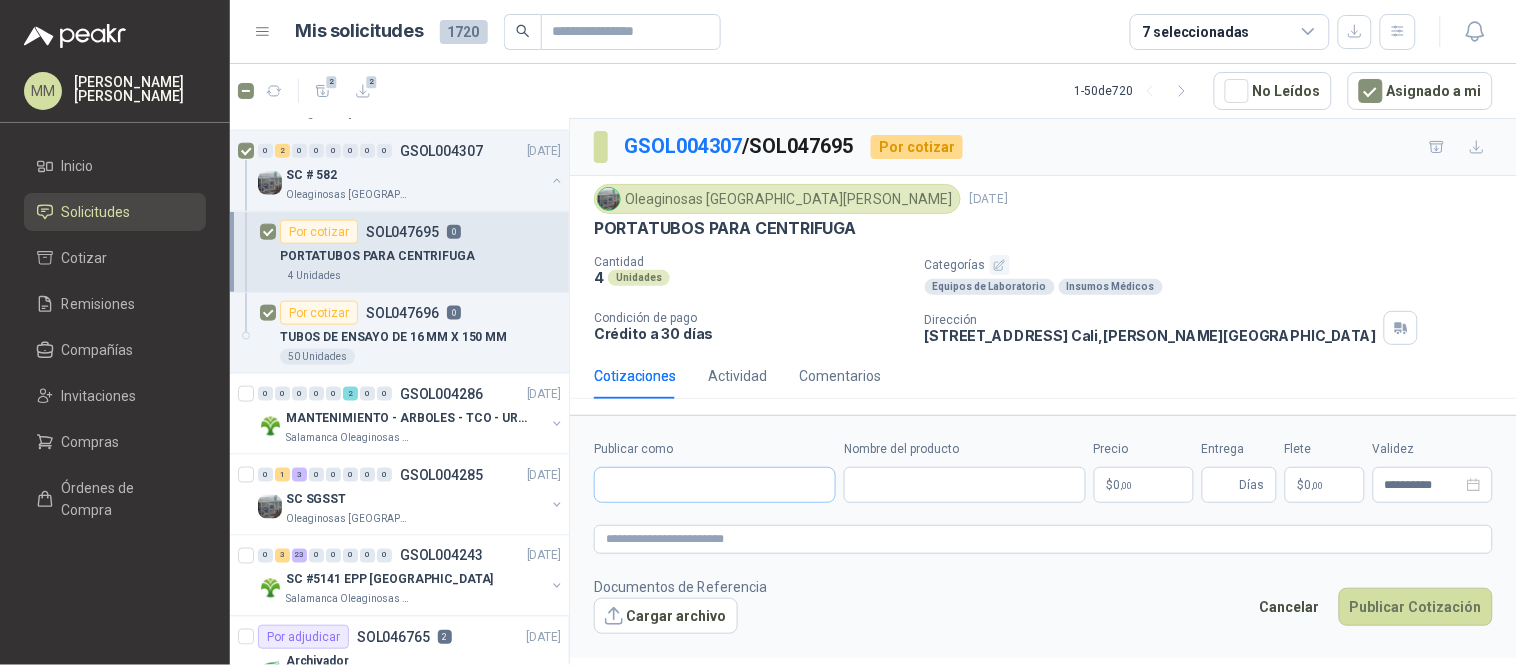 type 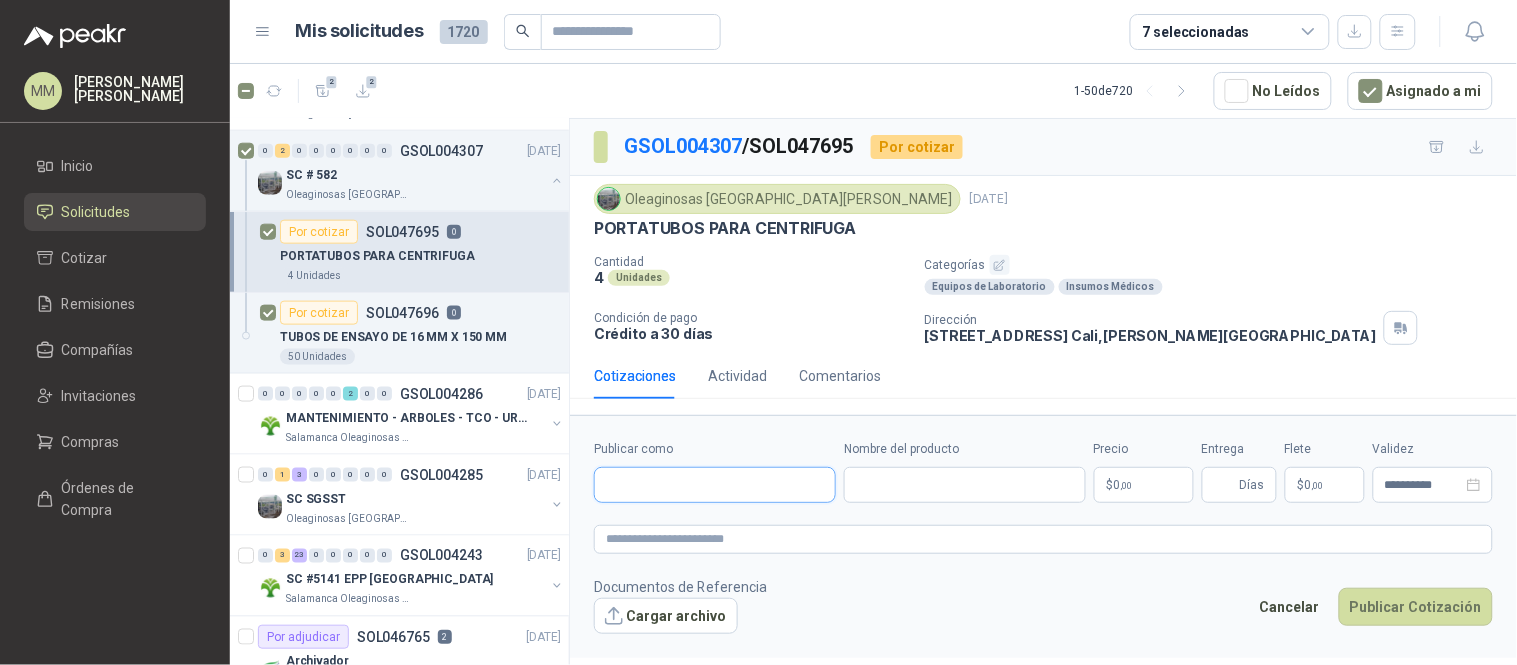 click on "Publicar como" at bounding box center (715, 485) 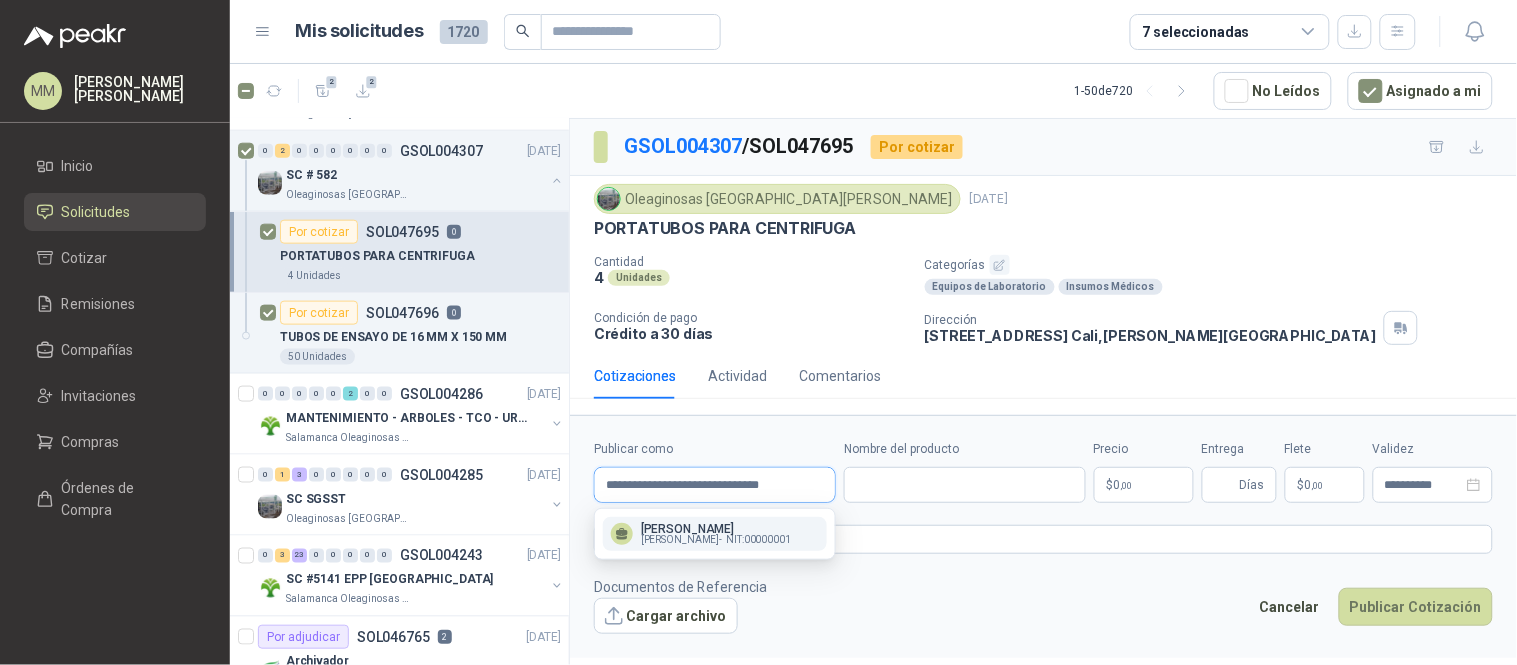 type on "**********" 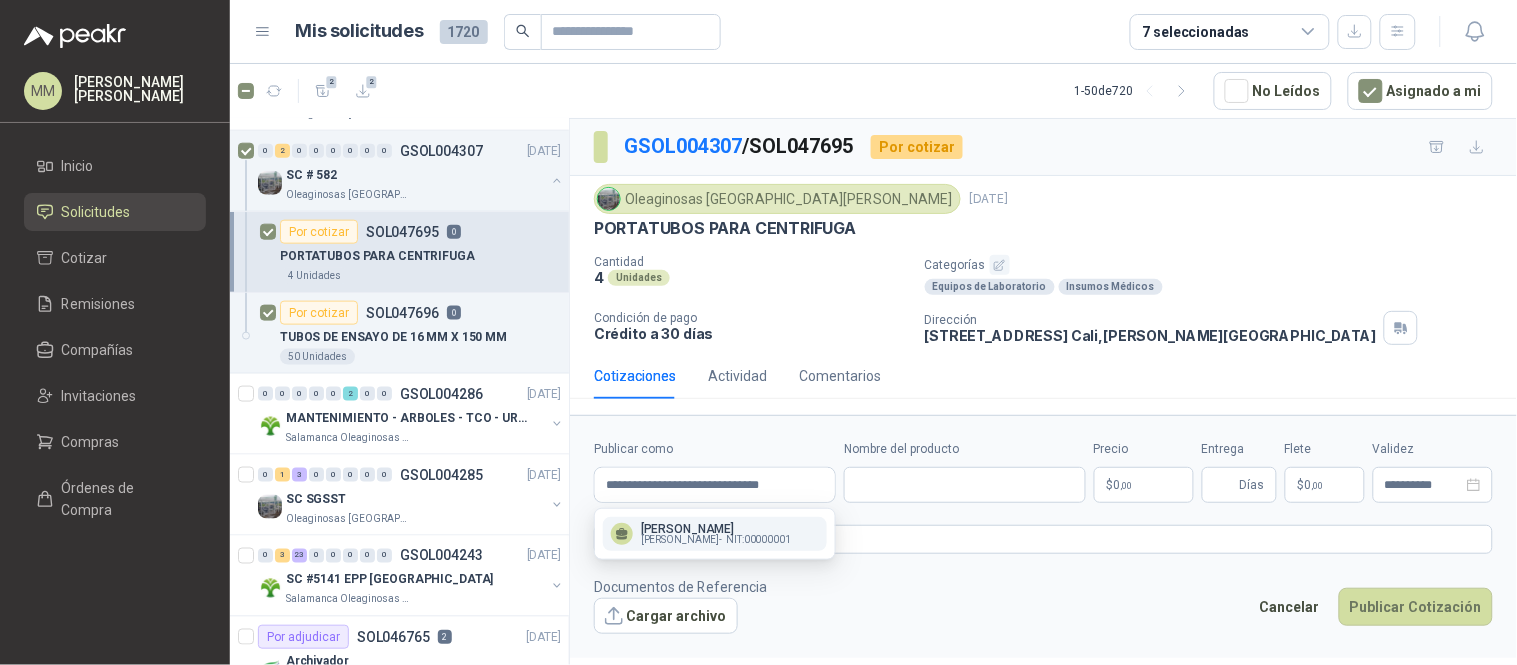 click on "DIEGO ALEJANDRO STERLING OSPINA" at bounding box center [716, 529] 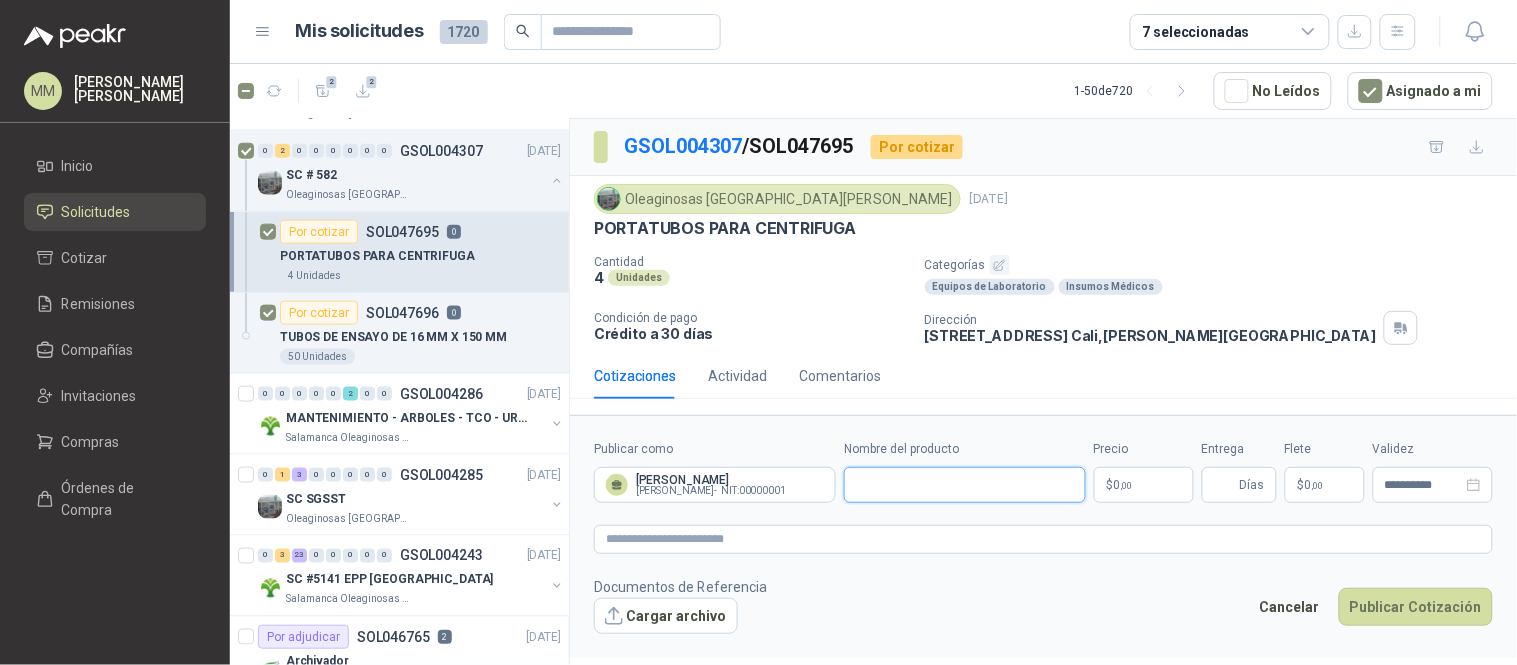 drag, startPoint x: 981, startPoint y: 493, endPoint x: 980, endPoint y: 472, distance: 21.023796 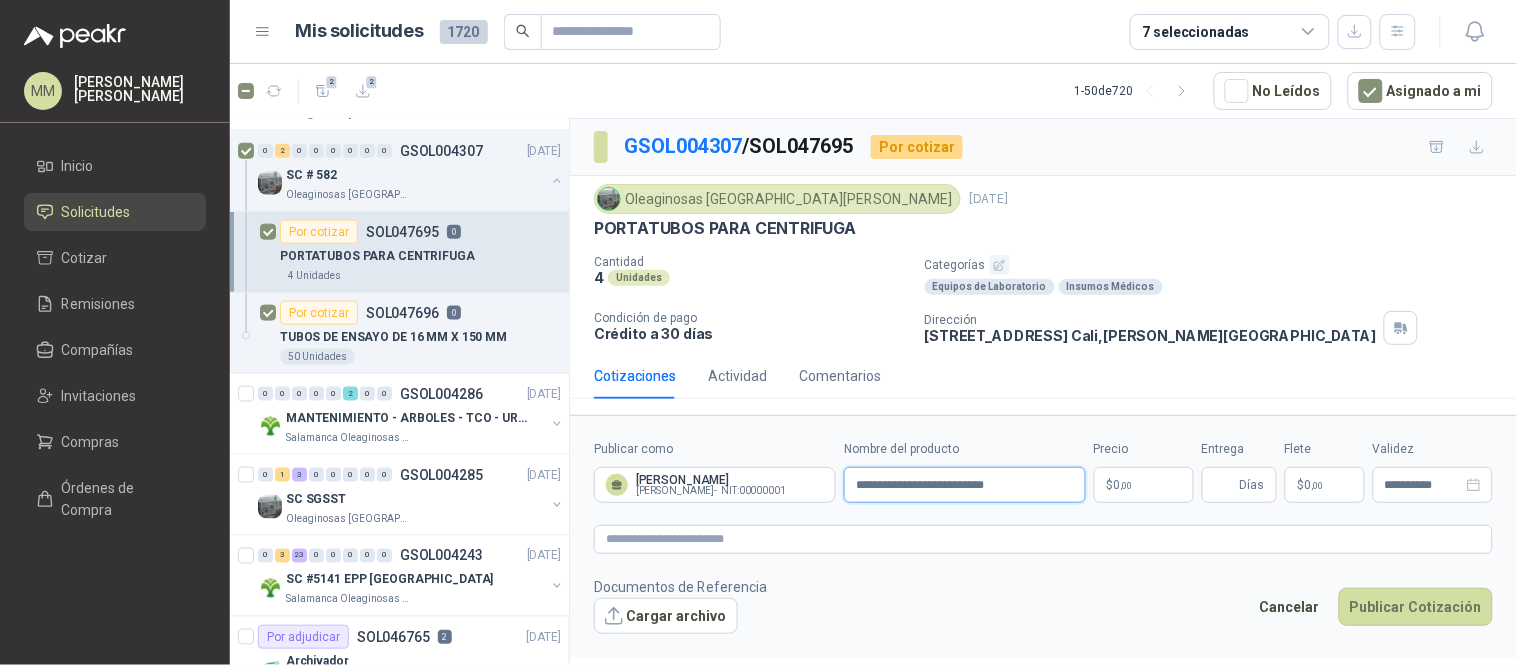 type on "**********" 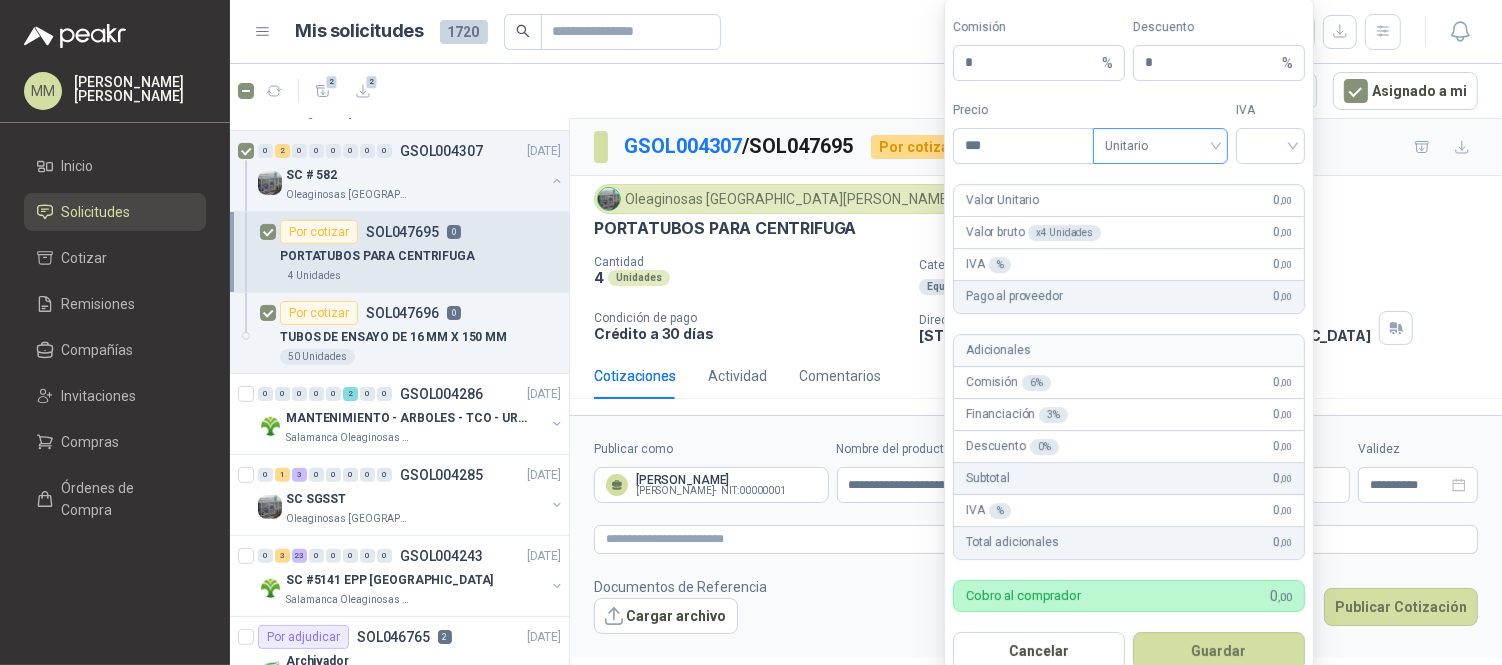 type 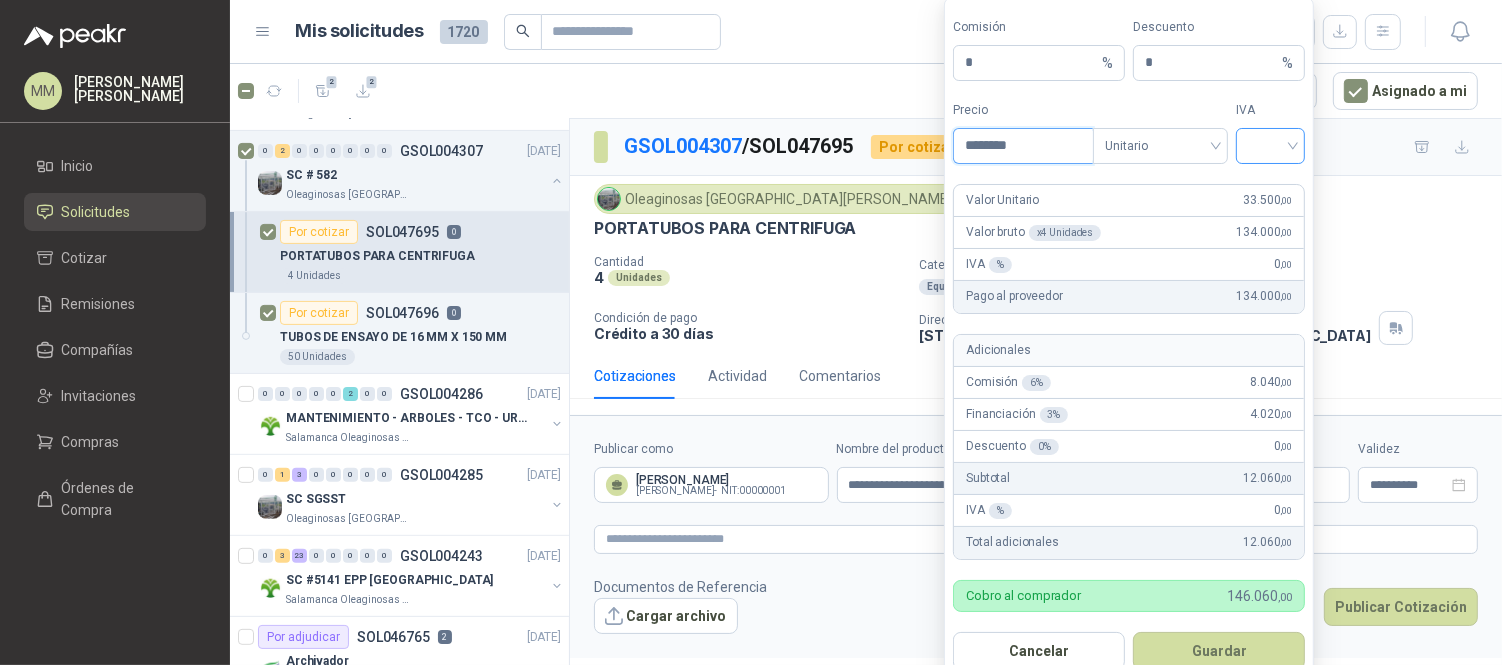 type on "********" 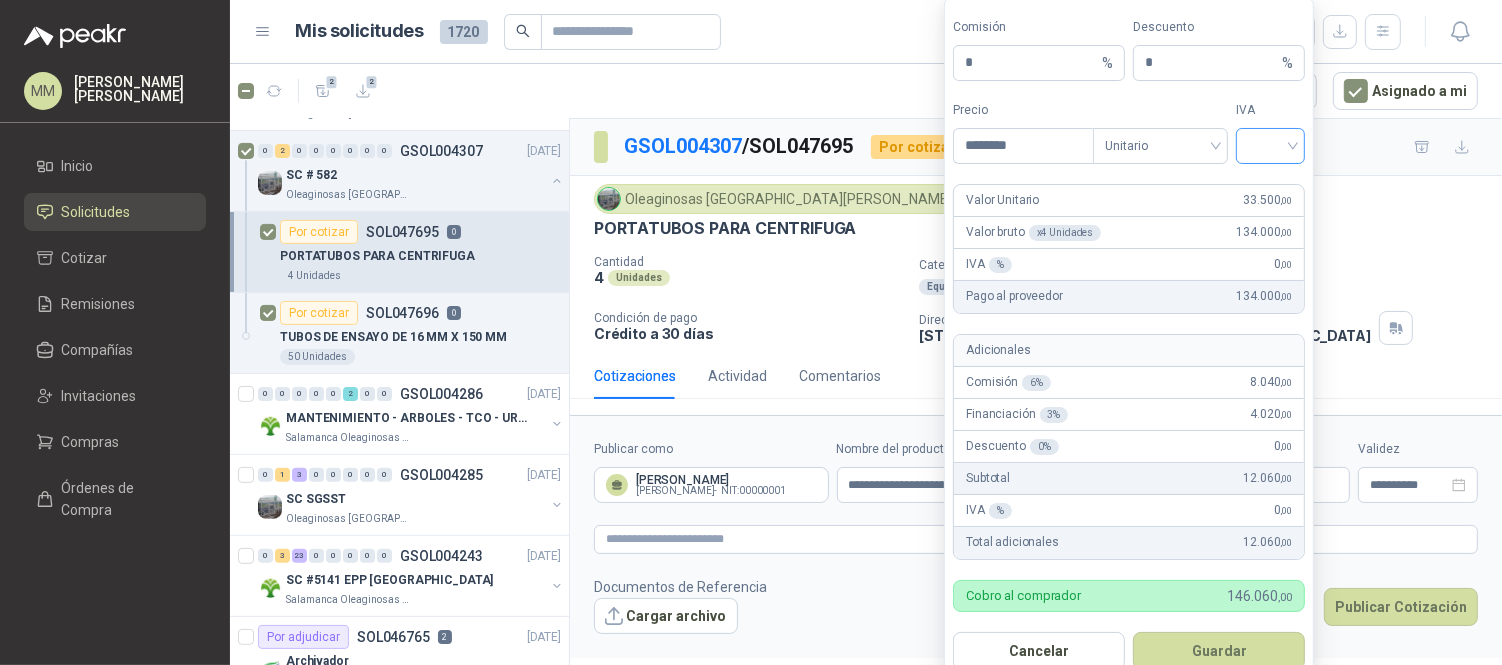 click at bounding box center [1270, 144] 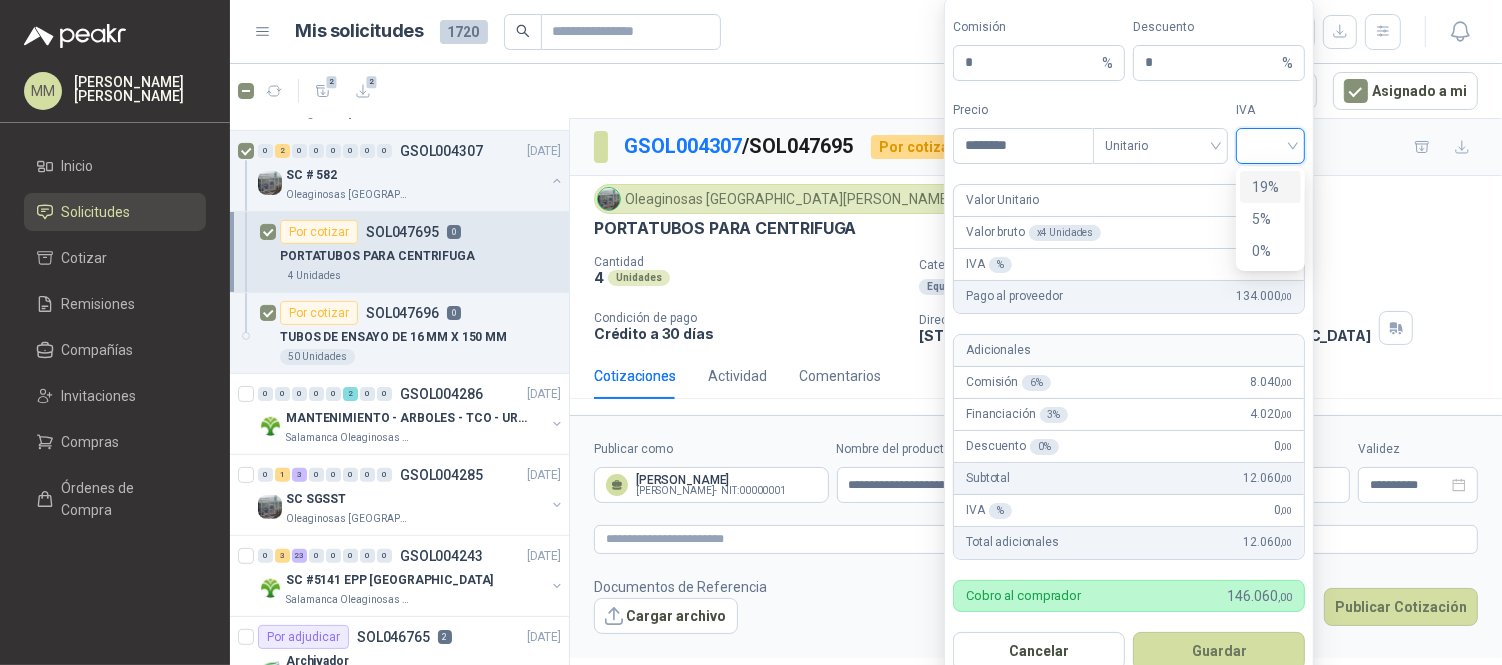 click on "19%" at bounding box center [1270, 187] 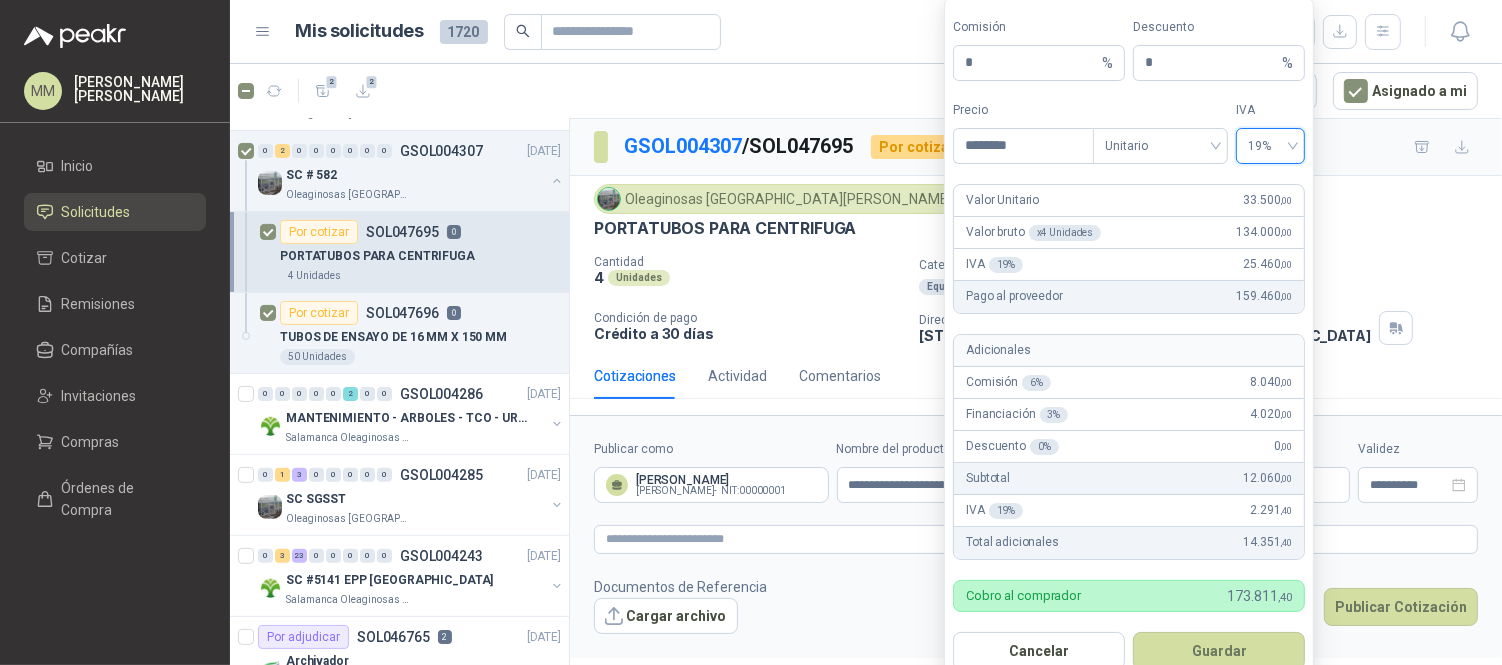 click on "19%" at bounding box center (1270, 146) 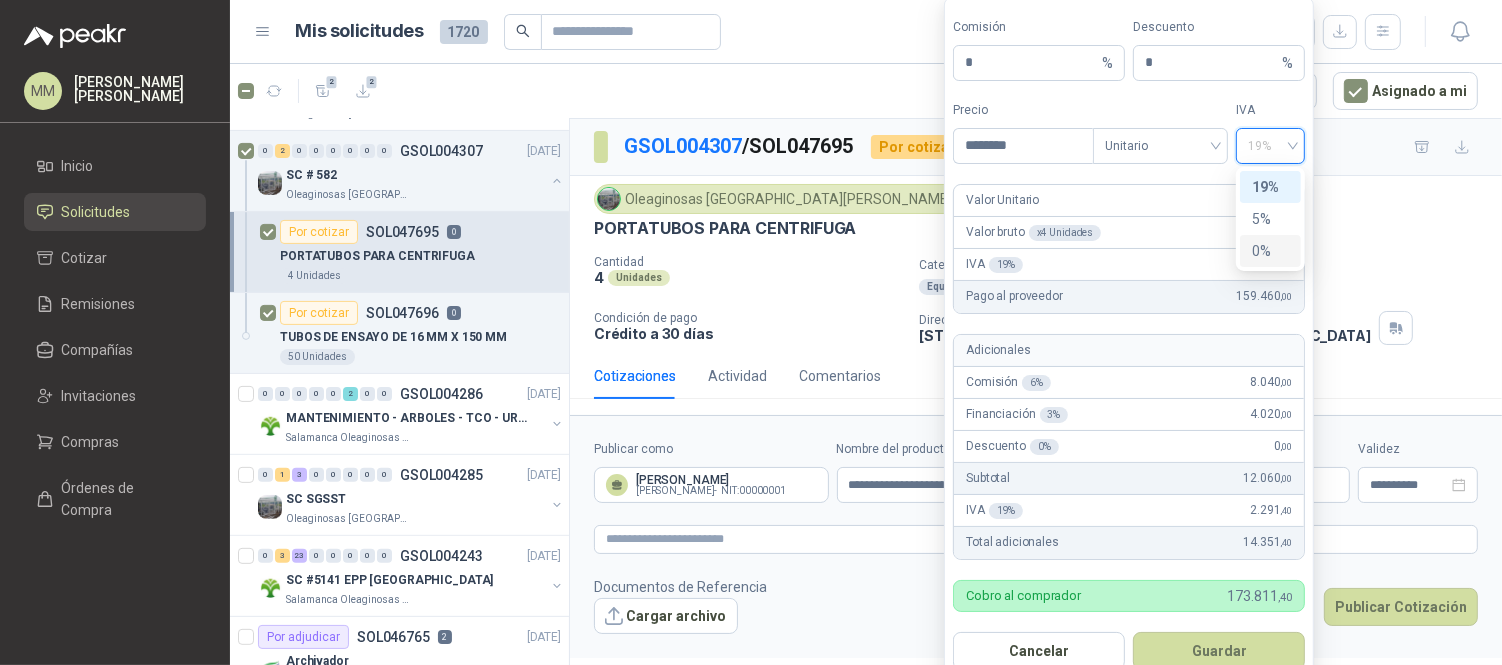 click on "0%" at bounding box center (1270, 251) 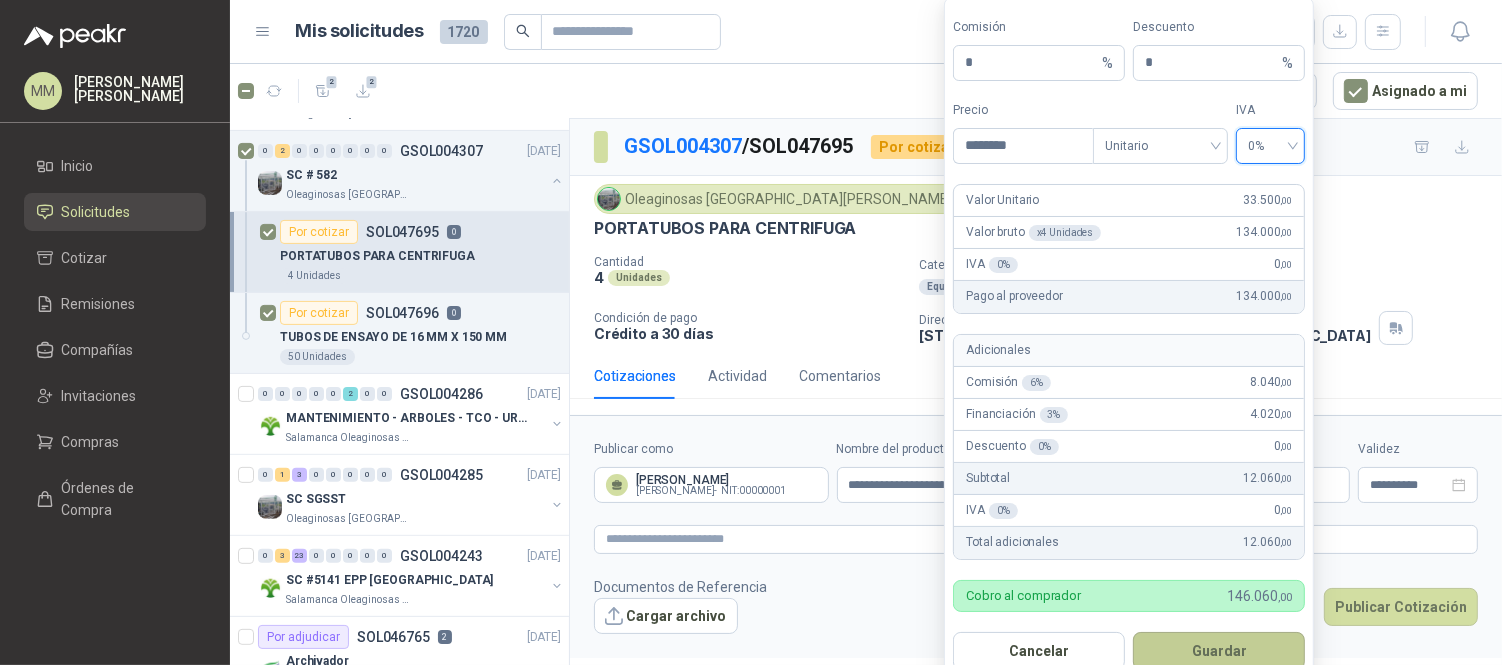 click on "Guardar" at bounding box center (1219, 651) 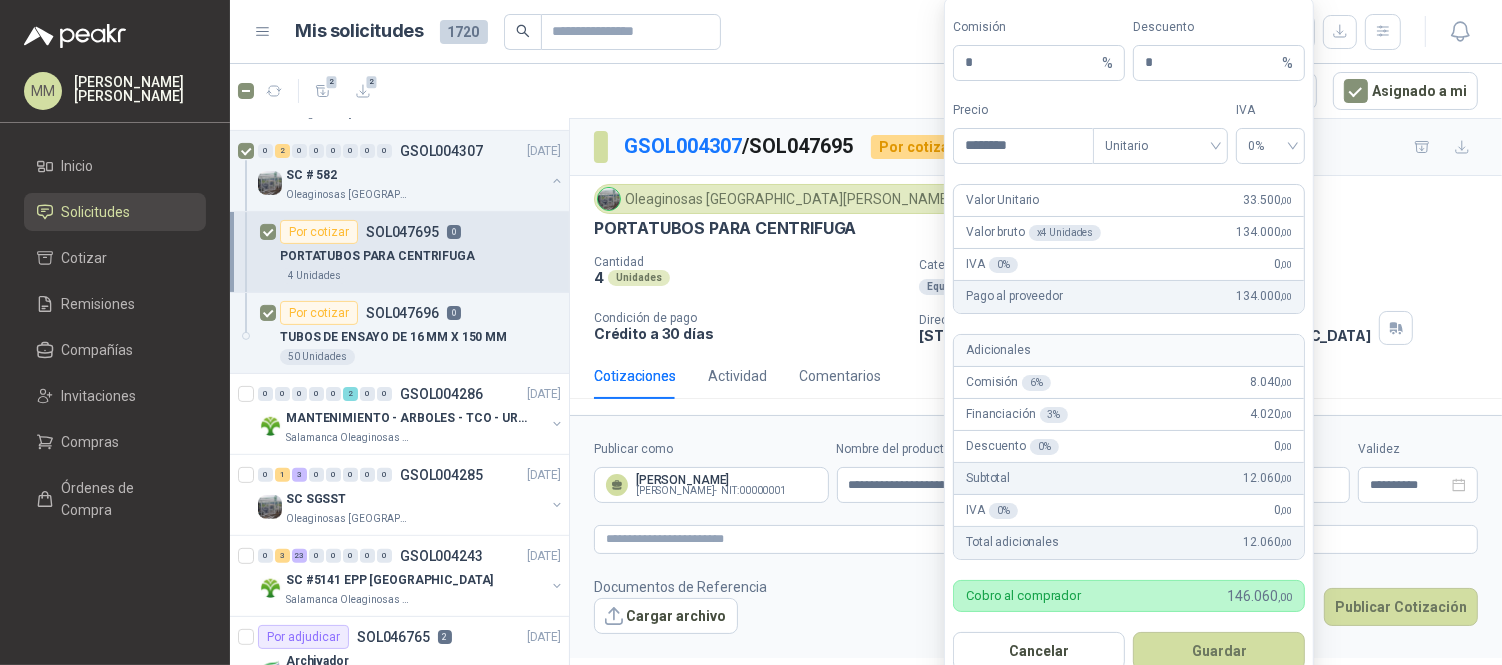 type 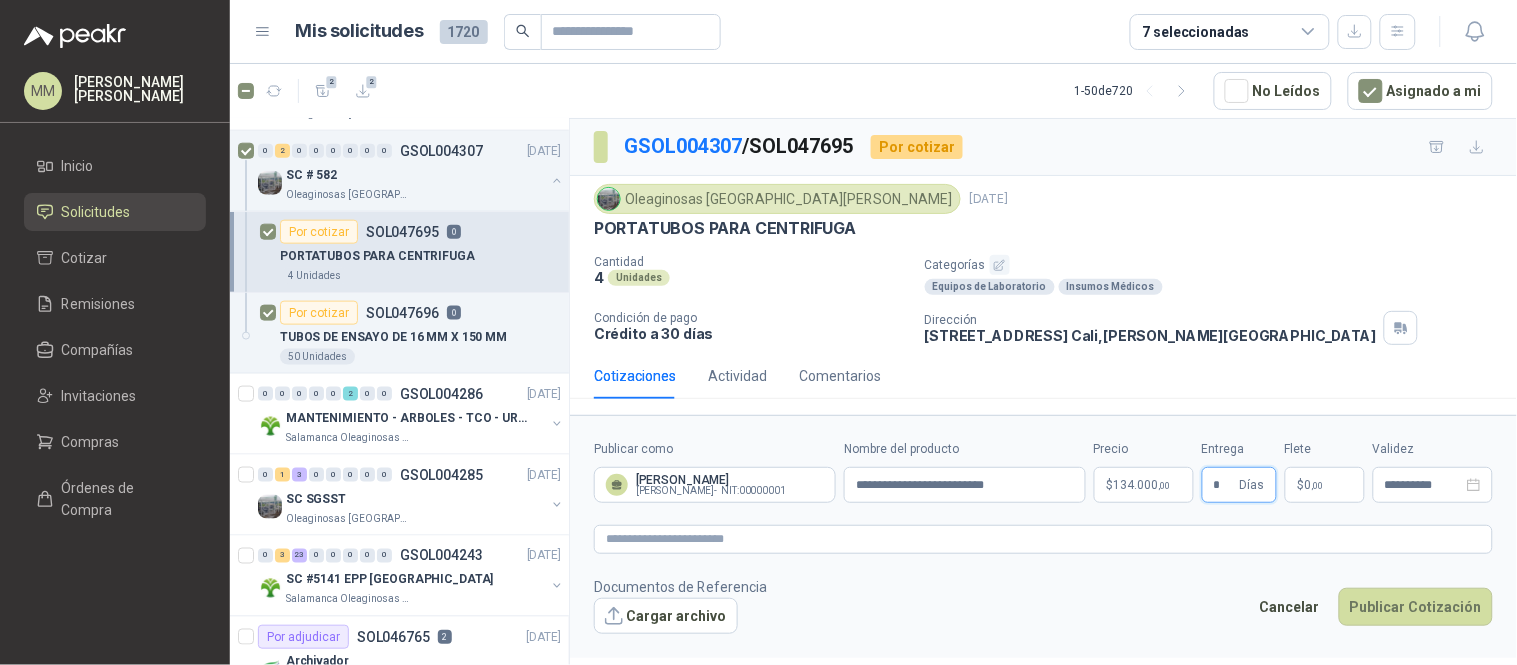type on "*" 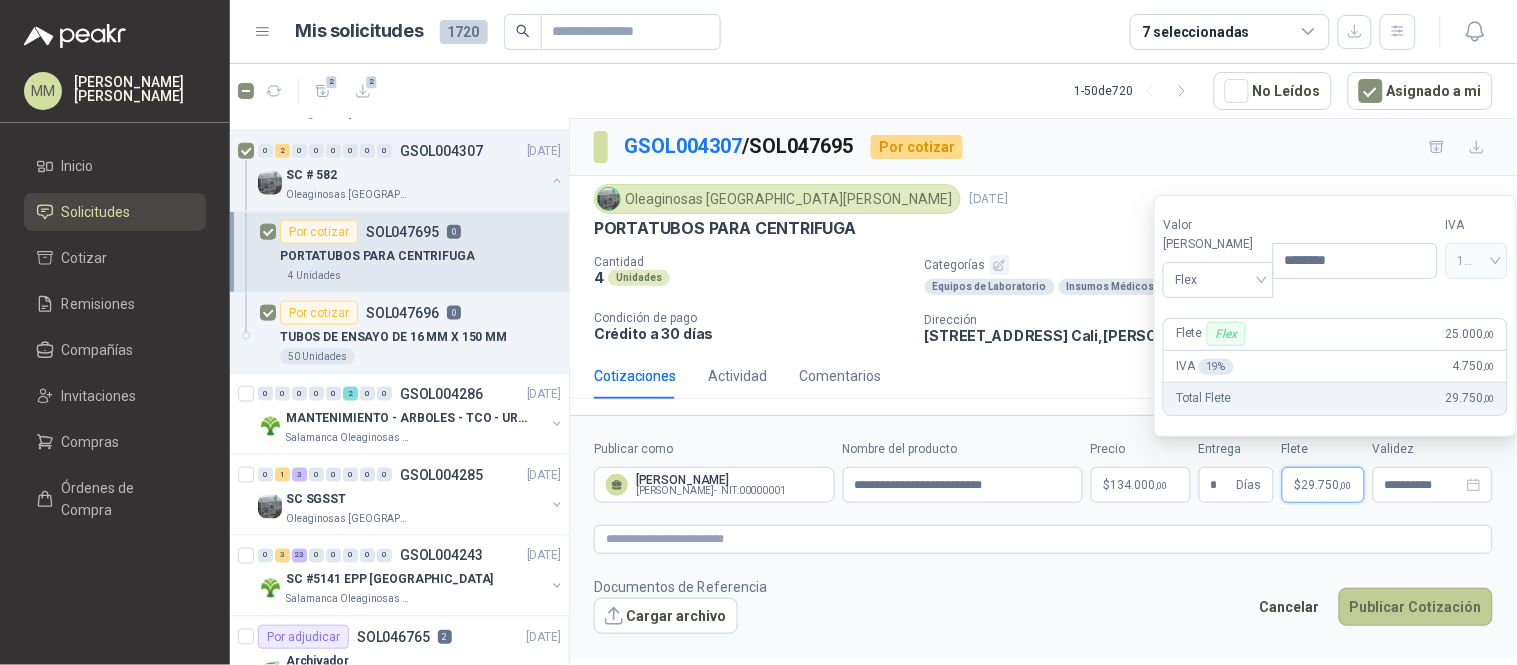 type on "********" 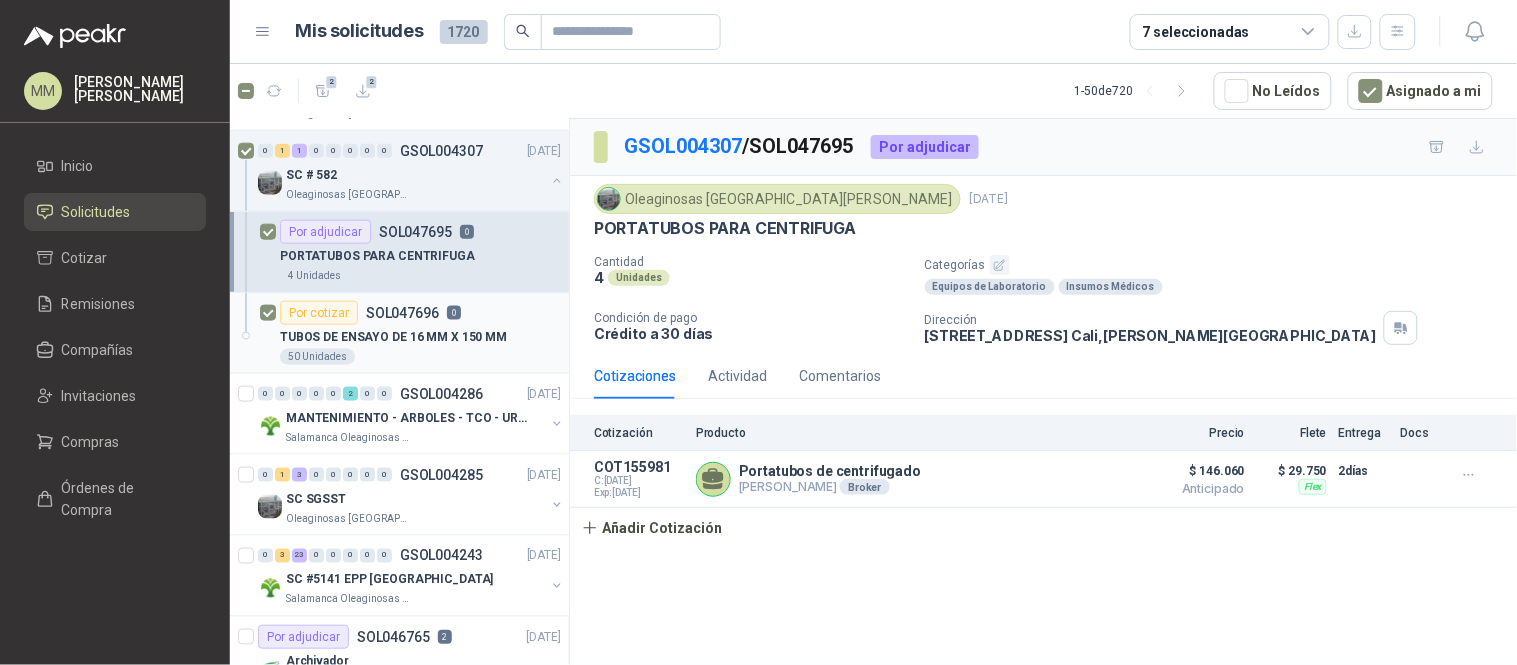 click on "TUBOS DE ENSAYO DE  16 MM X 150 MM" at bounding box center [420, 337] 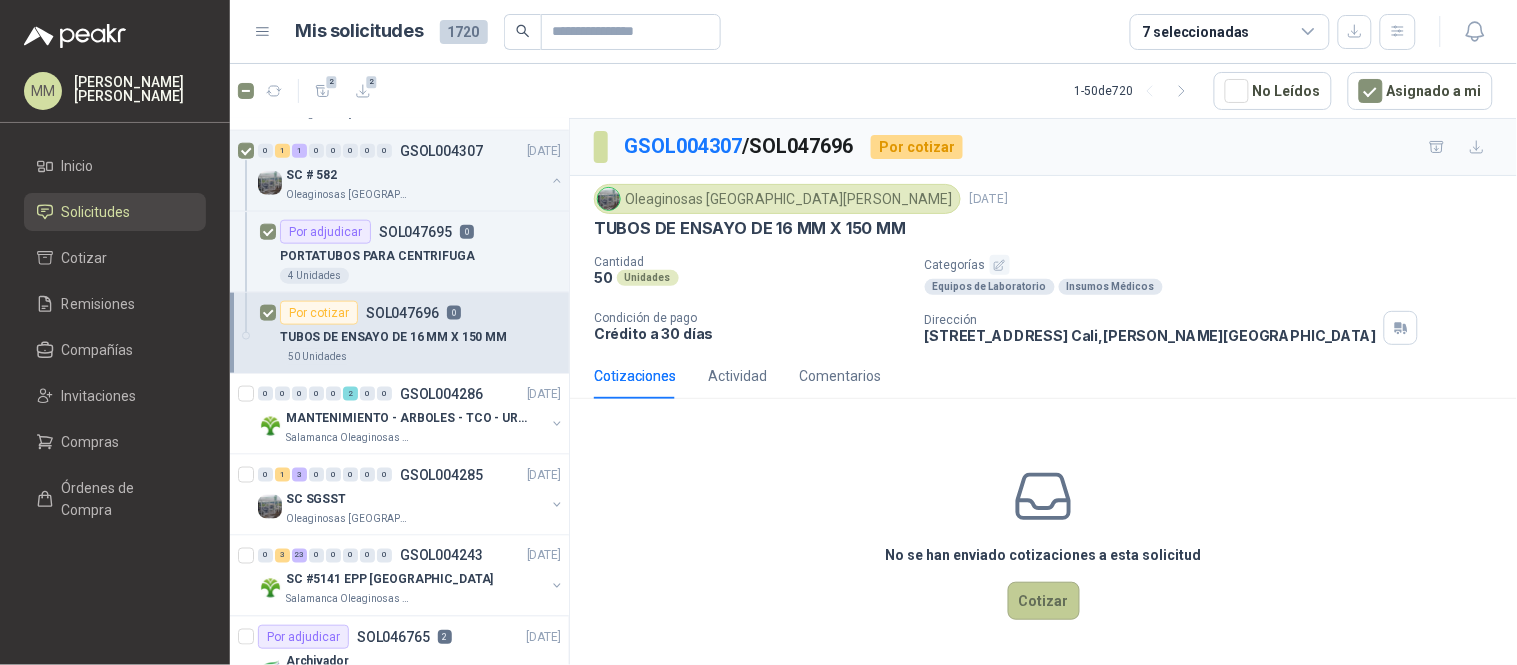 click on "Cotizar" at bounding box center [1044, 601] 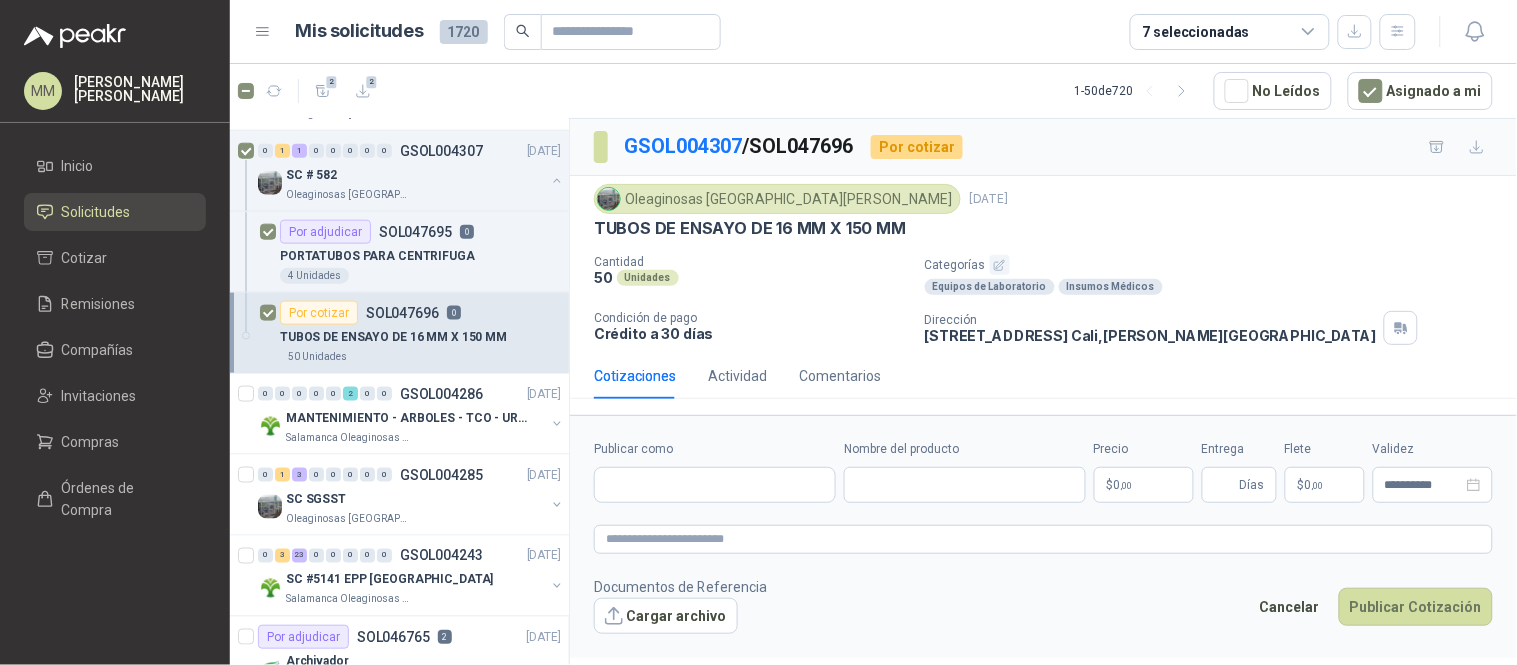 type 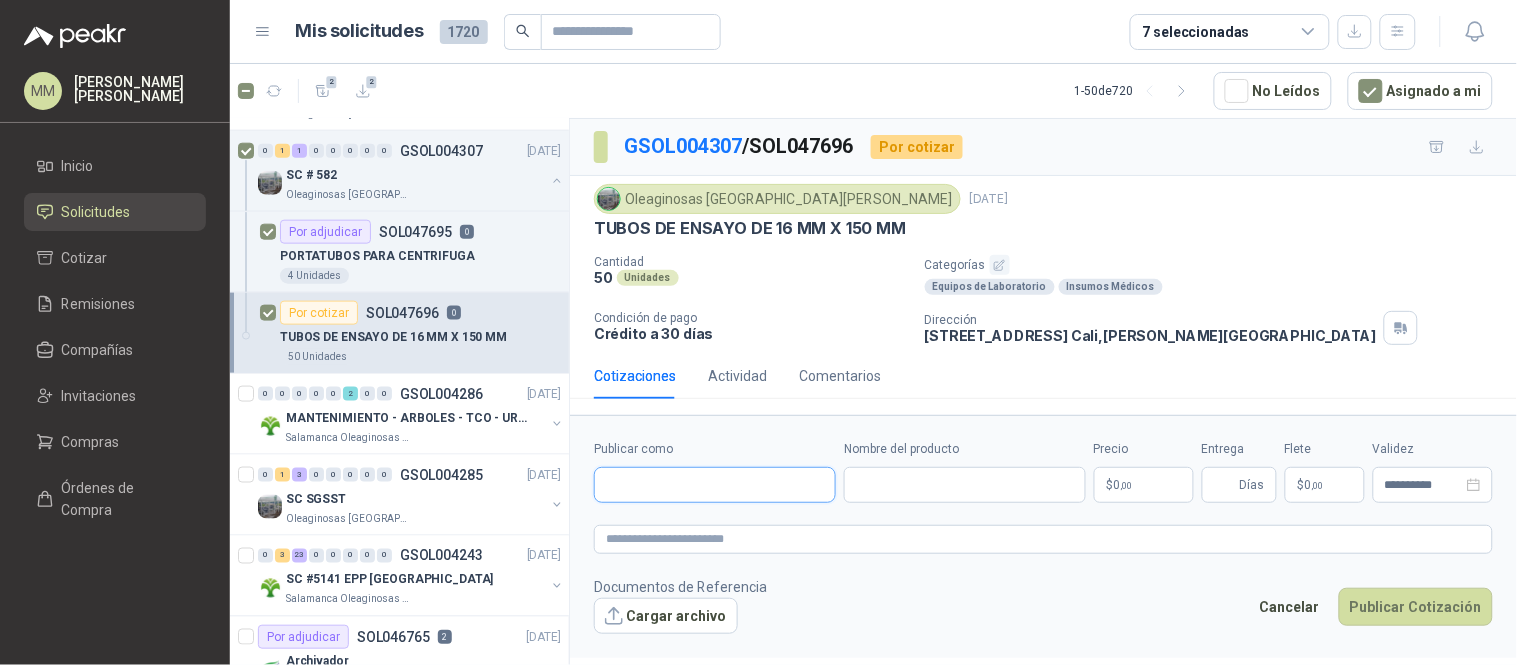 click on "Publicar como" at bounding box center (715, 485) 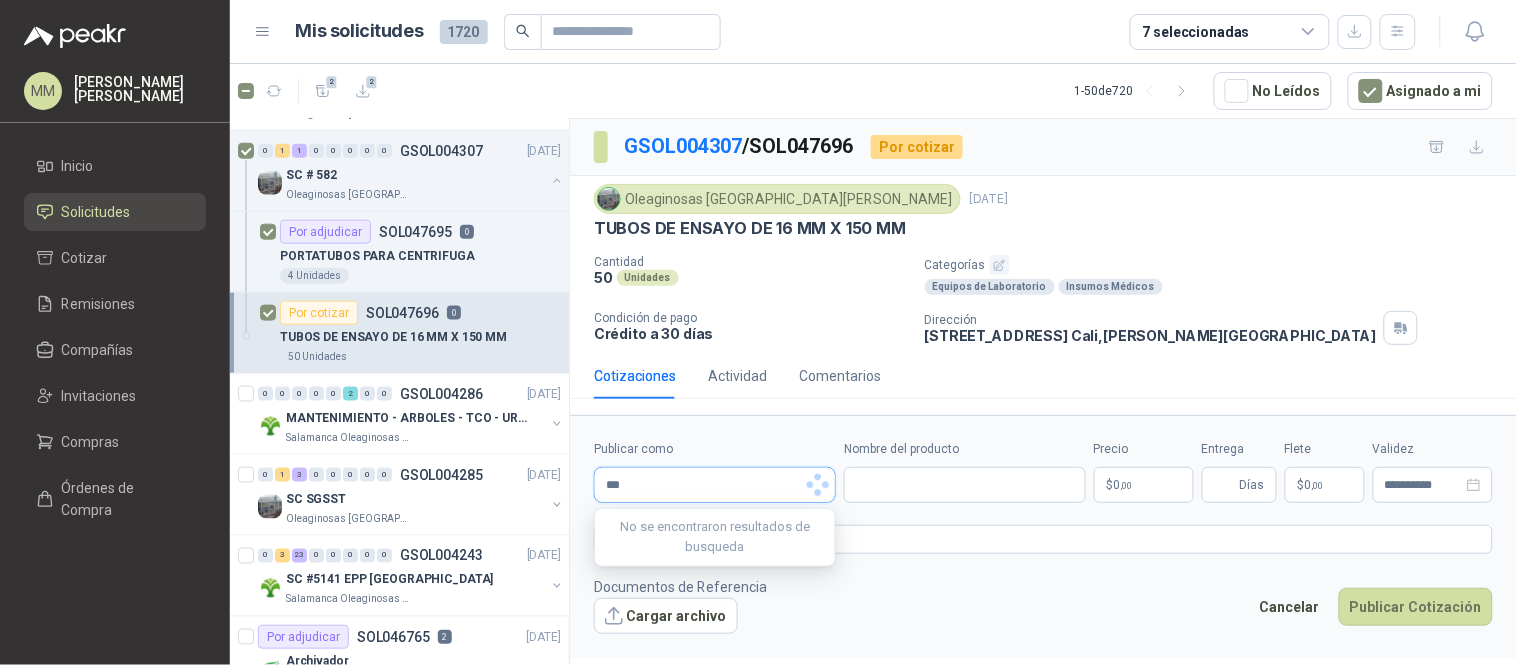 type on "****" 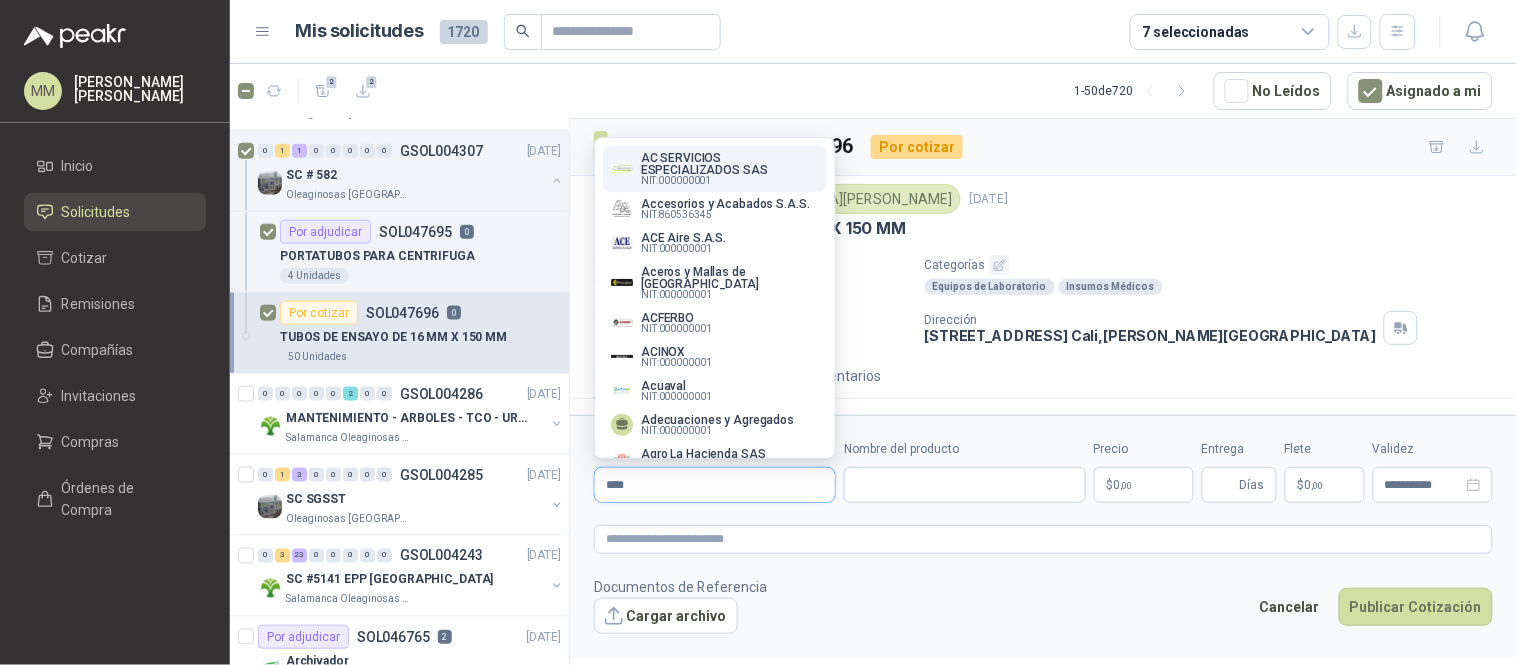 type 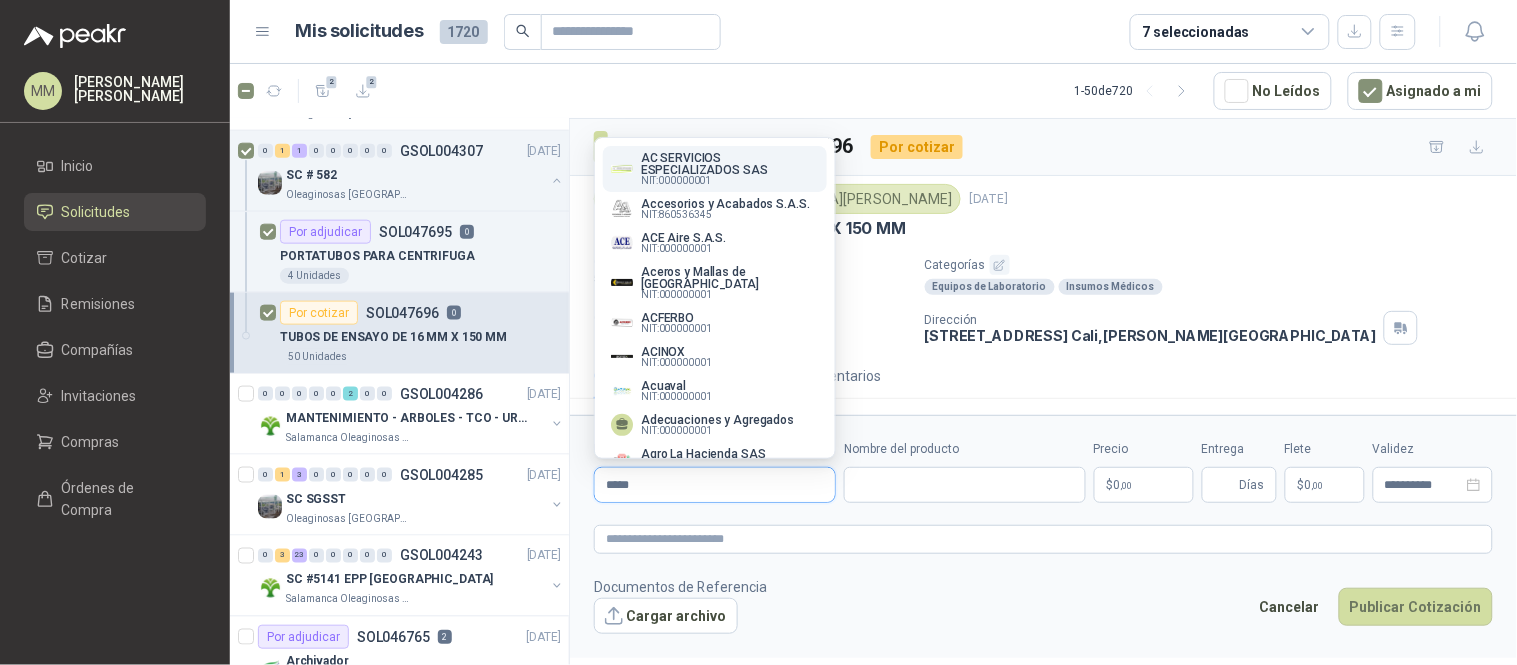 type 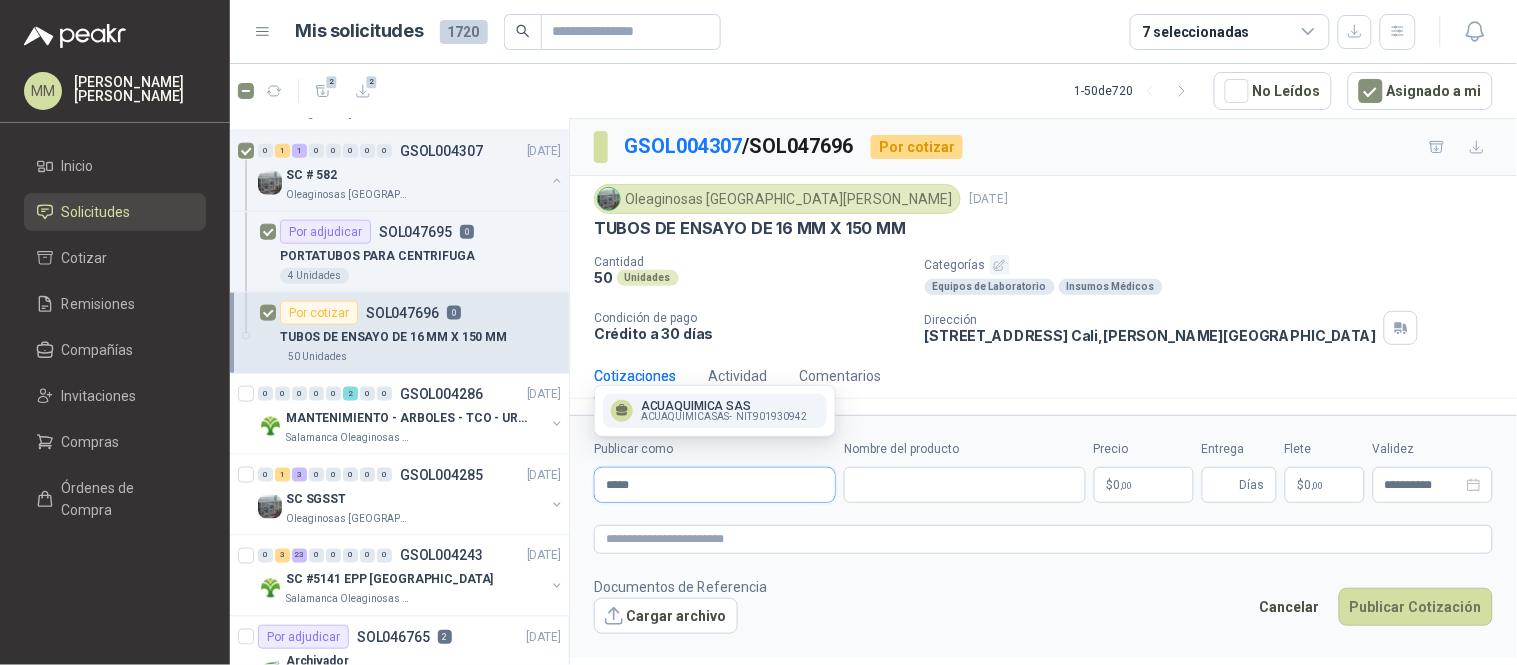 type on "*****" 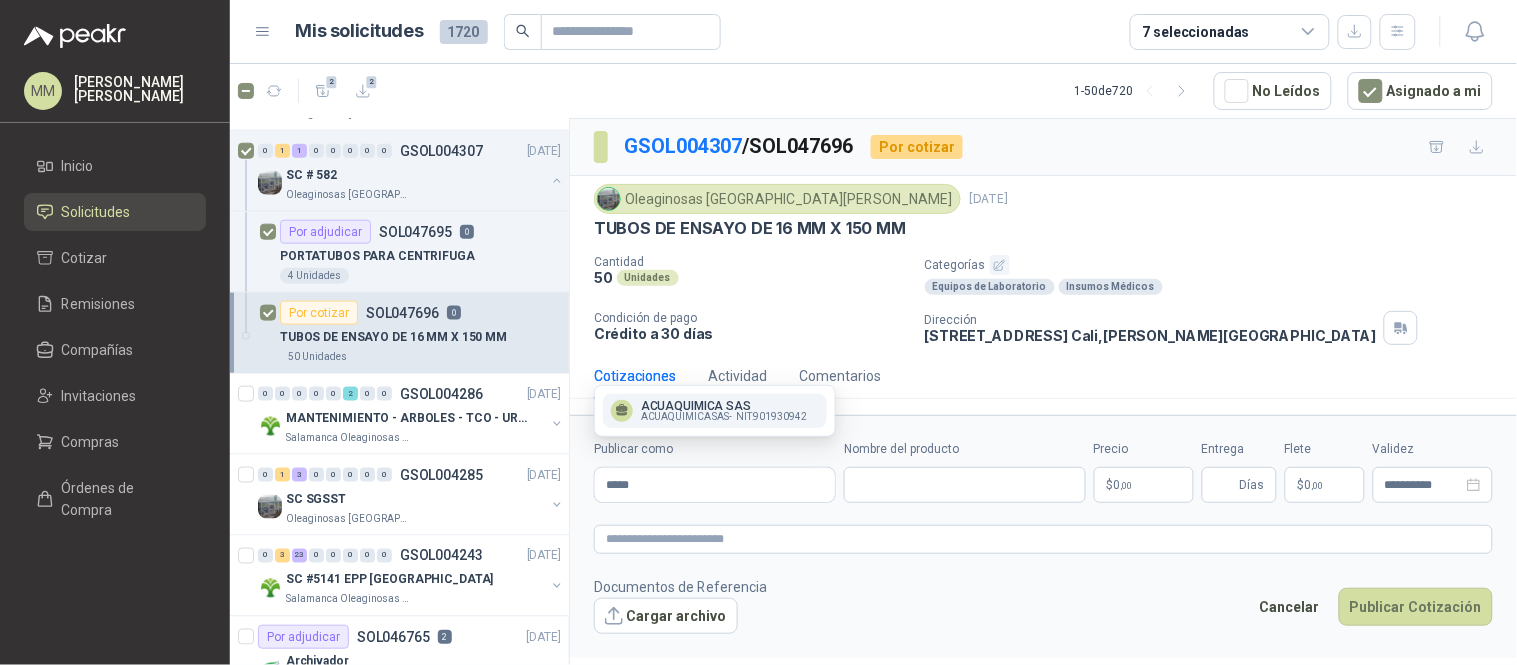 click on "ACUAQUIMICA SAS  -" at bounding box center [686, 417] 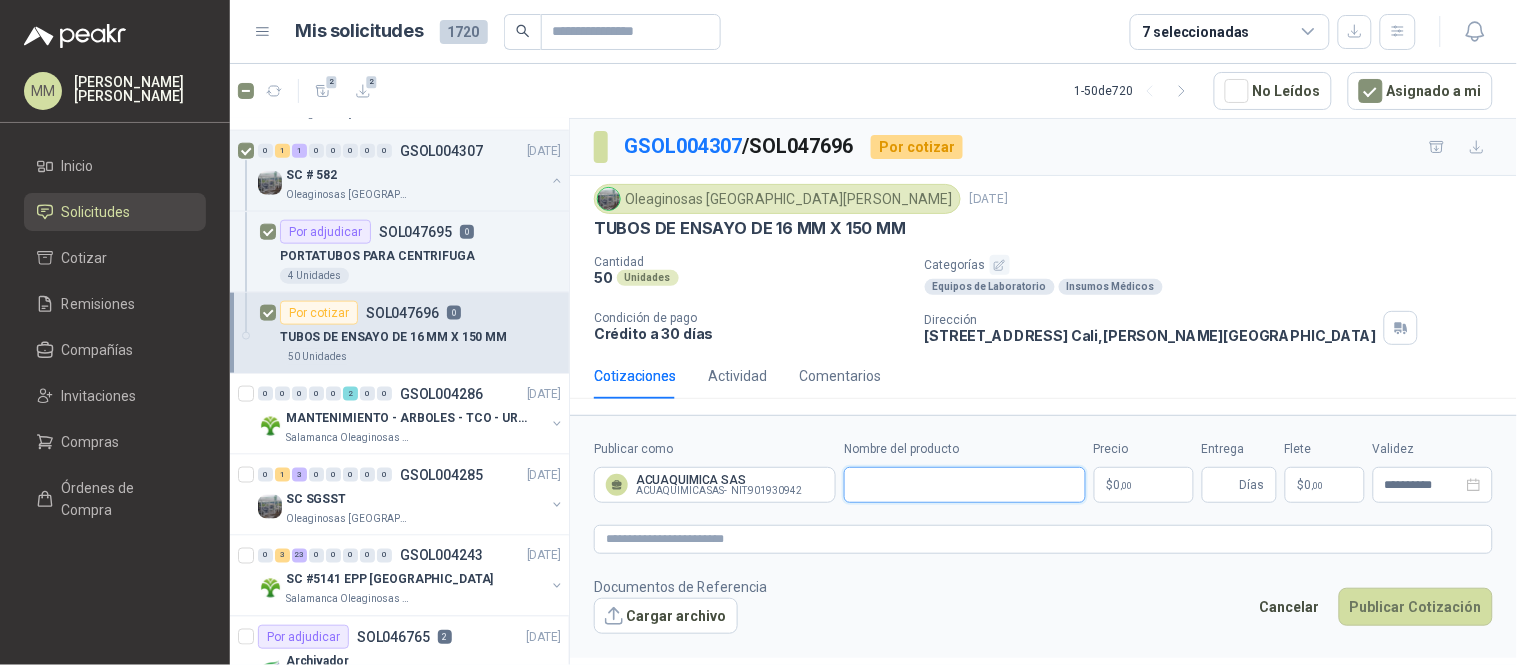 drag, startPoint x: 888, startPoint y: 478, endPoint x: 902, endPoint y: 431, distance: 49.0408 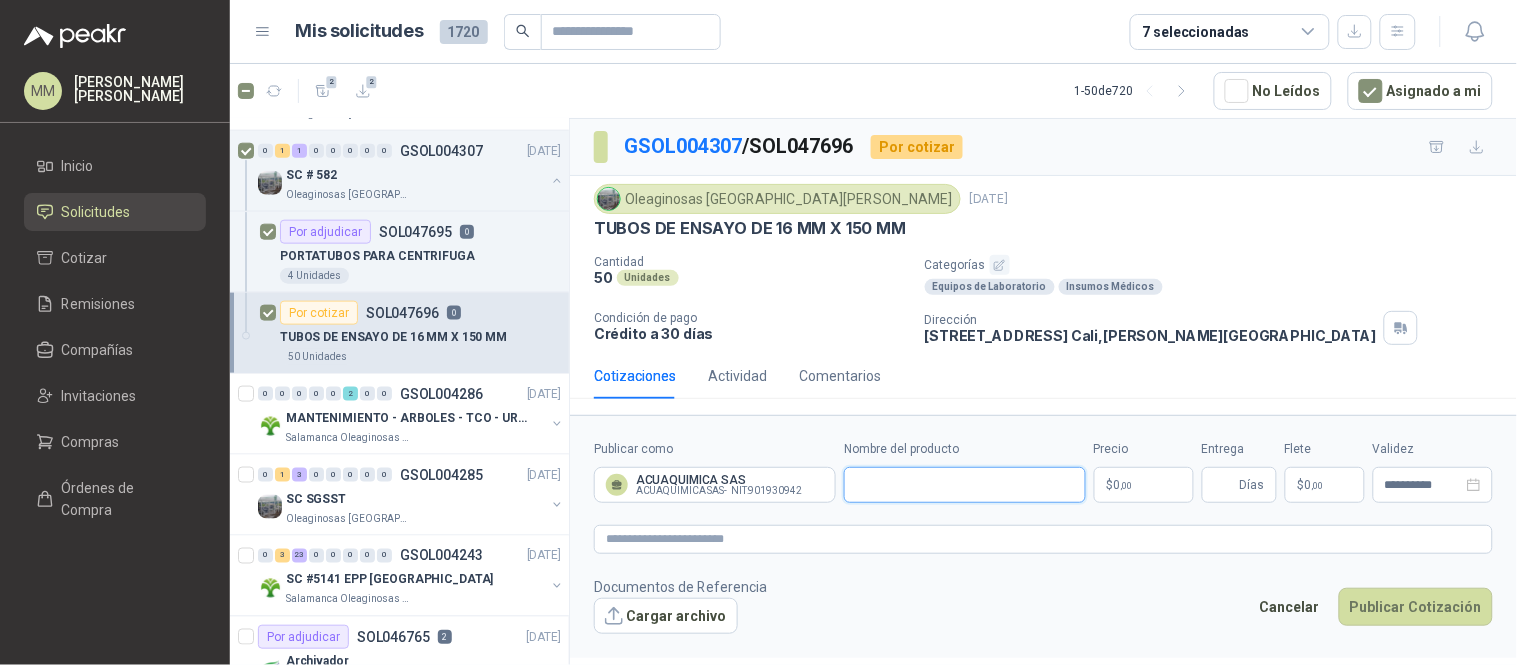 paste on "**********" 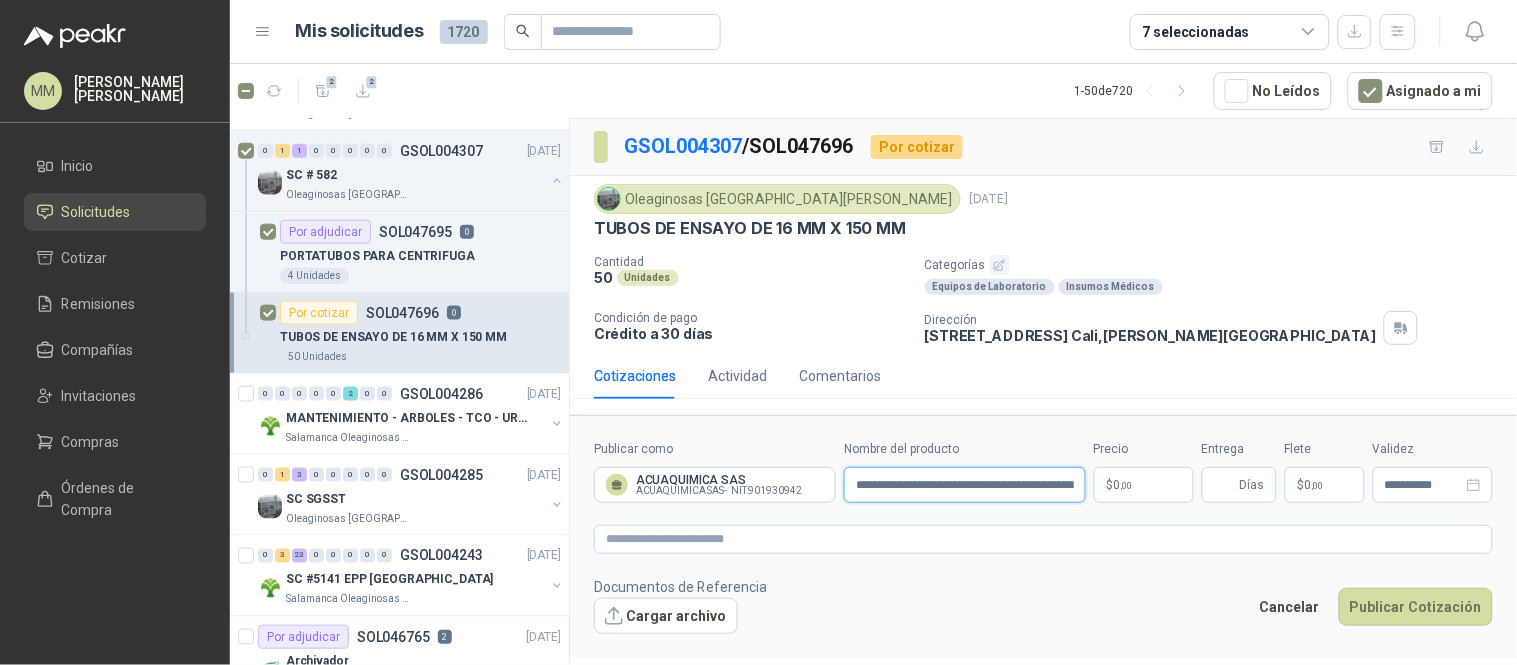 scroll, scrollTop: 0, scrollLeft: 358, axis: horizontal 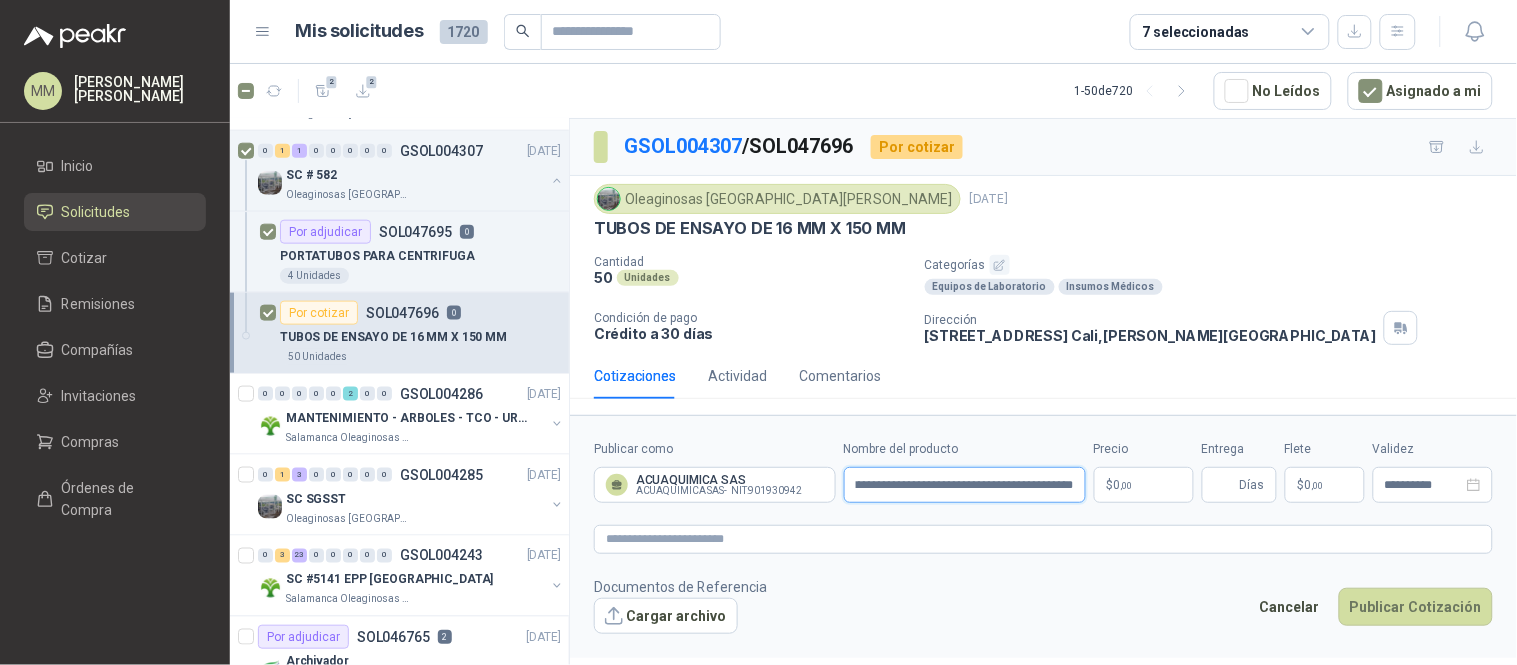 type on "**********" 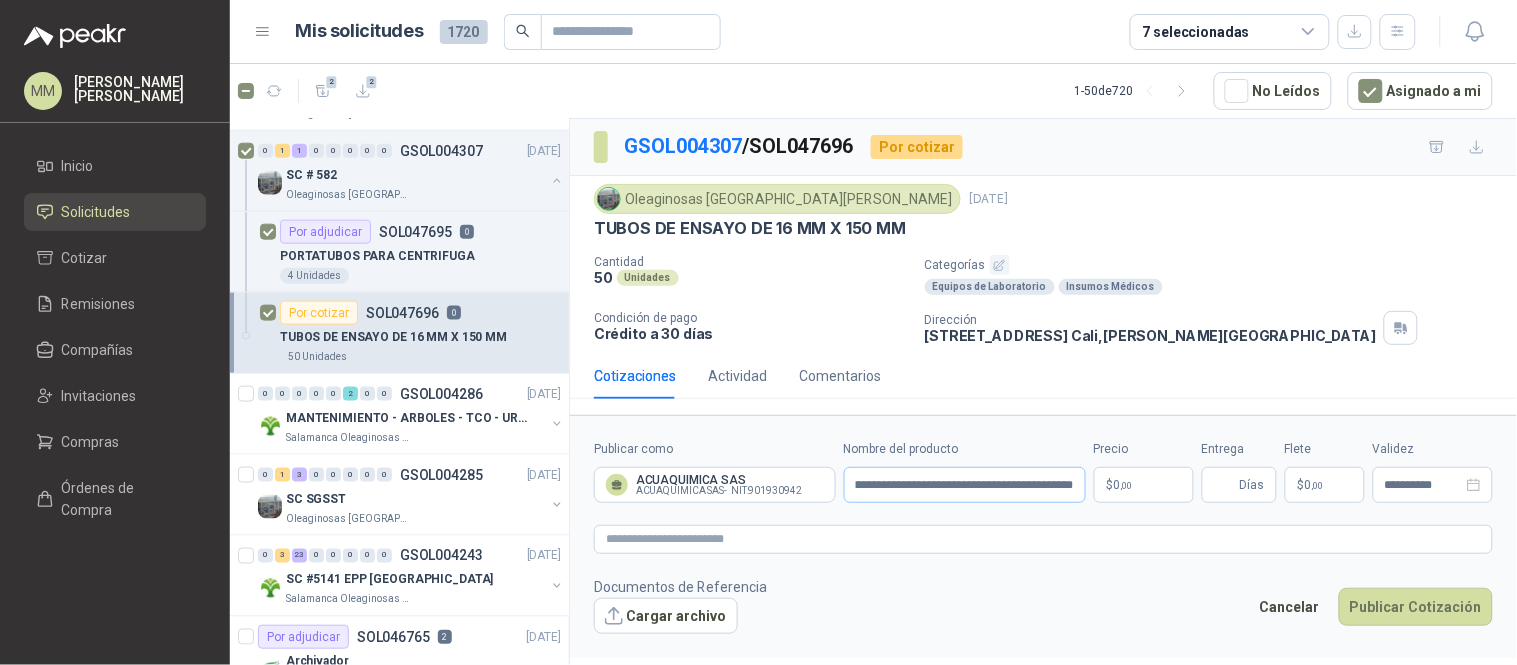 scroll, scrollTop: 0, scrollLeft: 0, axis: both 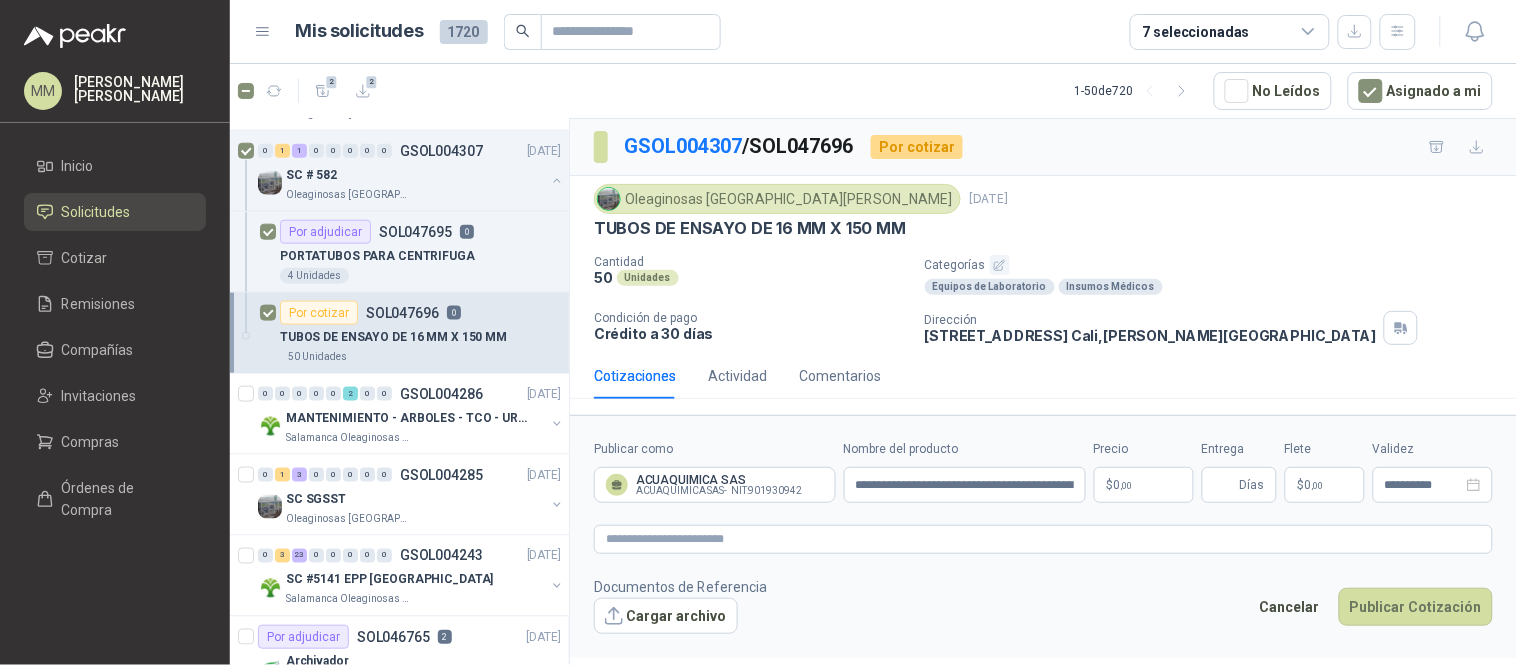 click on "MM Mauricio   Martinez   Inicio   Solicitudes   Cotizar   Remisiones   Compañías   Invitaciones   Compras   Órdenes de Compra Mis solicitudes 1720 7 seleccionadas   2 2 1 - 50  de  720 No Leídos Asignado a mi Por cotizar SOL047820 0 02/07/25   CARRO TRANSPORTE CILINDRO (9KL-2M3) Caracol TV 2   Unidades Por cotizar SOL047819 0 02/07/25   CILINDRO 9 KL PARA DIOXIDO DE CARBONO Caracol TV 4   Unidades Por cotizar SOL047818 0 02/07/25   EXTINTOR MULTIPROPOSITO F-500 EA Caracol TV 2   Unidades Por adjudicar SOL047794 2 02/07/25   Cotización Canecas Fresenius Kabi 1   Unidades Por adjudicar SOL047793 4 02/07/25   Cotización Canecas Fresenius Kabi 4   Unidades 0   0   2   0   0   0   0   0   GSOL004318 01/07/25   SC # 597 Oleaginosas San Fernando   0   6   0   0   0   0   0   0   GSOL004313 01/07/25   SC # 592 Oleaginosas San Fernando   0   1   1   0   0   0   0   0   GSOL004307 01/07/25   SC # 582 Oleaginosas San Fernando   Por adjudicar SOL047695 0 PORTATUBOS PARA CENTRIFUGA  4   Unidades Por cotizar 0 50   0" at bounding box center (758, 332) 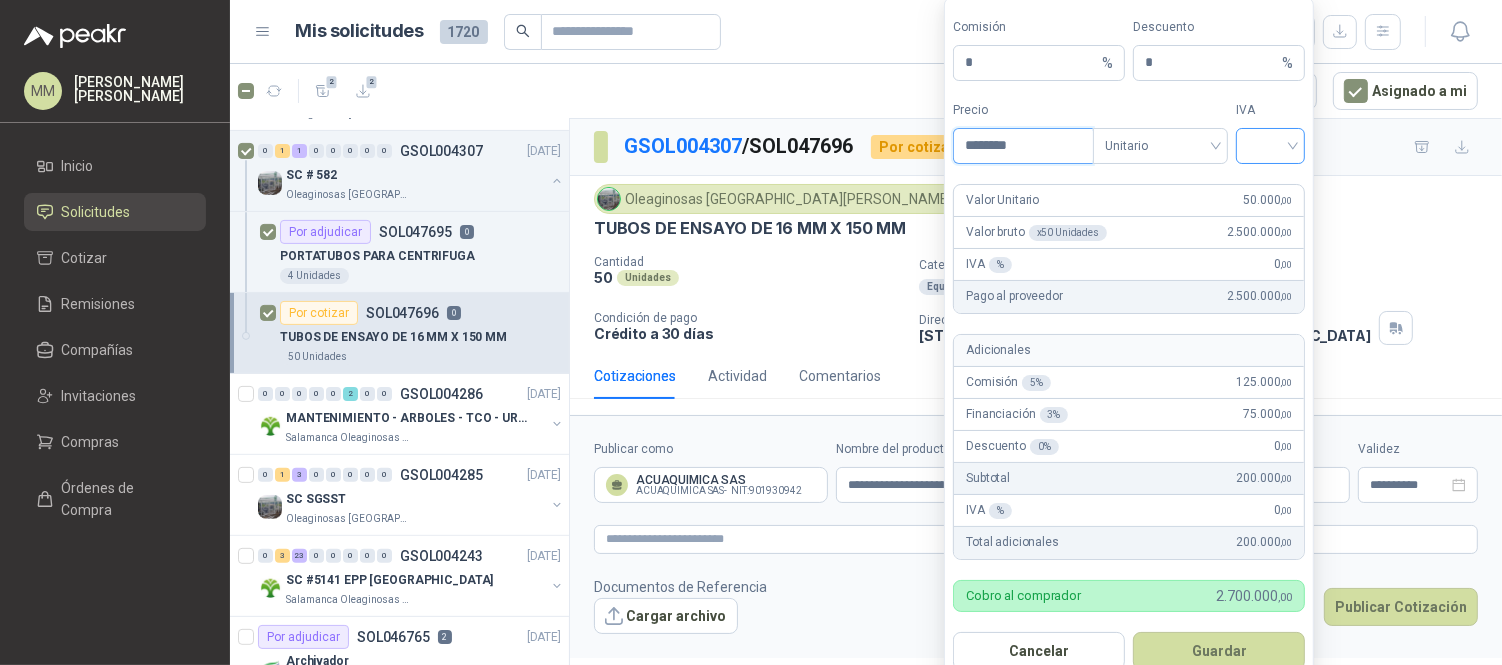 click at bounding box center (1270, 146) 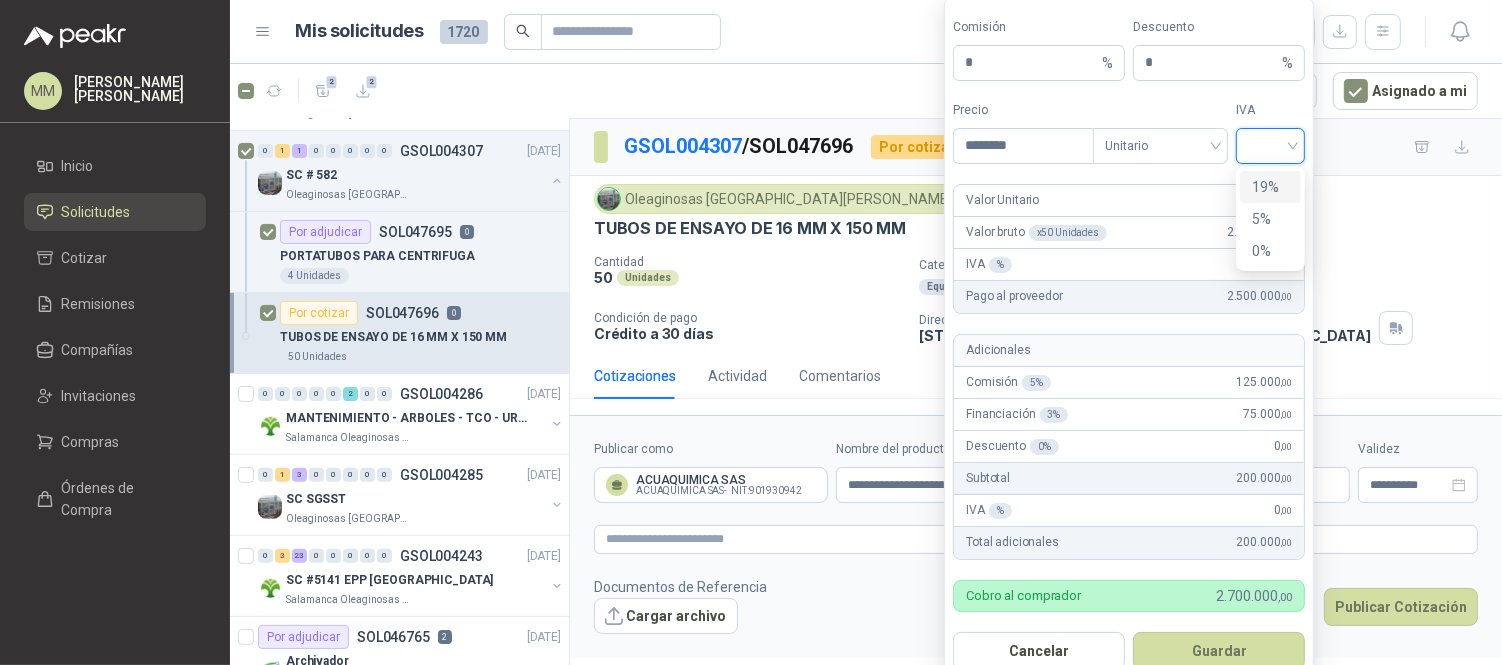 click on "19%" at bounding box center [1270, 187] 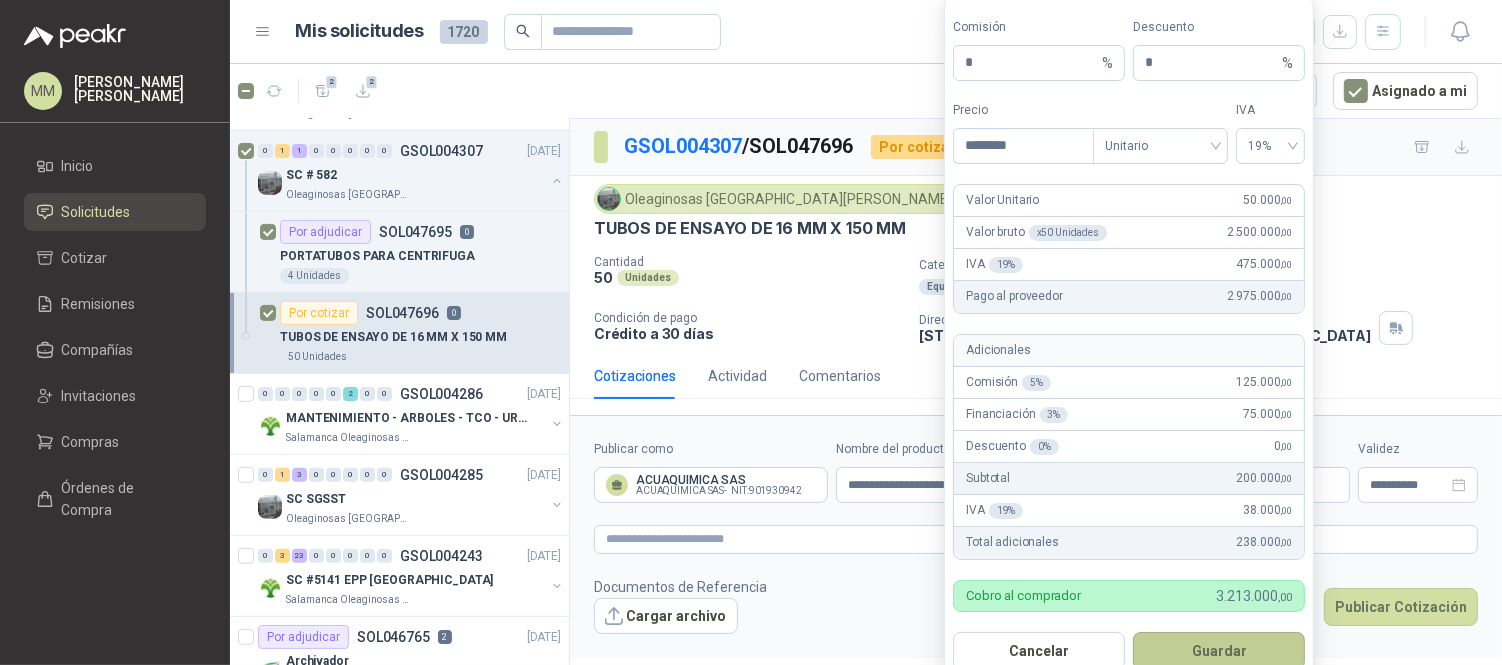 click on "Guardar" at bounding box center (1219, 651) 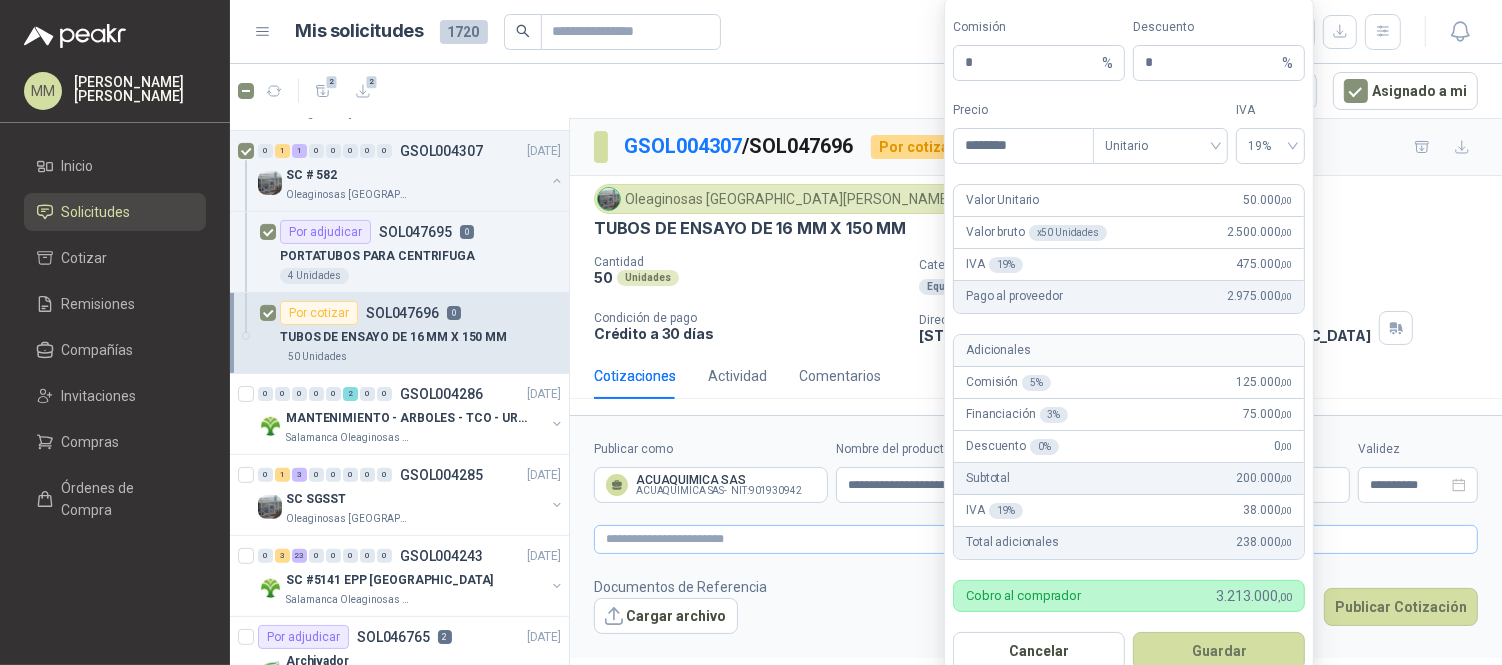 type 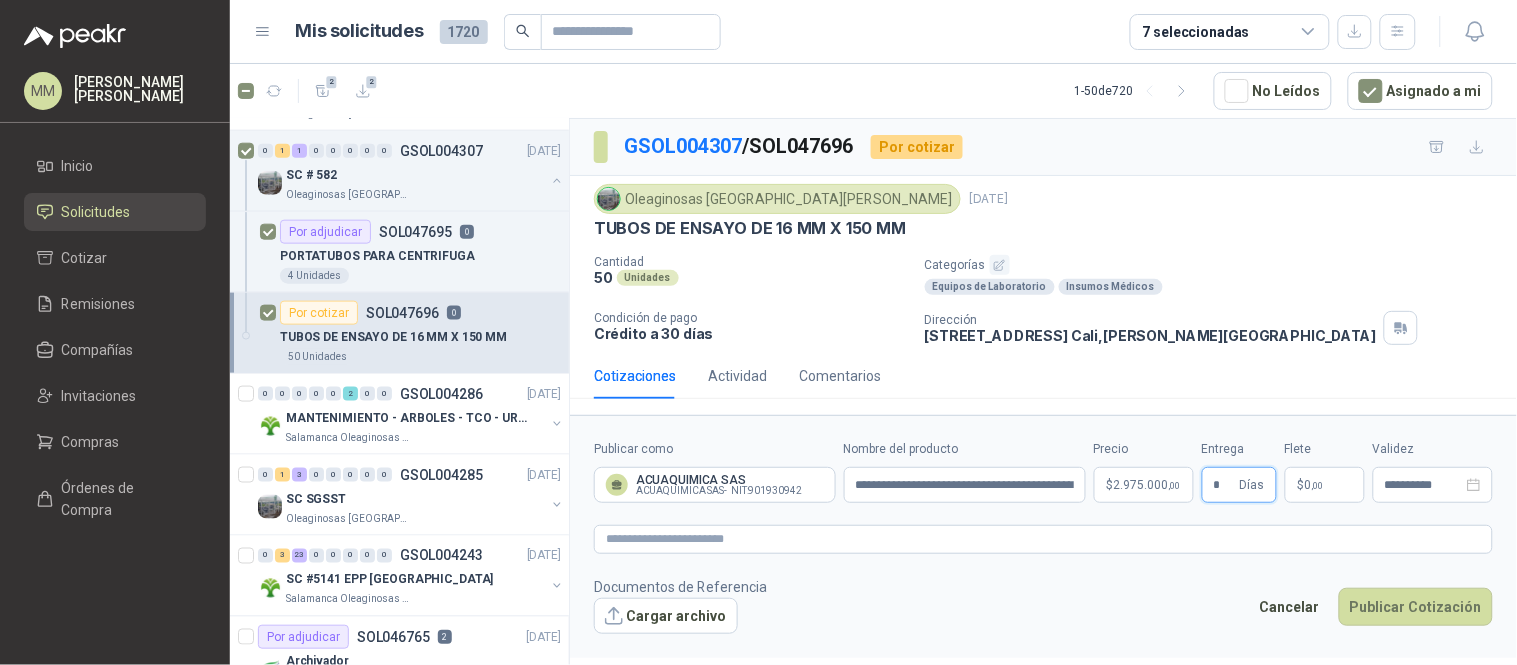 type on "*" 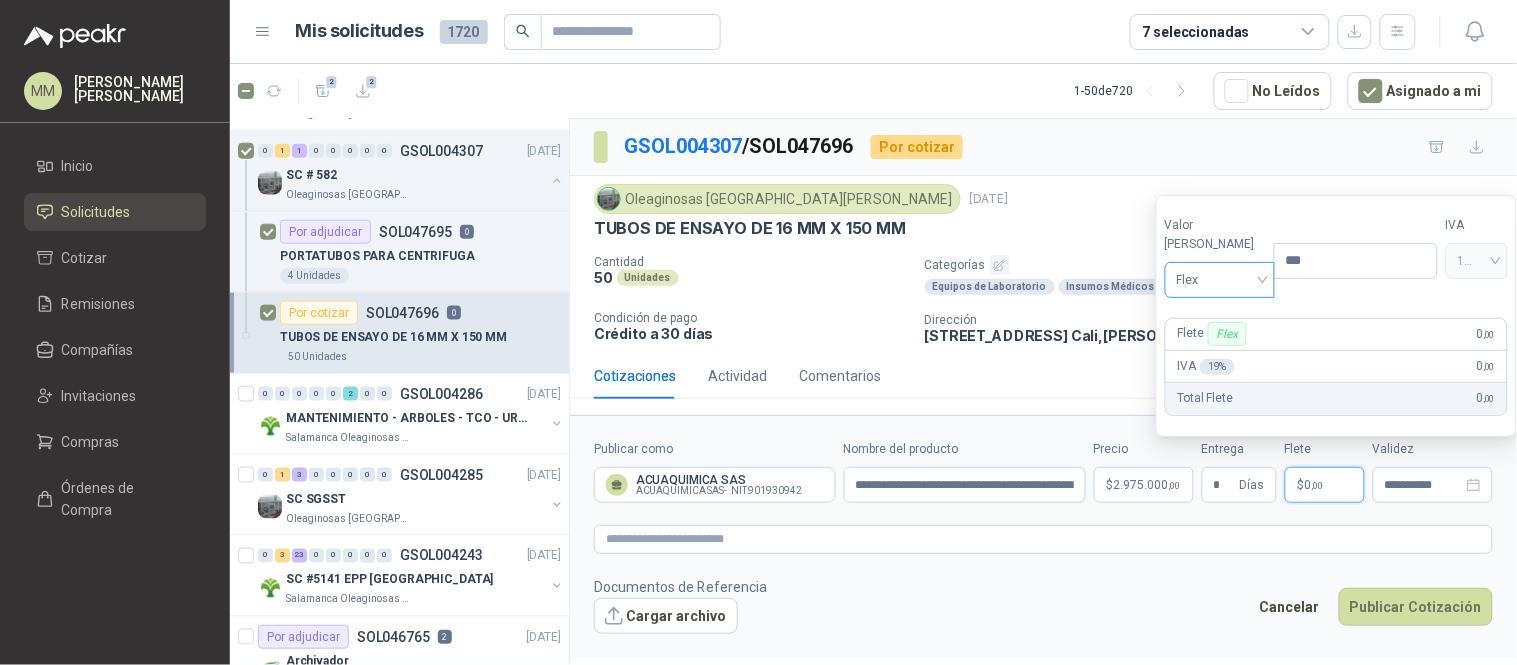 click on "Flex" at bounding box center [1220, 280] 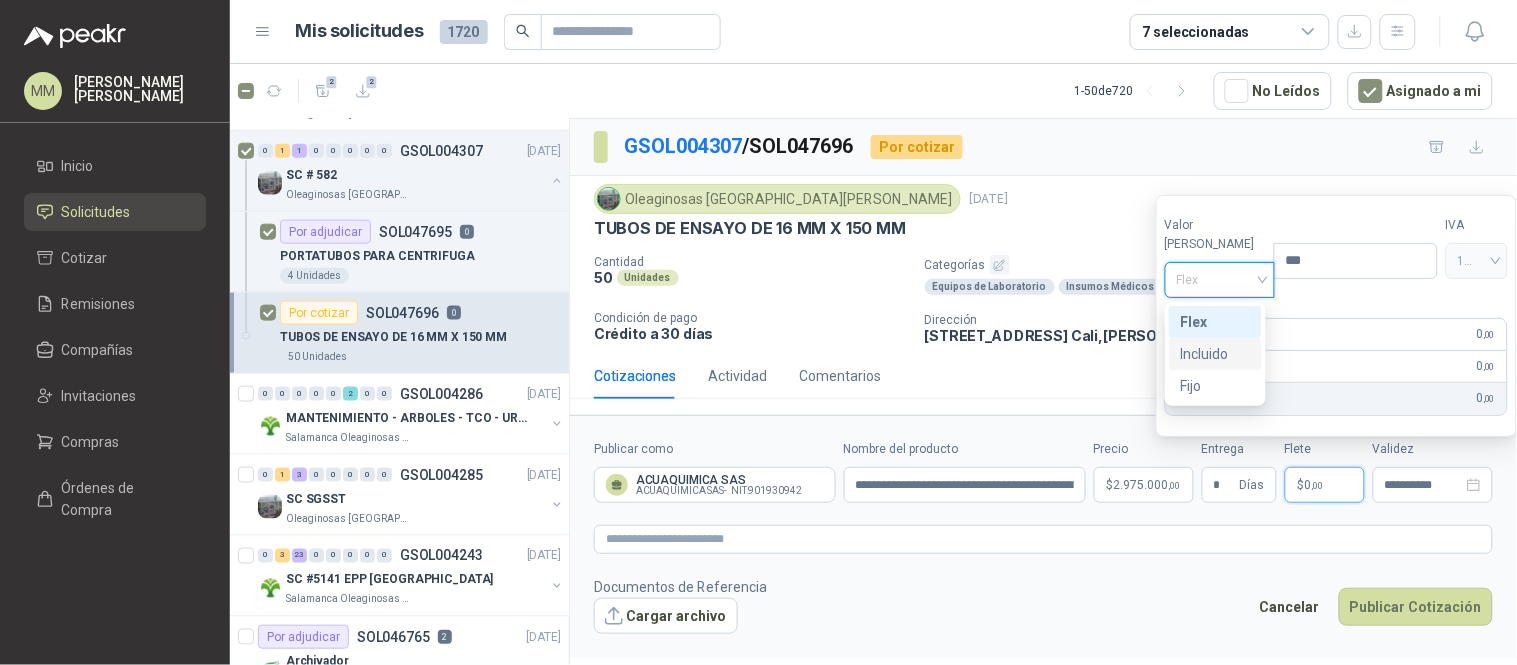 drag, startPoint x: 1231, startPoint y: 347, endPoint x: 1247, endPoint y: 392, distance: 47.759815 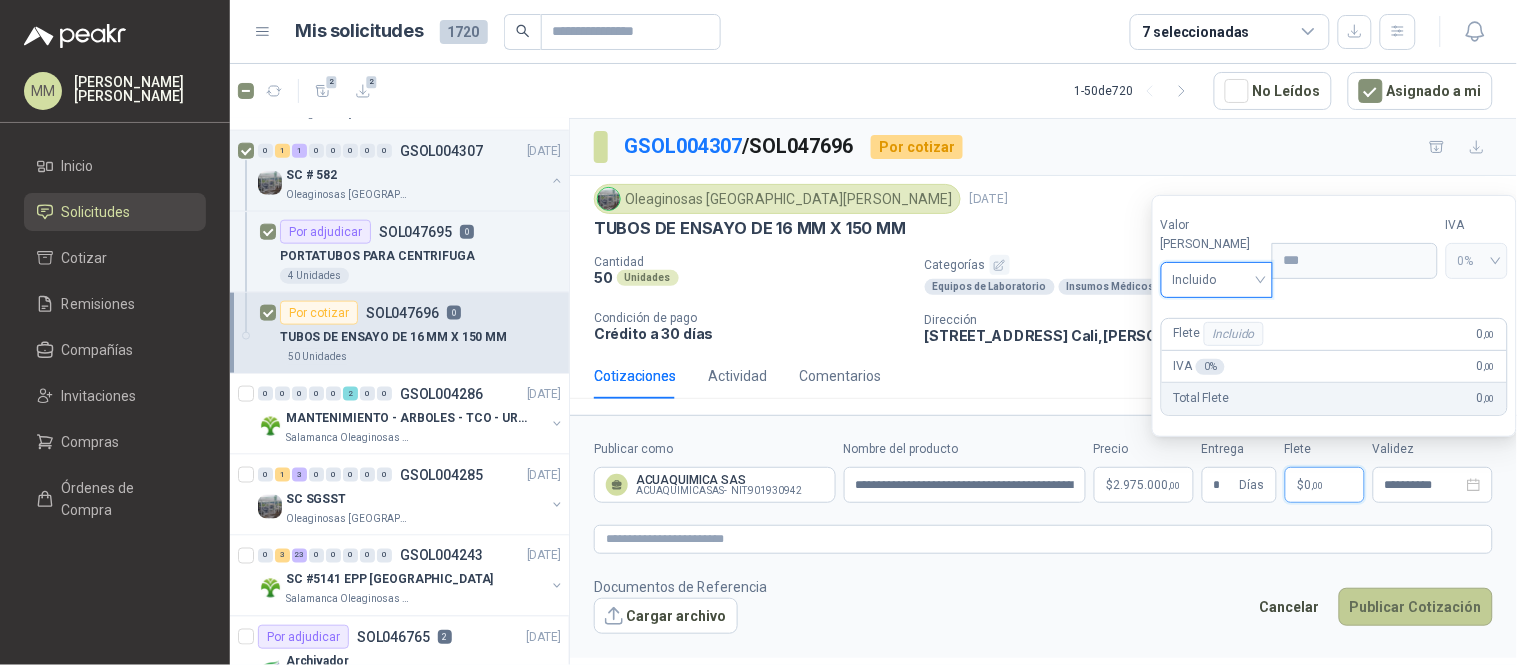 click on "Cancelar Publicar Cotización" at bounding box center [1371, 611] 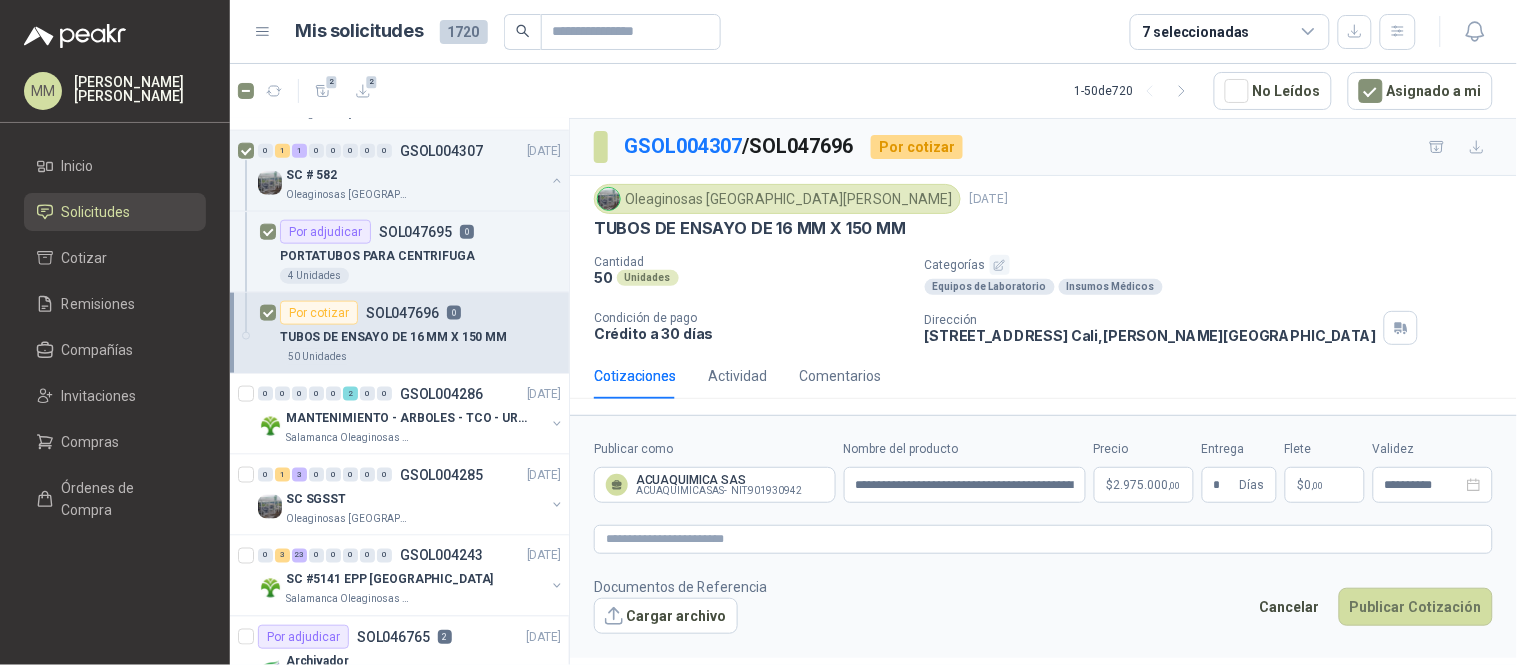 click on "**********" at bounding box center [1043, 536] 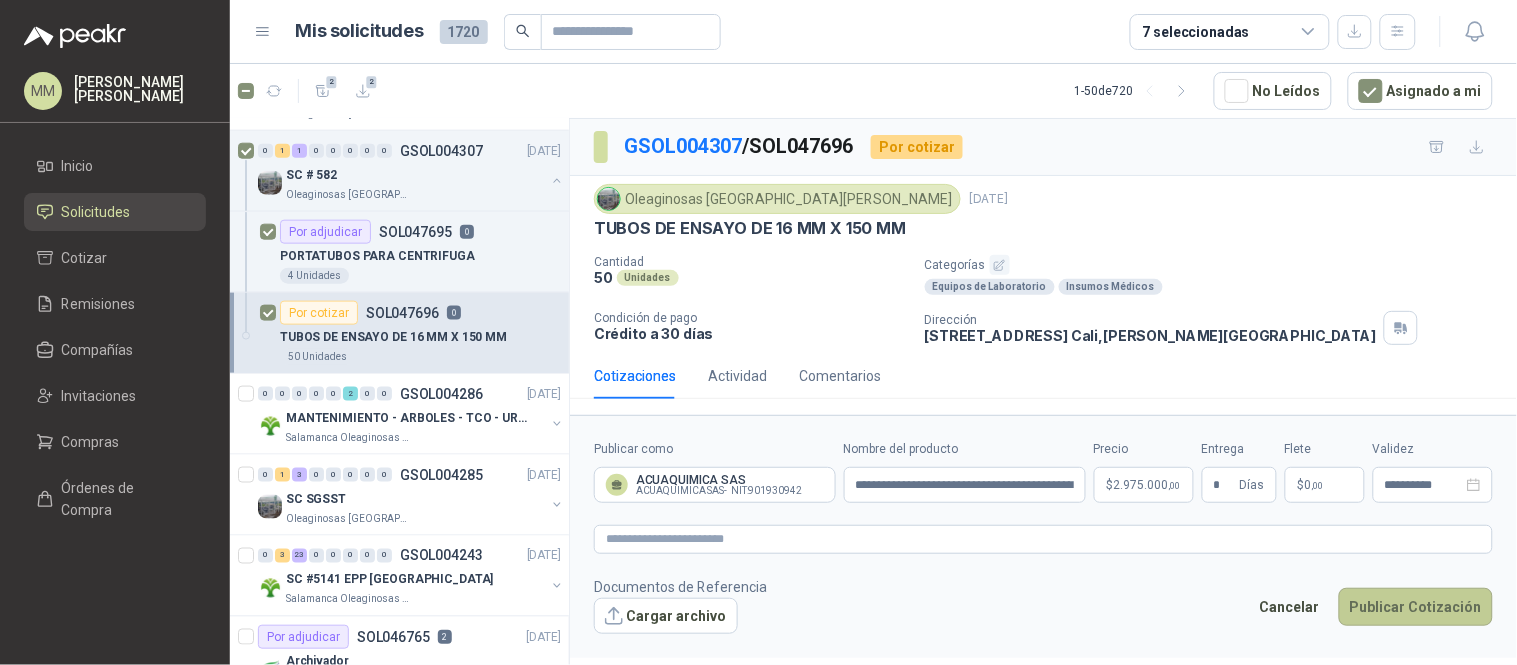 click on "Publicar Cotización" at bounding box center [1416, 607] 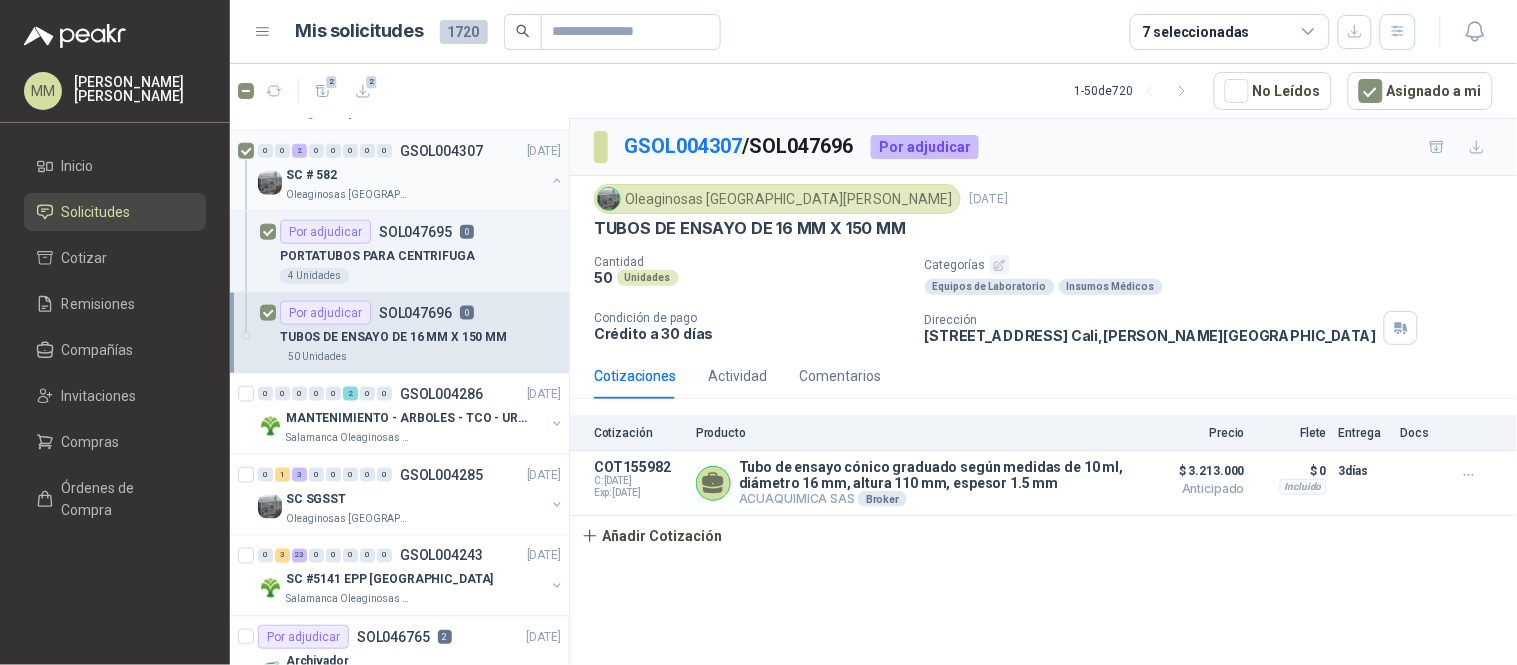 click at bounding box center (557, 181) 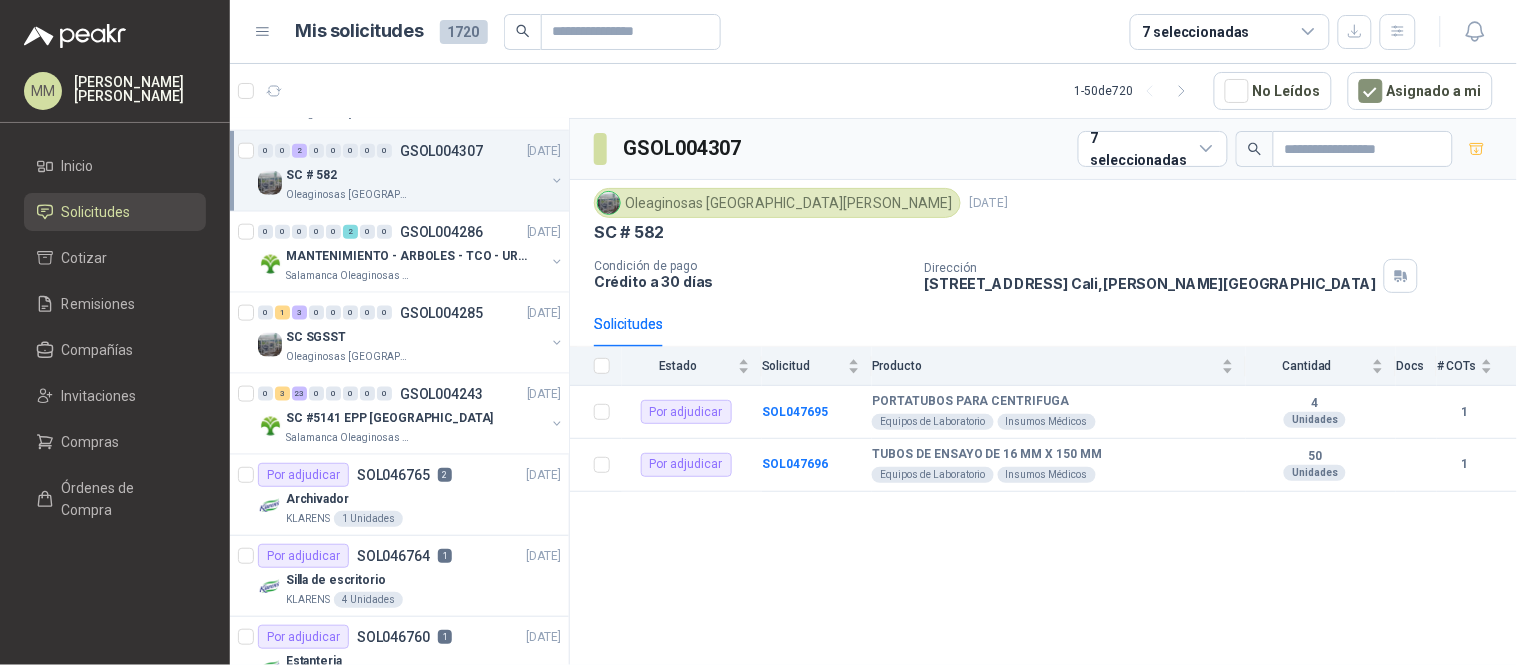 click on "SC # 582" at bounding box center [1043, 232] 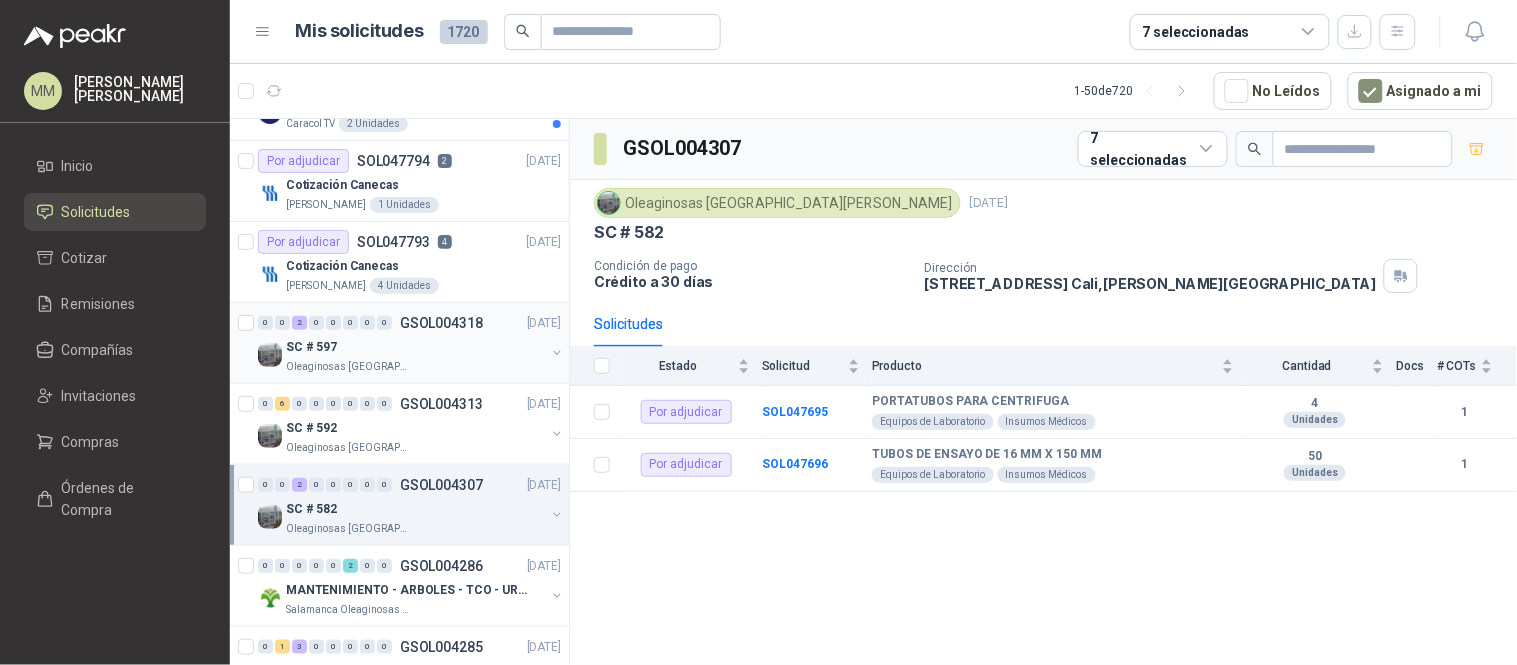 scroll, scrollTop: 222, scrollLeft: 0, axis: vertical 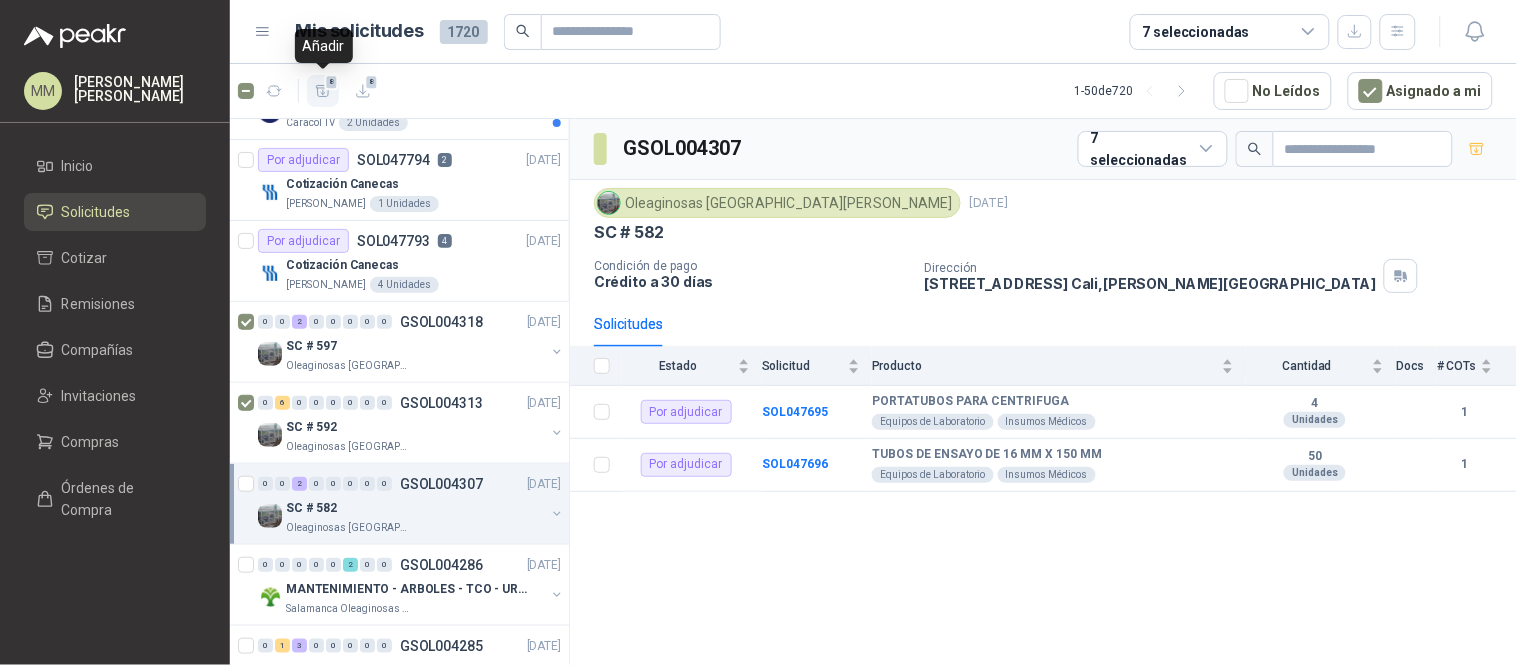 click 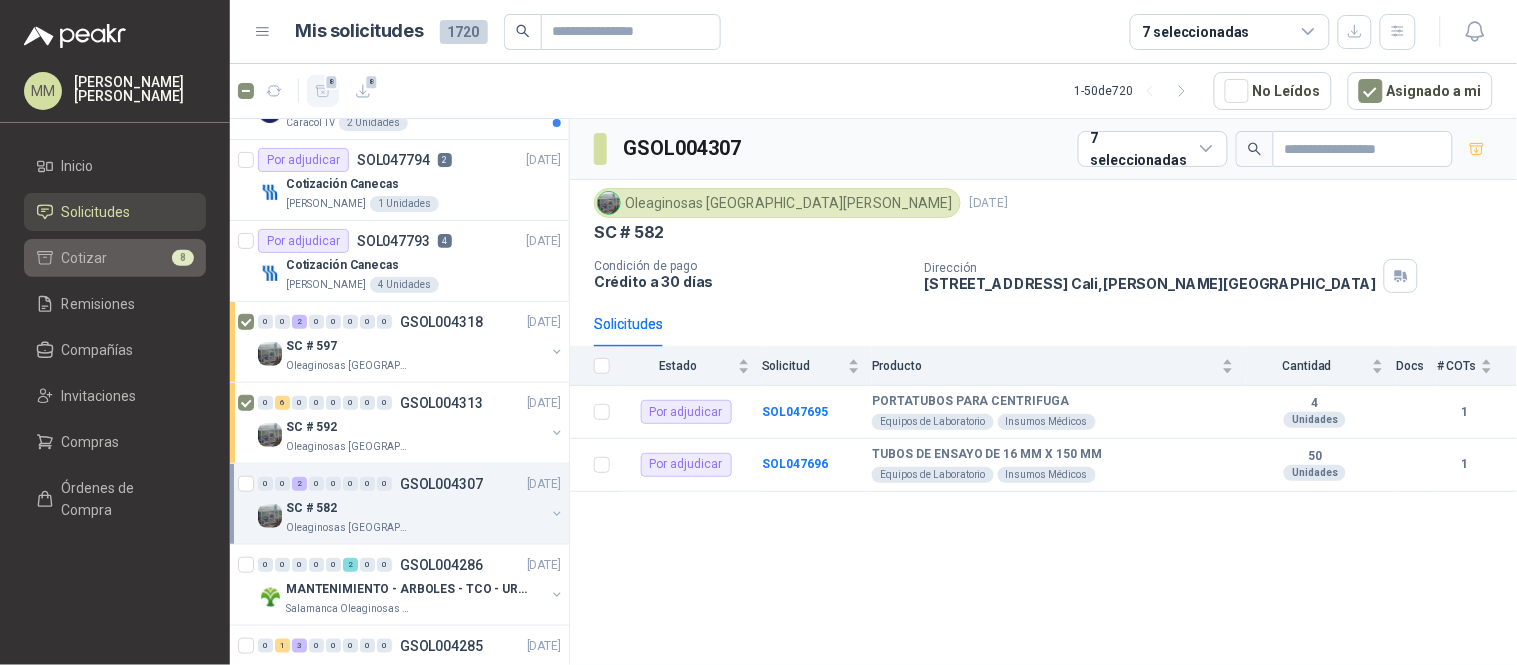 click on "Cotizar 8" at bounding box center [115, 258] 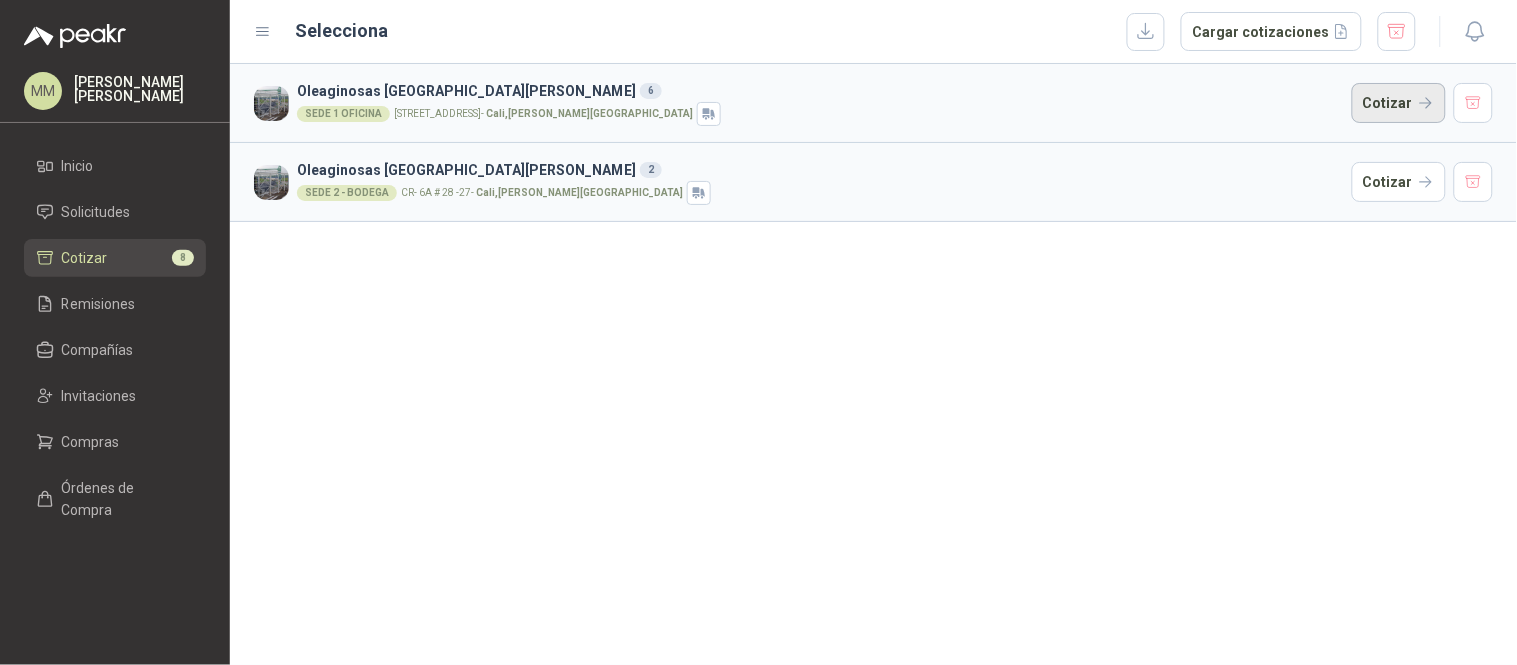 click on "Cotizar" at bounding box center [1399, 103] 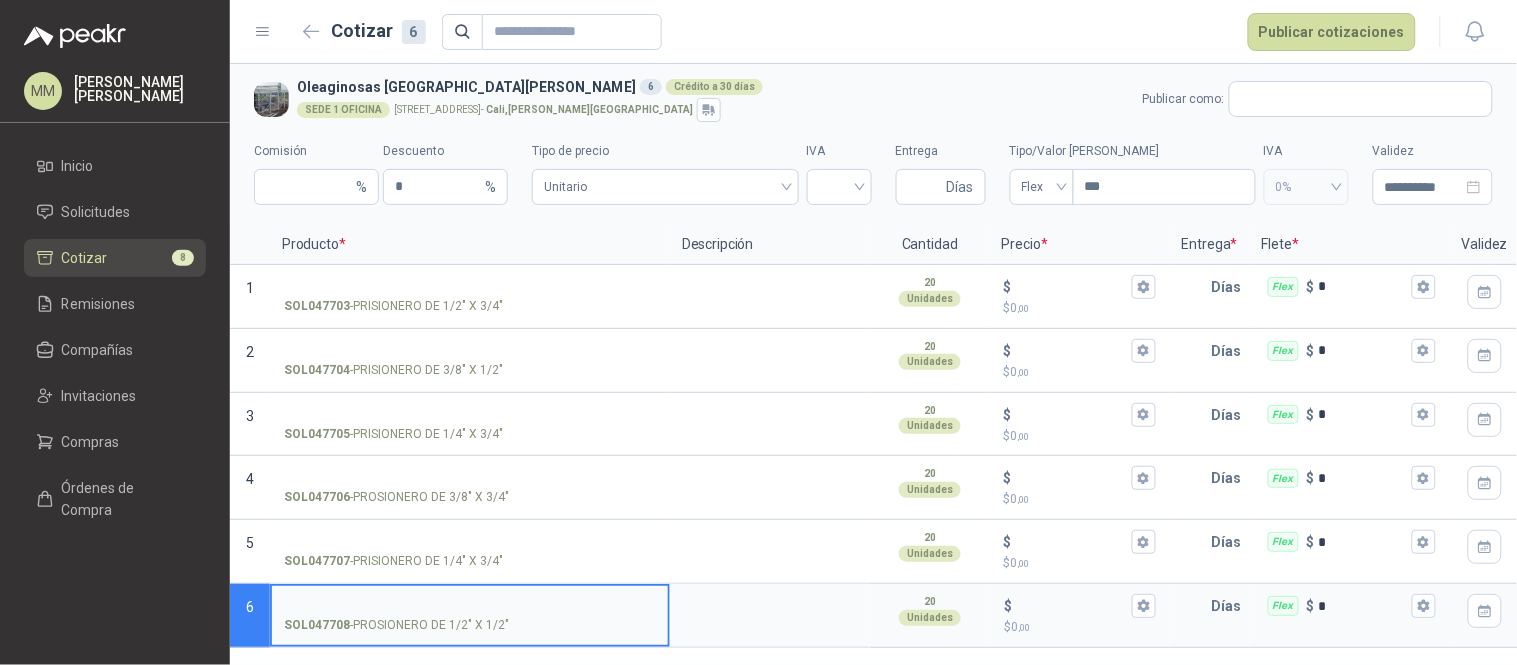 type 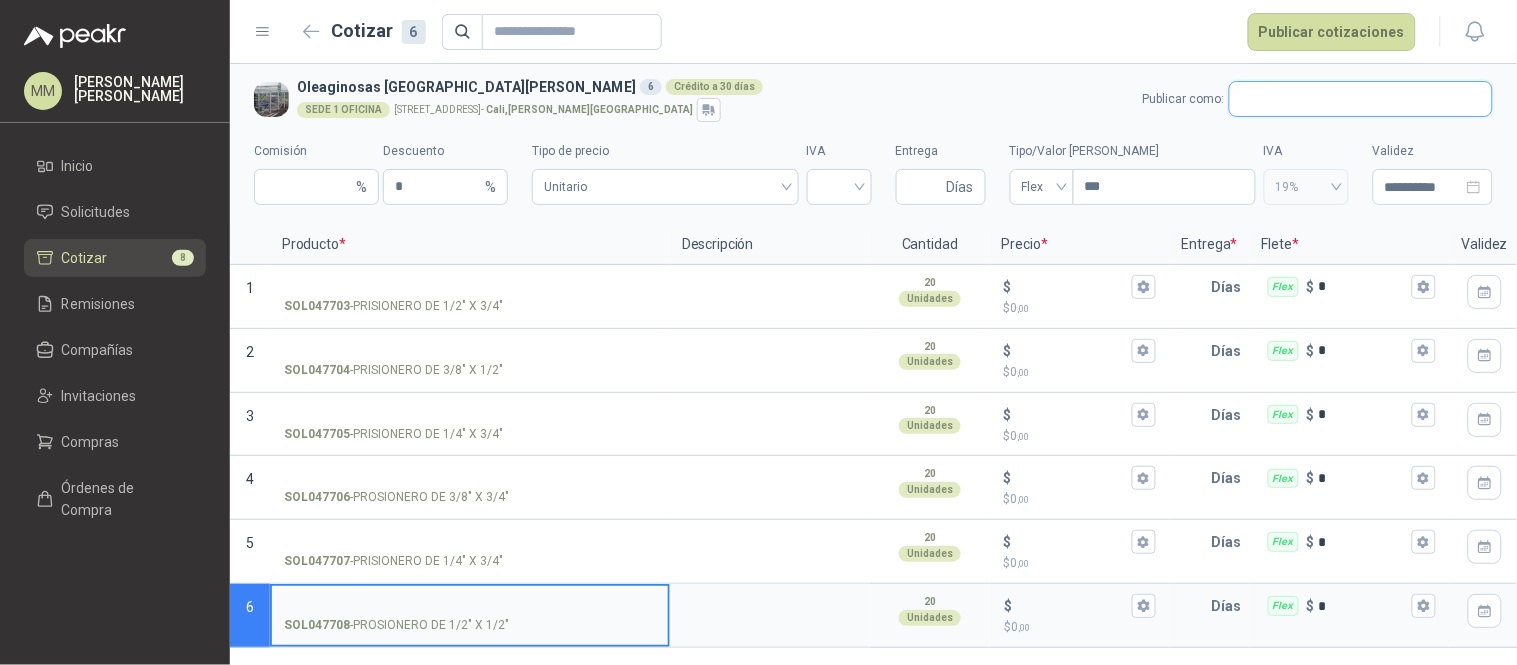 click at bounding box center [1361, 99] 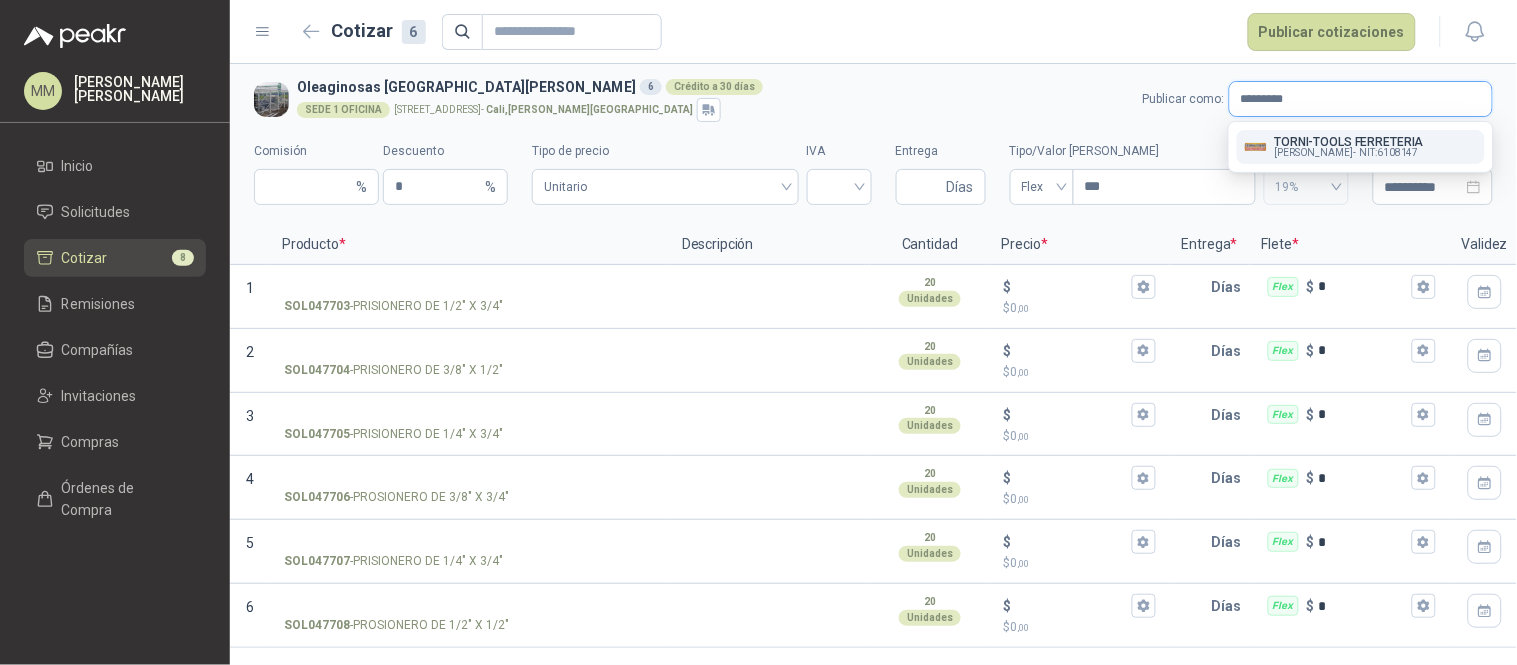 type on "*********" 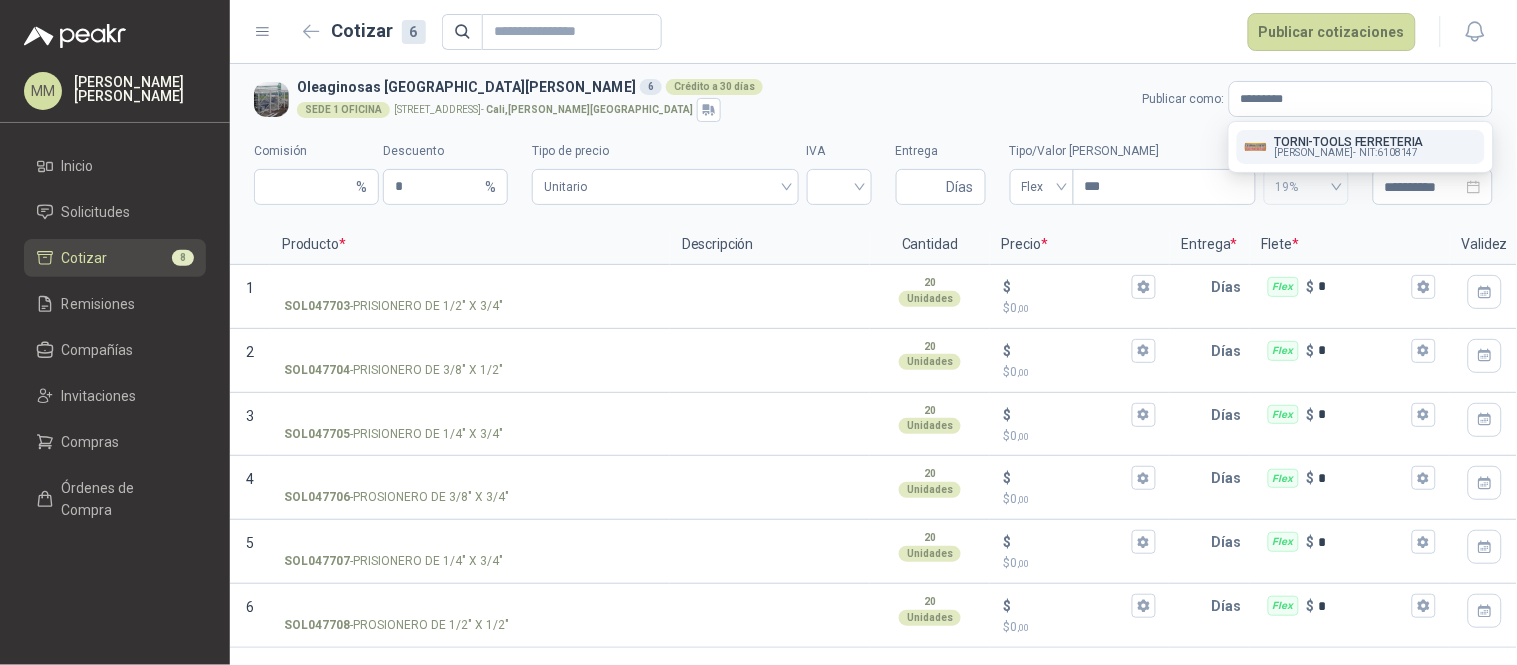 click on "Leonardo Zapata Jordán  -" at bounding box center [1315, 153] 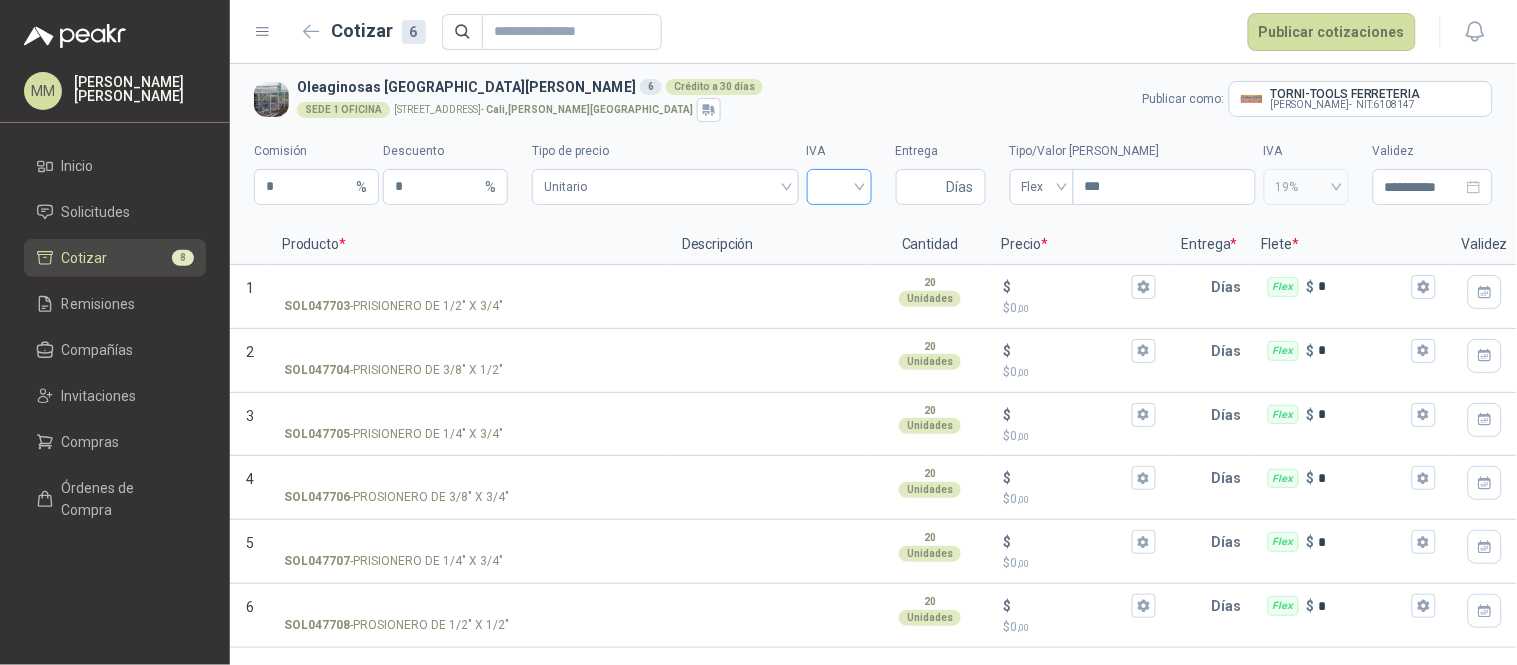 click at bounding box center (839, 185) 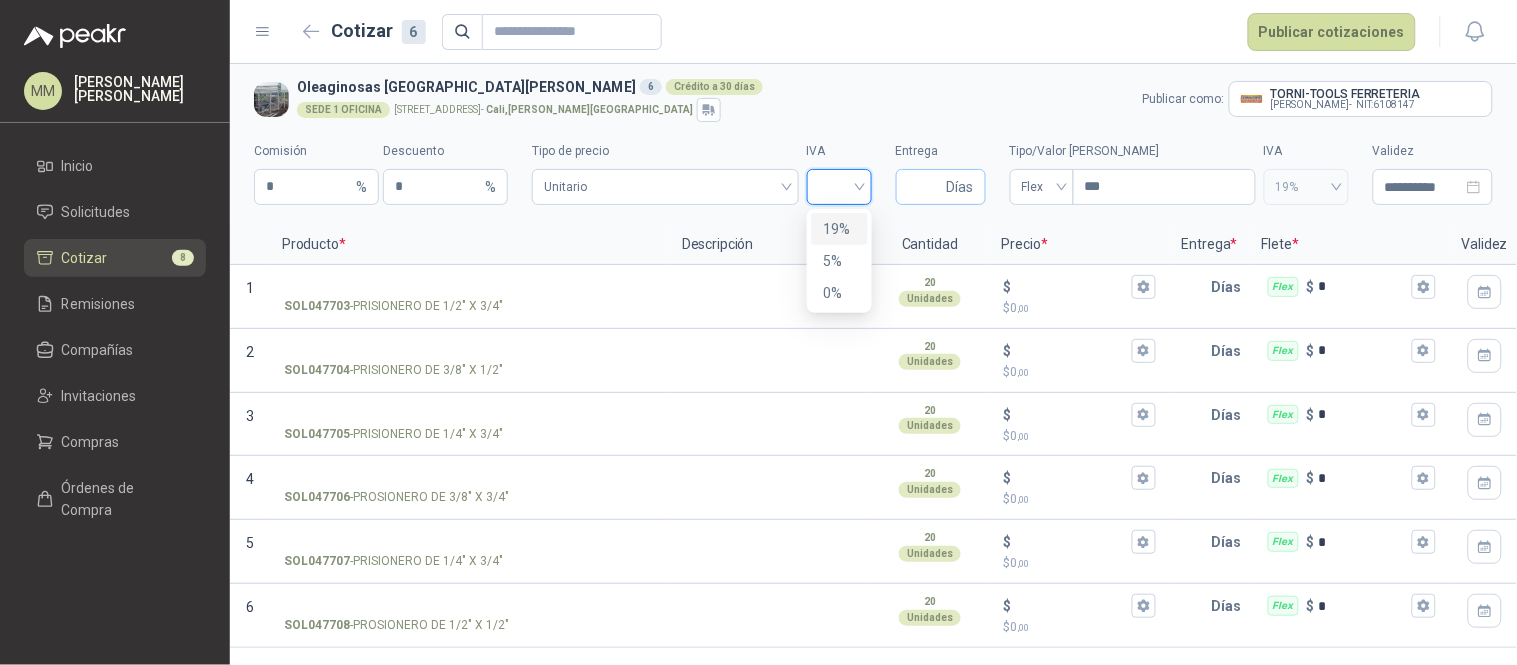 drag, startPoint x: 841, startPoint y: 228, endPoint x: 914, endPoint y: 198, distance: 78.92401 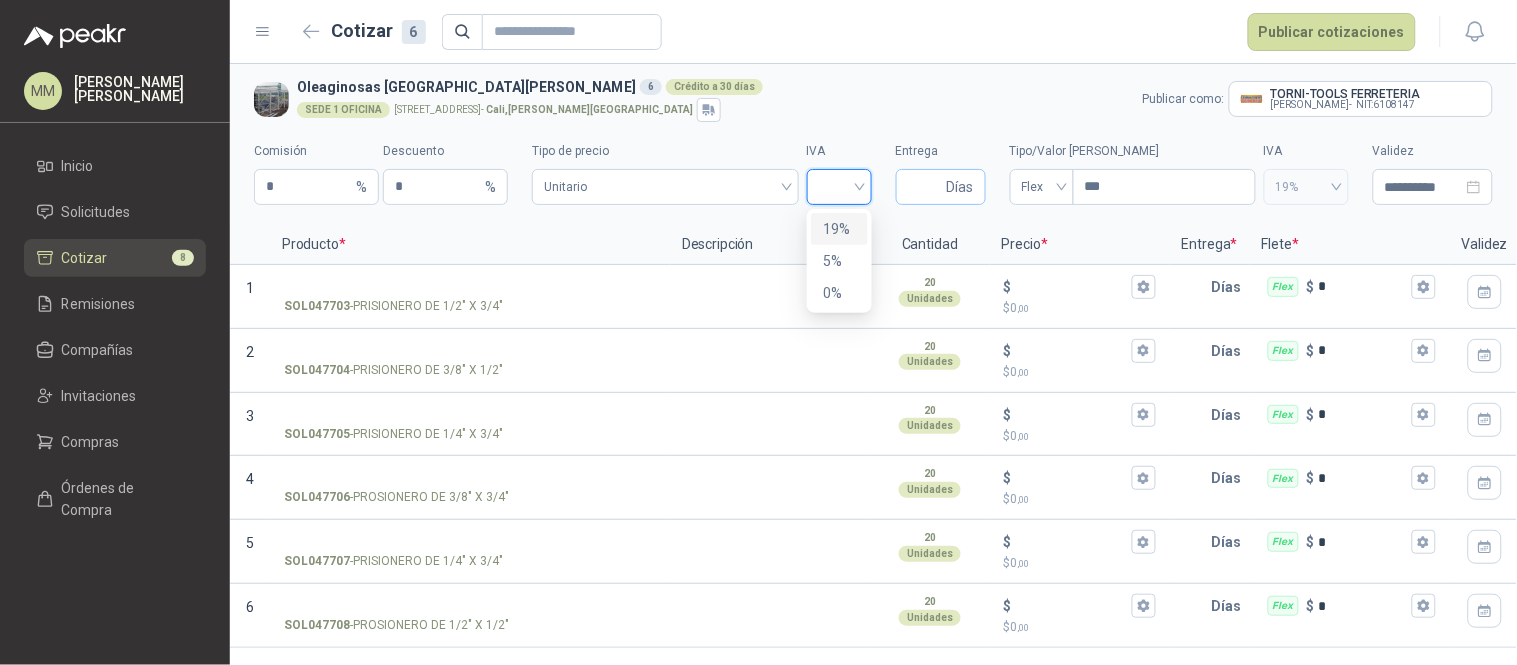 click on "19%" at bounding box center [839, 229] 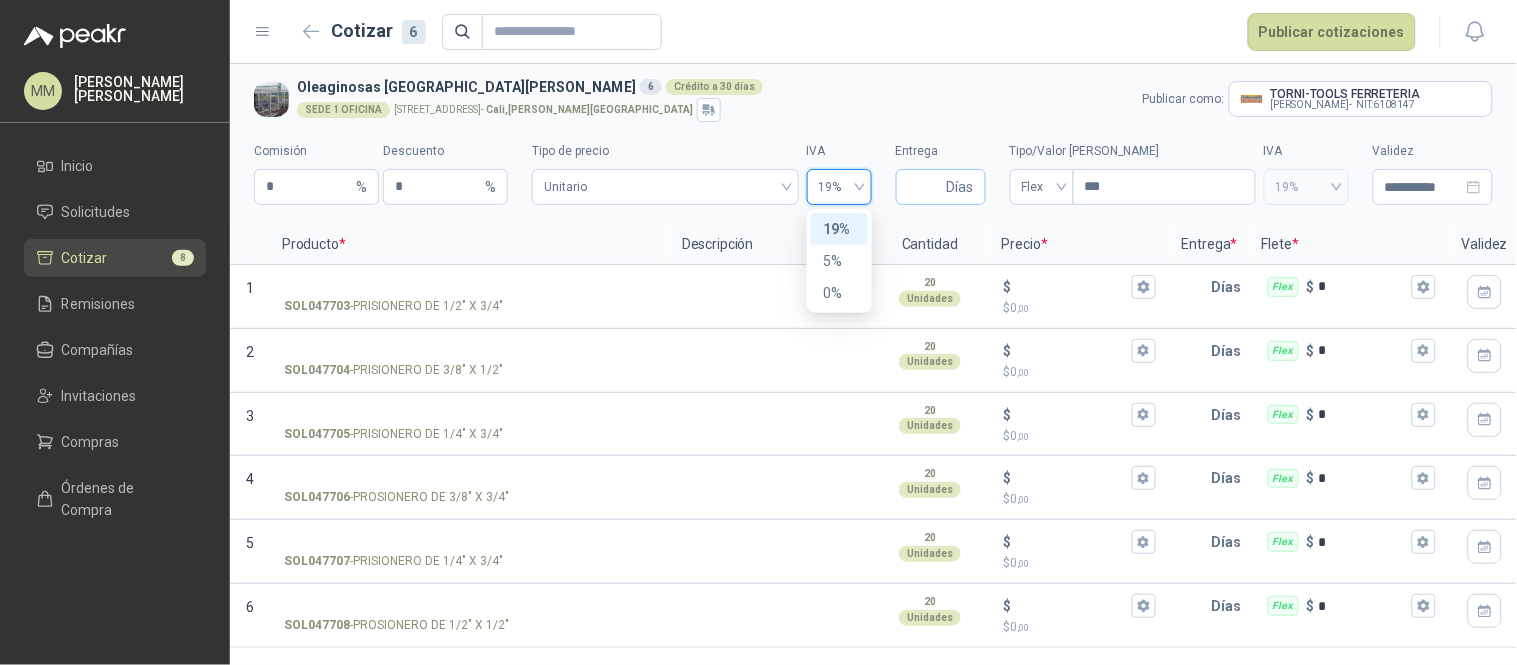 type 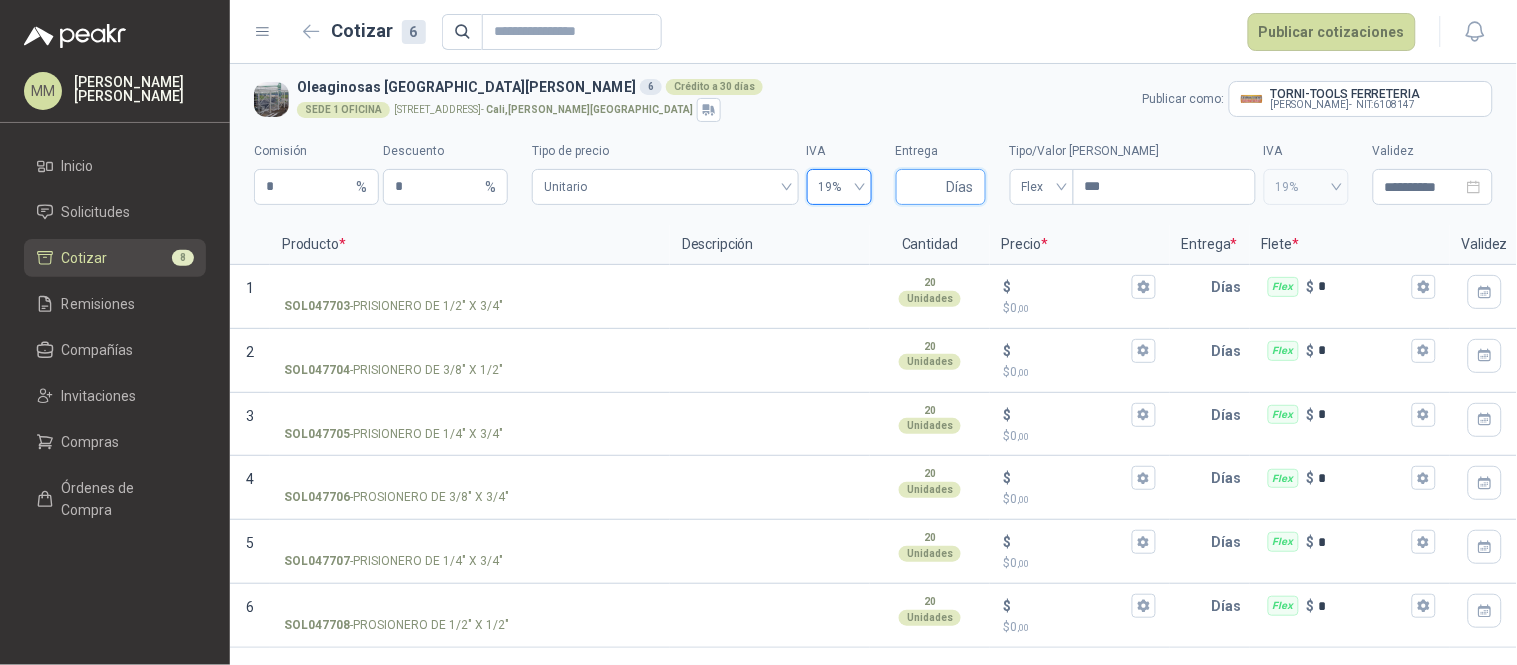 click on "Entrega" at bounding box center (925, 187) 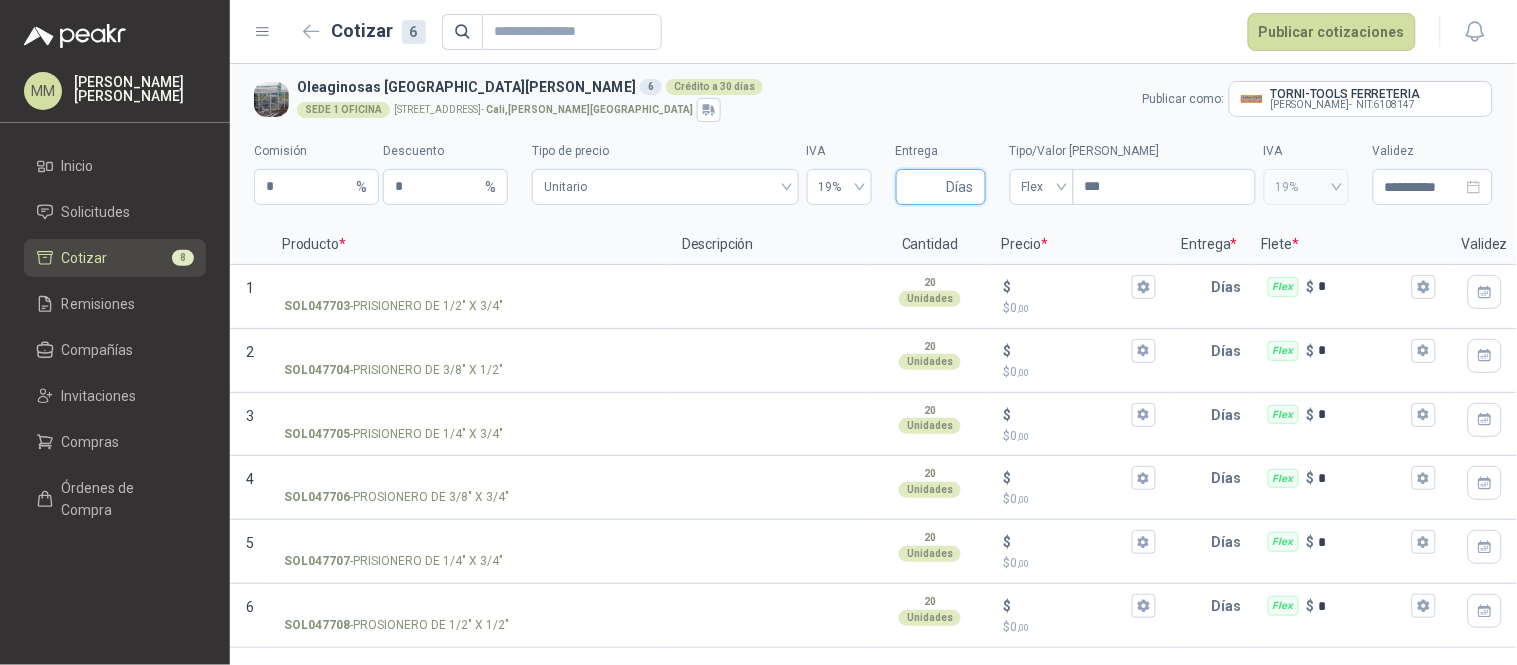 type on "*" 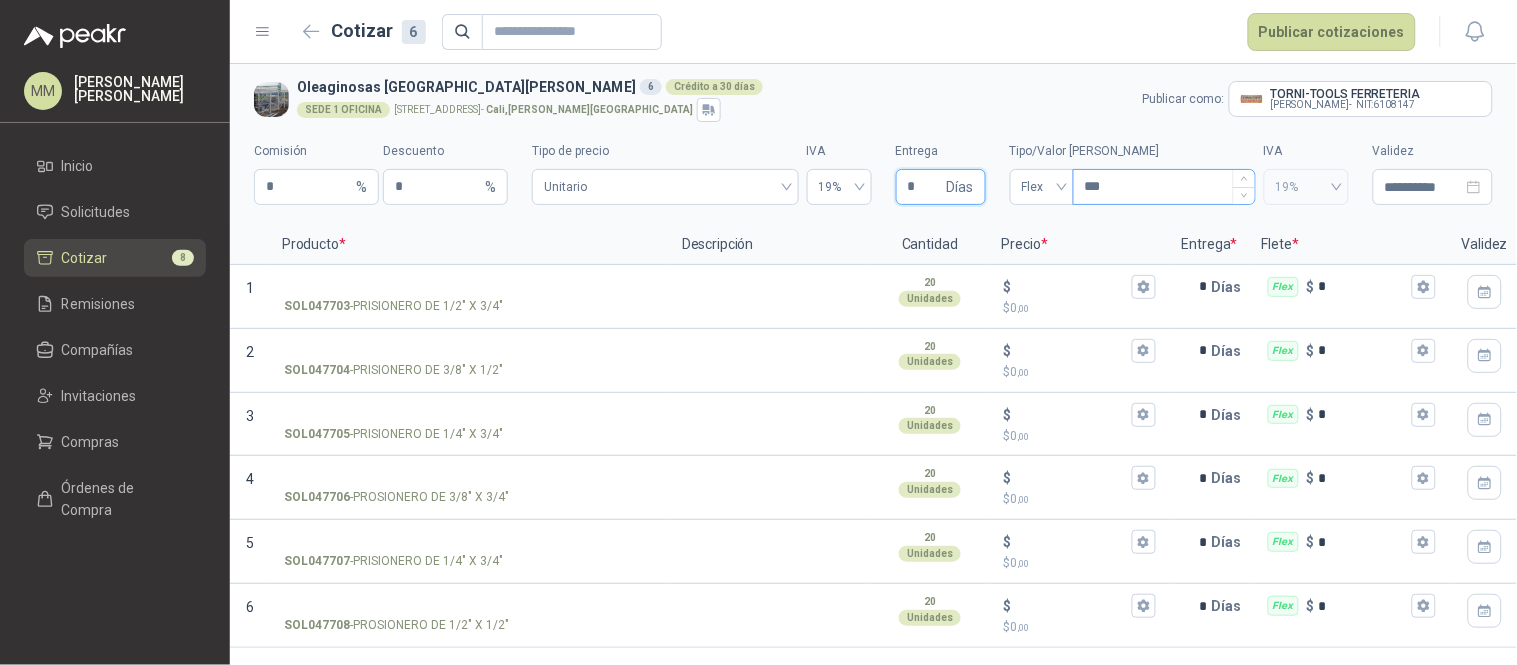 type 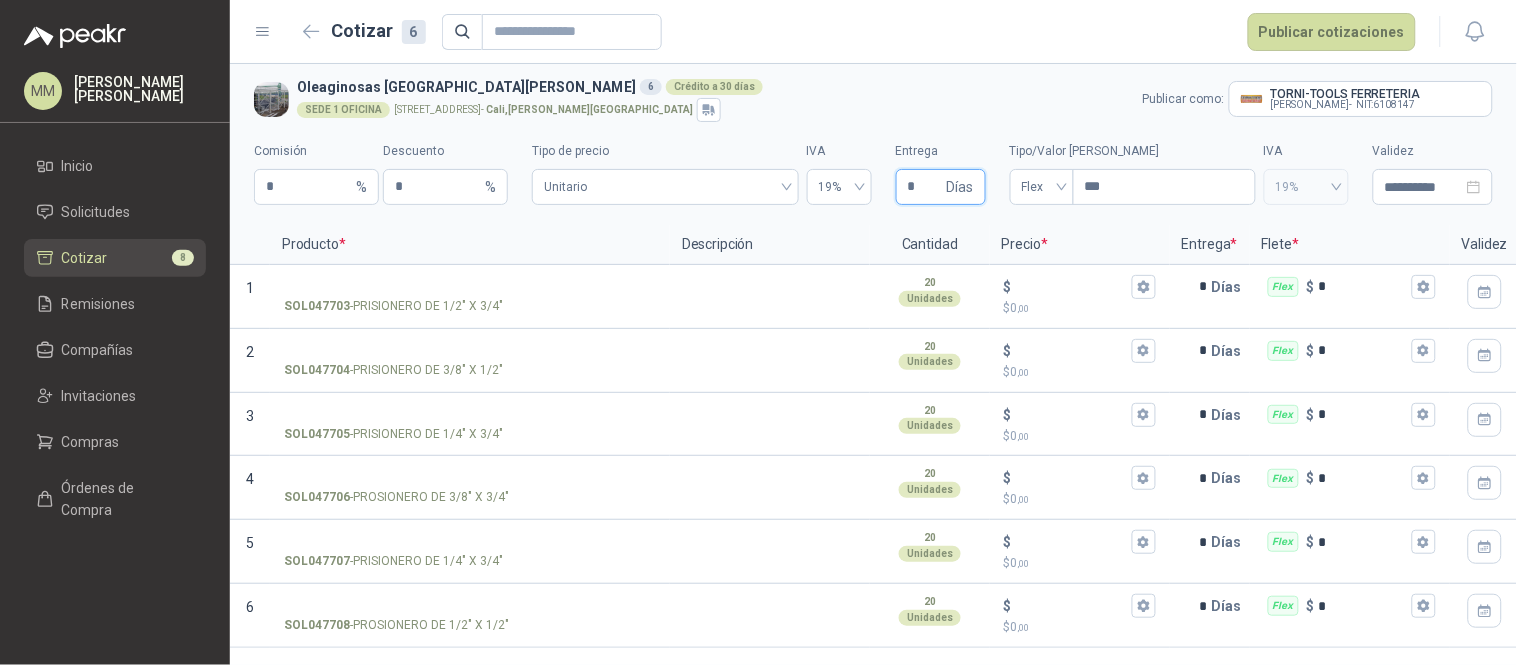 type on "*" 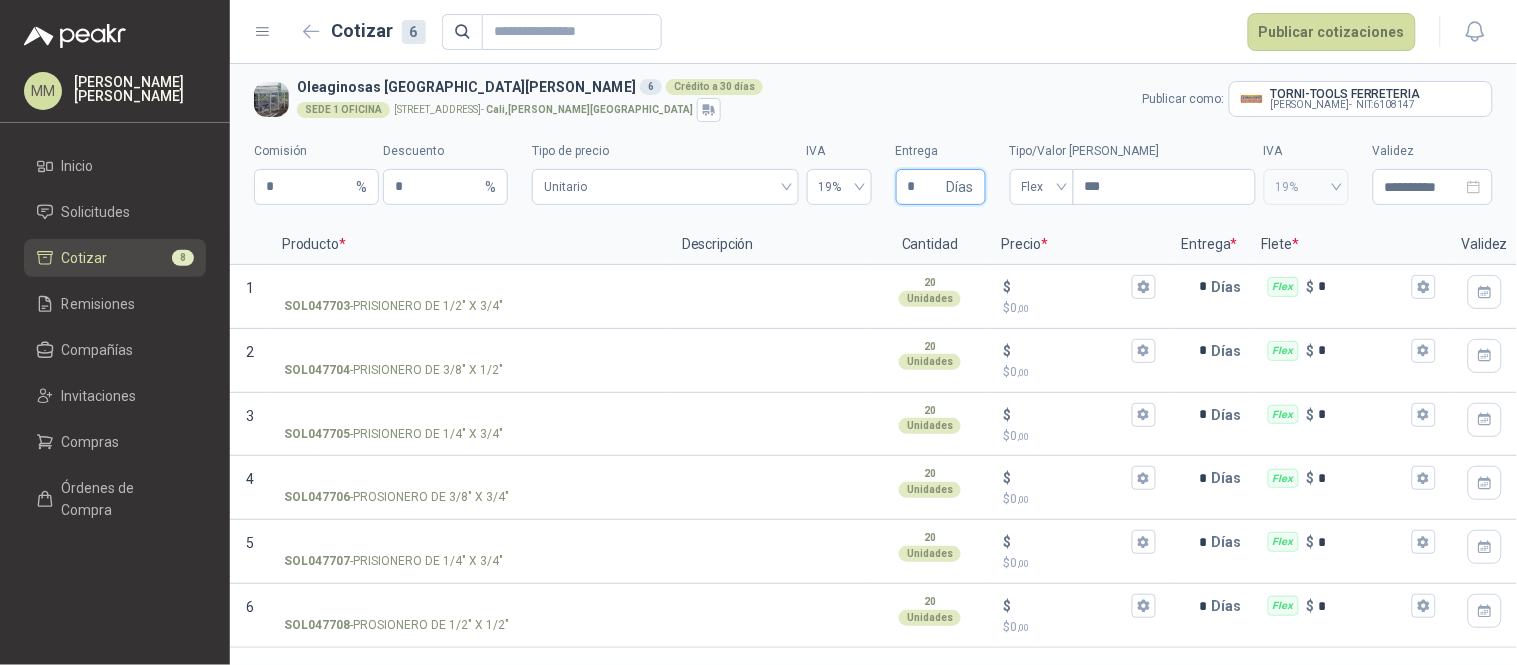 type 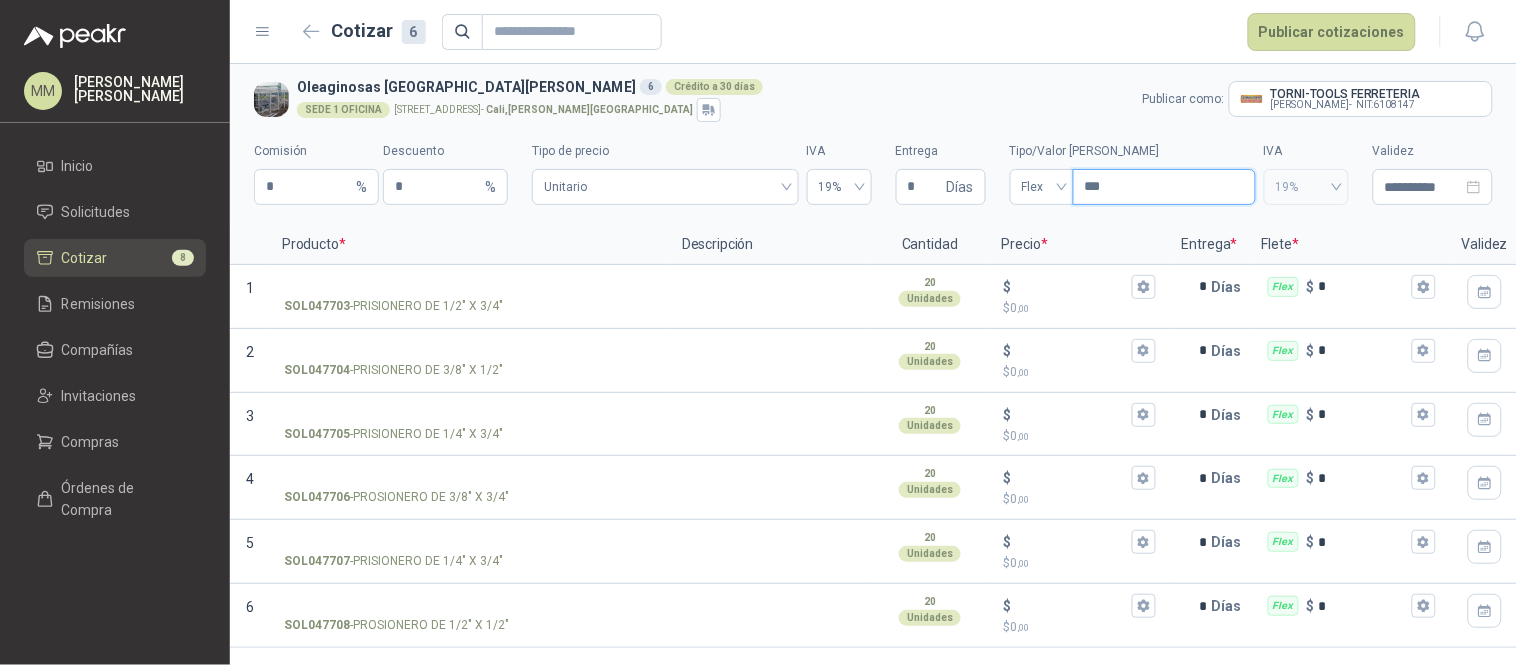 drag, startPoint x: 1156, startPoint y: 177, endPoint x: 1176, endPoint y: 215, distance: 42.941822 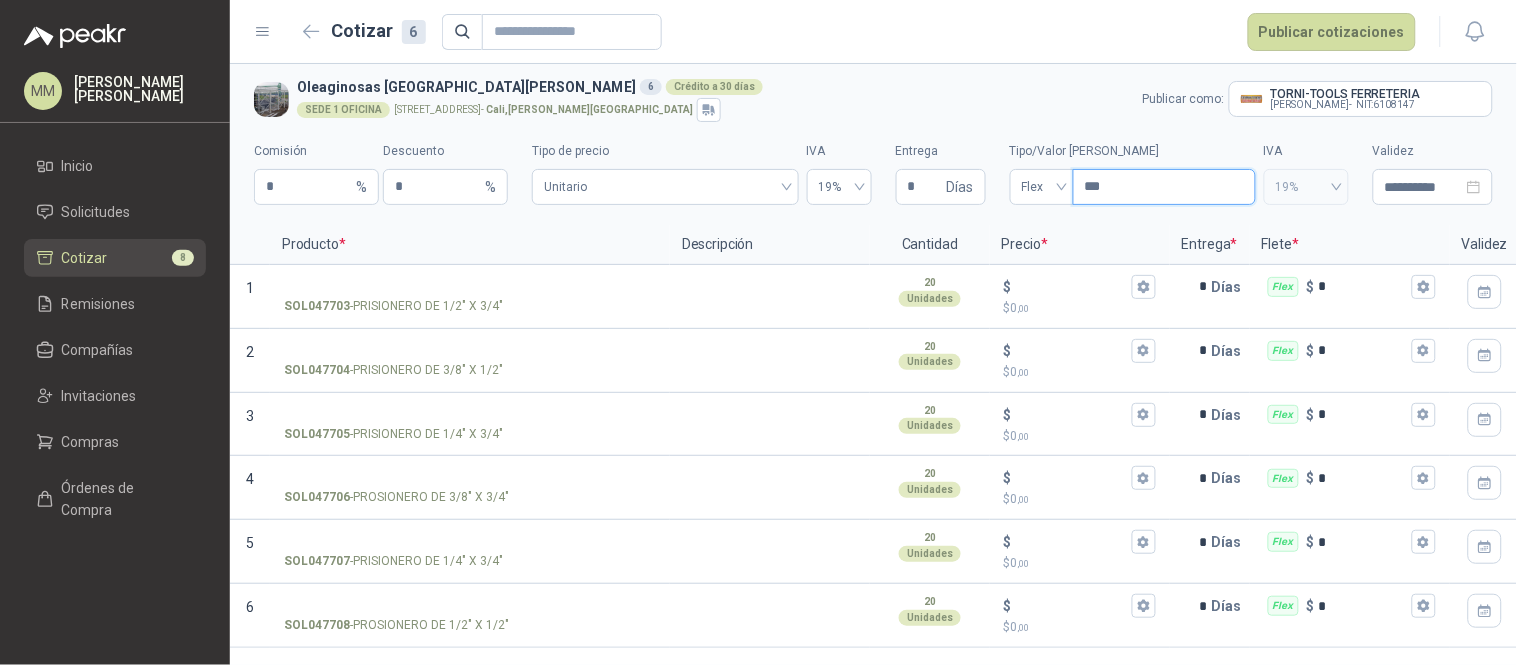 type on "***" 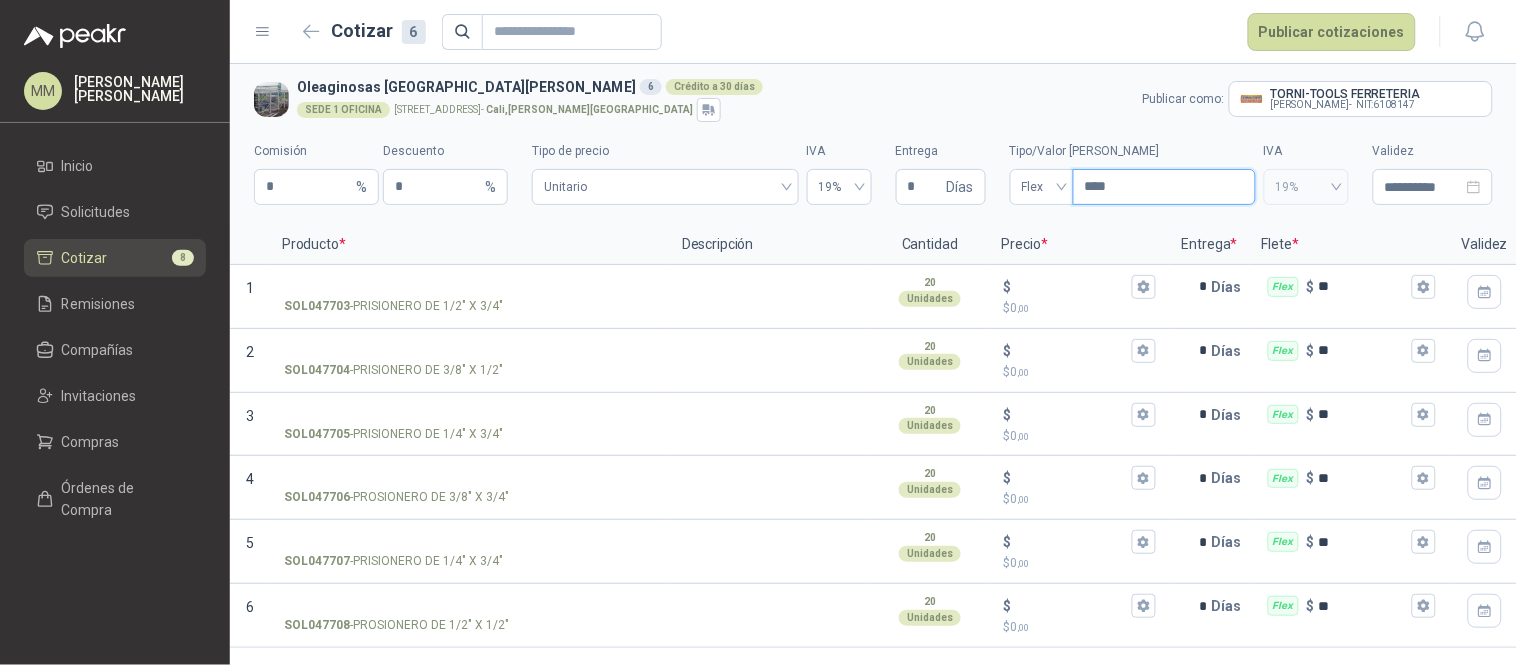 type on "*****" 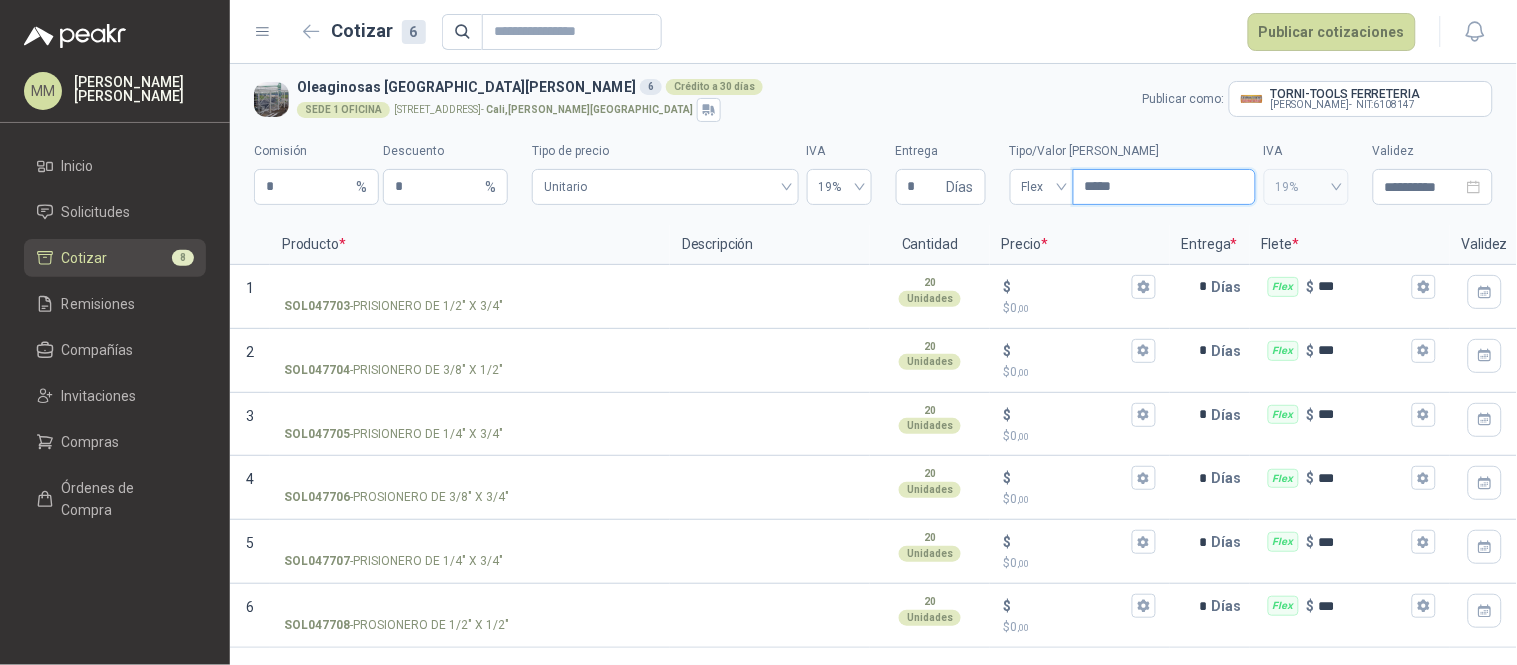type 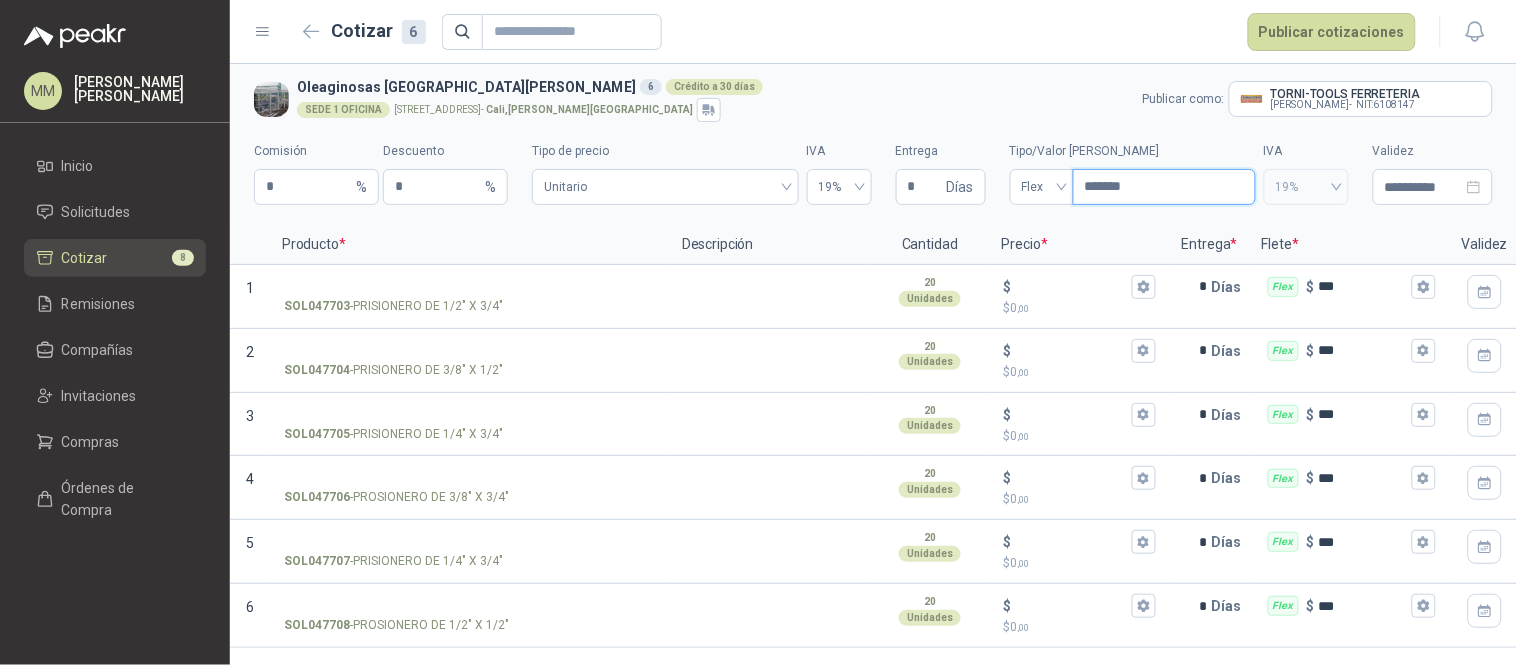 type 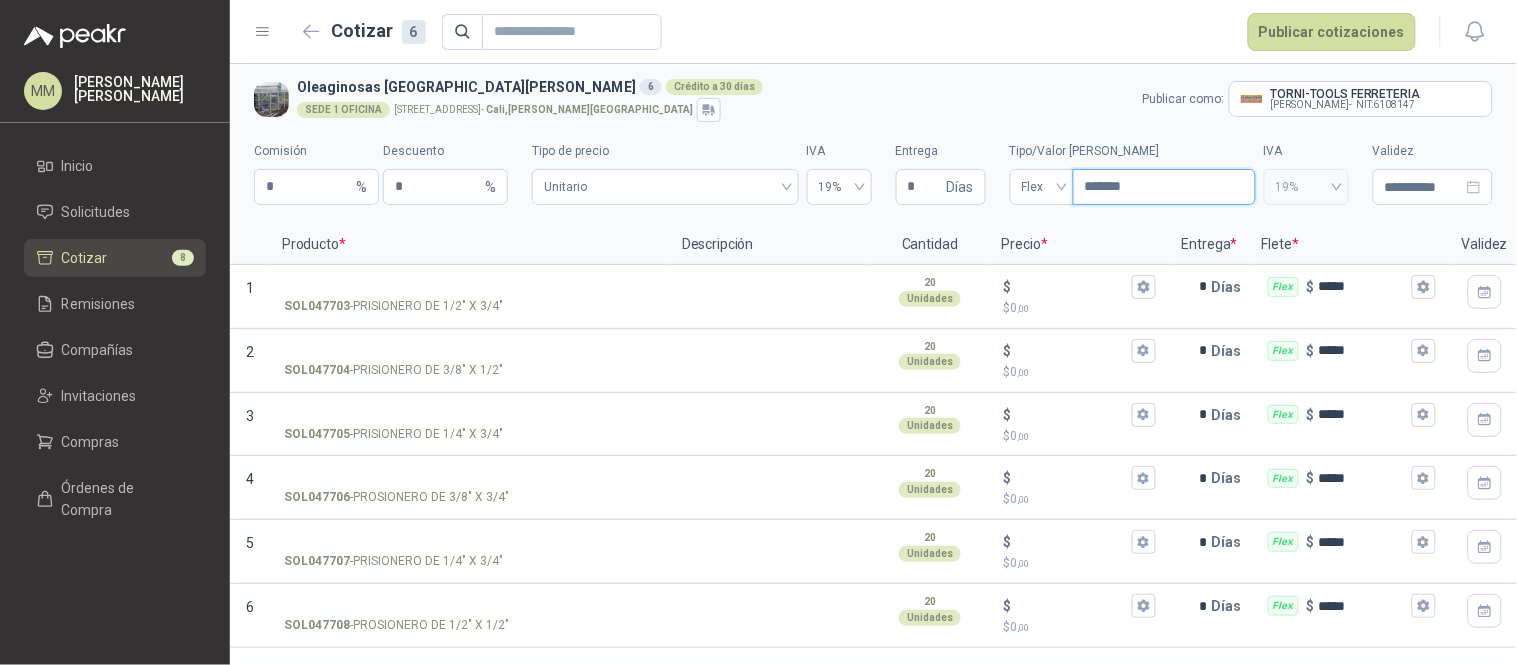 type on "********" 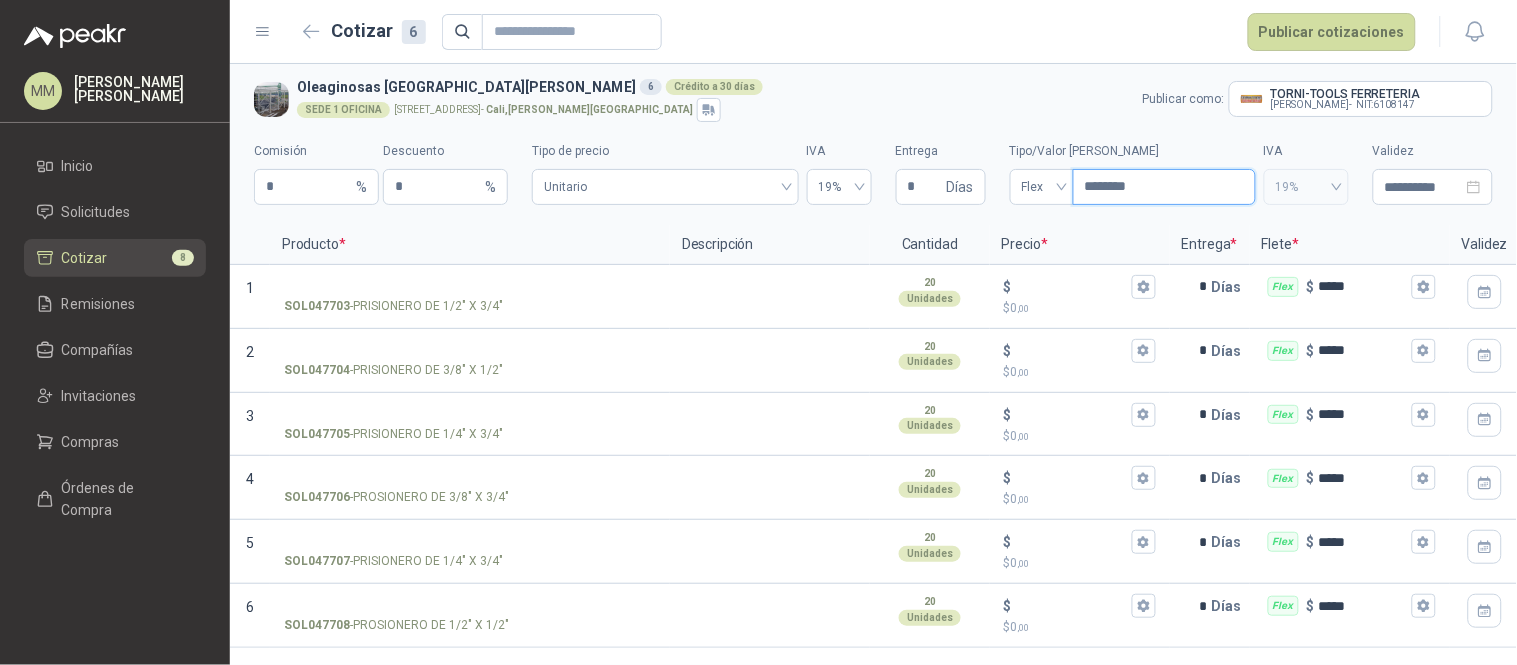 type 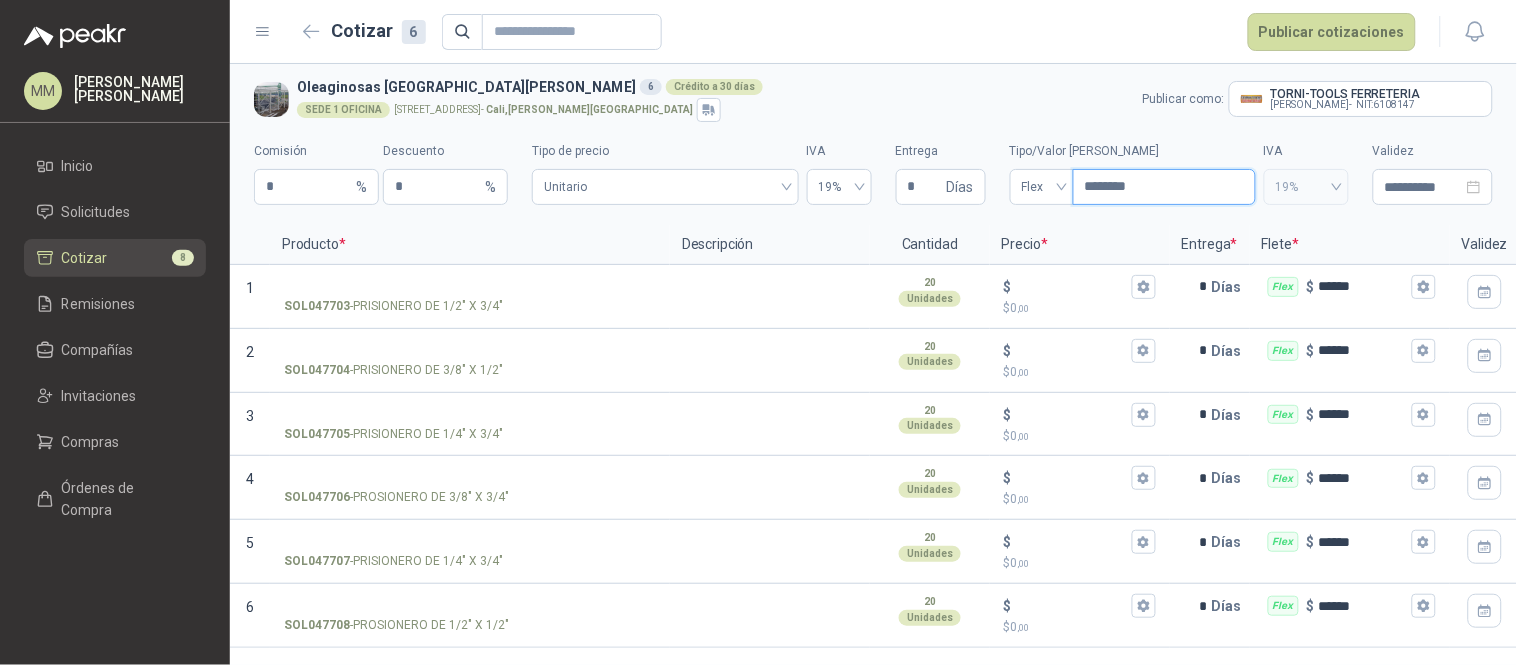type on "********" 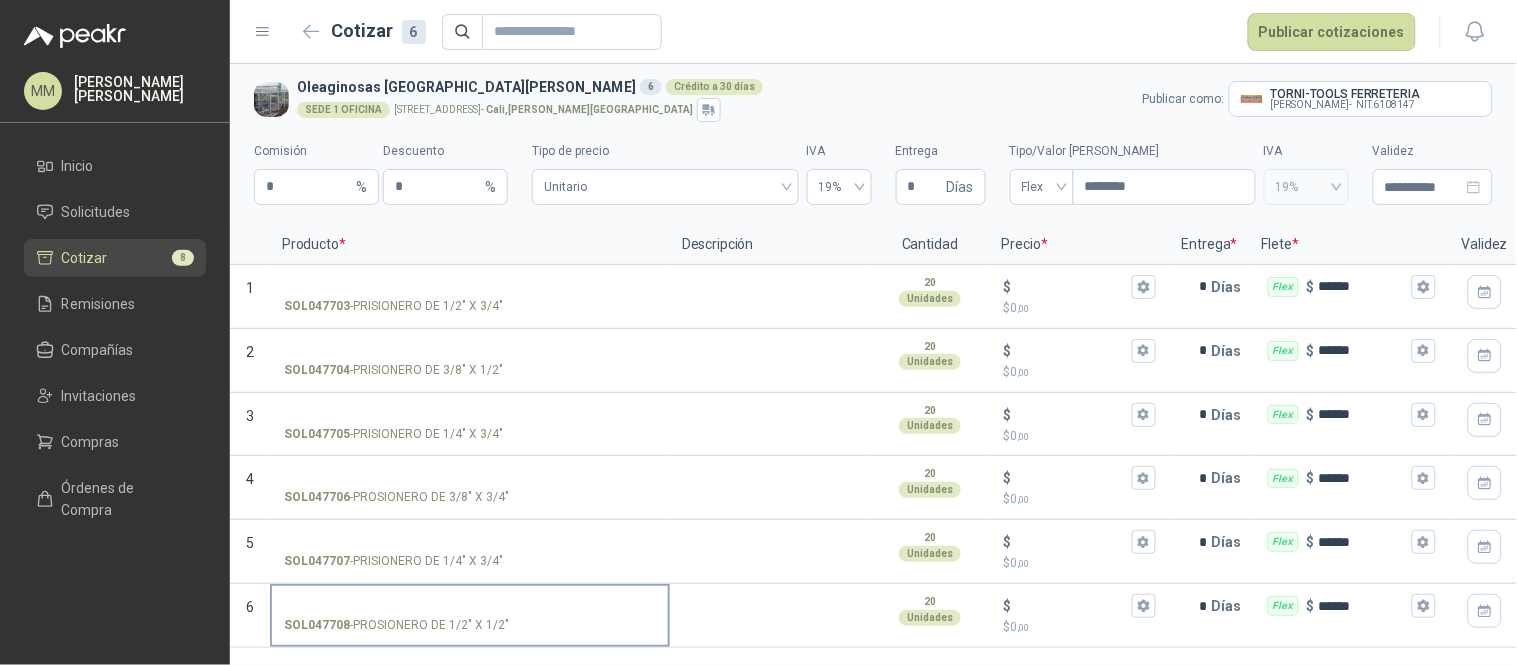 click on "SOL047708  -  PROSIONERO DE 1/2" X 1/2"" at bounding box center [470, 606] 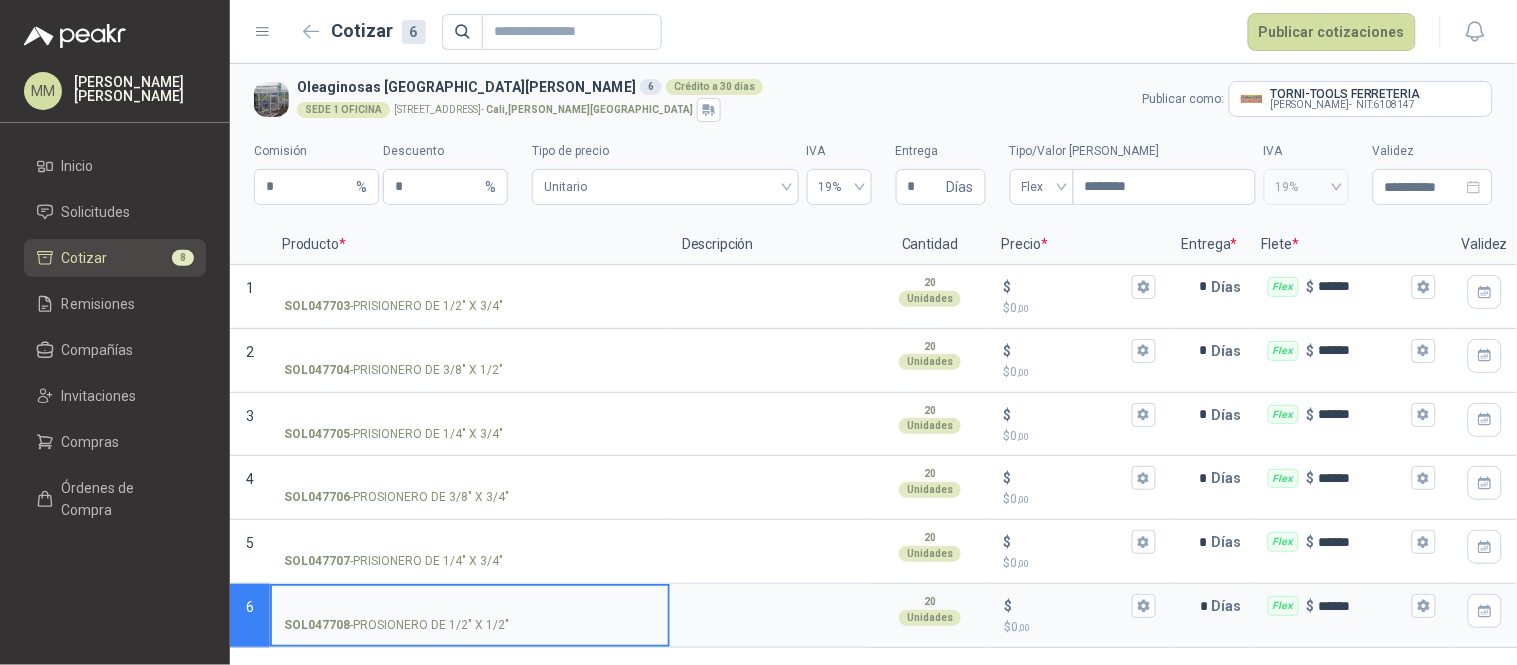 type 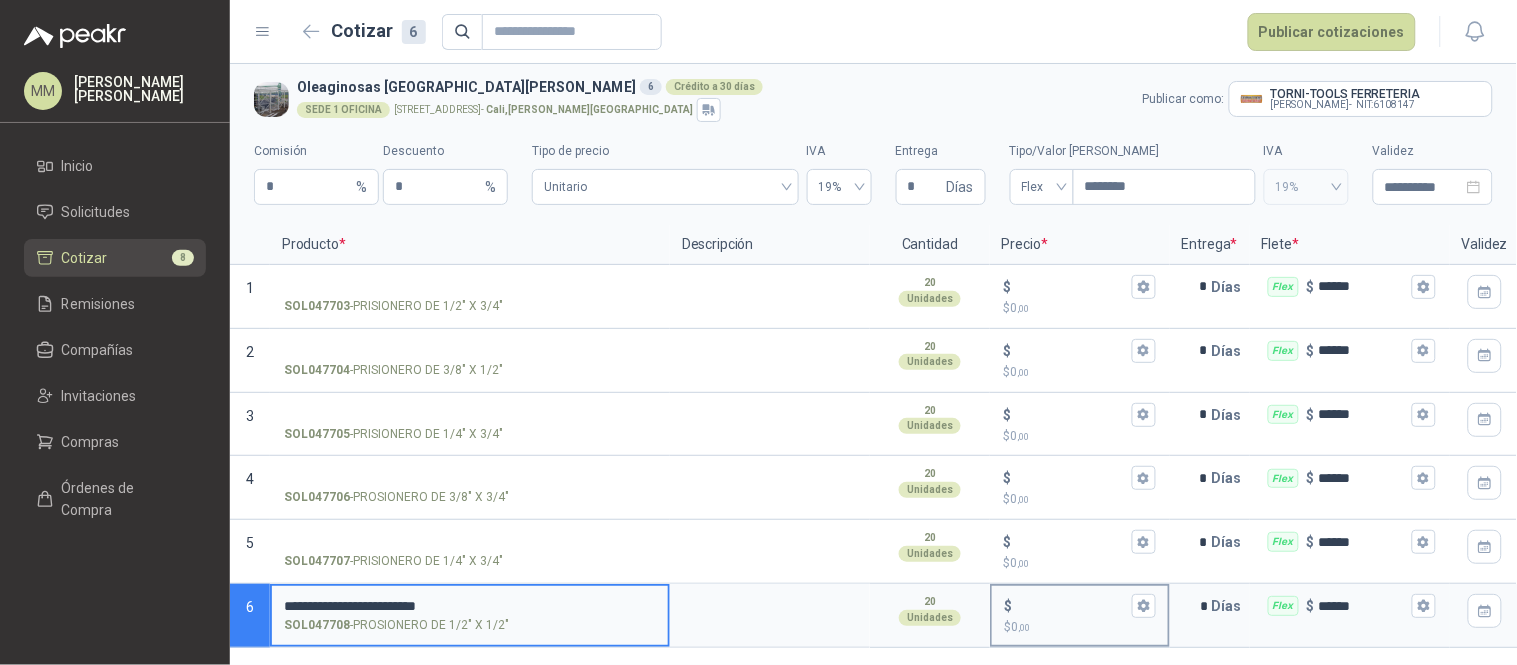 click on "$ $  0 ,00" at bounding box center (1072, 606) 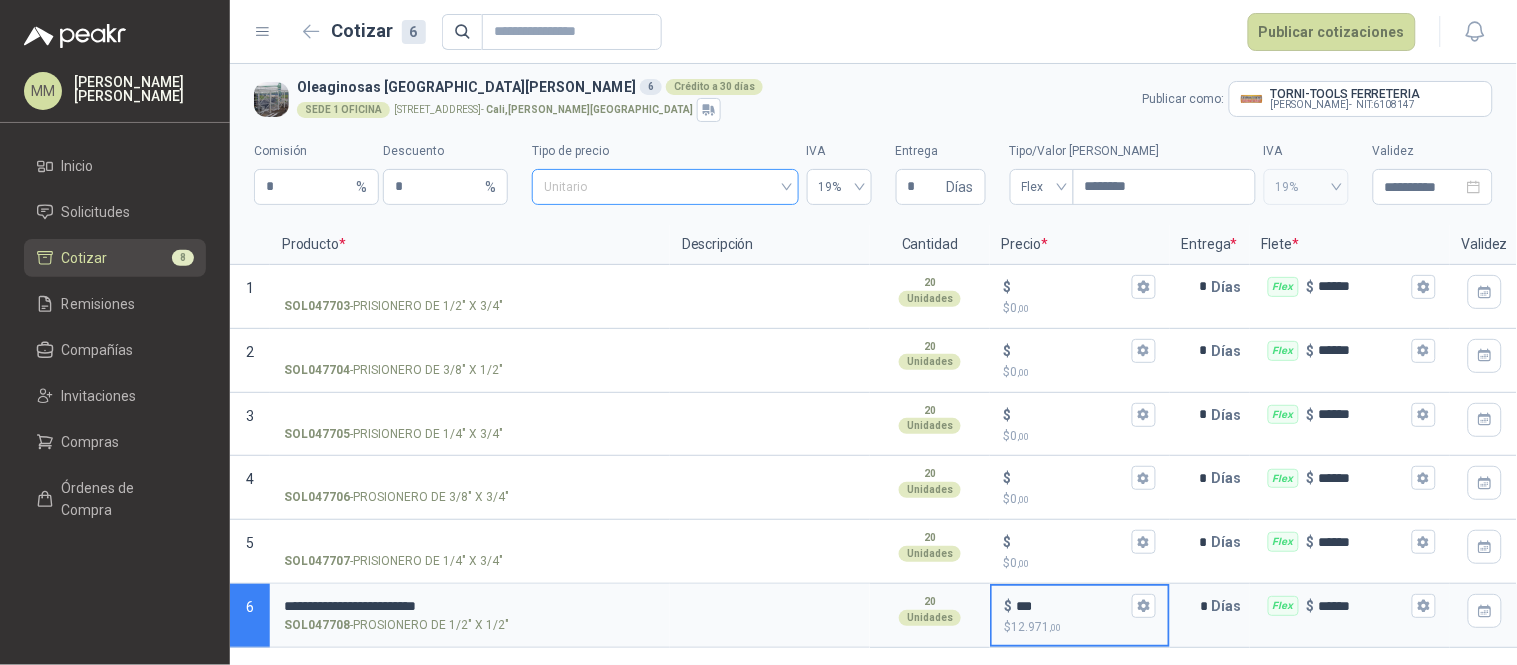 click on "Unitario" at bounding box center [665, 187] 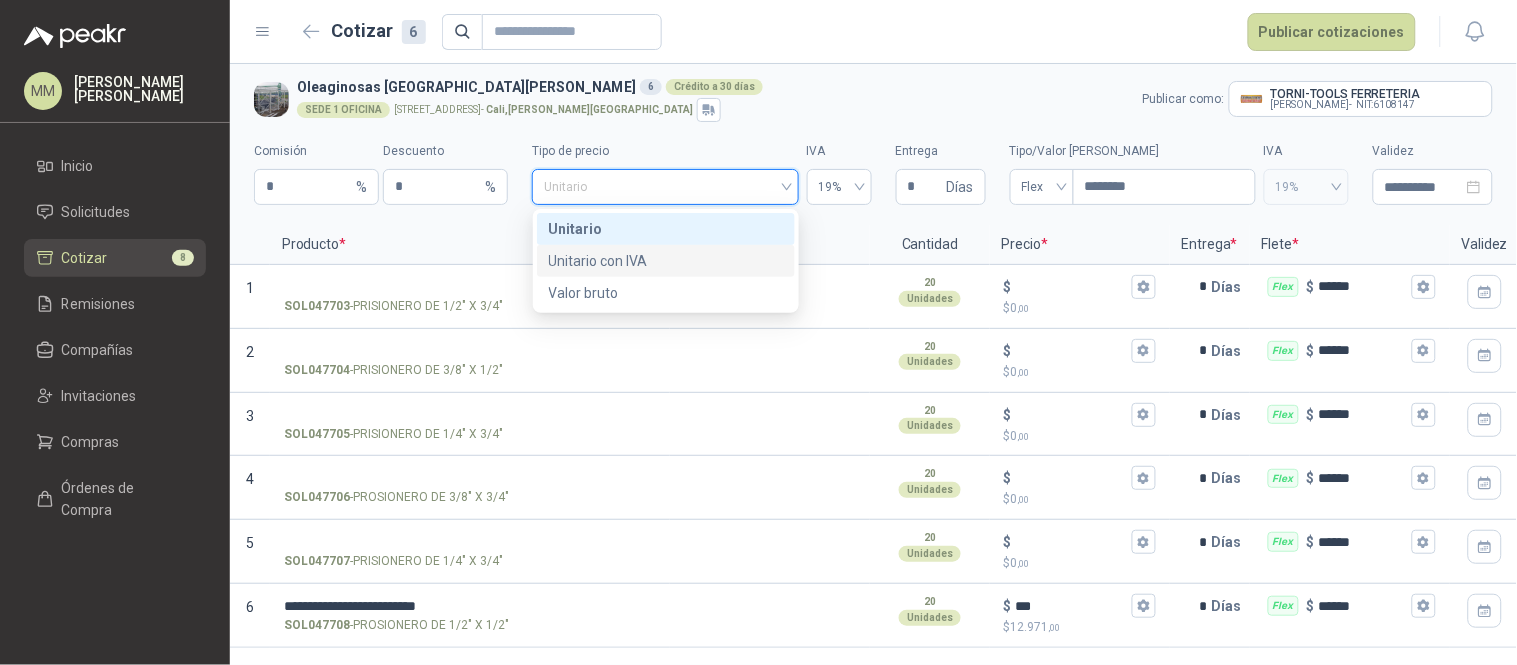 click on "Unitario con IVA" at bounding box center (666, 261) 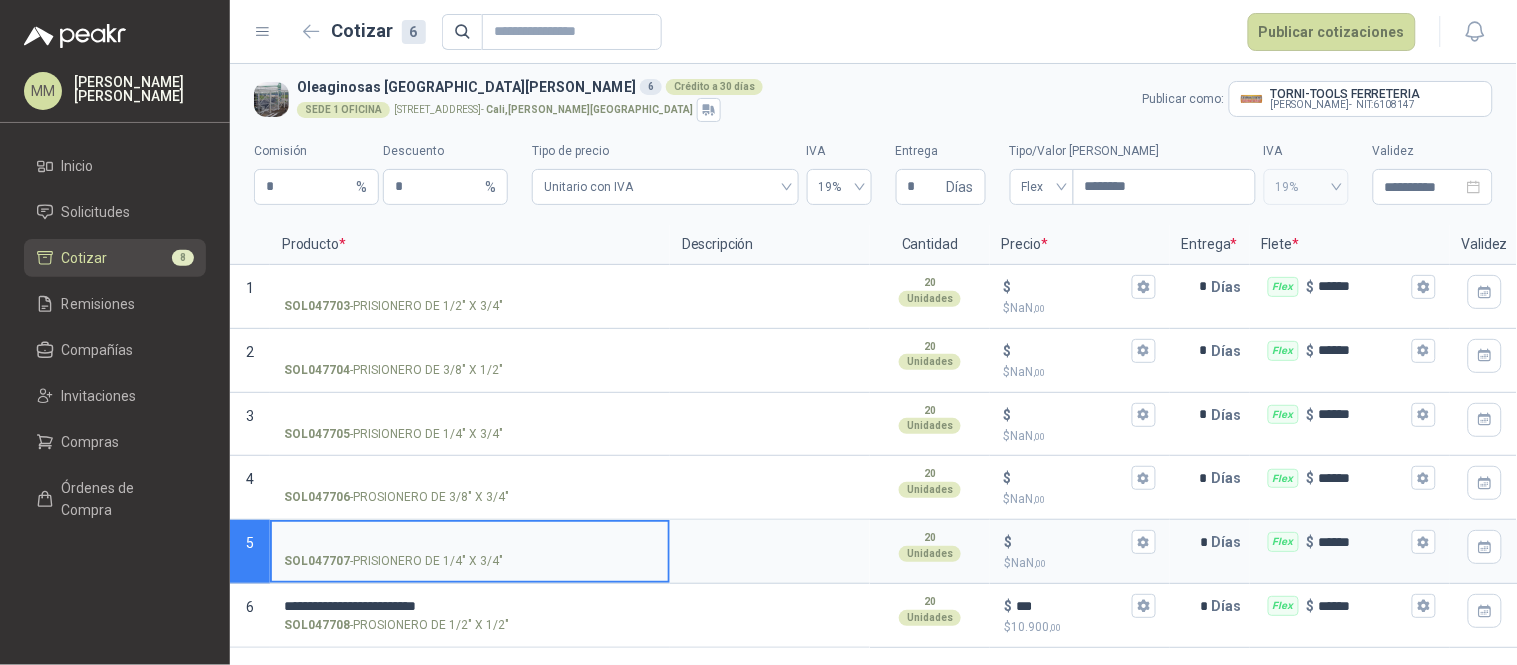 click on "SOL047707  -  PRISIONERO DE 1/4" X 3/4"" at bounding box center [470, 542] 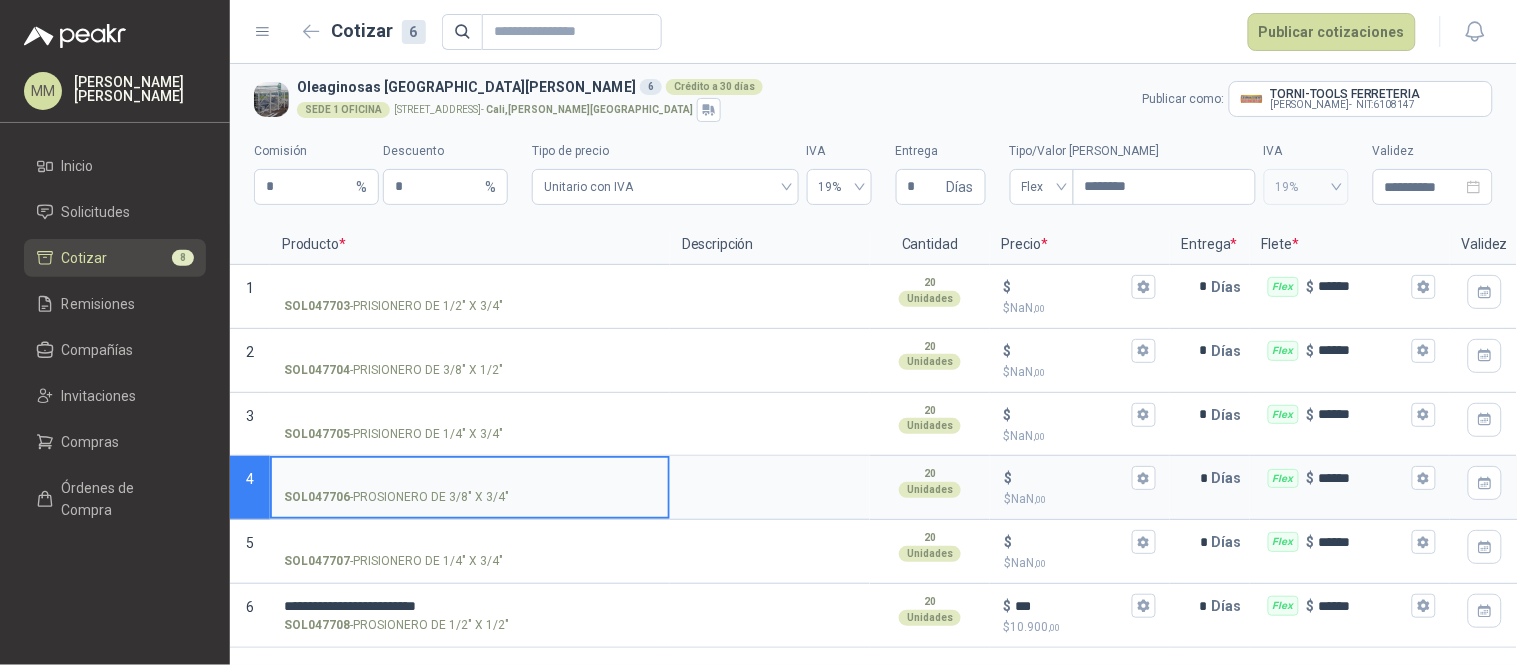 click on "SOL047706  -  PROSIONERO DE 3/8" X 3/4"" at bounding box center [470, 478] 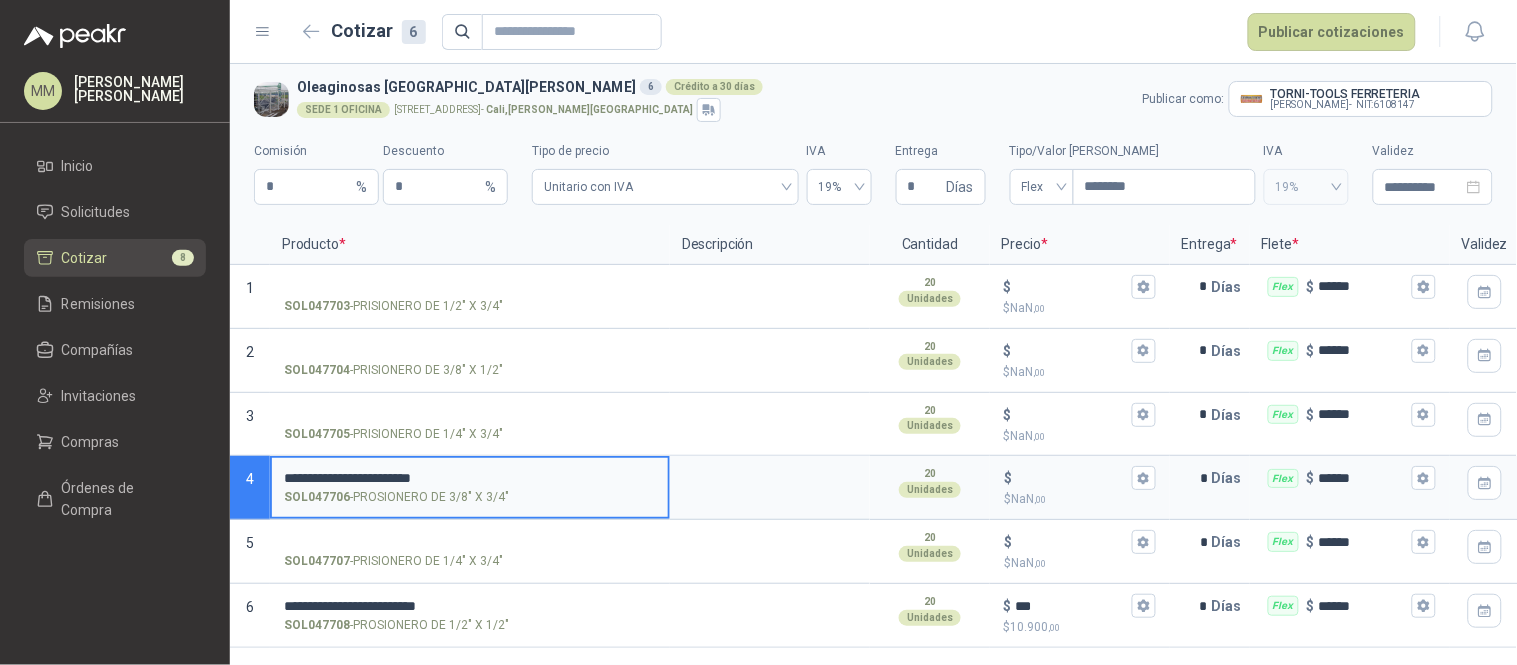 type 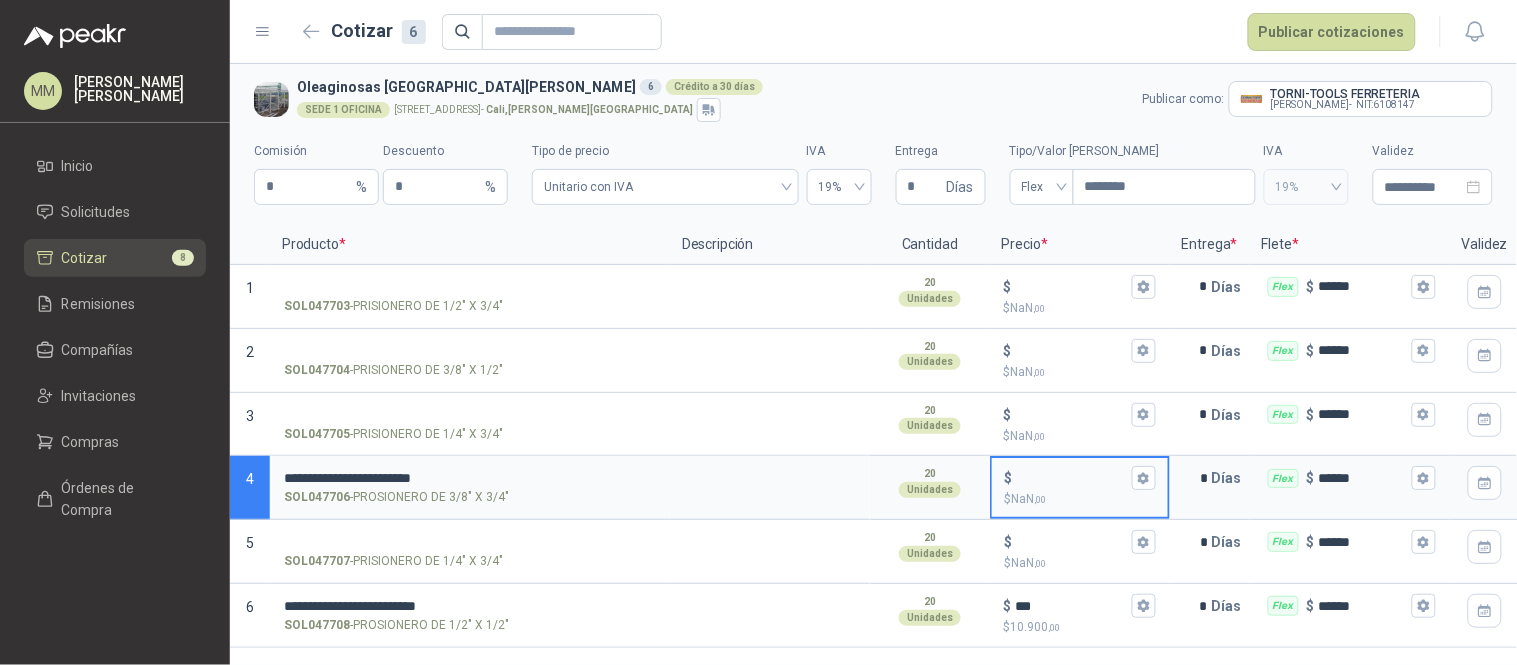 click on "$ $  NaN ,00" at bounding box center (1072, 478) 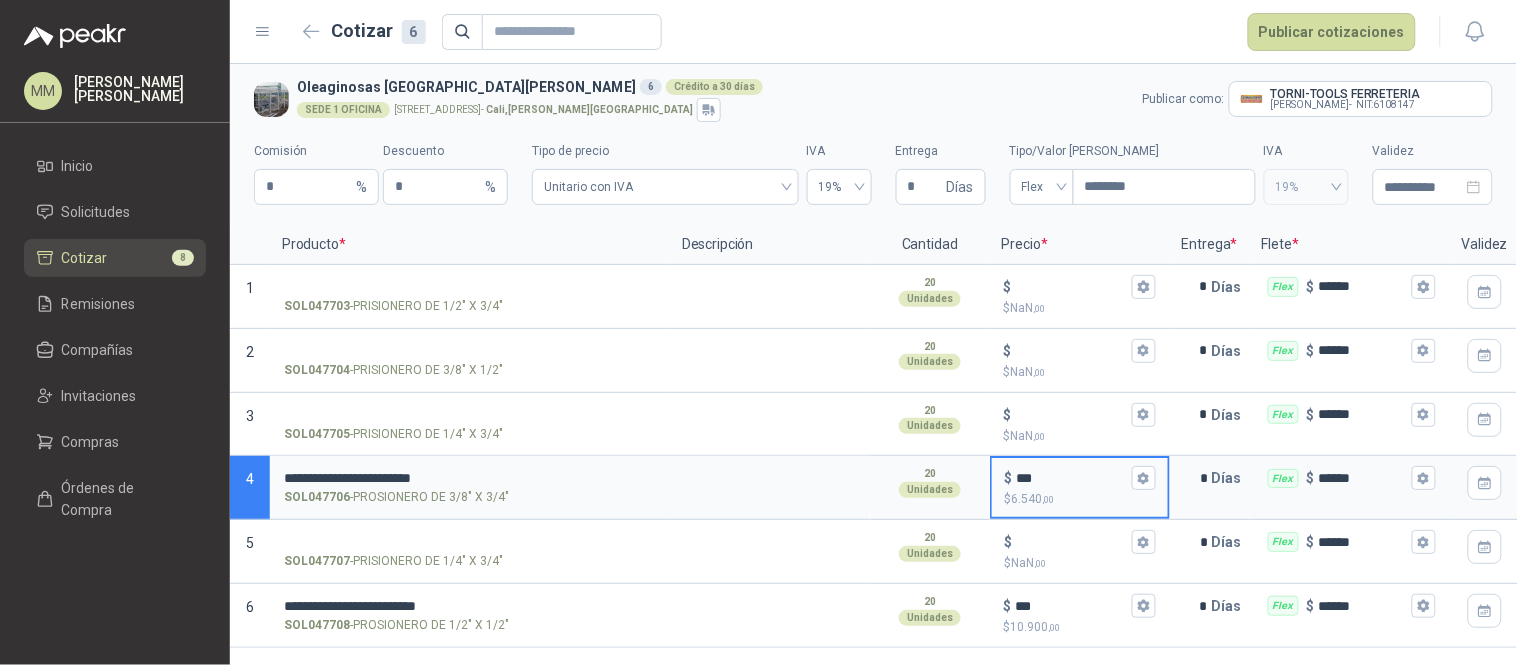 type on "***" 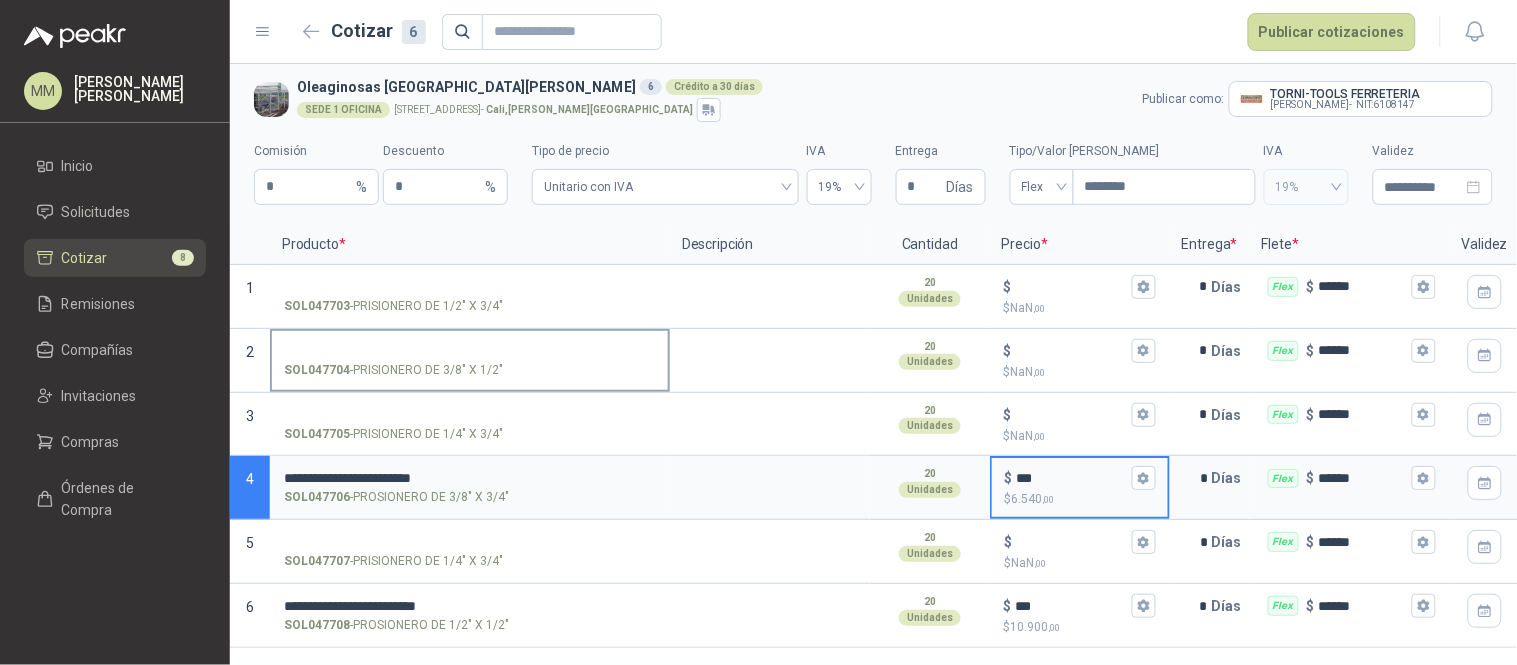 click on "SOL047704  -  PRISIONERO DE 3/8" X 1/2"" at bounding box center (470, 351) 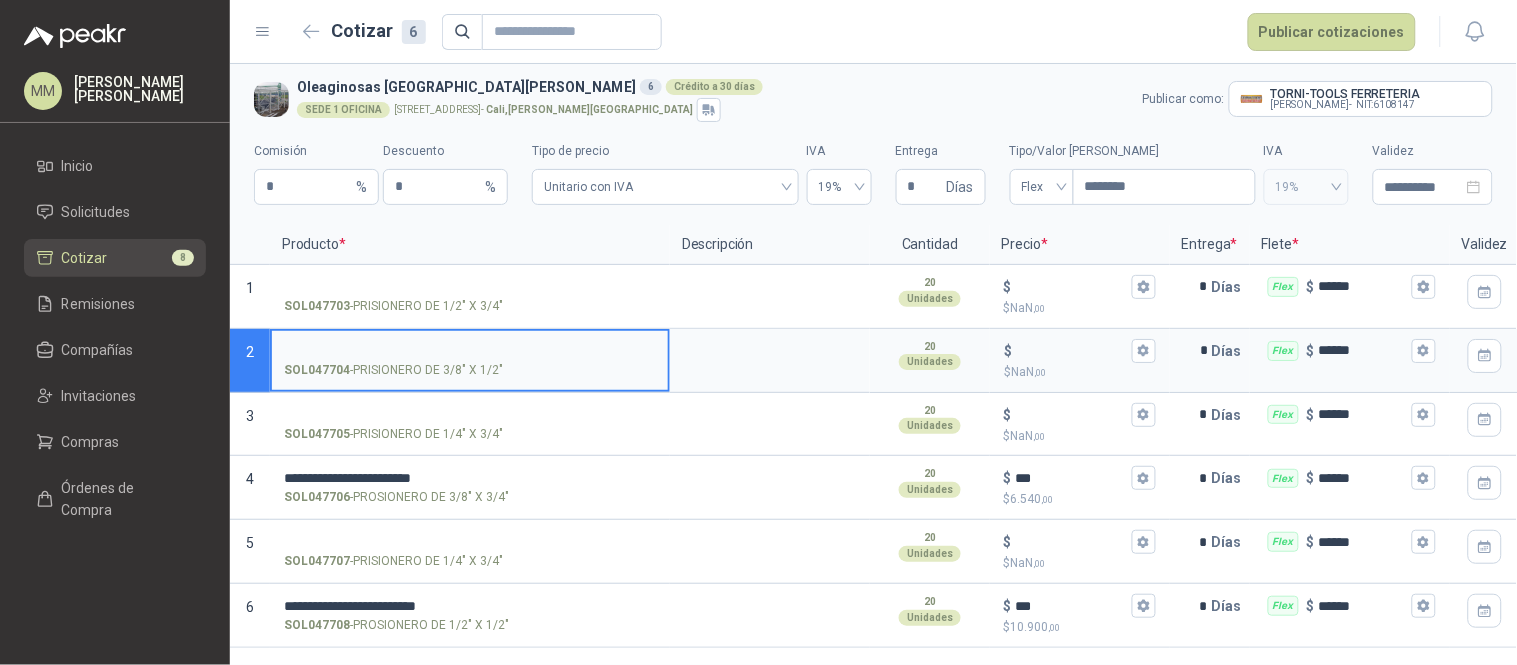 type 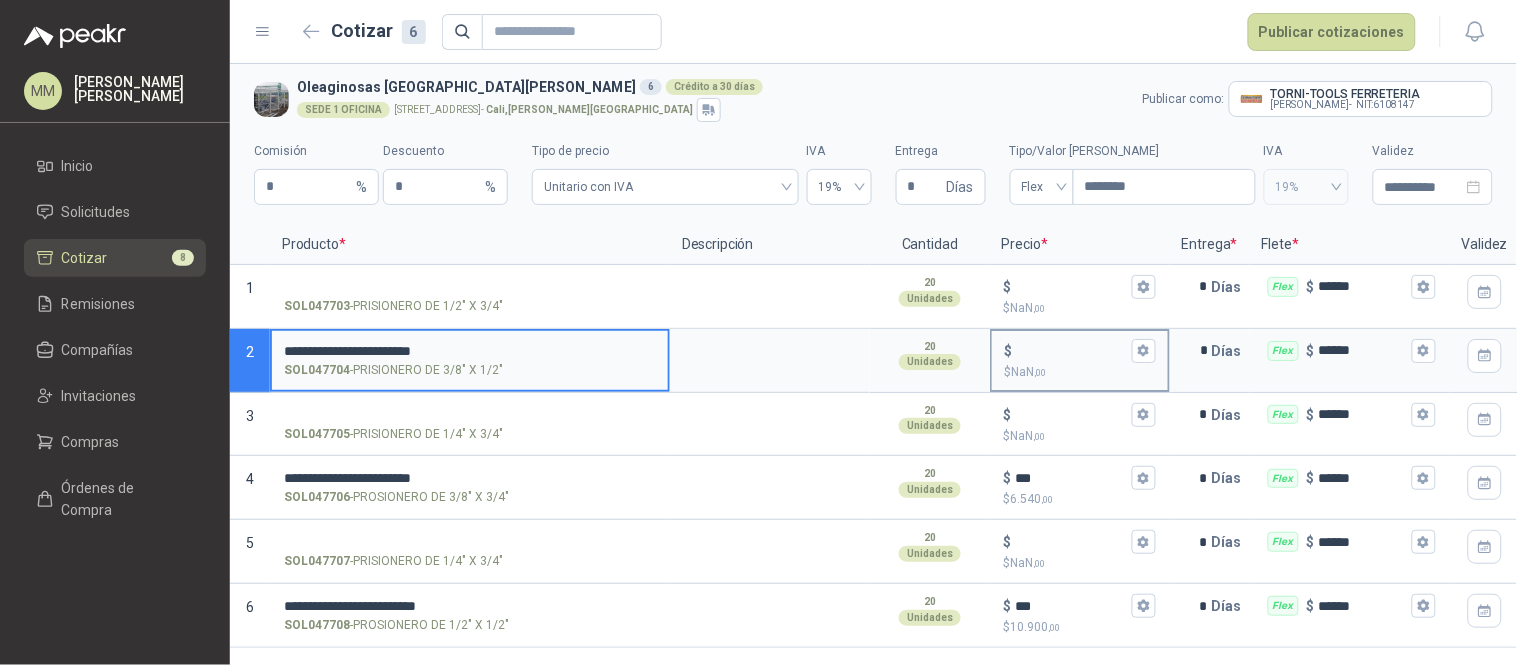click on "$ $  NaN ,00" at bounding box center [1072, 350] 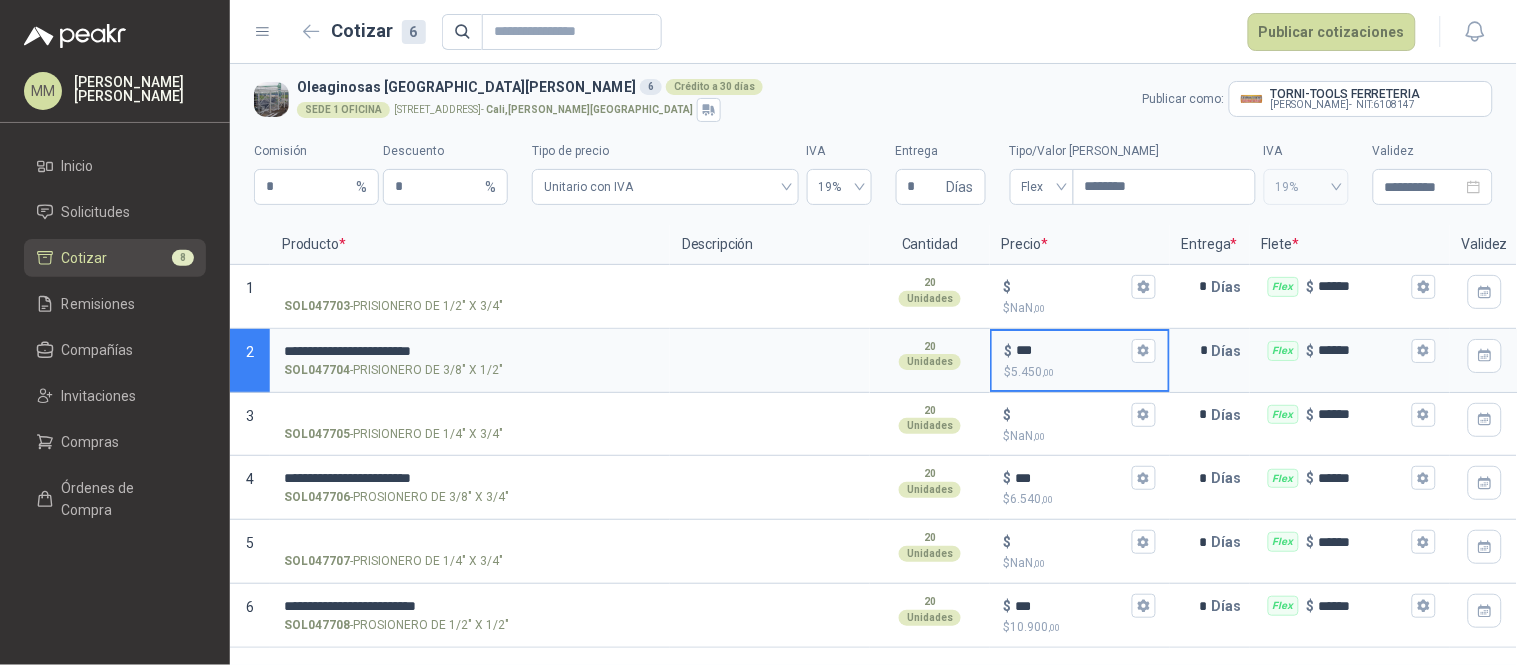 type on "***" 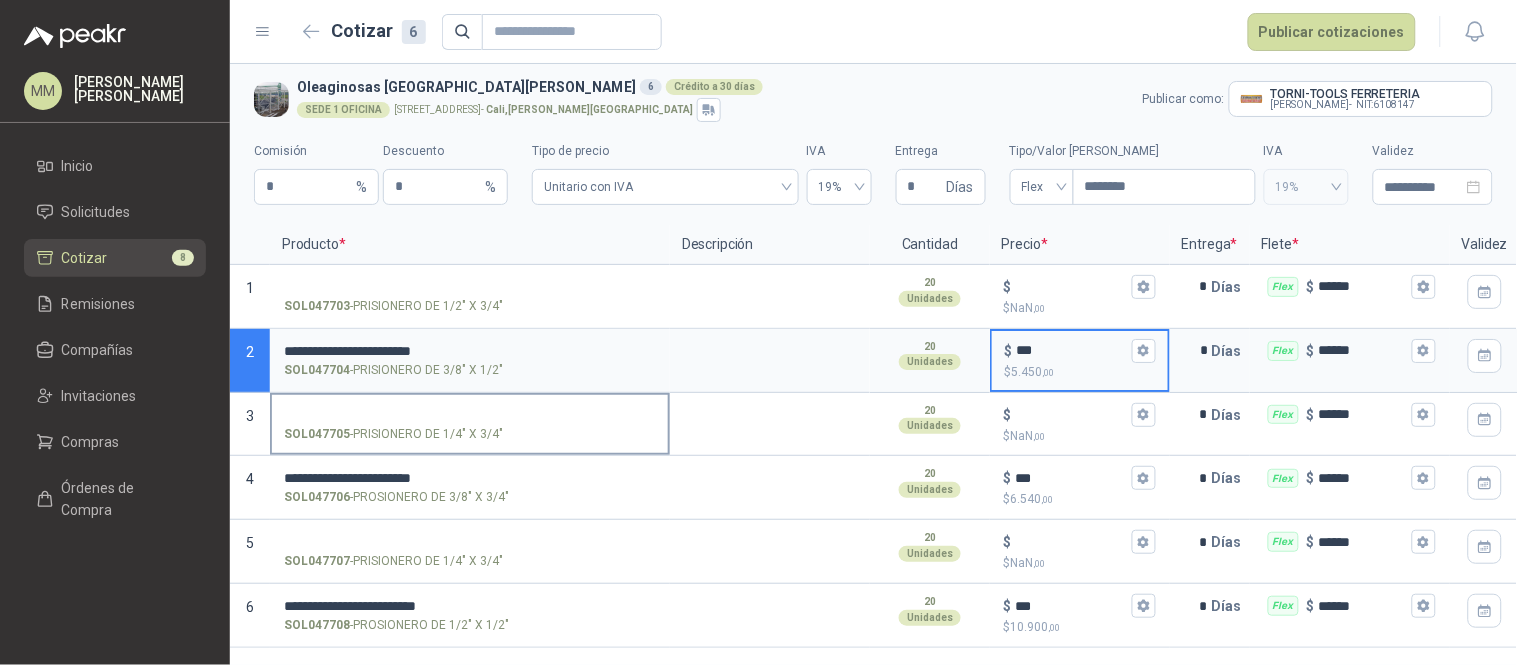 click on "SOL047705  -  PRISIONERO DE 1/4" X 3/4"" at bounding box center [470, 415] 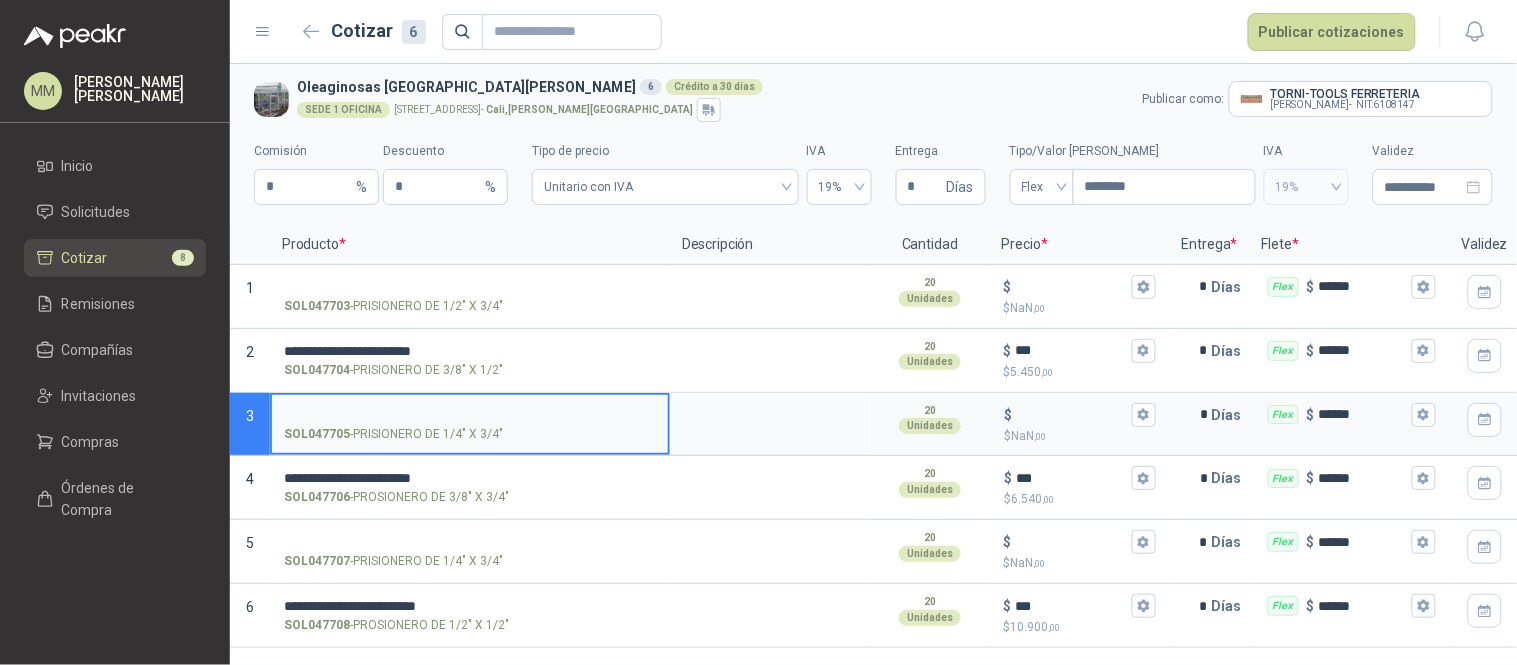 type 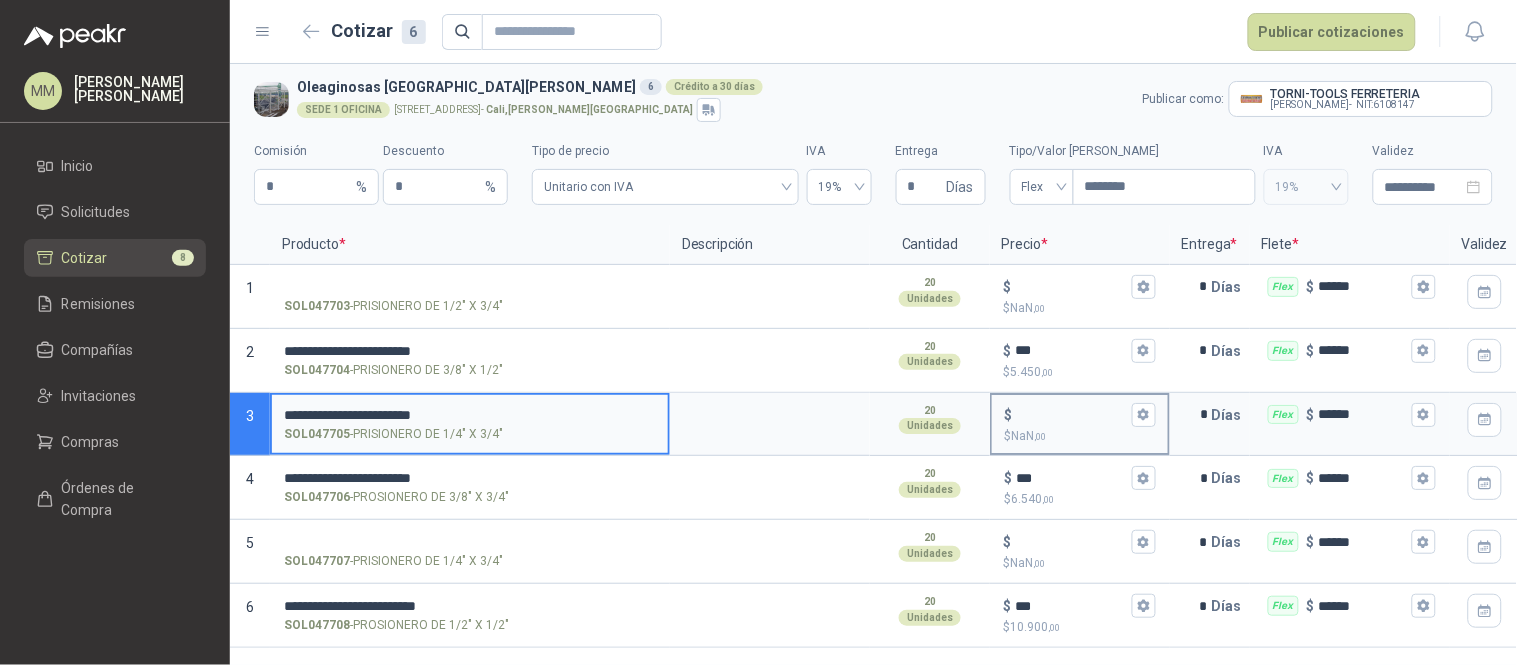 click on "$ $  NaN ,00" at bounding box center (1072, 414) 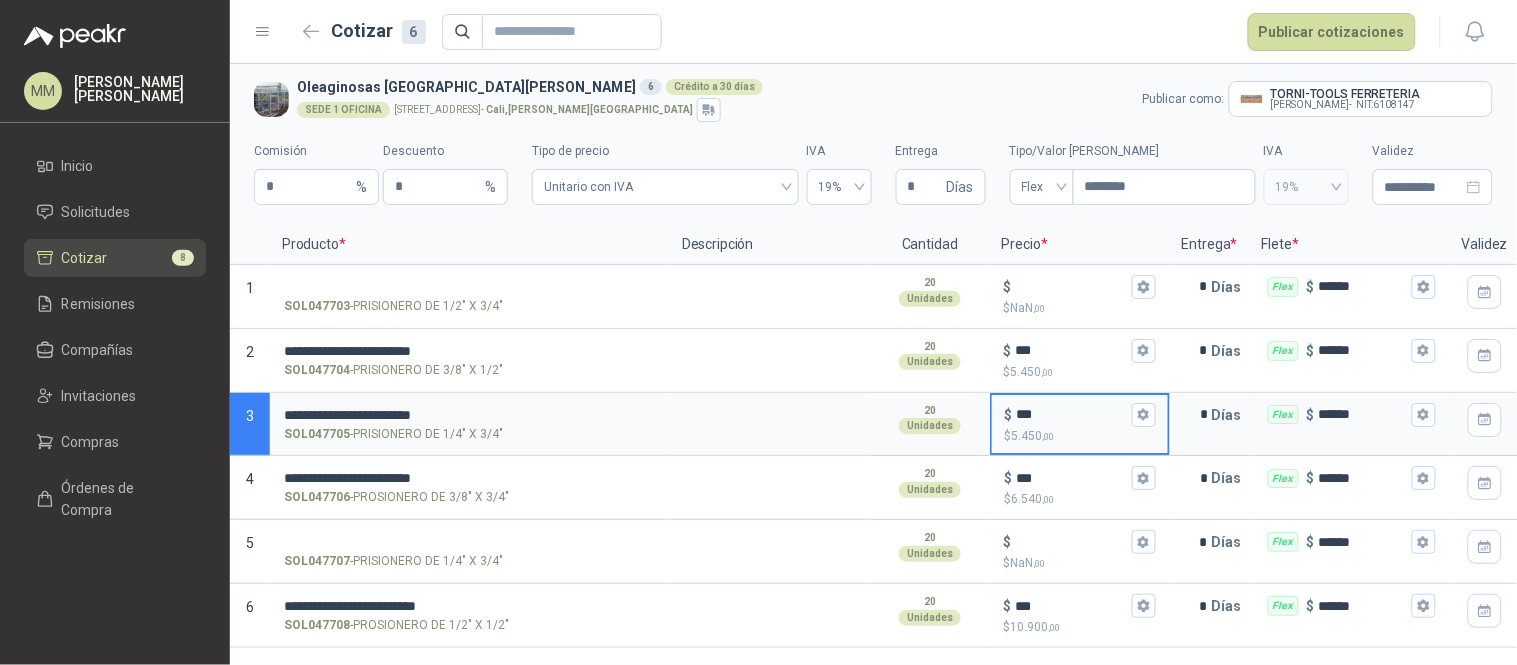 type on "***" 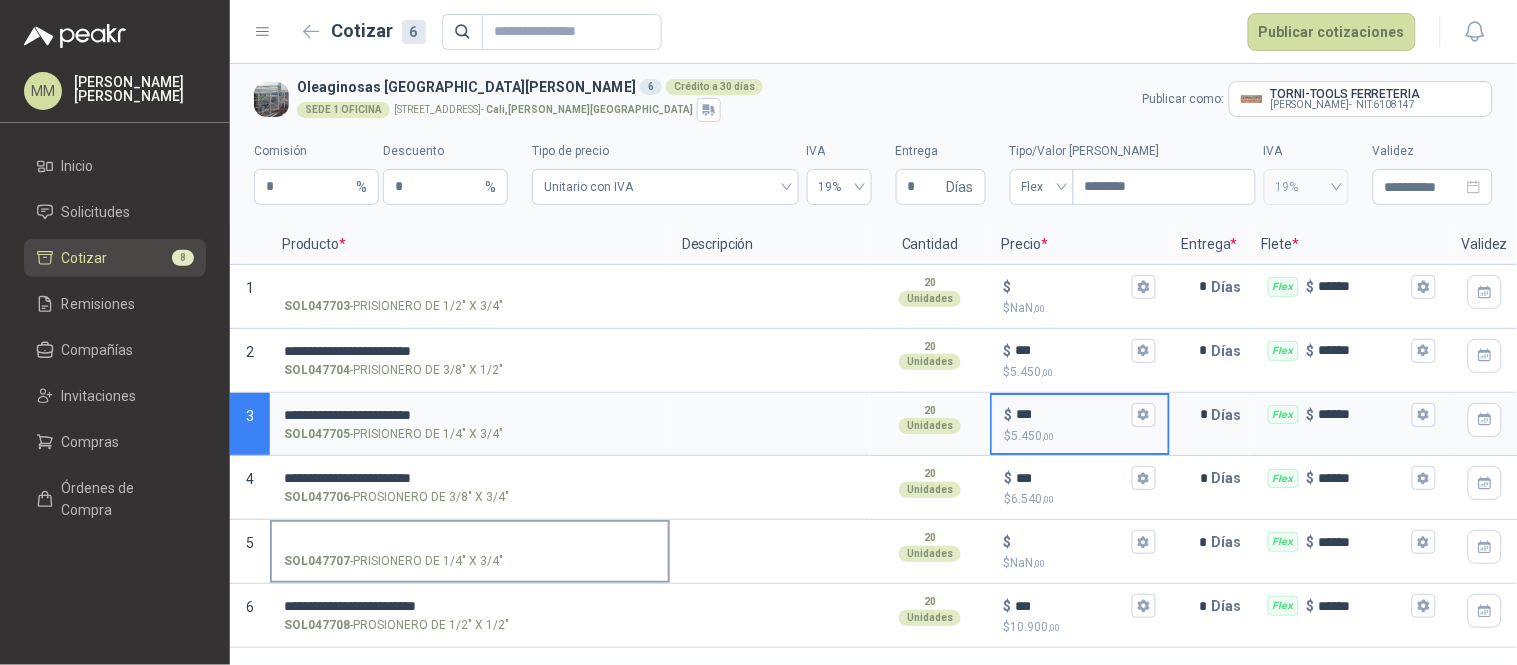 click on "SOL047707  -  PRISIONERO DE 1/4" X 3/4"" at bounding box center [470, 542] 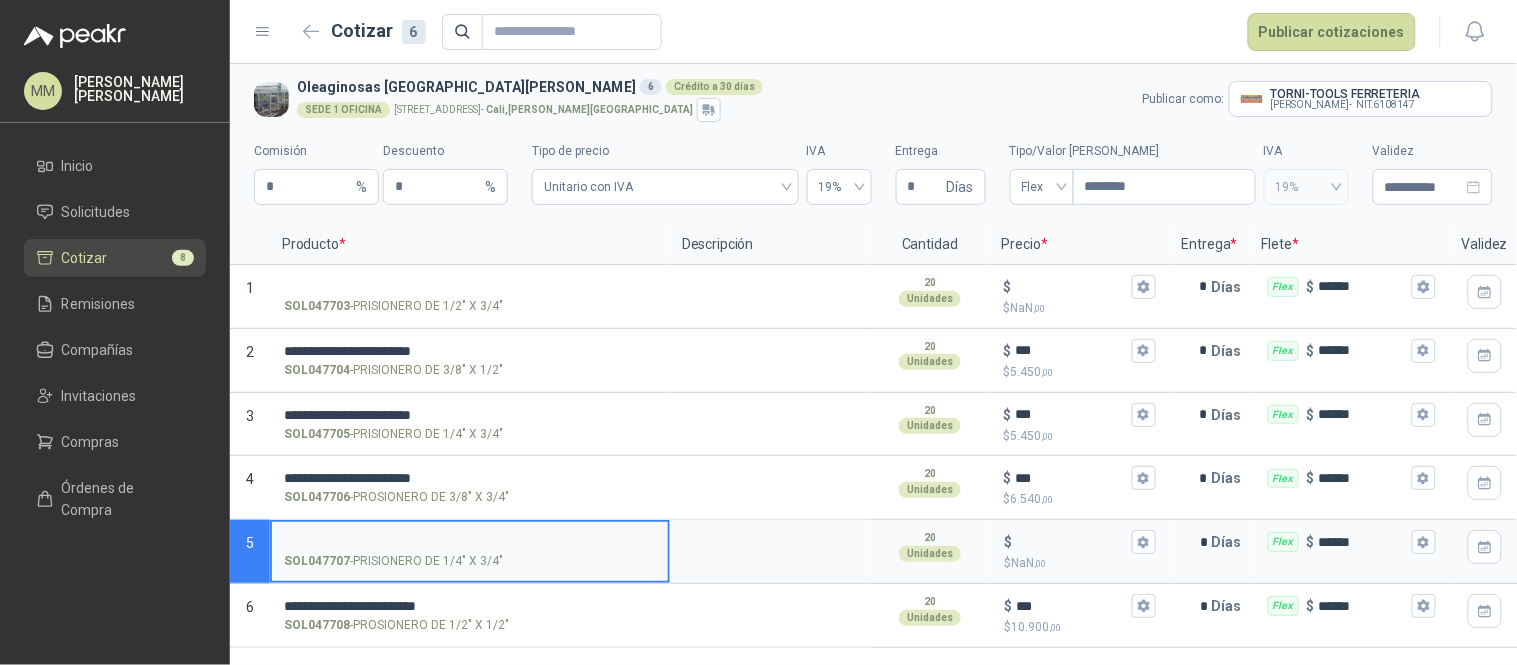 type 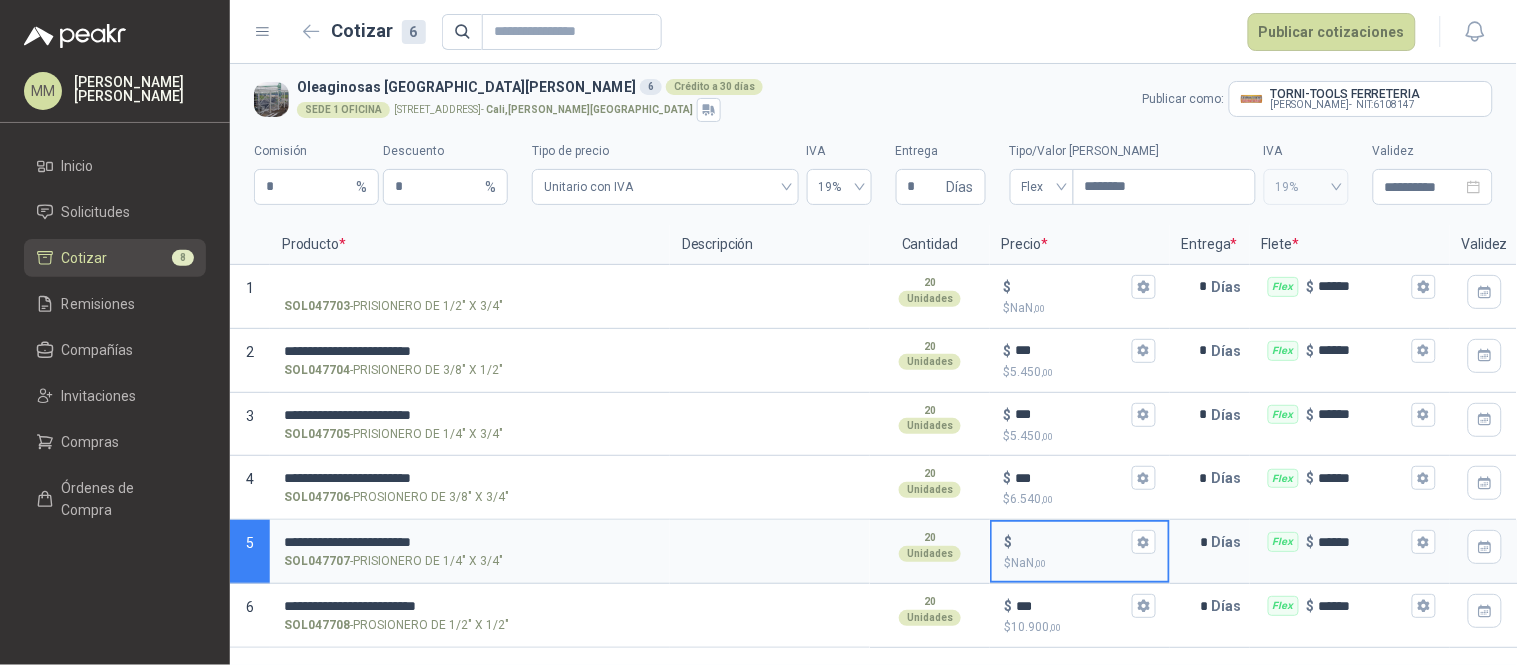 click on "$ $  NaN ,00" at bounding box center [1072, 542] 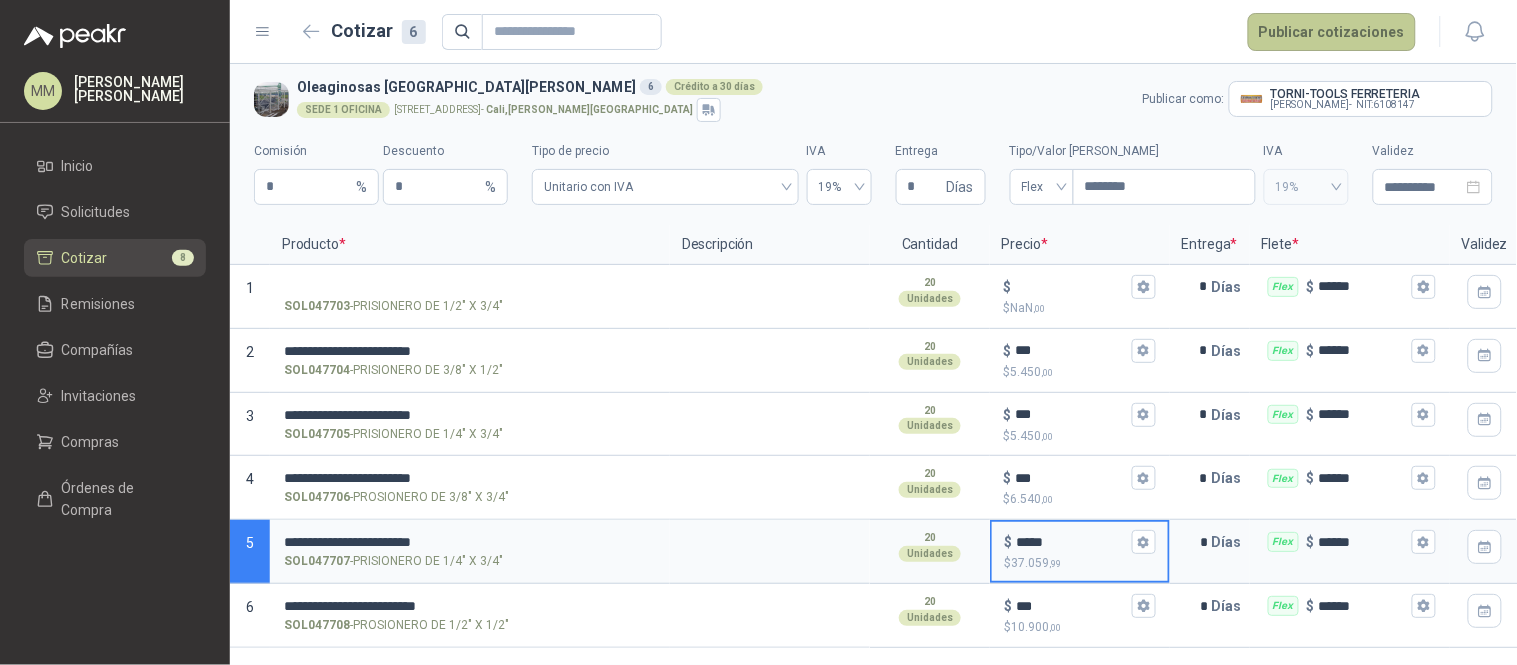 type on "*****" 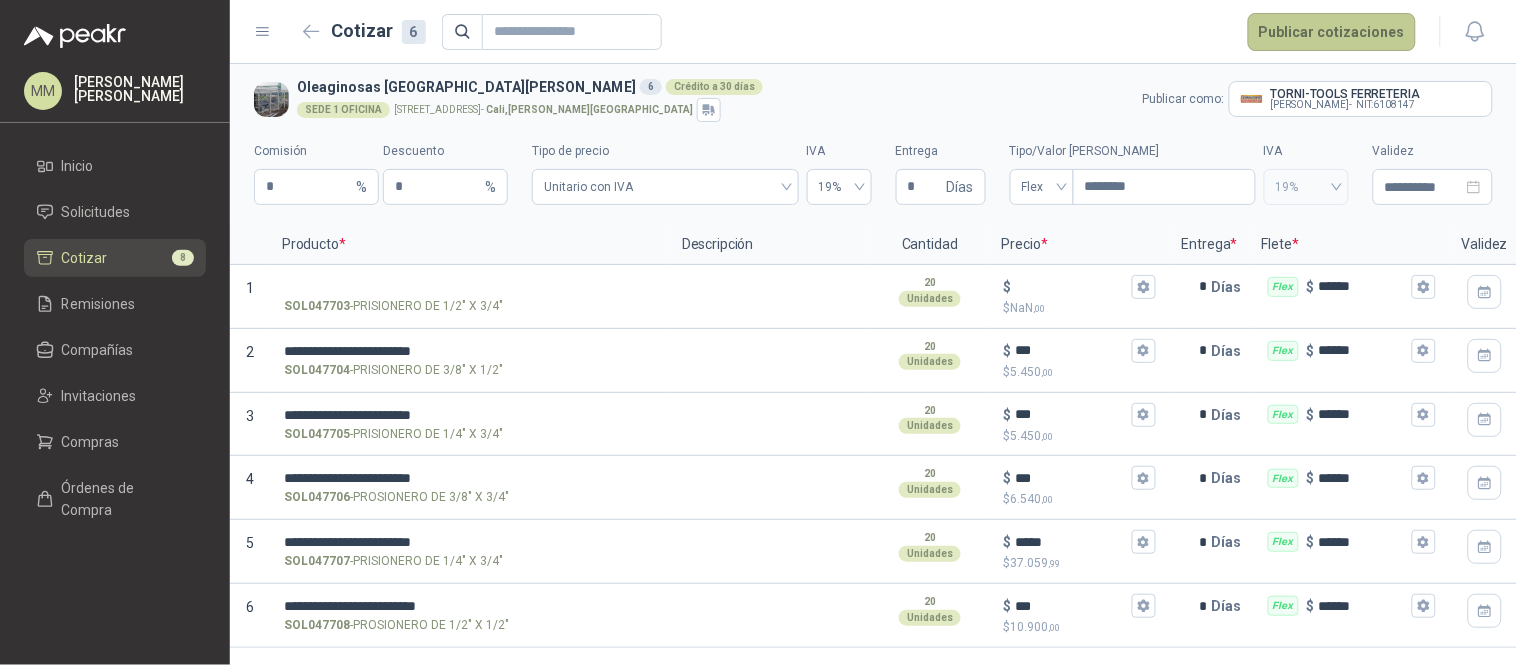 click on "Publicar cotizaciones" at bounding box center (1332, 32) 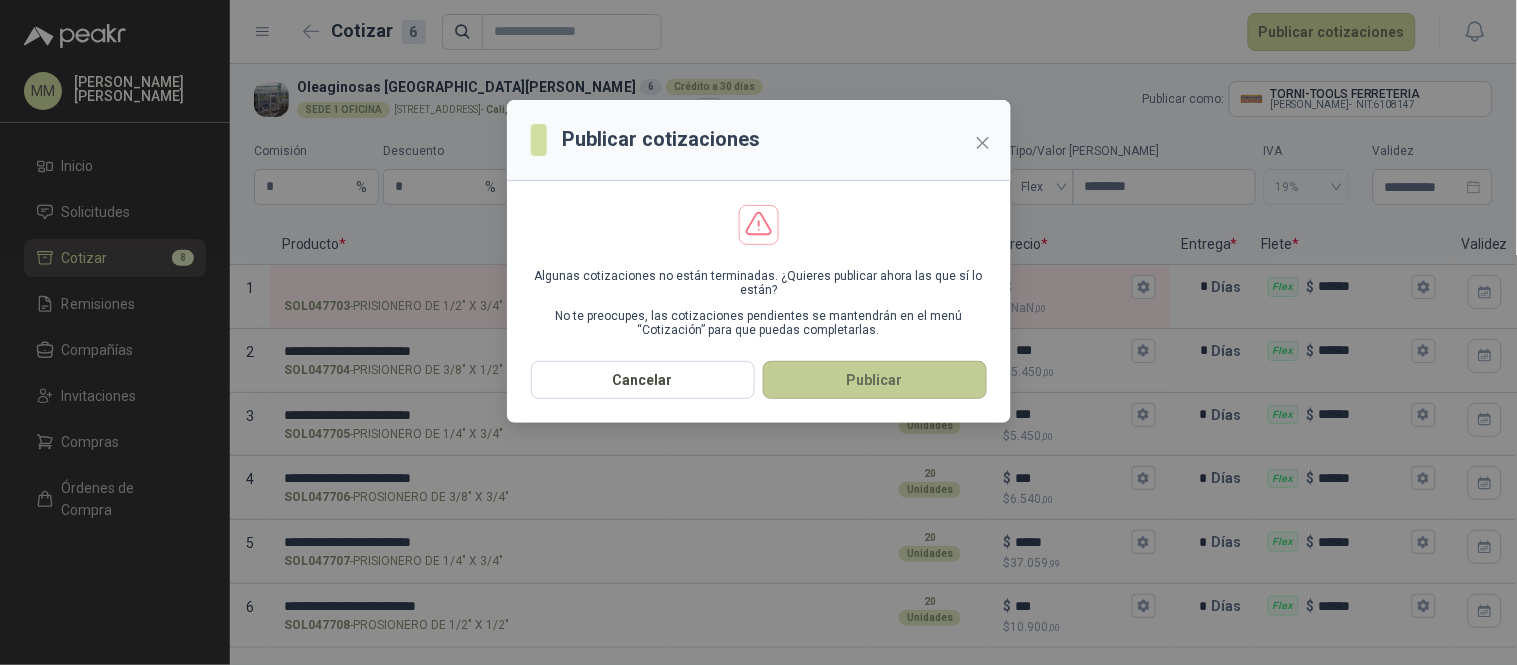 click on "Publicar" at bounding box center [875, 380] 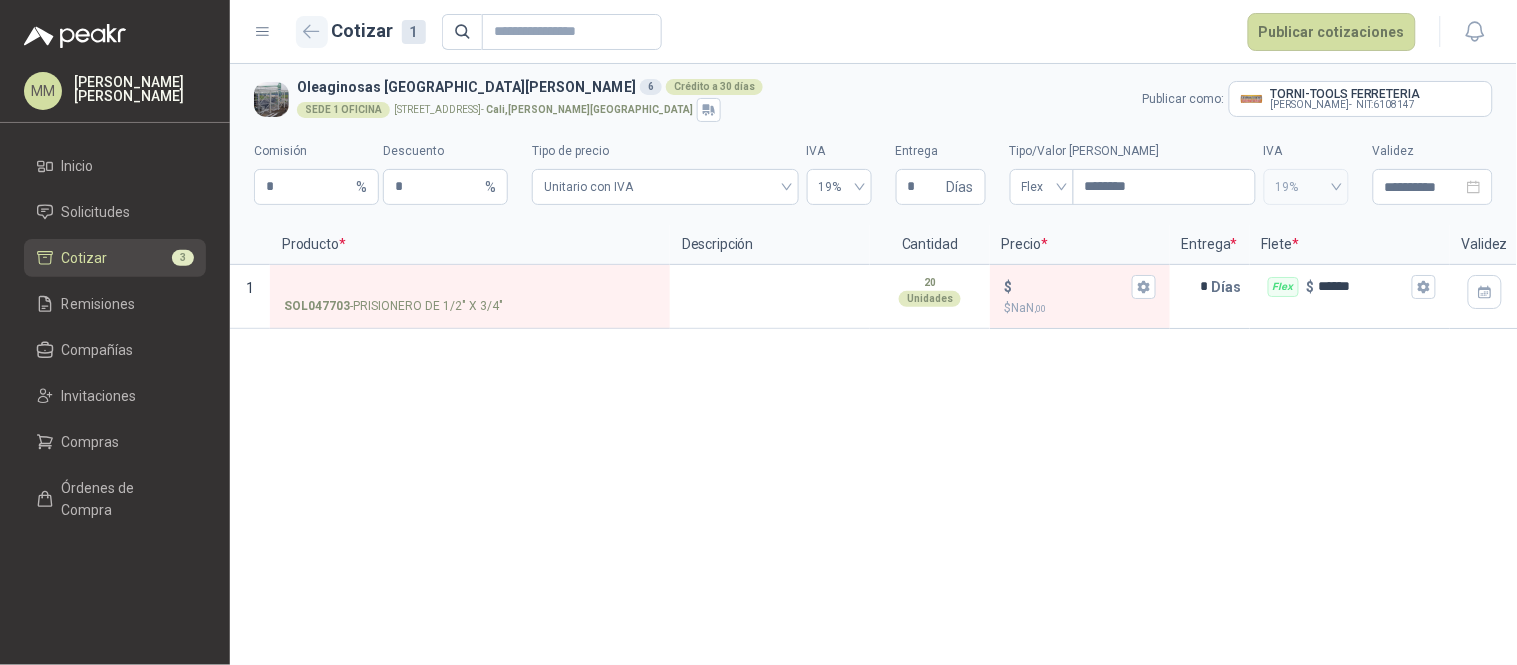 click 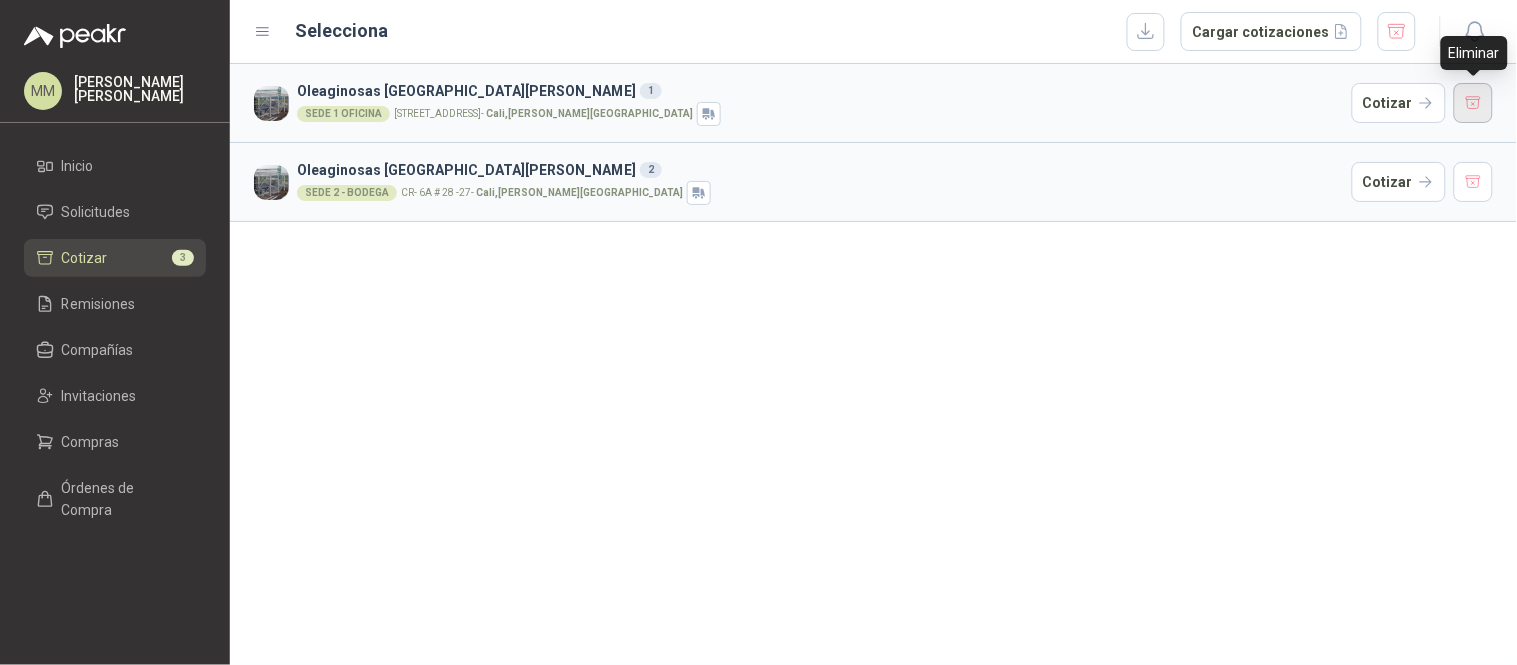 click at bounding box center [1474, 103] 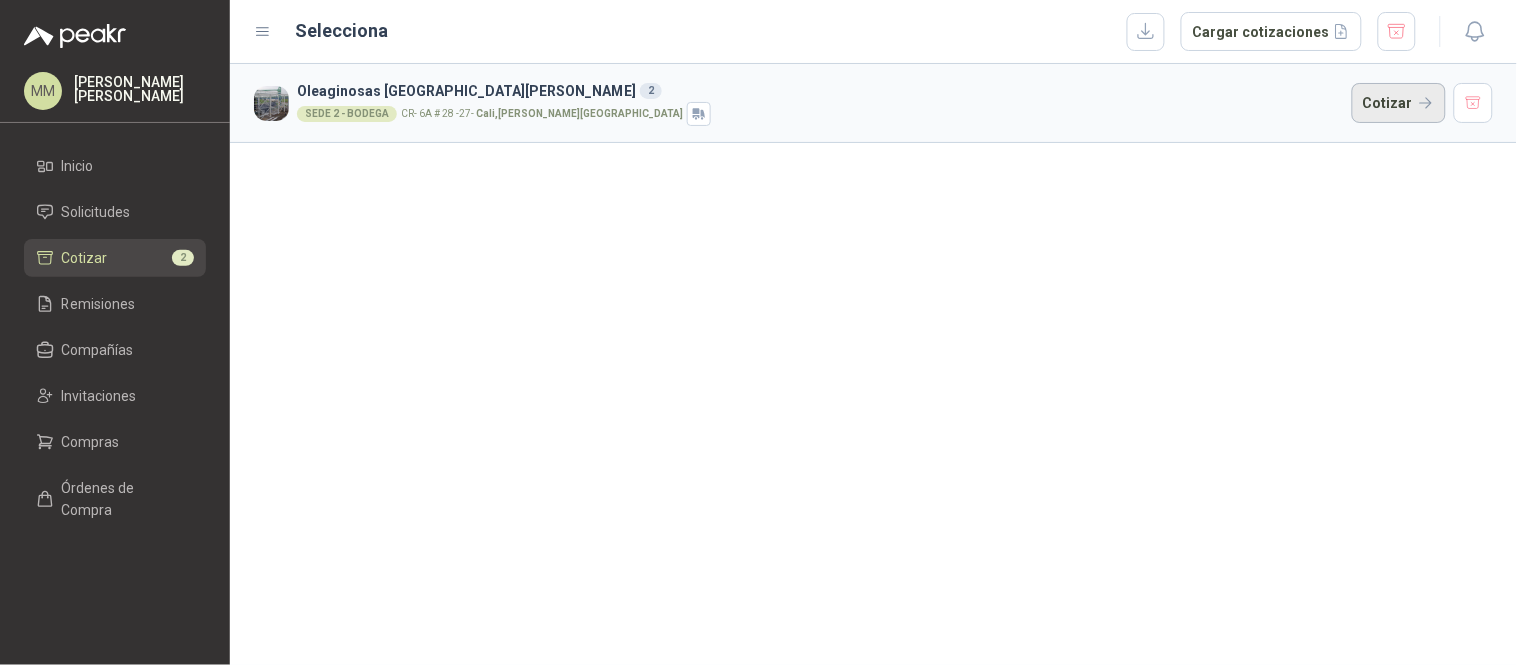 click on "Cotizar" at bounding box center [1399, 103] 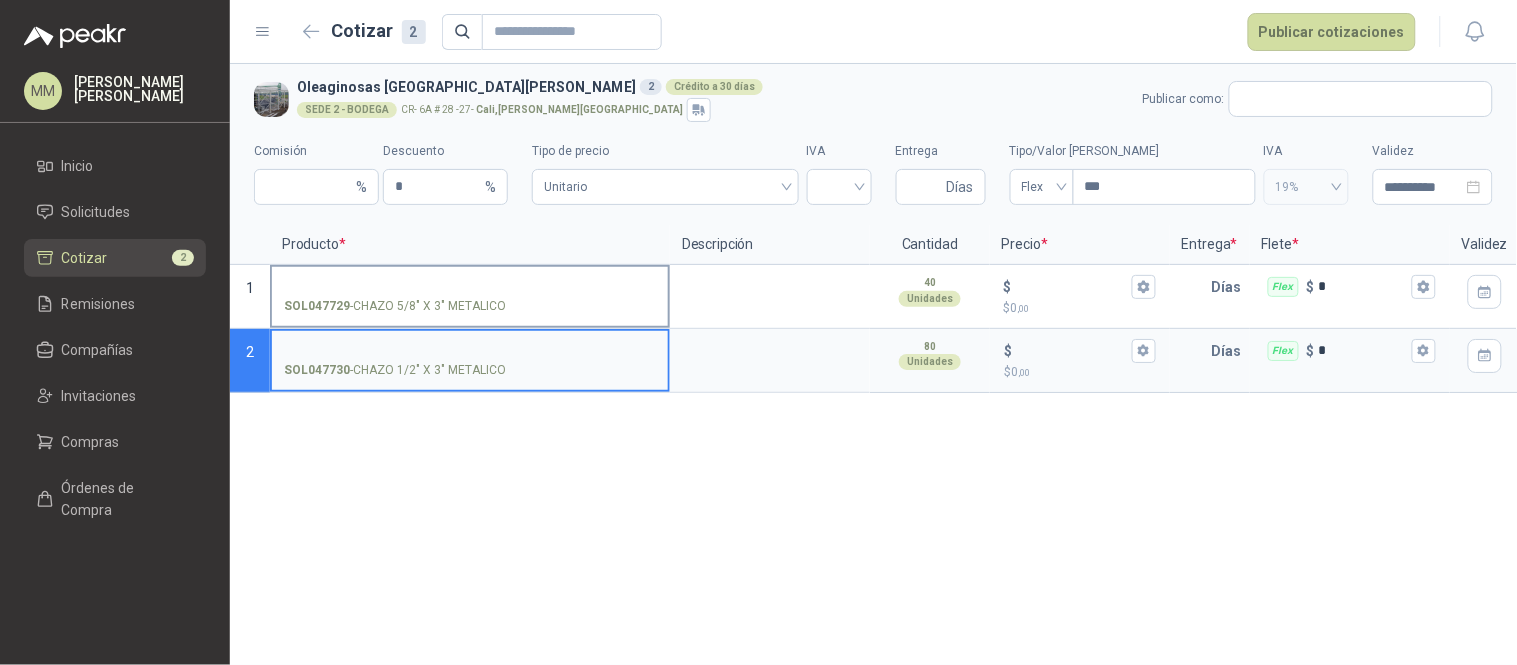 click on "SOL047729  -  CHAZO 5/8" X 3" METALICO" at bounding box center [470, 287] 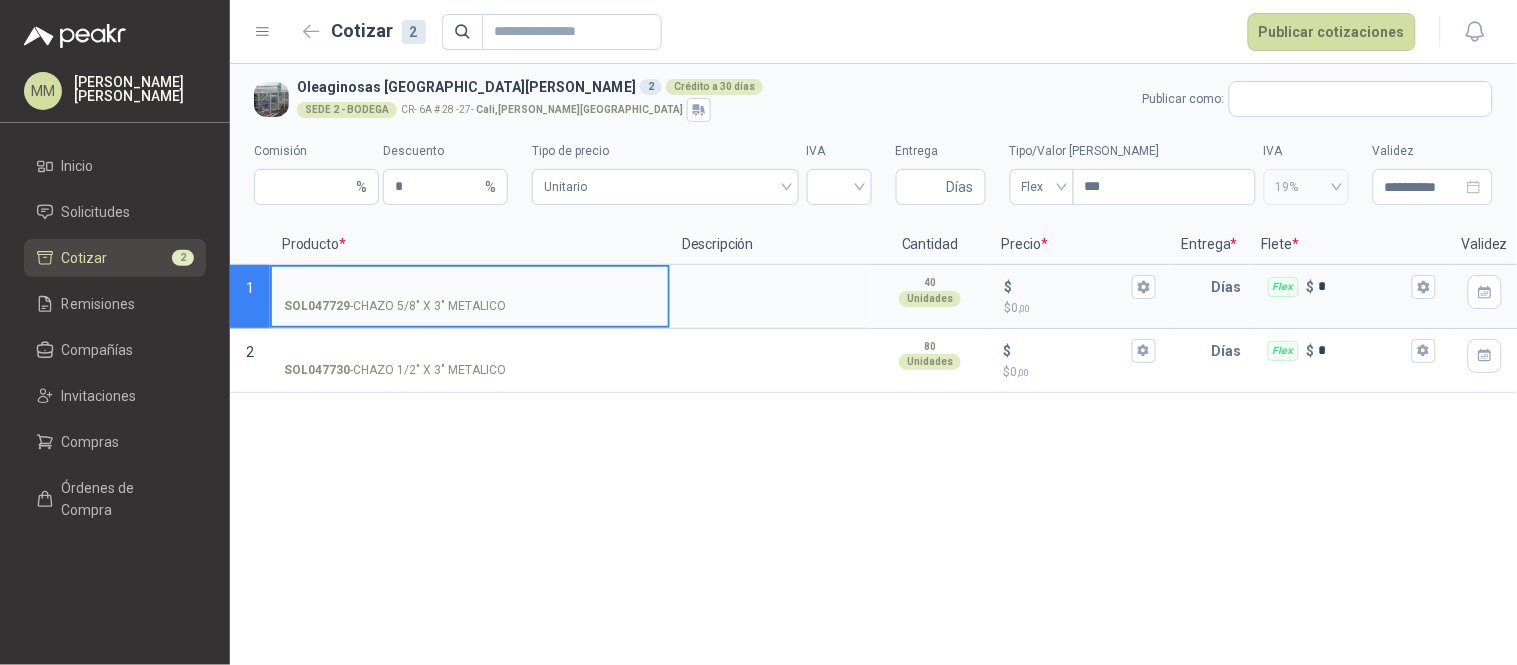 type 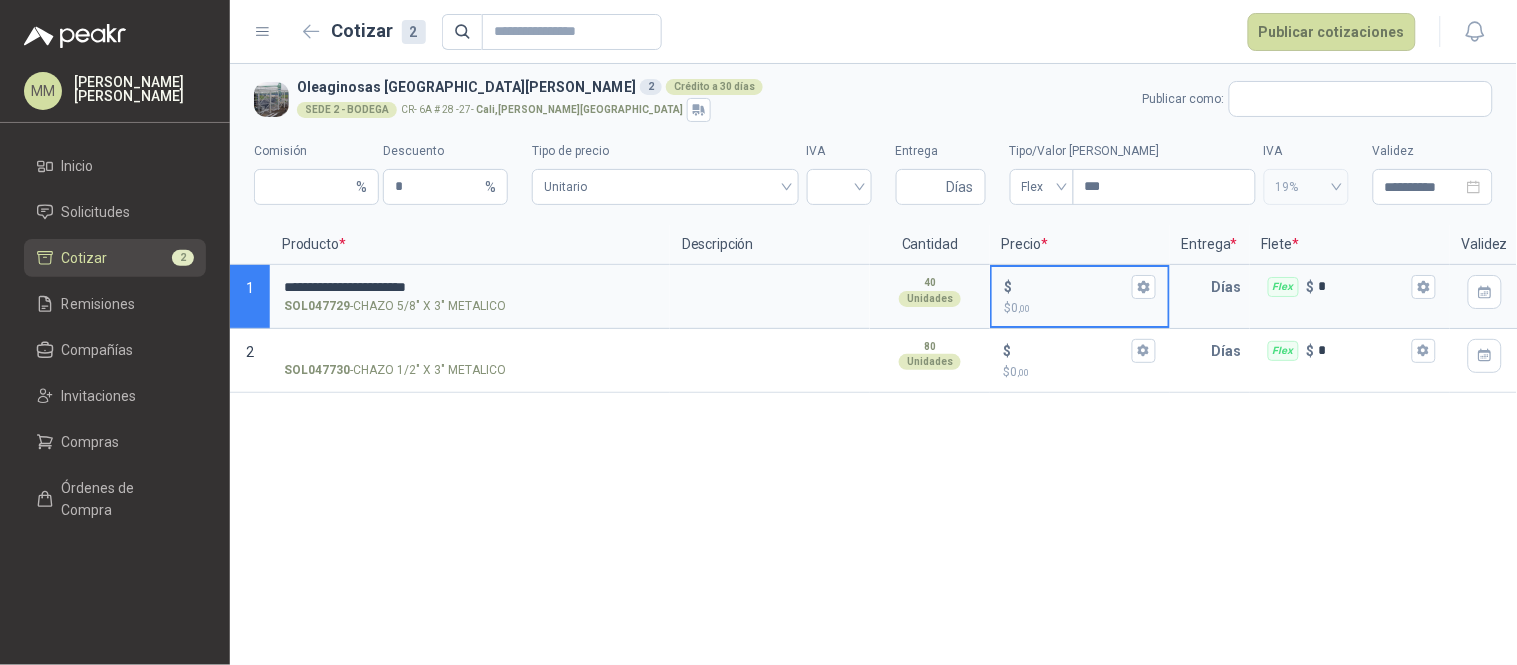 drag, startPoint x: 1036, startPoint y: 284, endPoint x: 1026, endPoint y: 273, distance: 14.866069 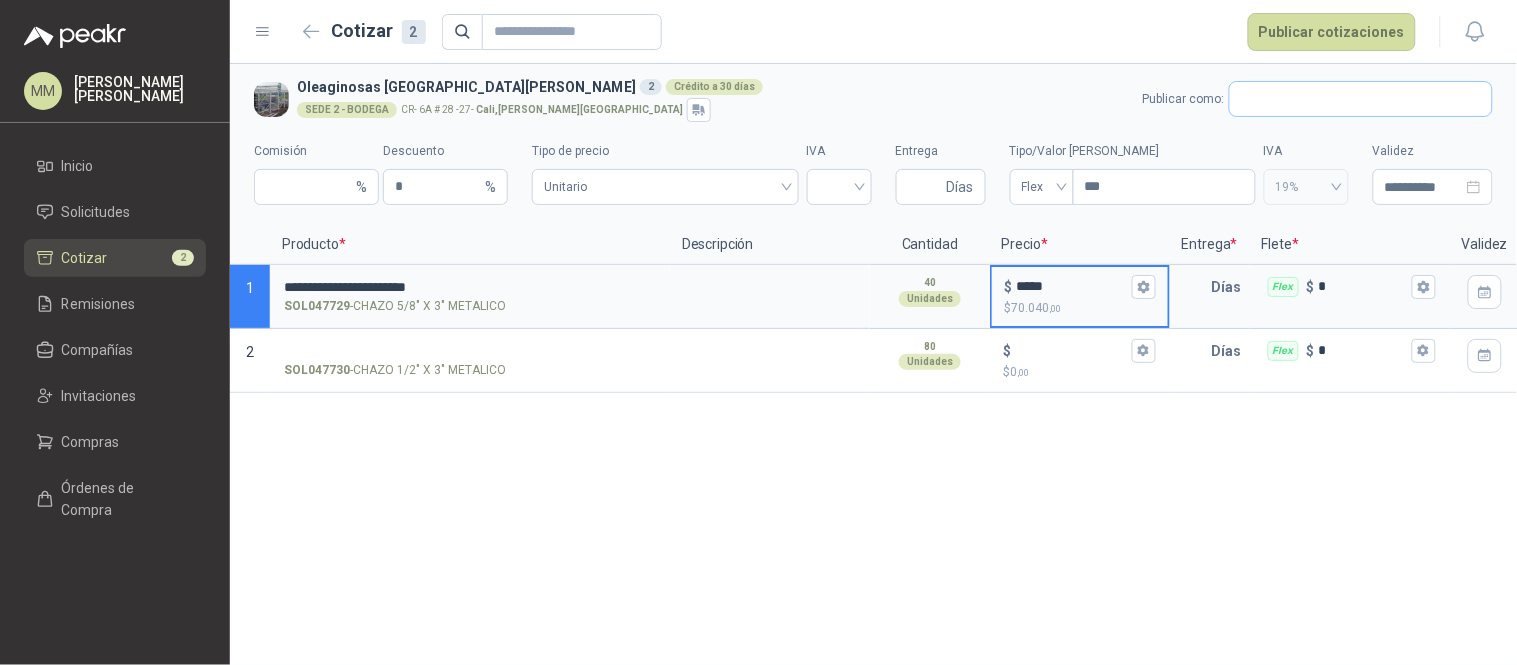type on "*****" 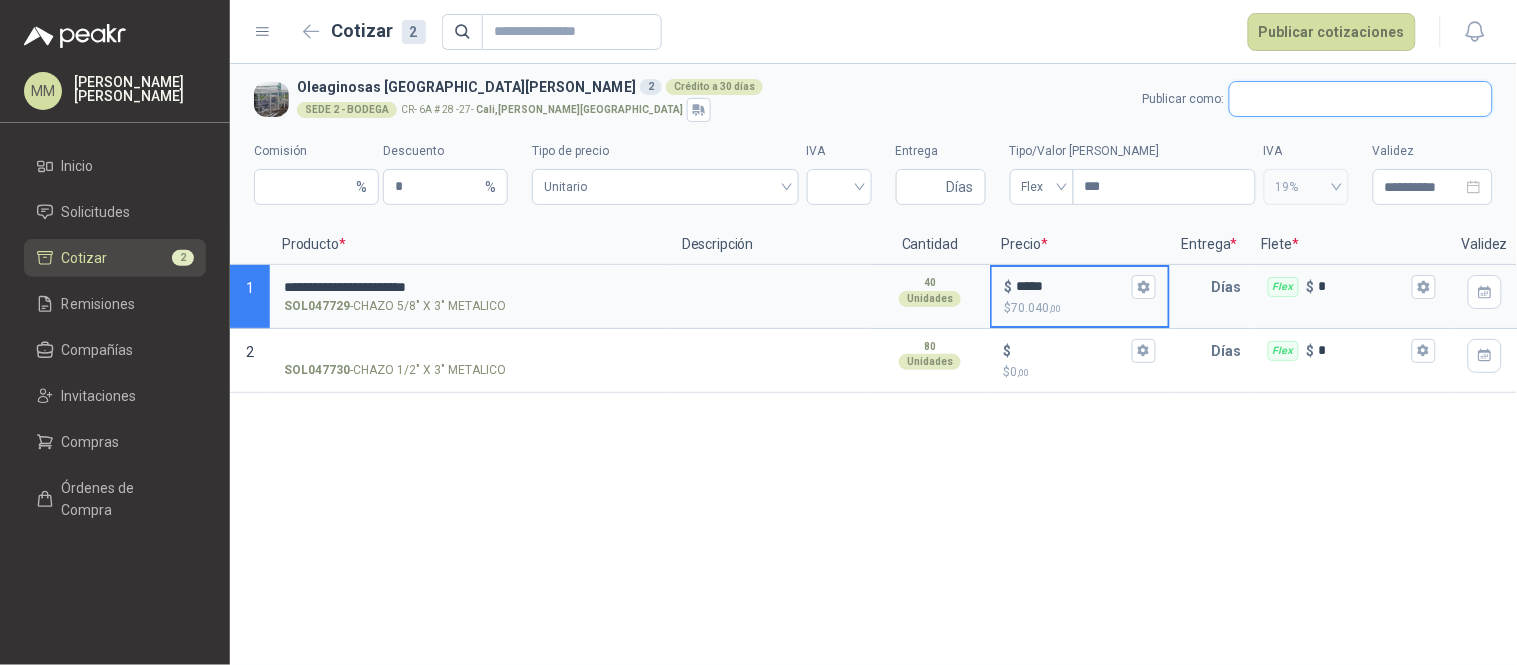 click at bounding box center [1361, 99] 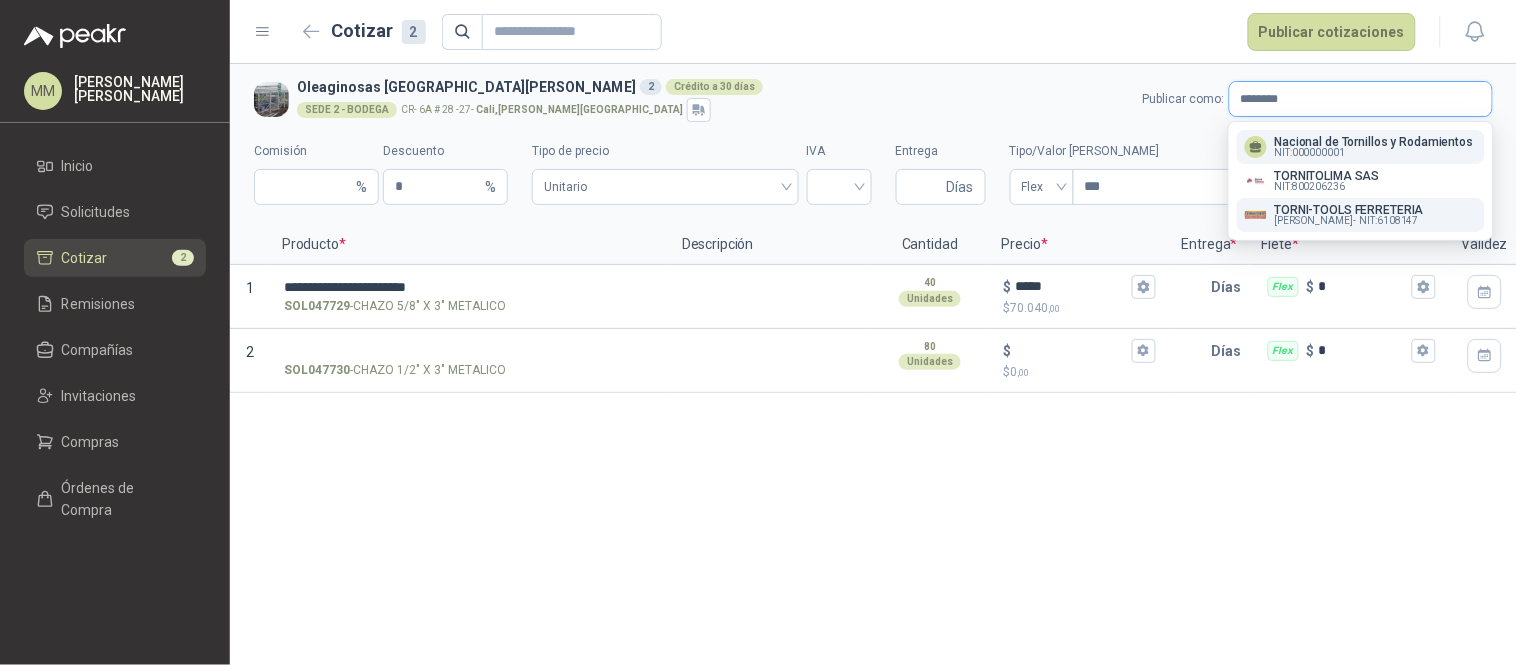 type on "********" 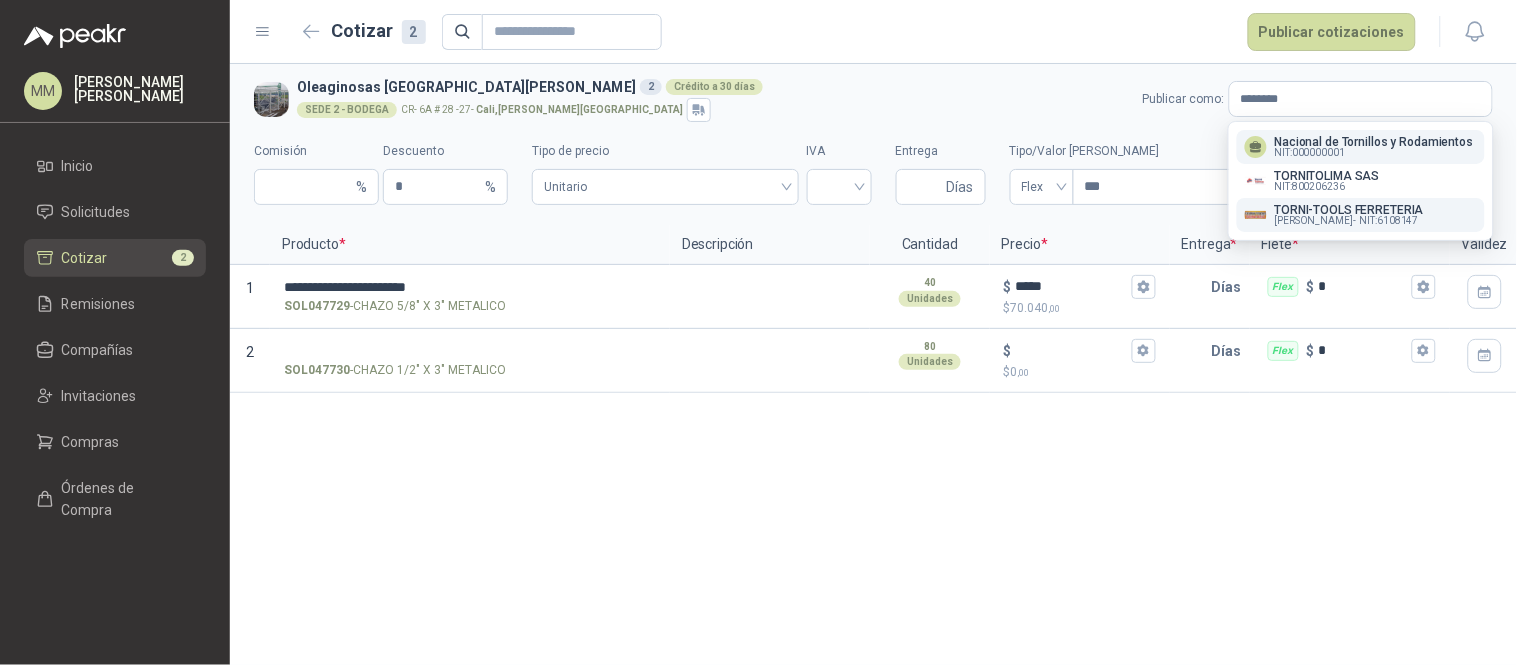 click on "TORNI-TOOLS FERRETERIA" at bounding box center (1349, 210) 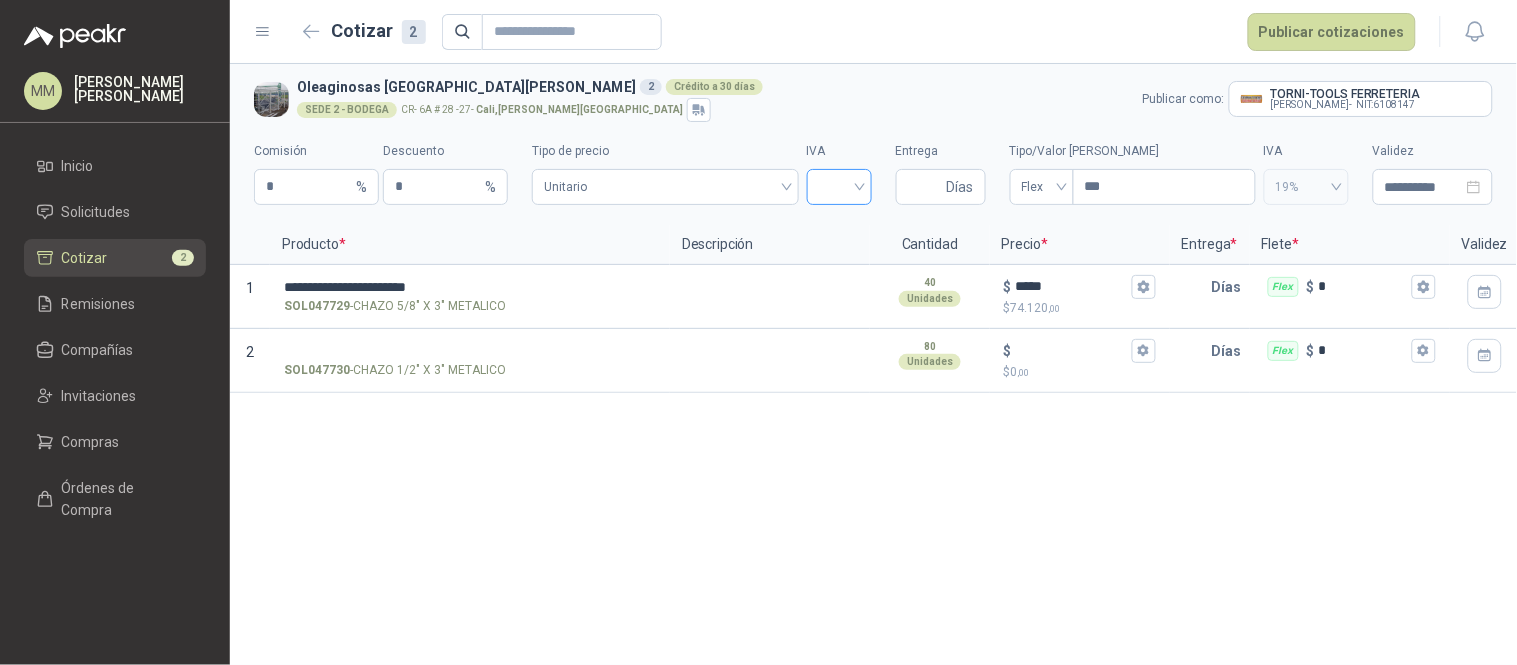 click at bounding box center (839, 185) 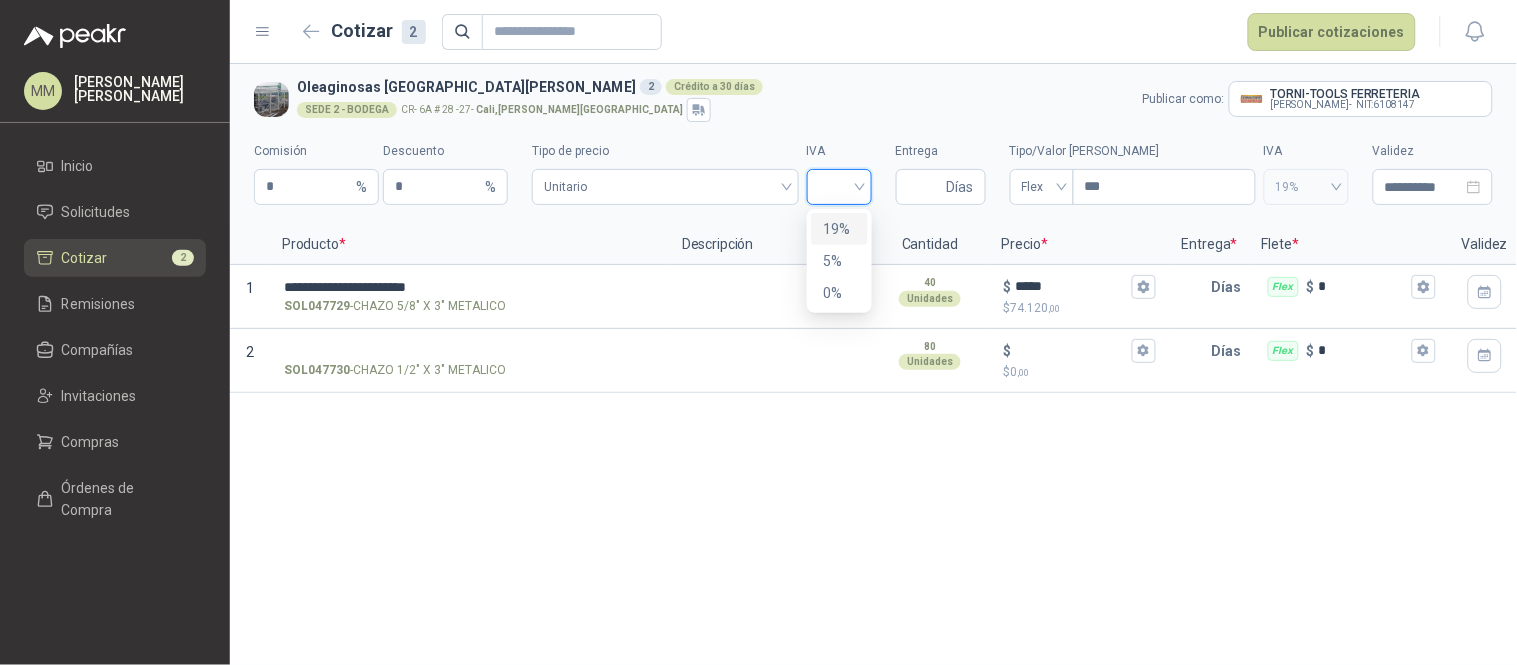 click on "19%" at bounding box center (839, 229) 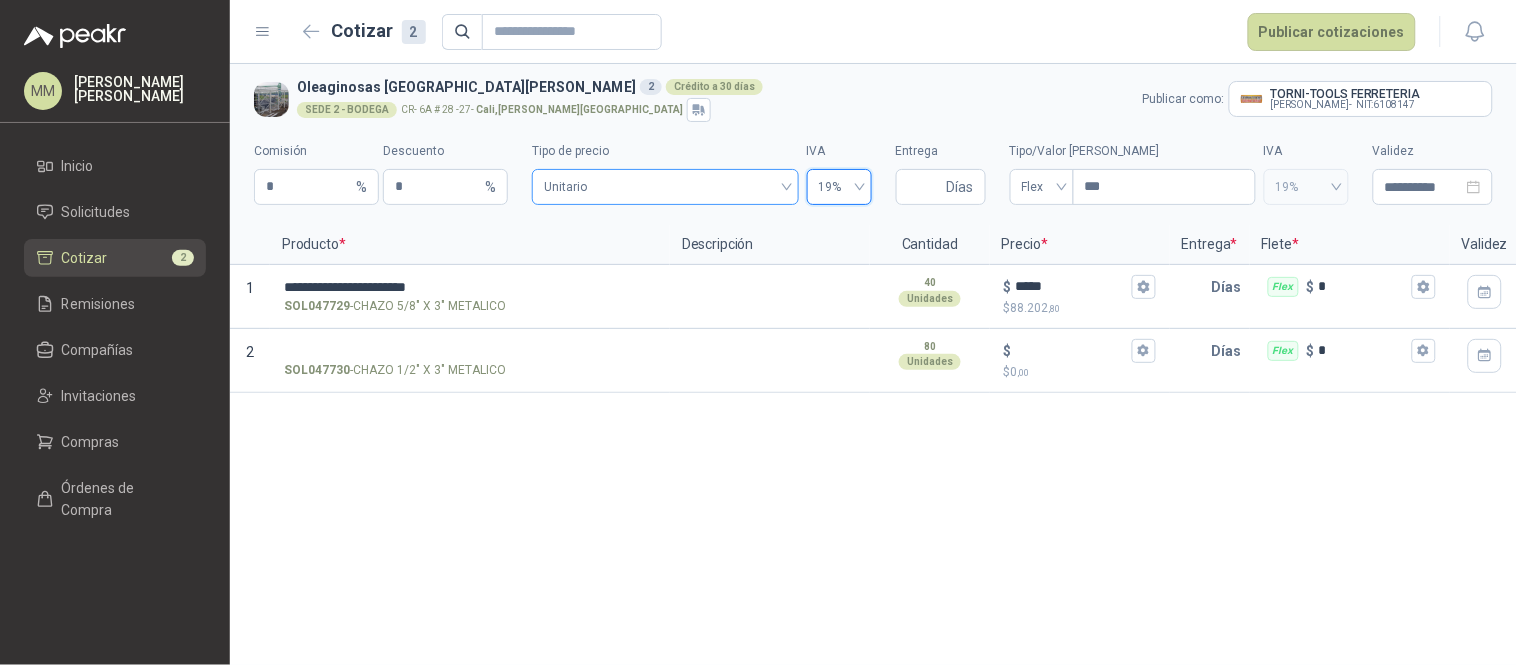 click on "Unitario" at bounding box center [665, 187] 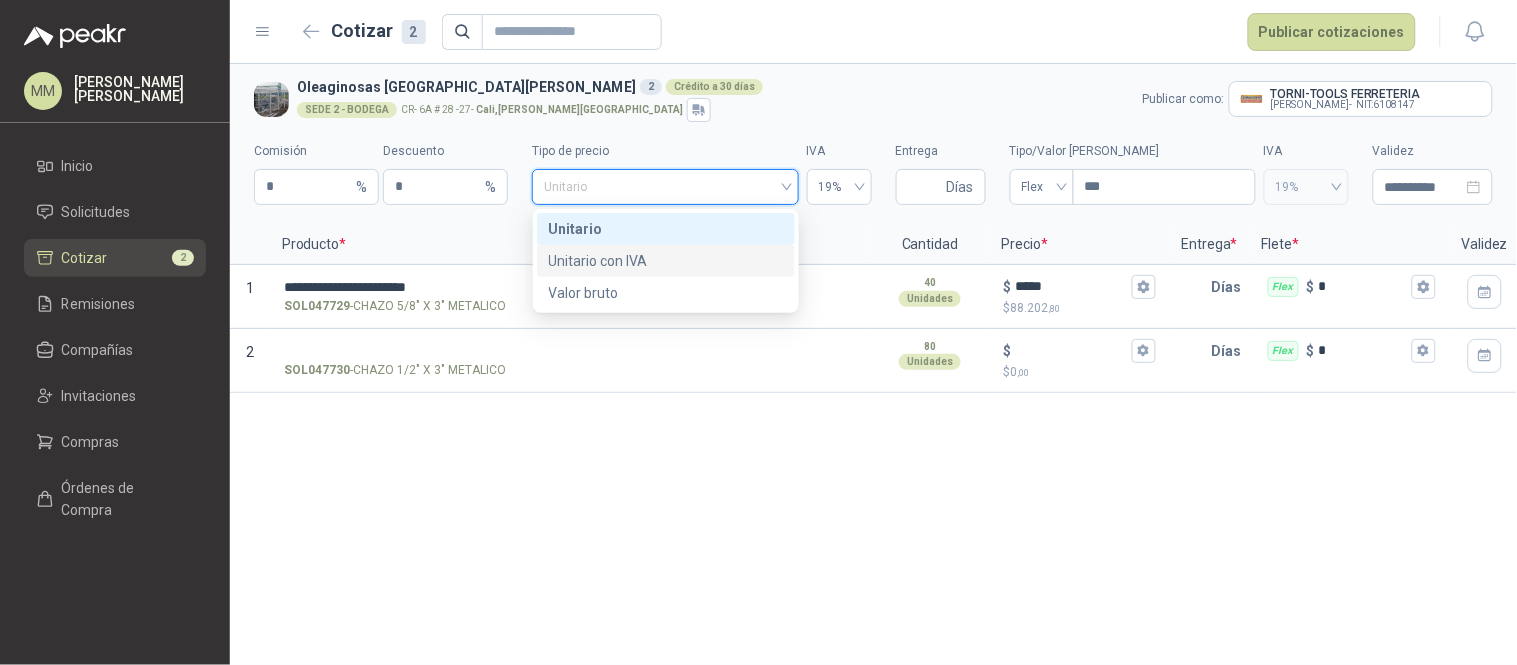 click on "Unitario con IVA" at bounding box center [666, 261] 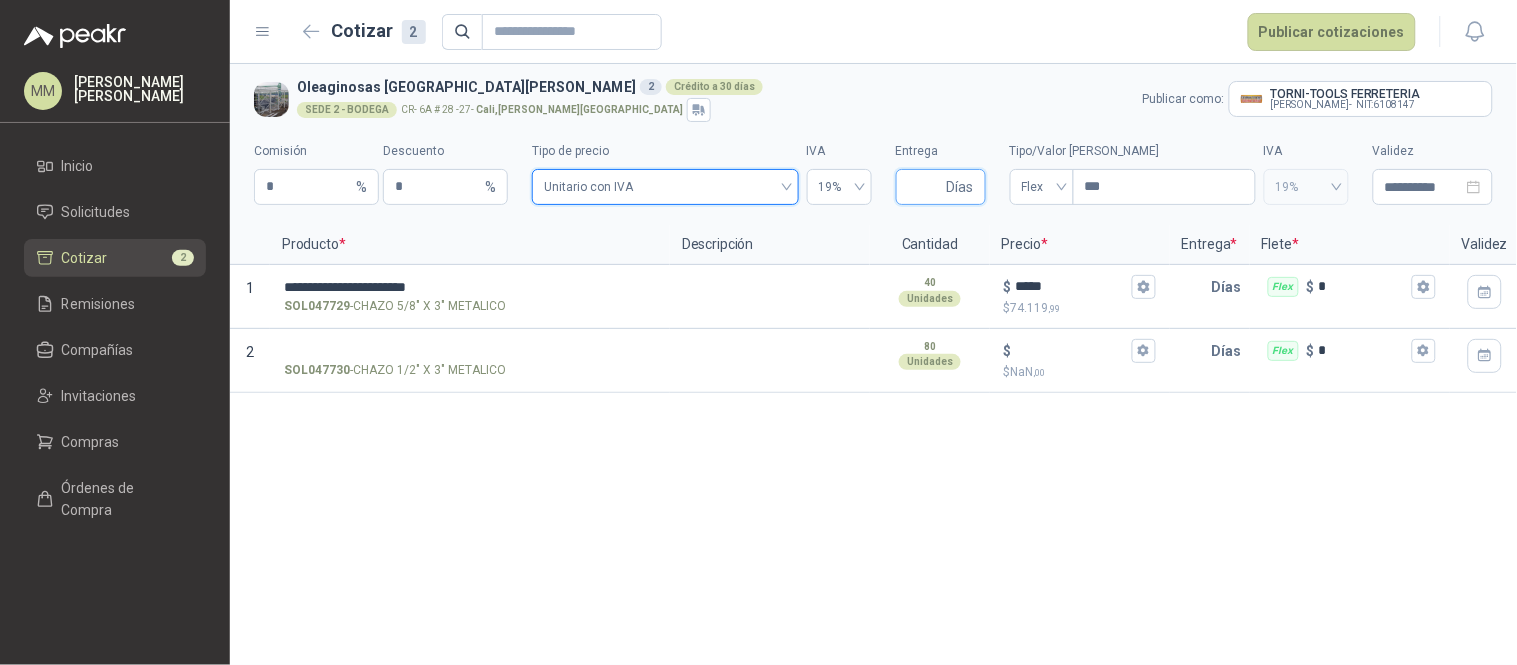 click on "Entrega" at bounding box center [925, 187] 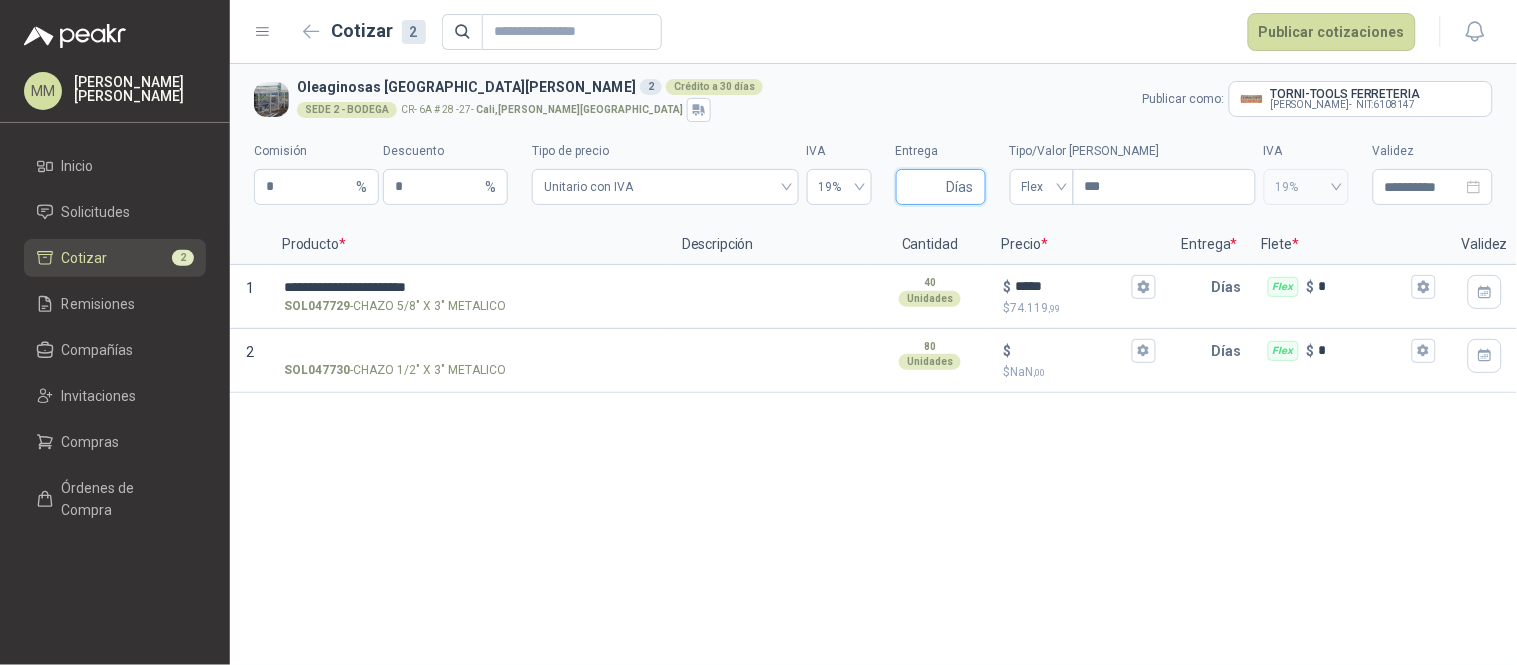 type on "*" 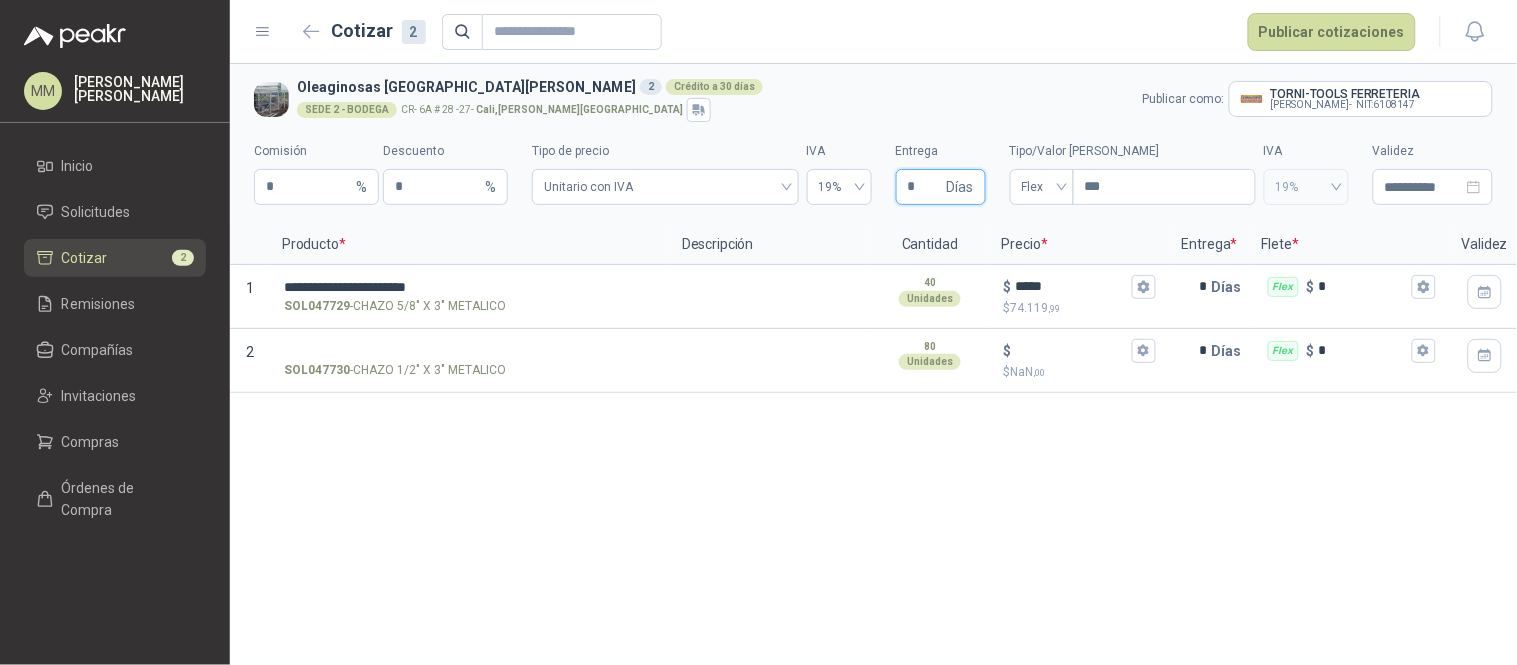 type 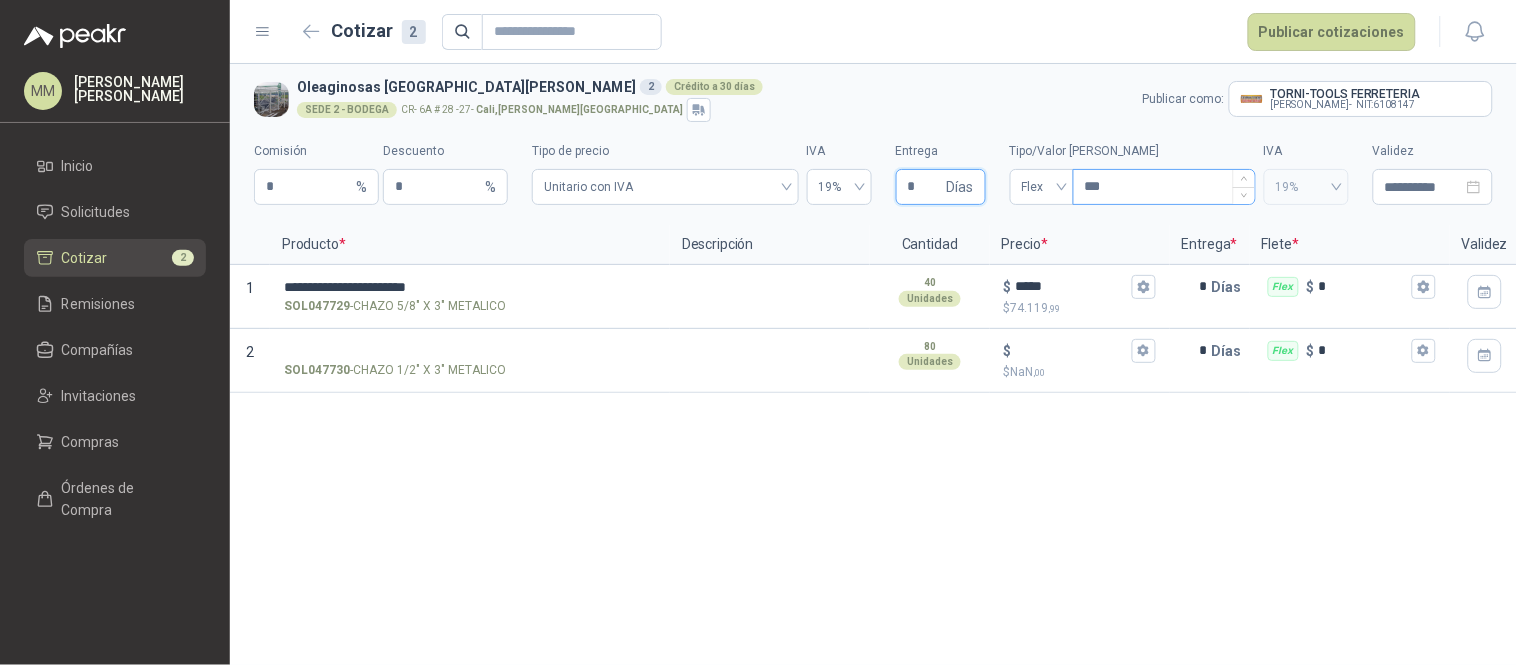 type on "*" 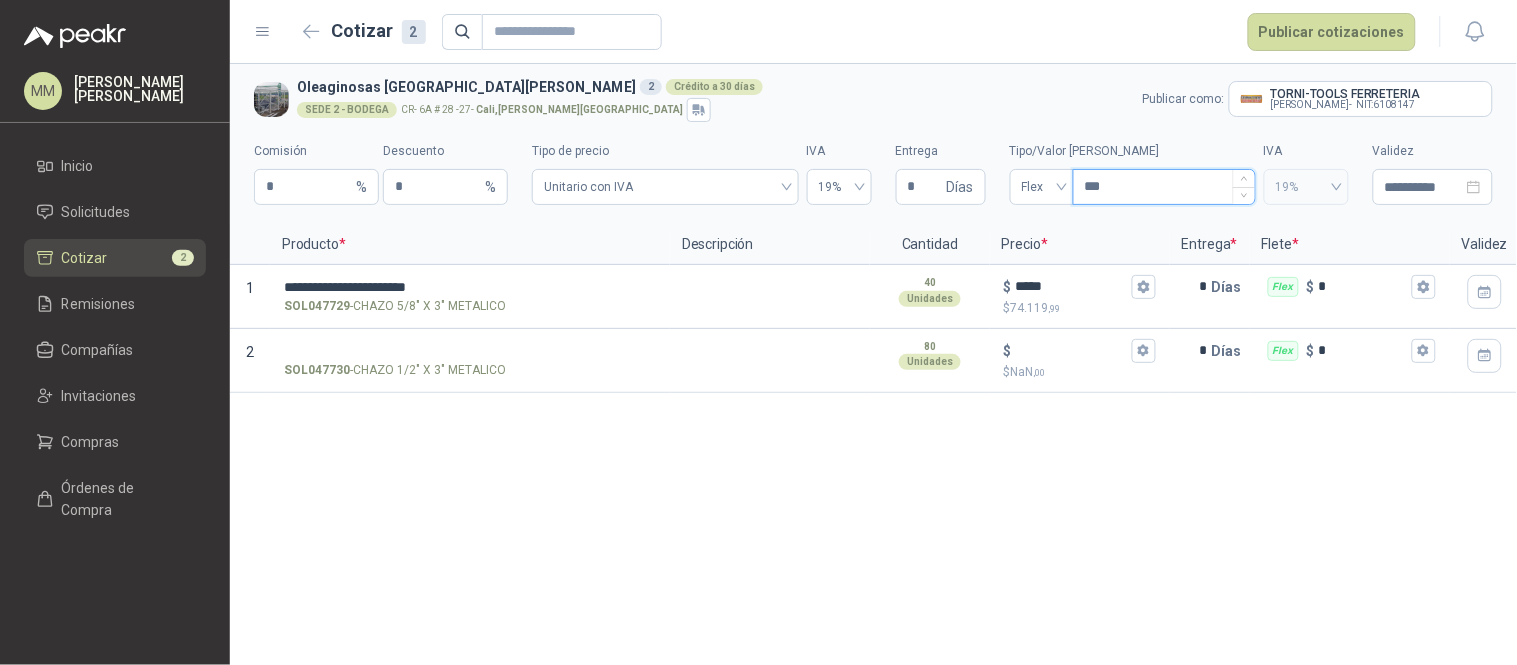 click on "***" at bounding box center (1164, 187) 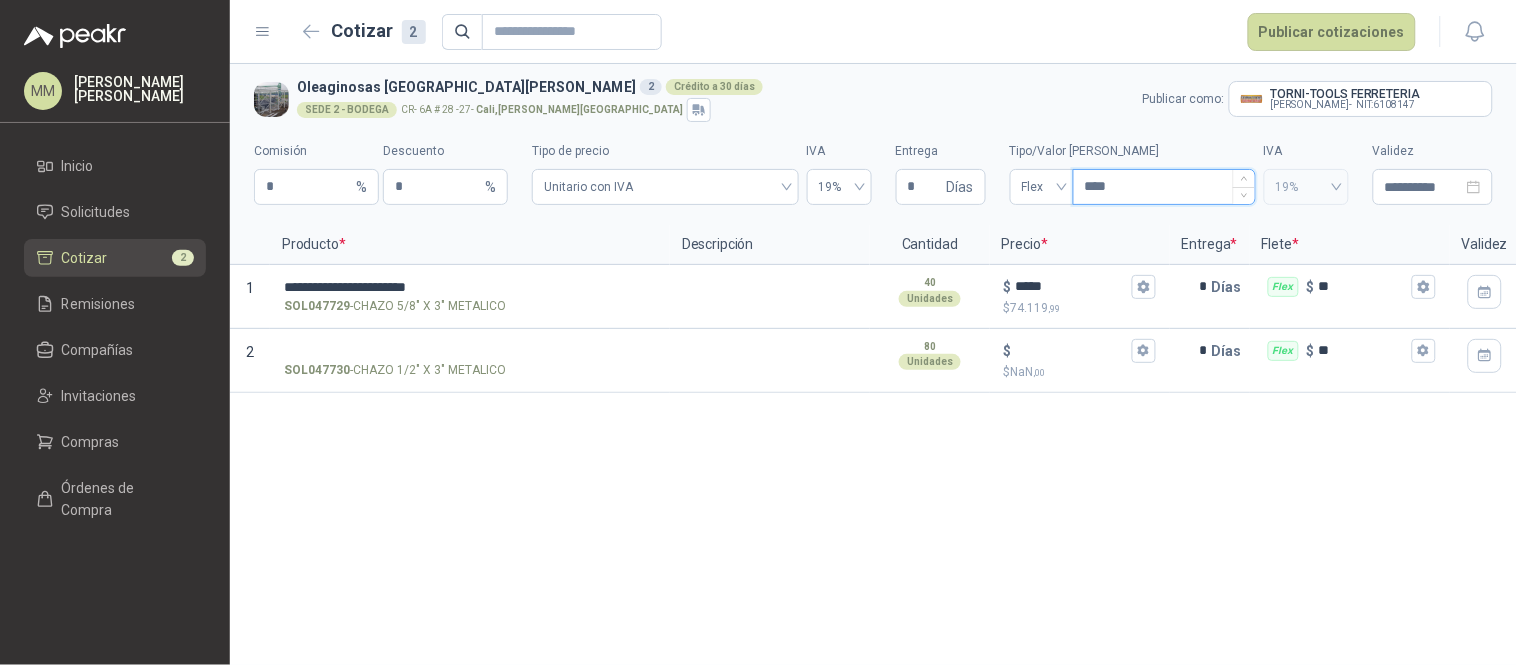 type 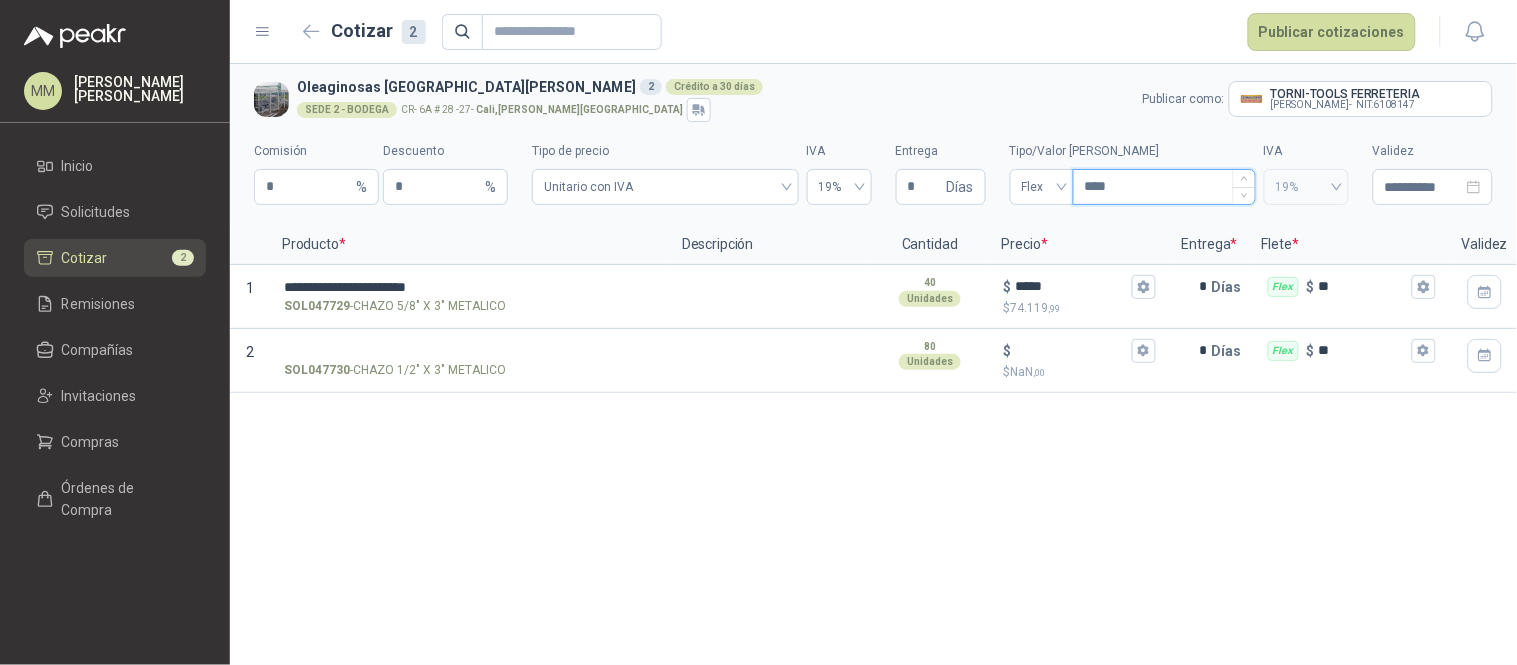 type on "*****" 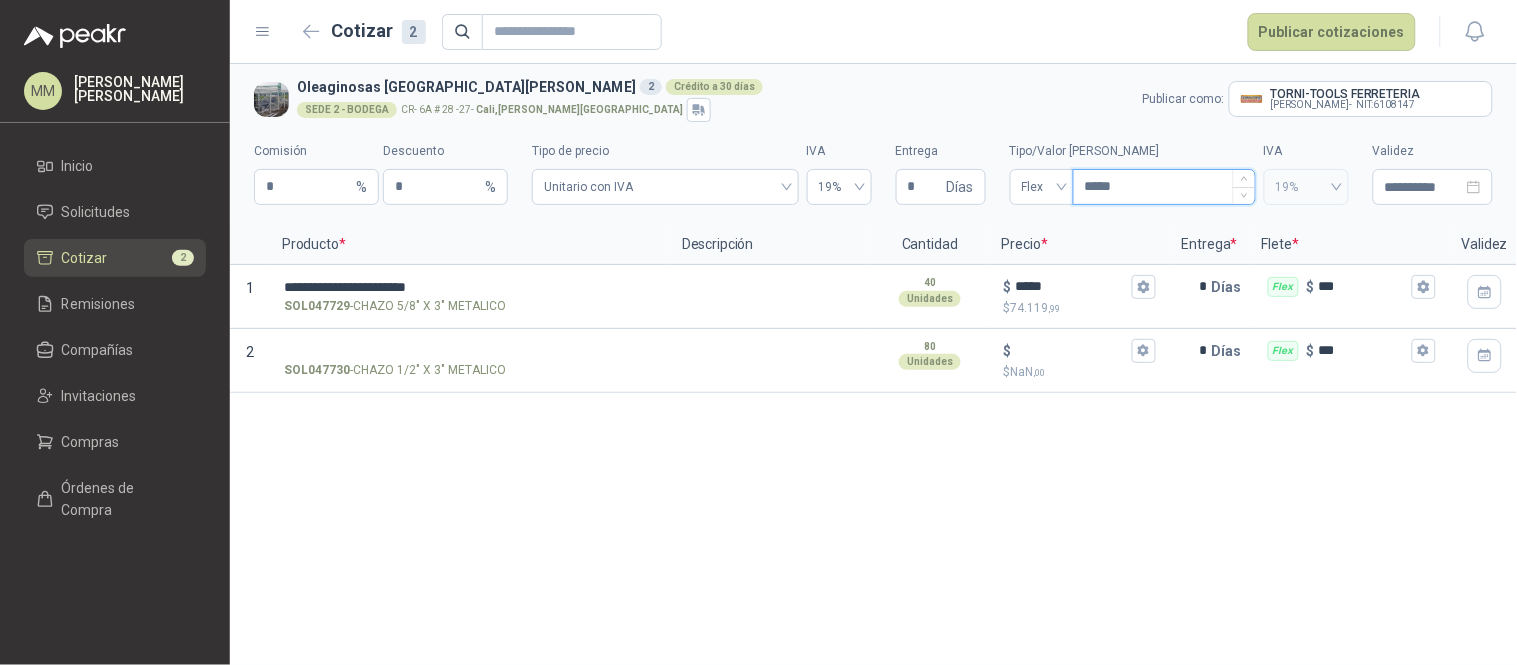 type 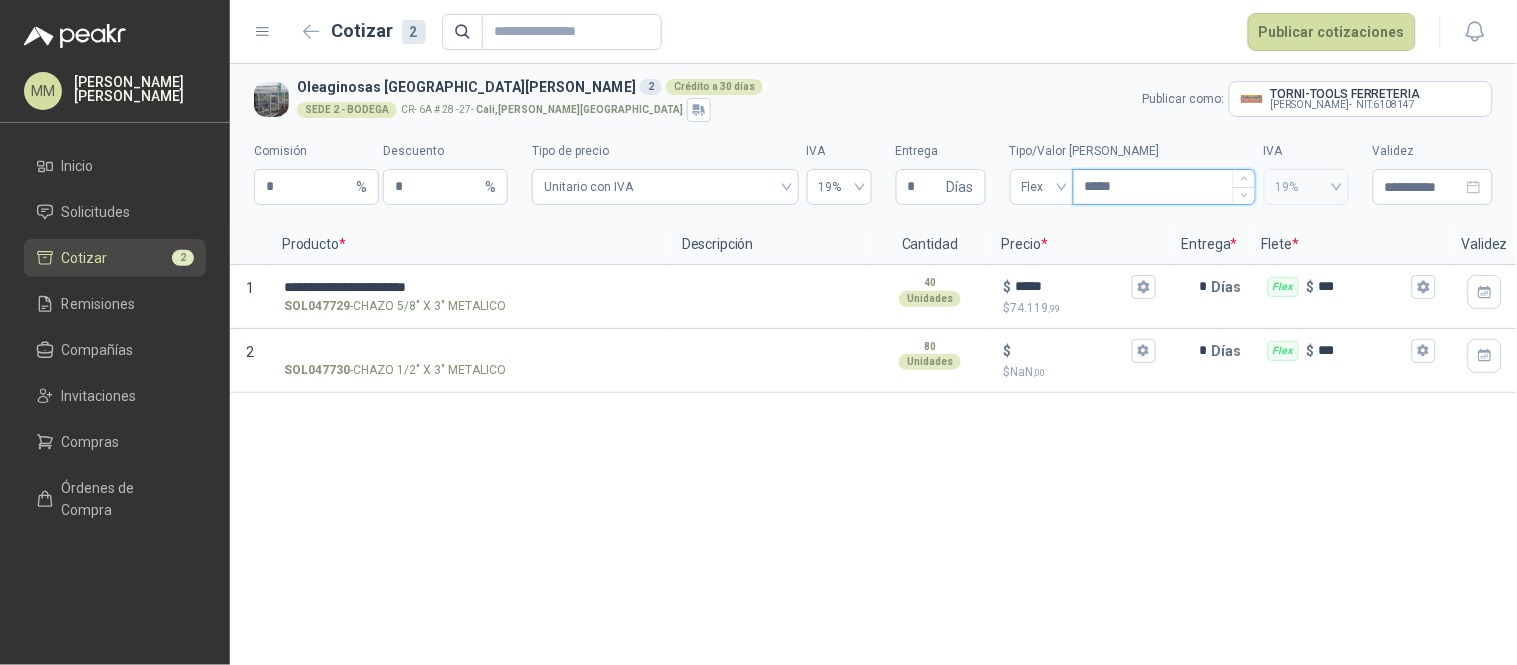 type on "*******" 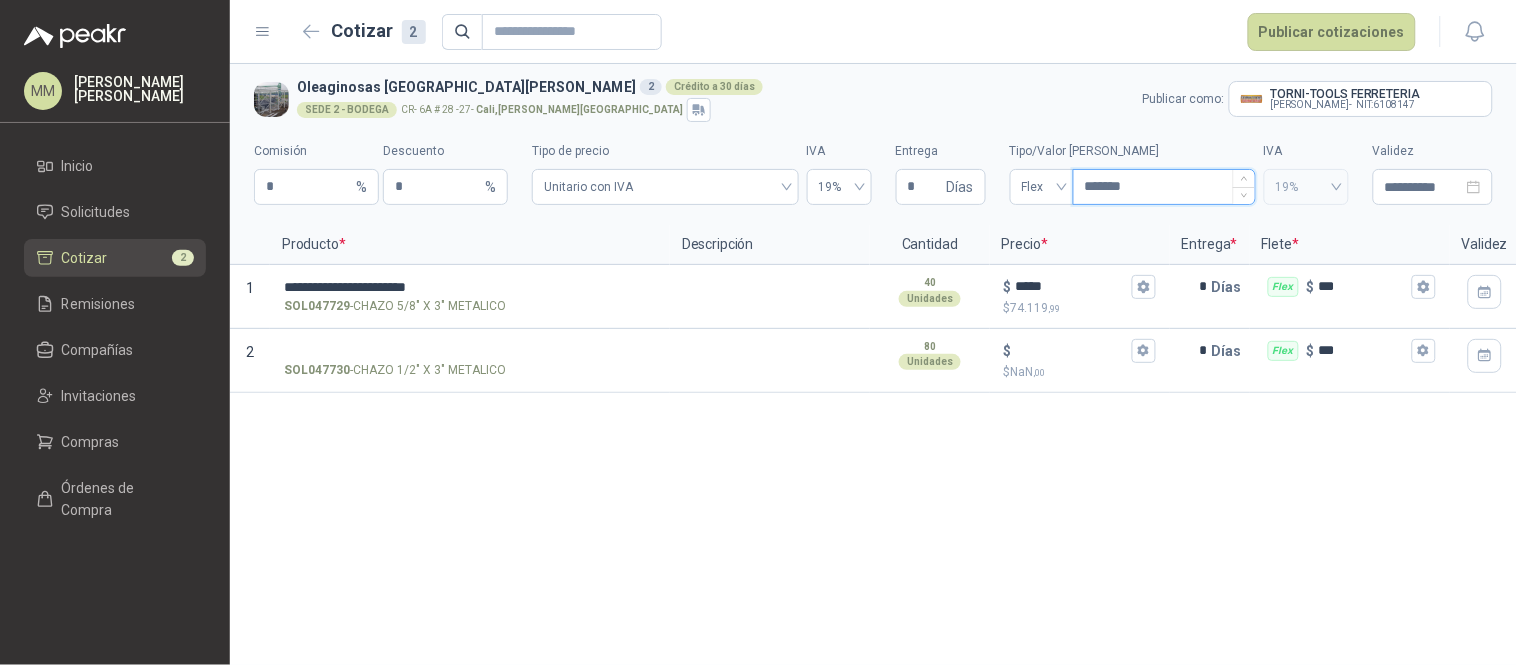 type 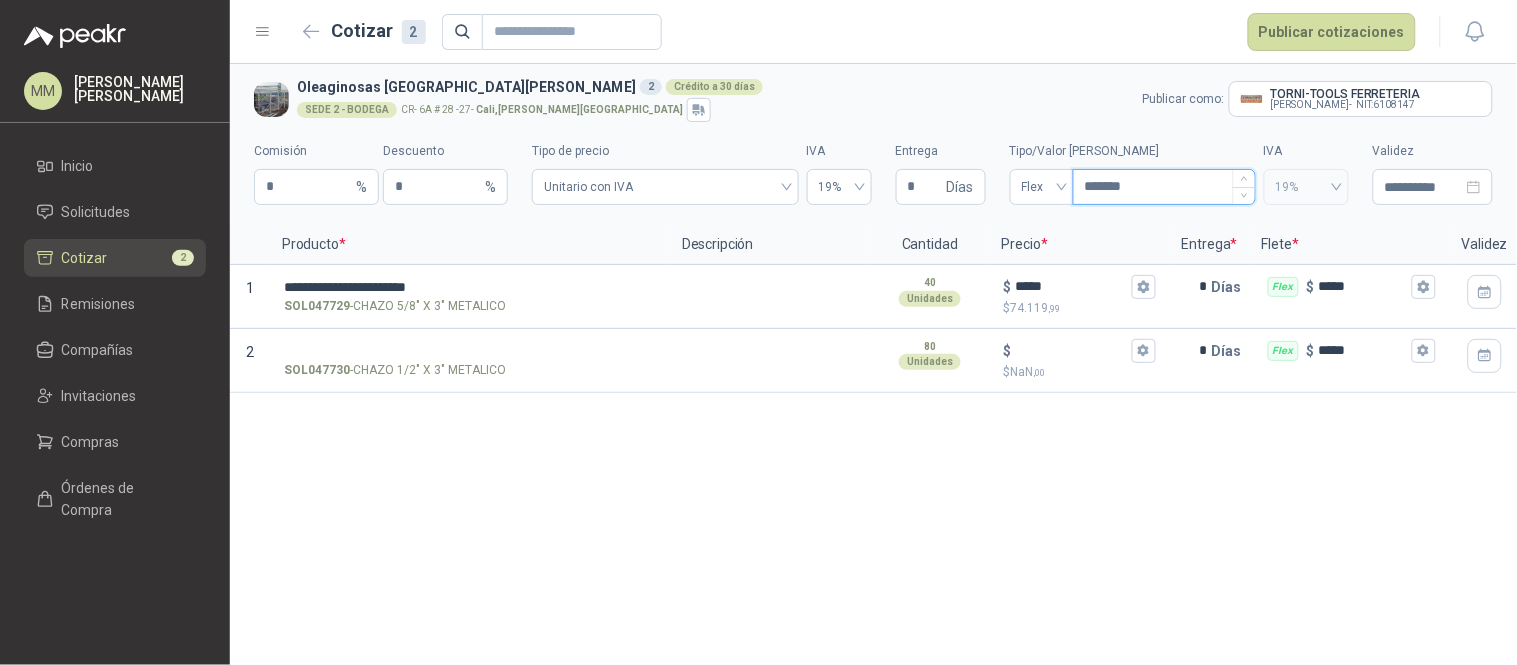 type on "********" 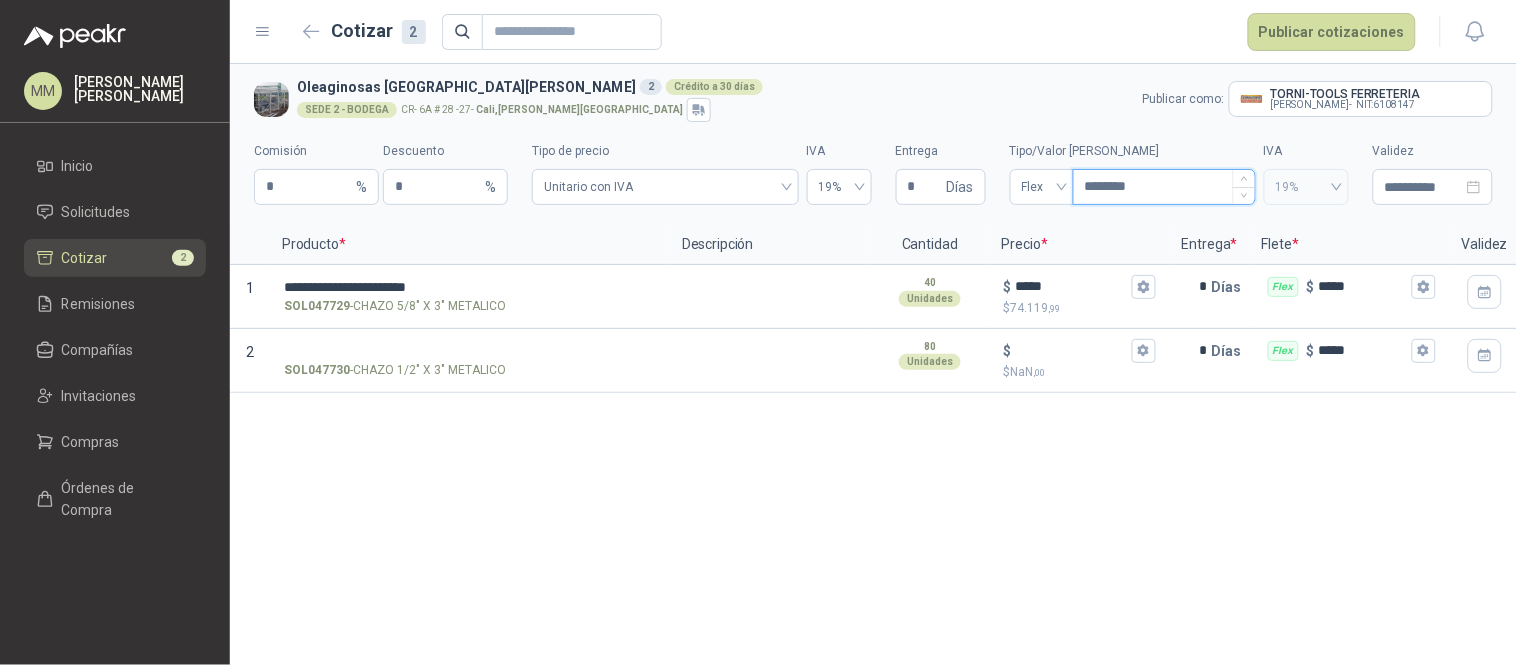 type 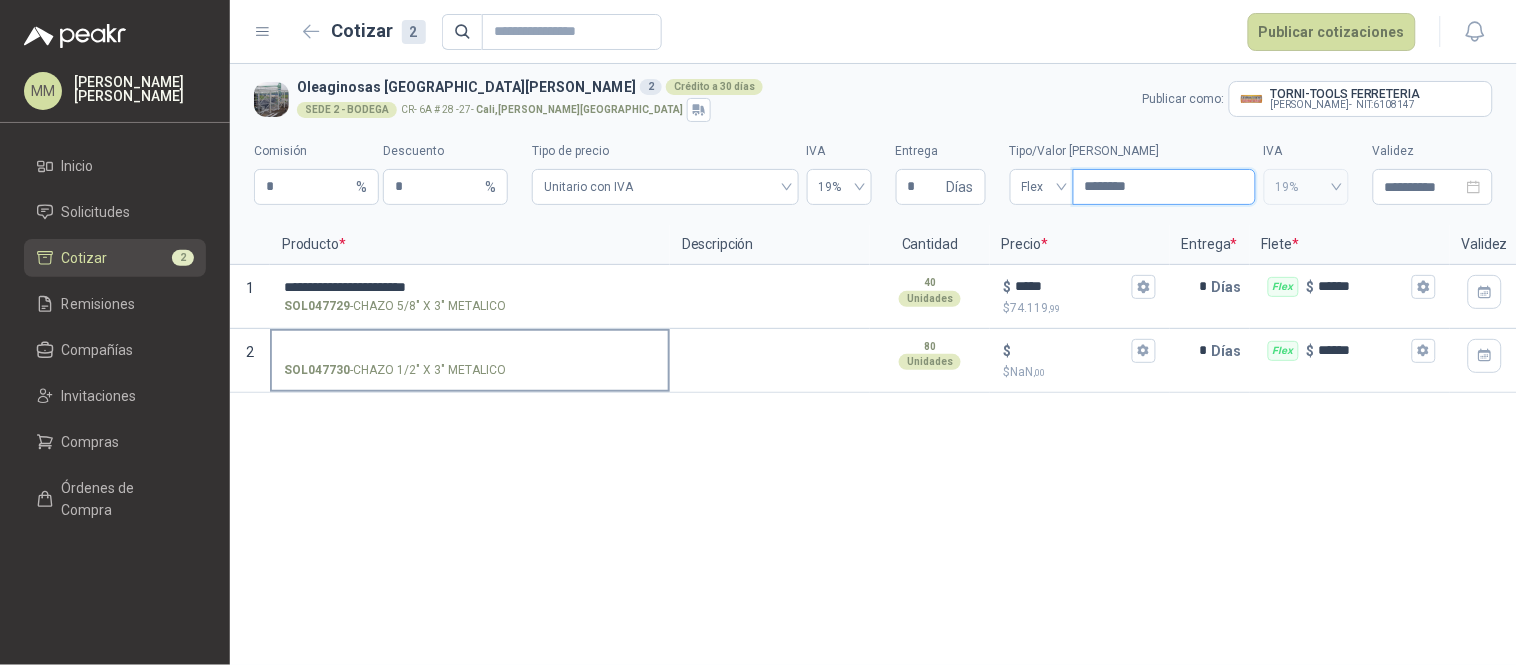 type on "********" 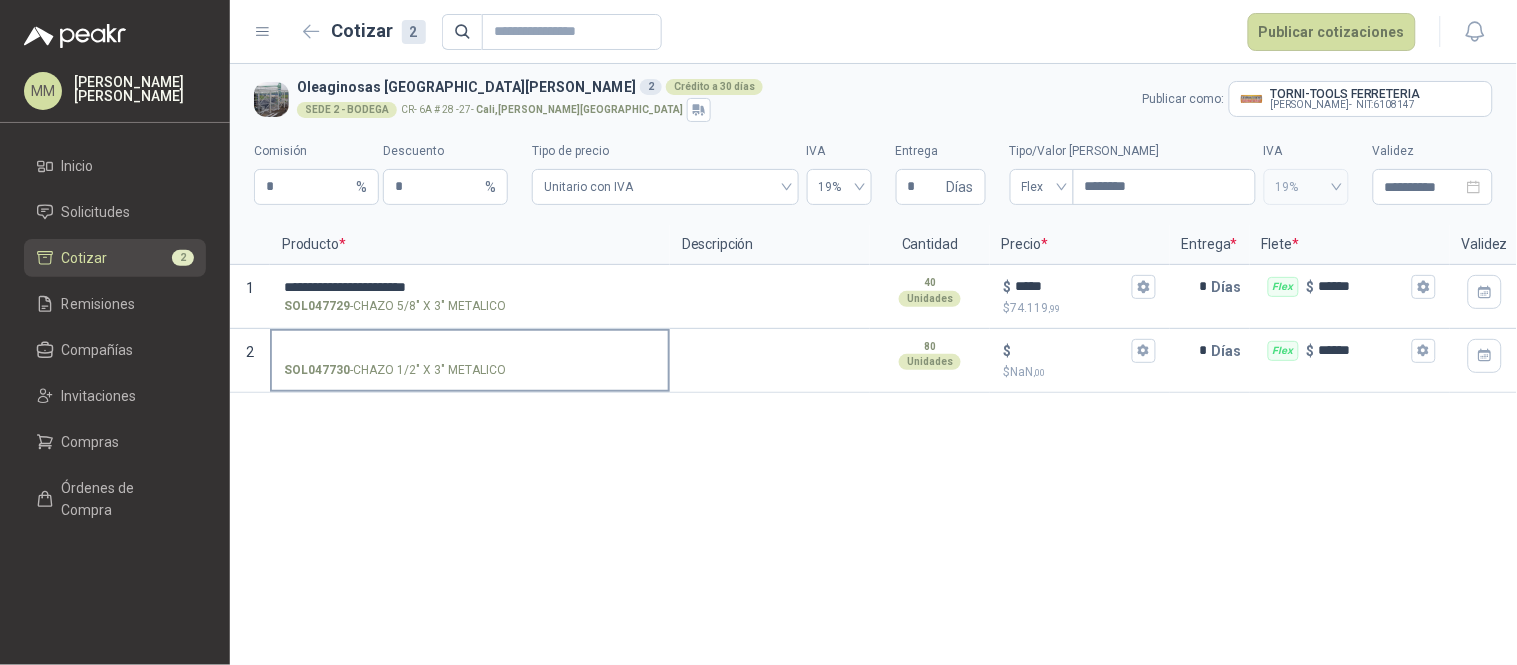 click on "SOL047730  -  CHAZO 1/2" X 3" METALICO" at bounding box center (470, 351) 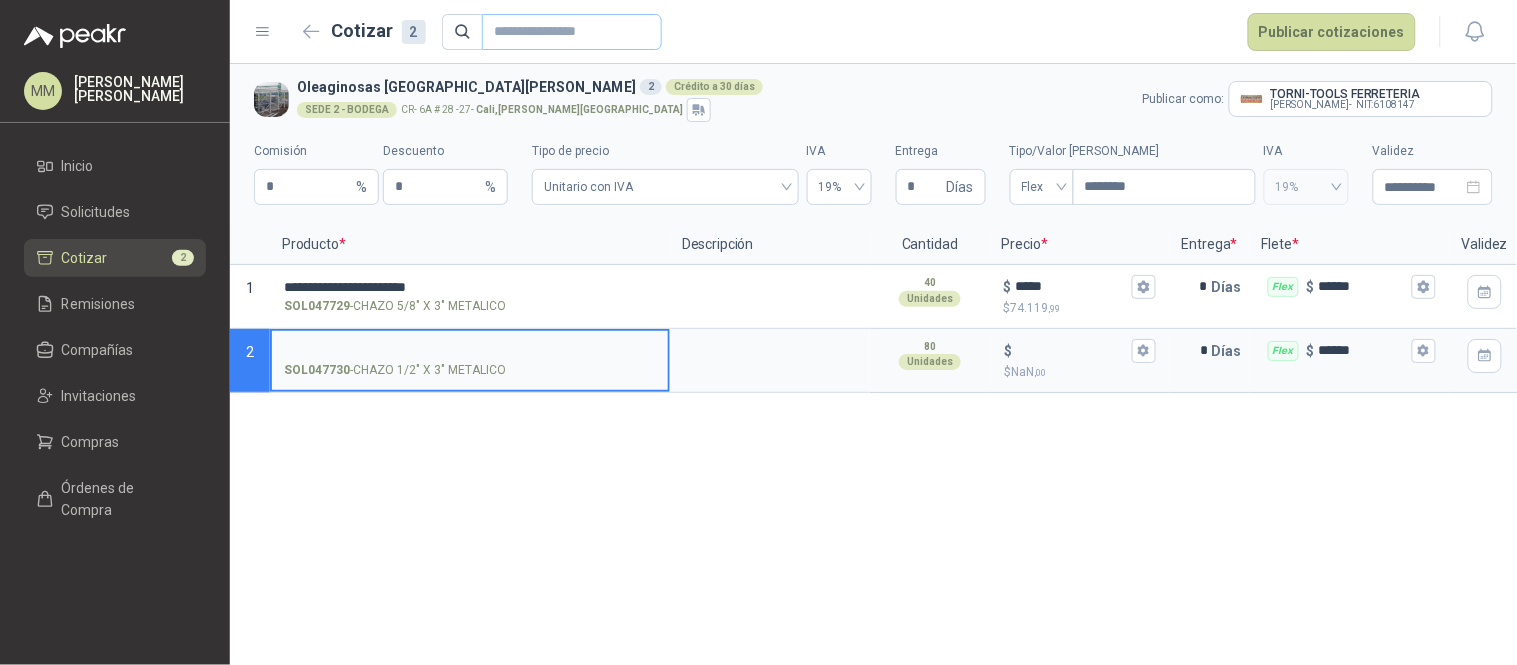 type 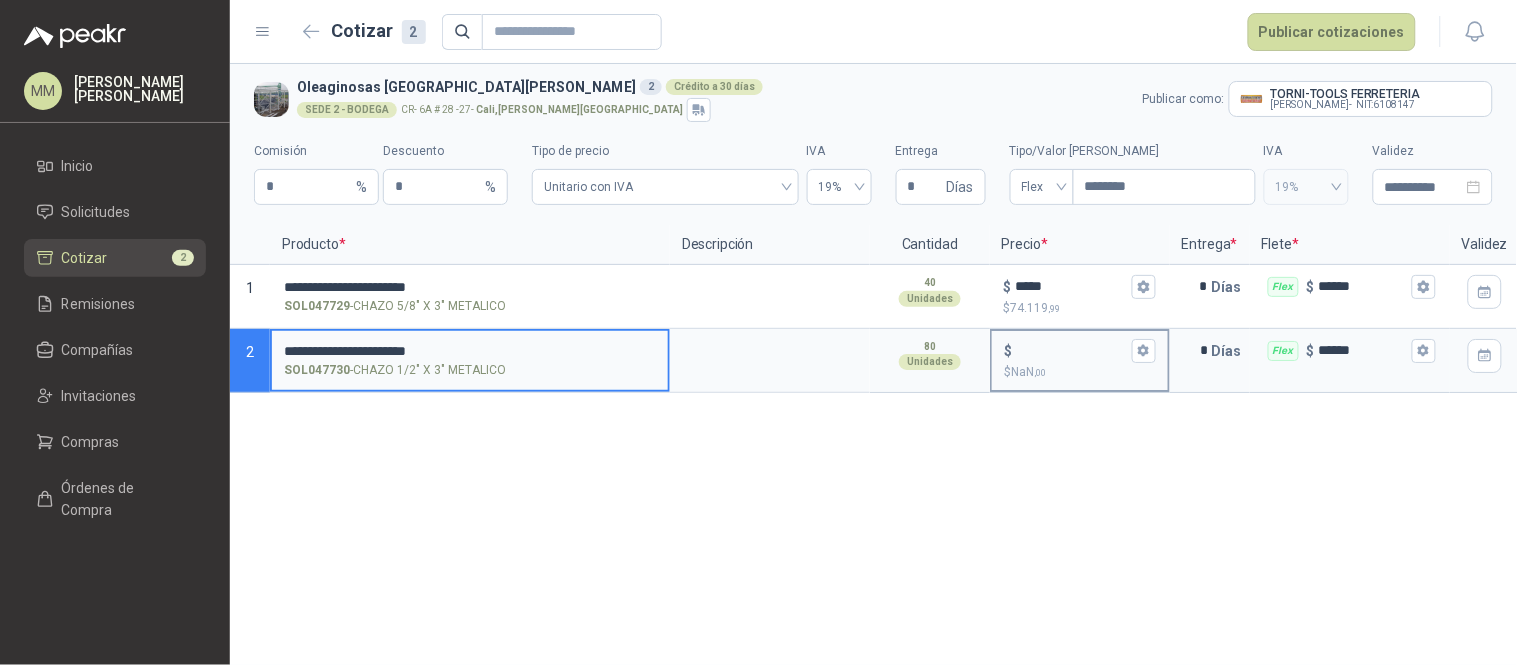 click on "$ $  NaN ,00" at bounding box center [1072, 350] 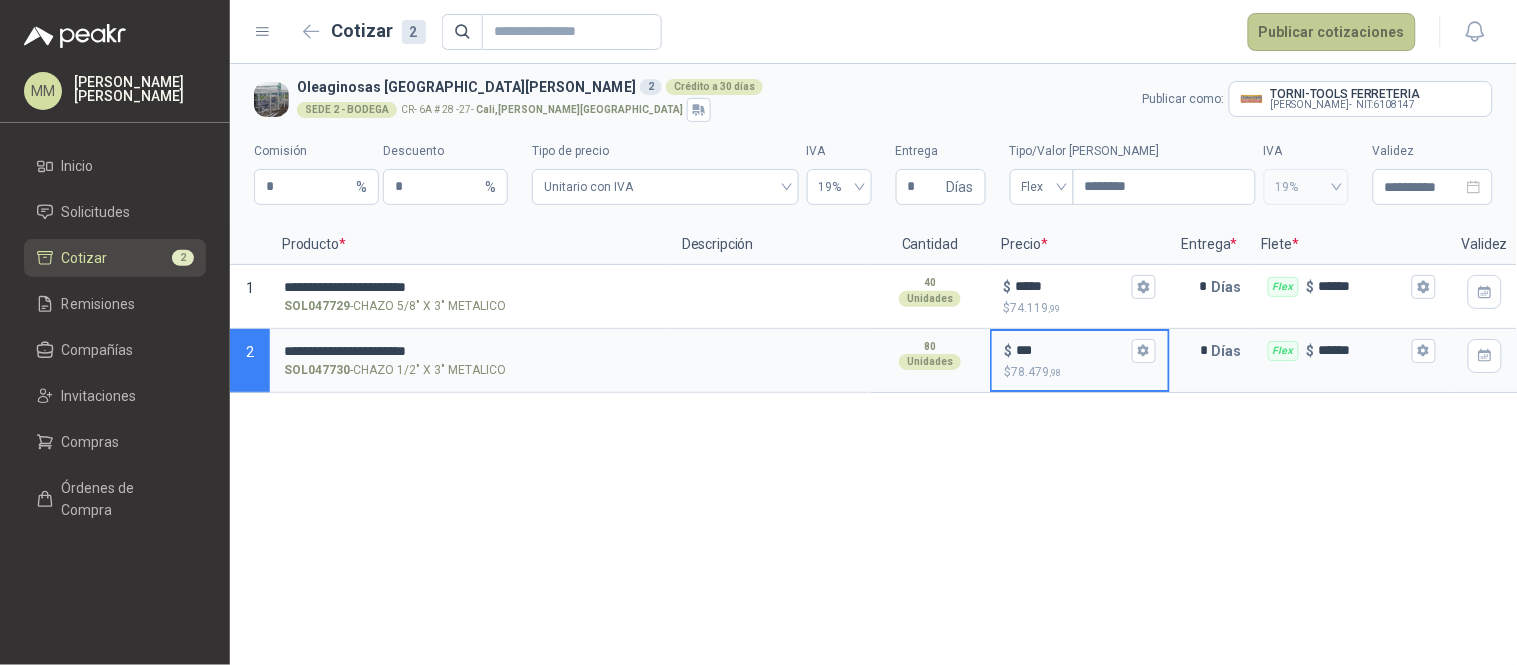 type on "***" 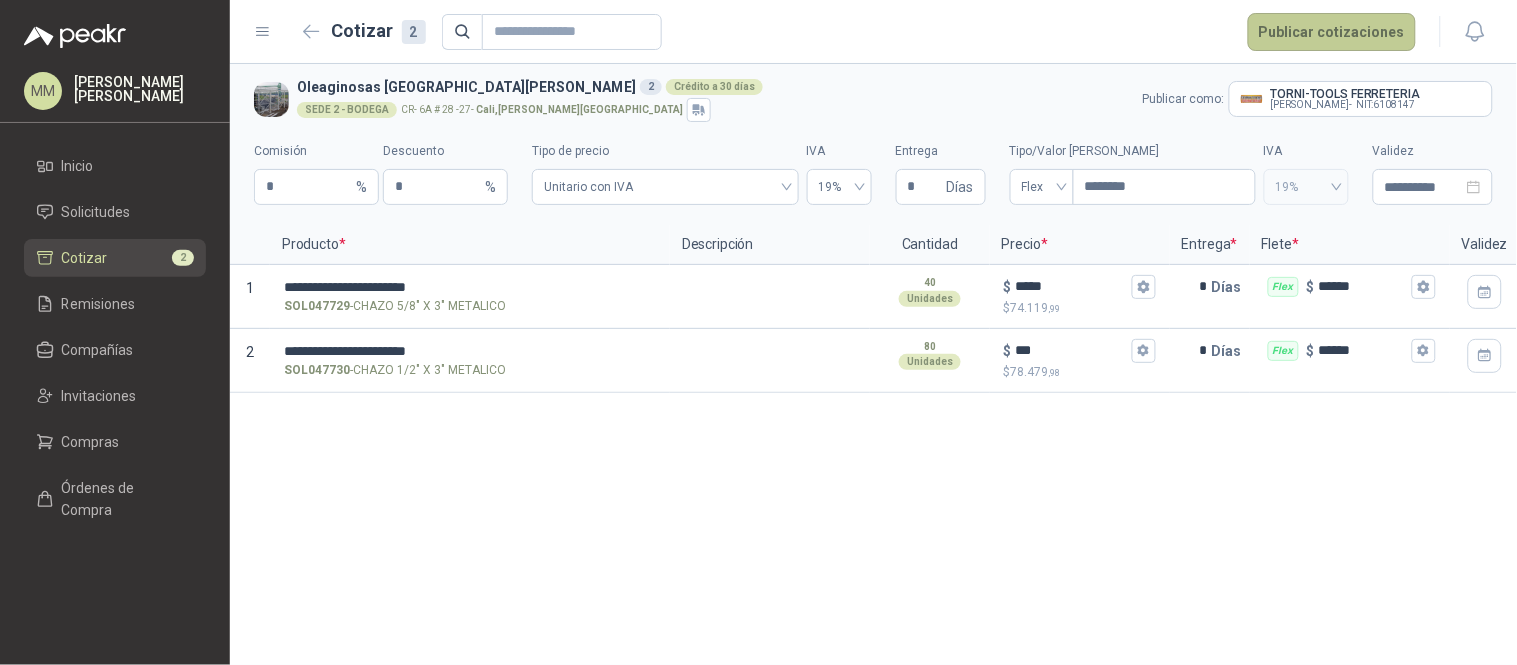 click on "Publicar cotizaciones" at bounding box center [1332, 32] 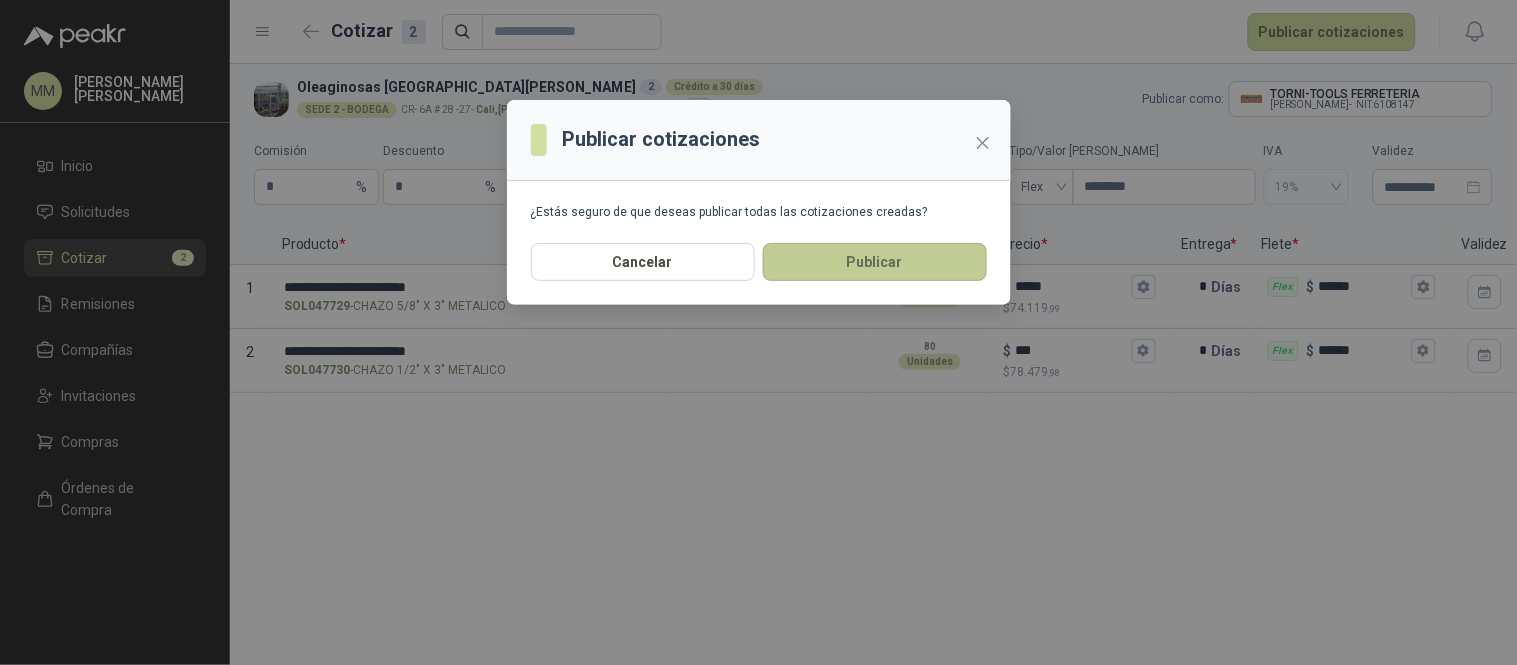 click on "Publicar" at bounding box center [875, 262] 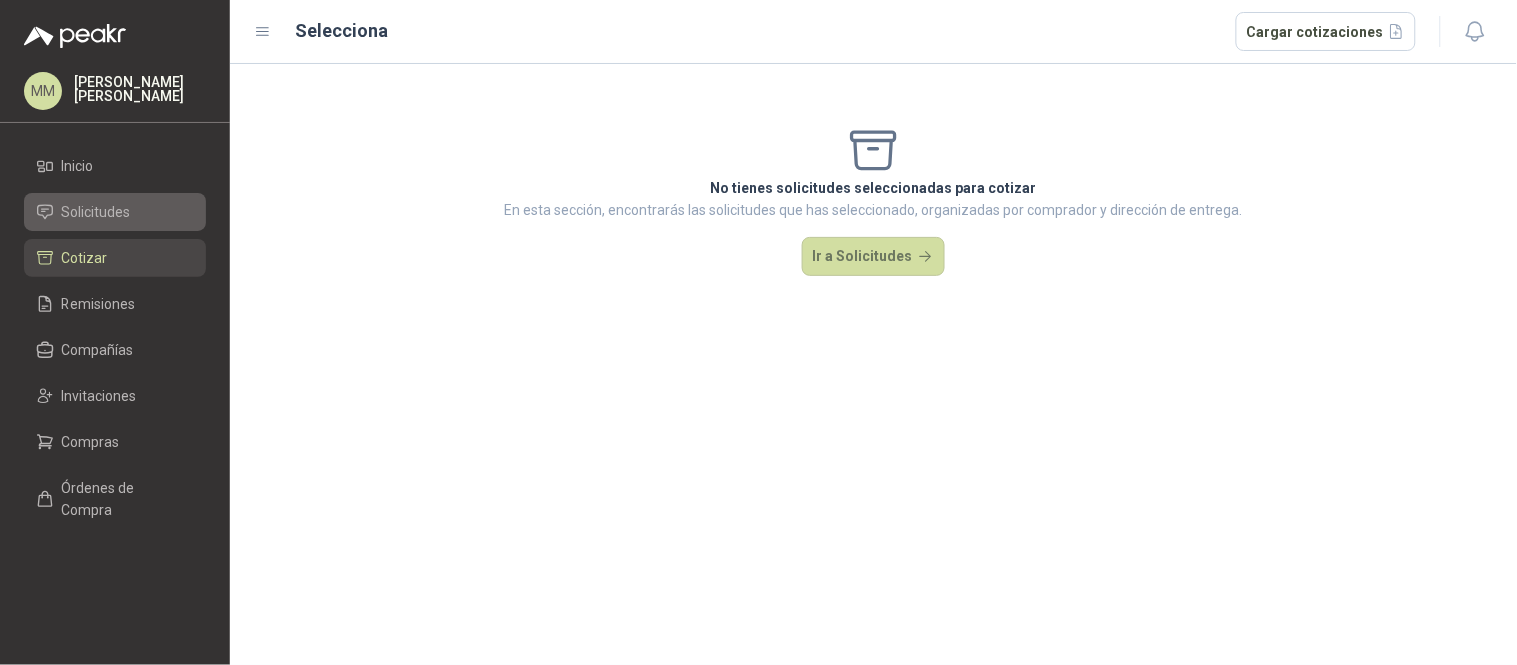 click on "Solicitudes" at bounding box center (115, 212) 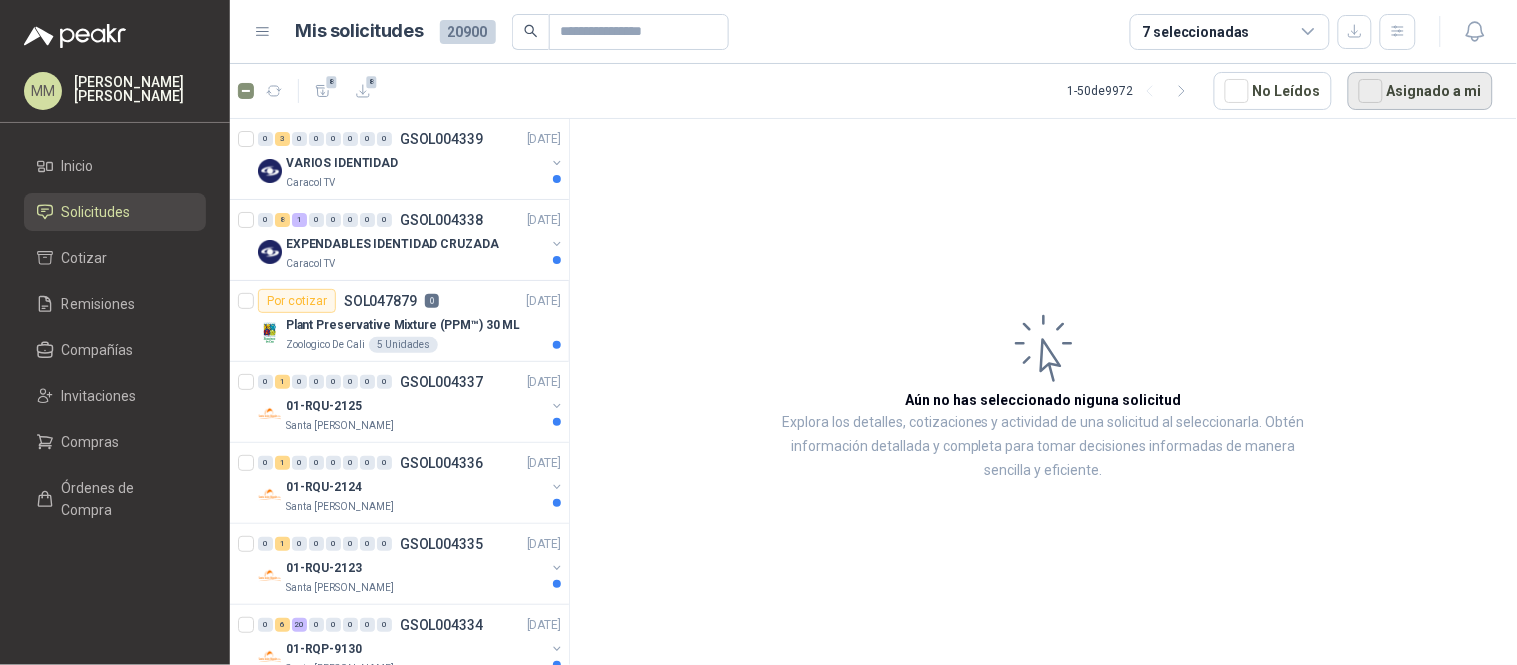 click on "Asignado a mi" at bounding box center (1420, 91) 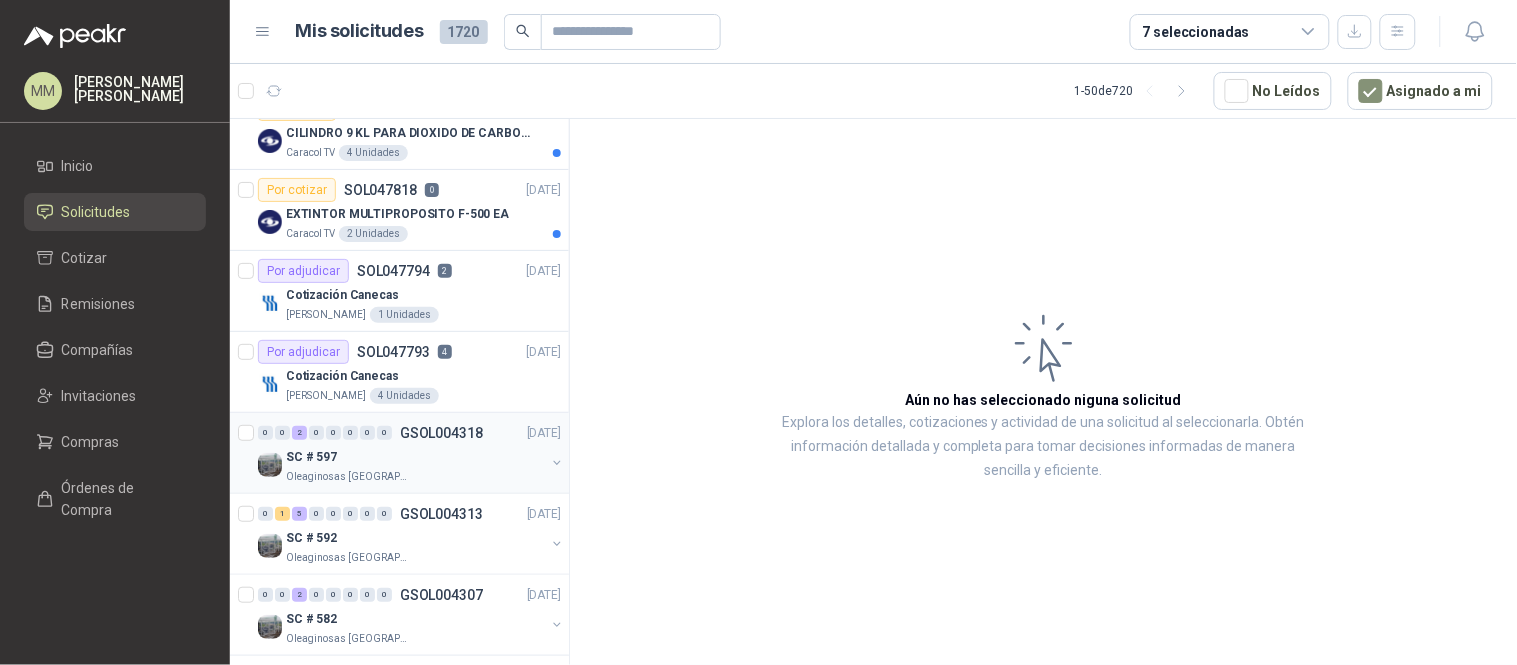 scroll, scrollTop: 0, scrollLeft: 0, axis: both 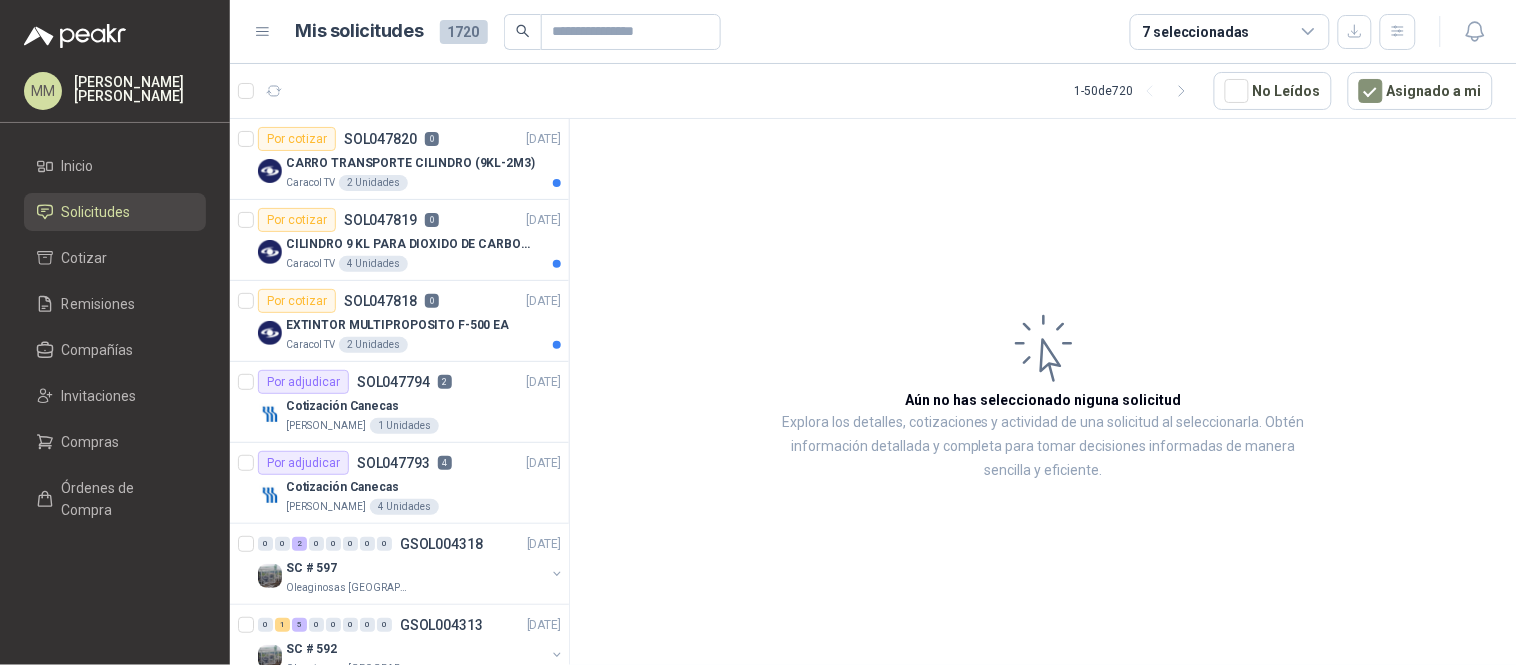 drag, startPoint x: 1205, startPoint y: 234, endPoint x: 1144, endPoint y: 194, distance: 72.94518 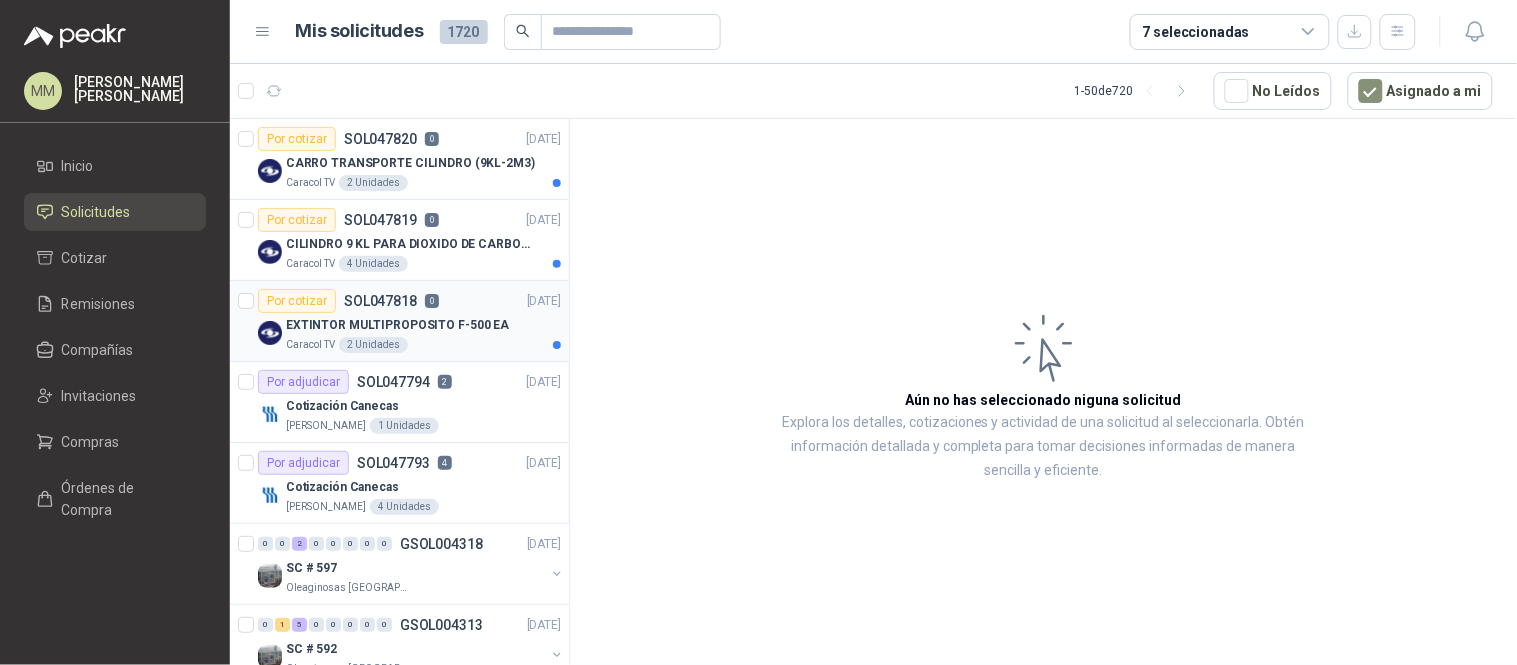 click on "EXTINTOR MULTIPROPOSITO F-500 EA" at bounding box center [397, 325] 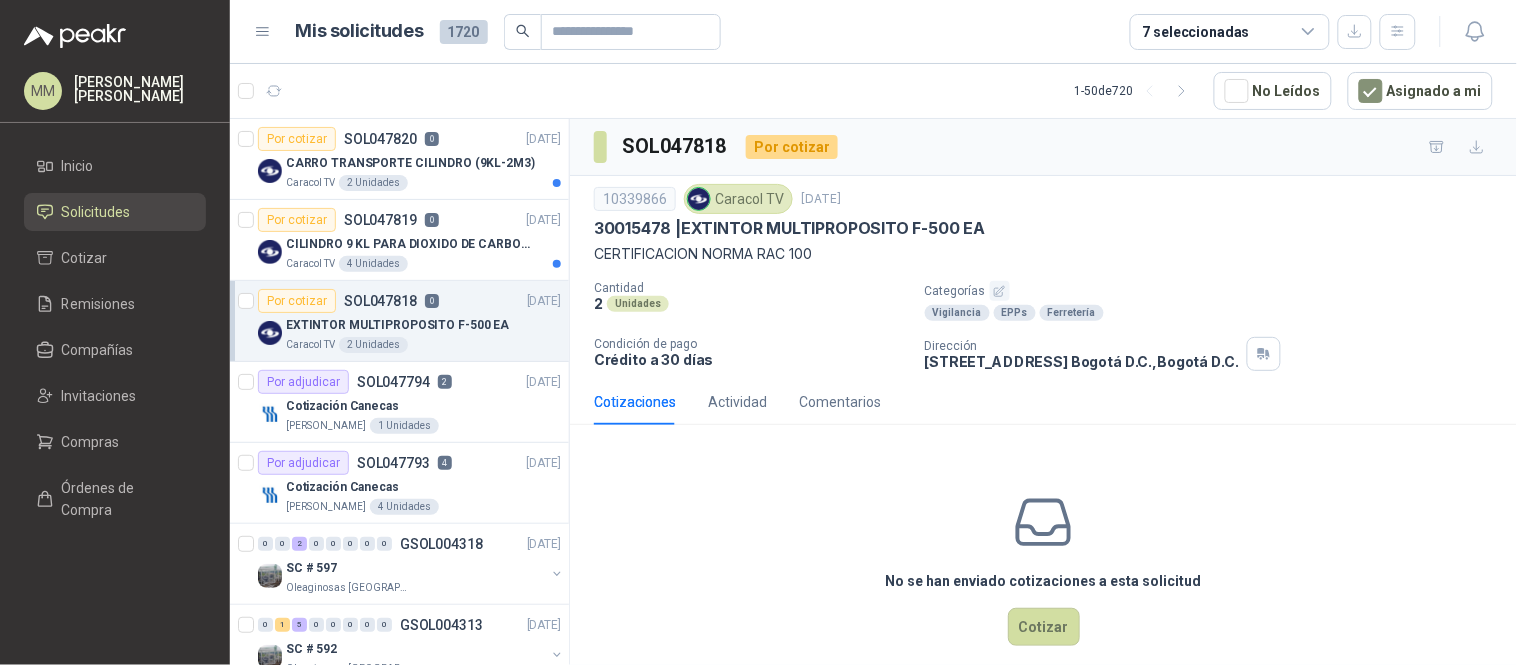 click on "30015478 |  EXTINTOR MULTIPROPOSITO F-500 EA" at bounding box center [789, 228] 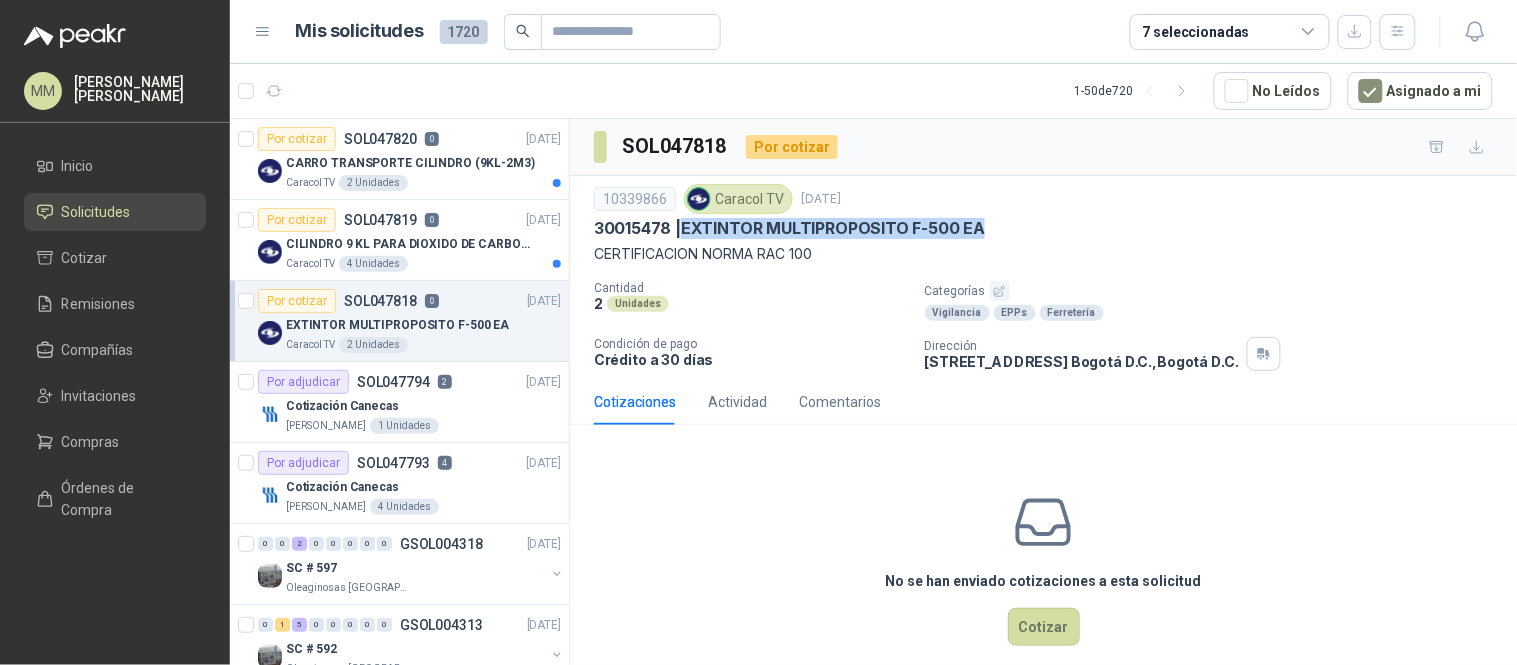 drag, startPoint x: 724, startPoint y: 226, endPoint x: 956, endPoint y: 230, distance: 232.03448 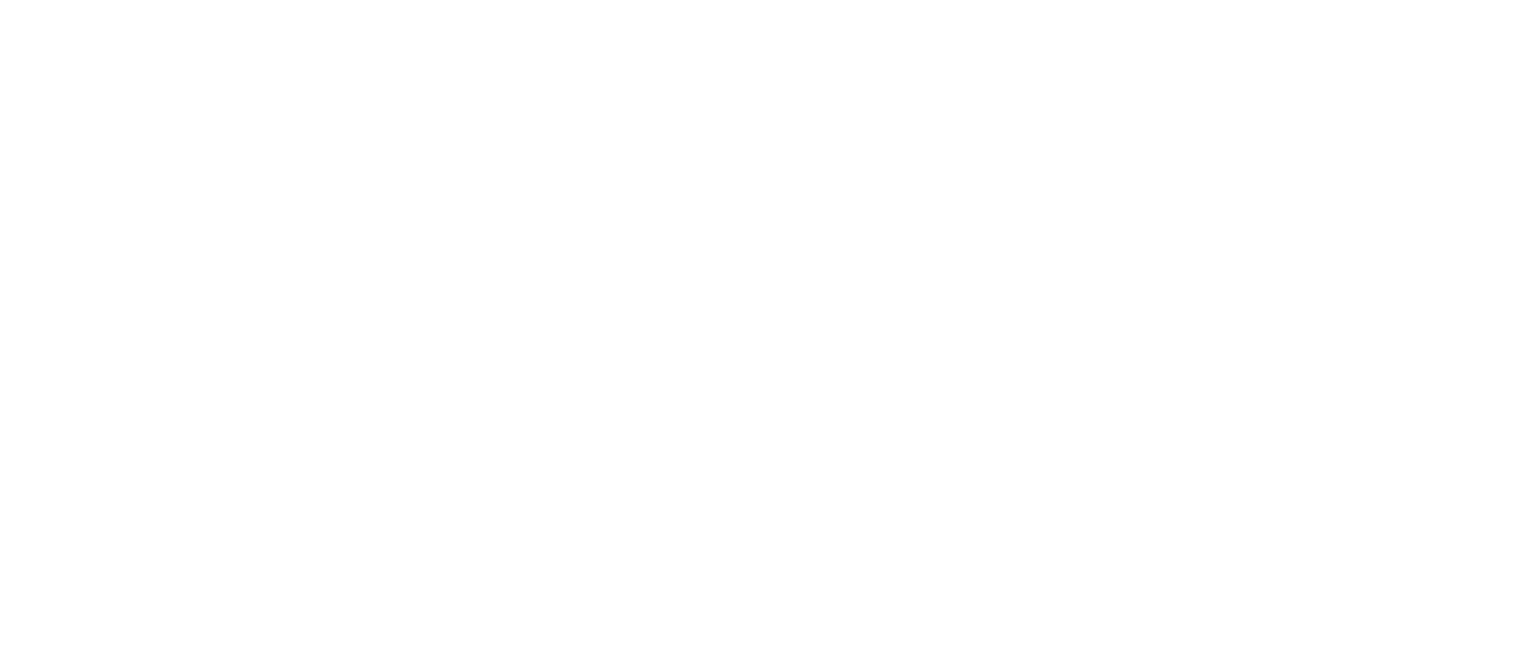 scroll, scrollTop: 0, scrollLeft: 0, axis: both 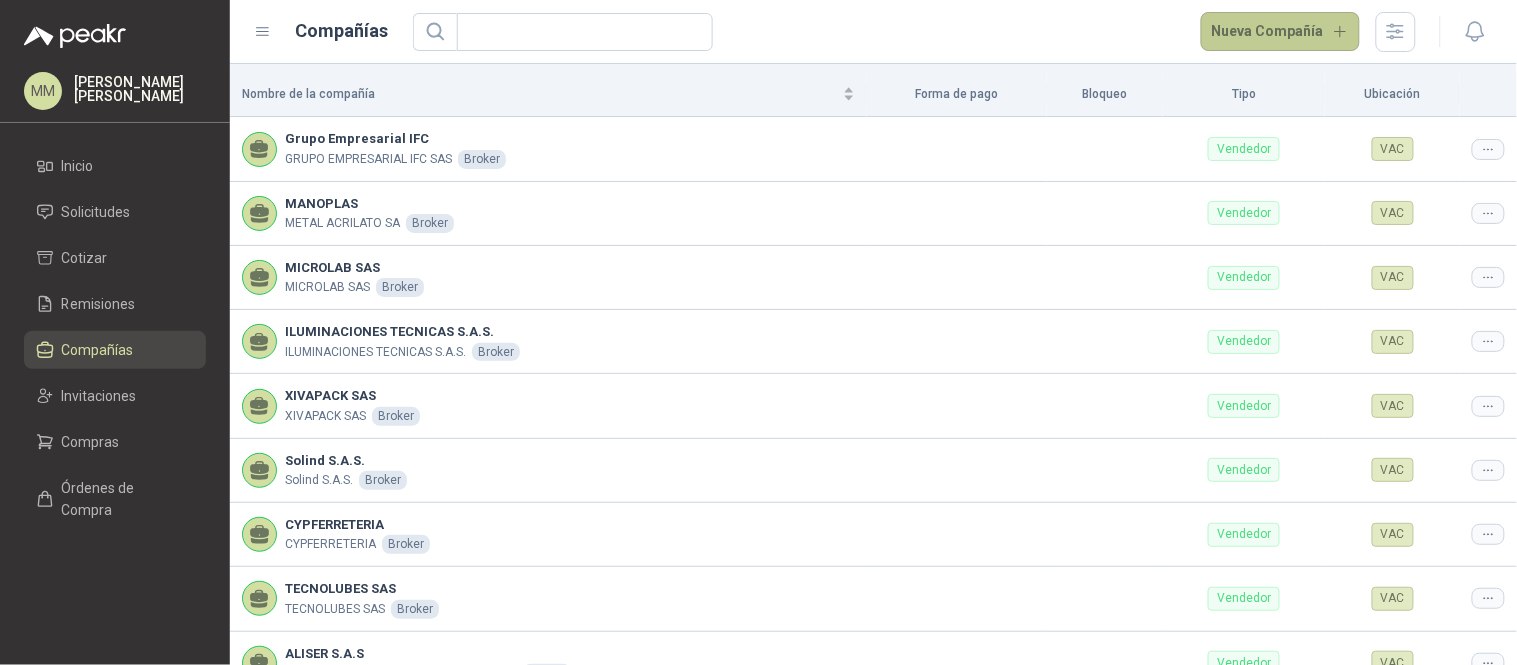 click on "Nueva Compañía" at bounding box center [1281, 32] 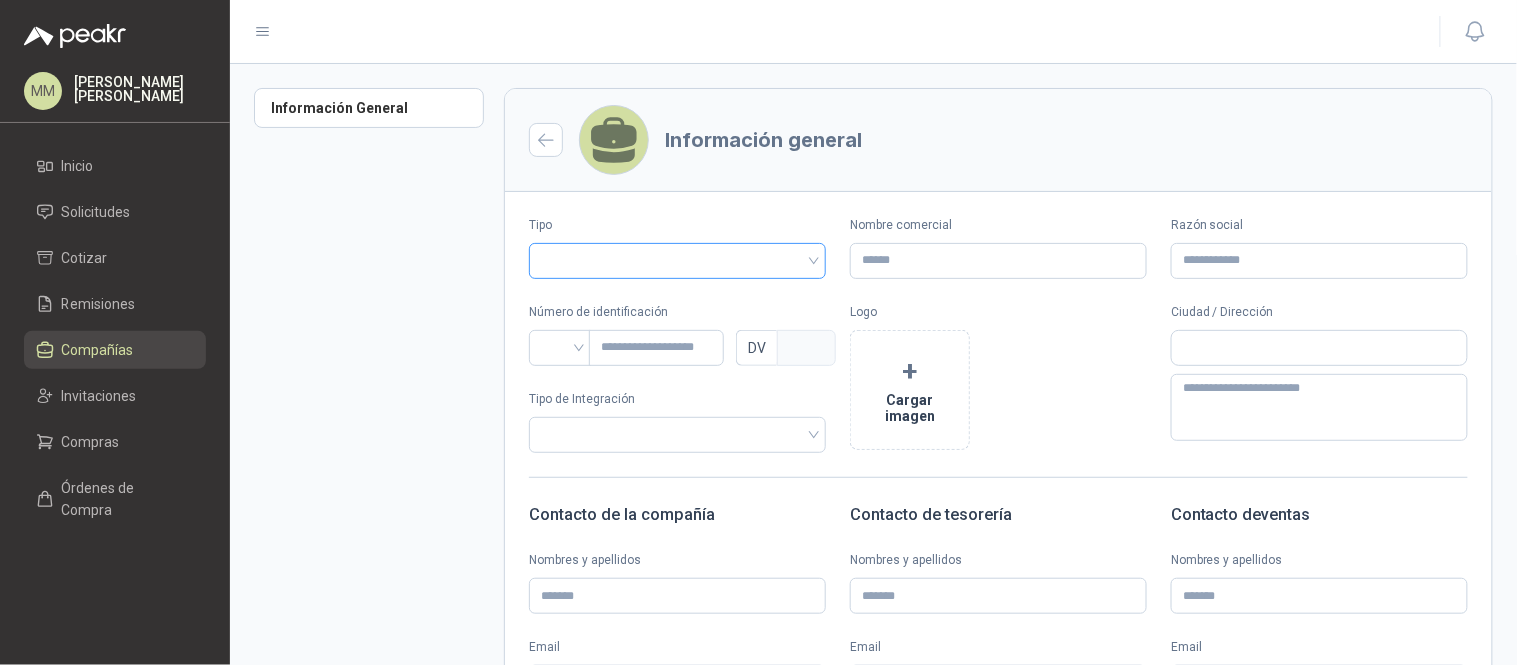 click at bounding box center [677, 261] 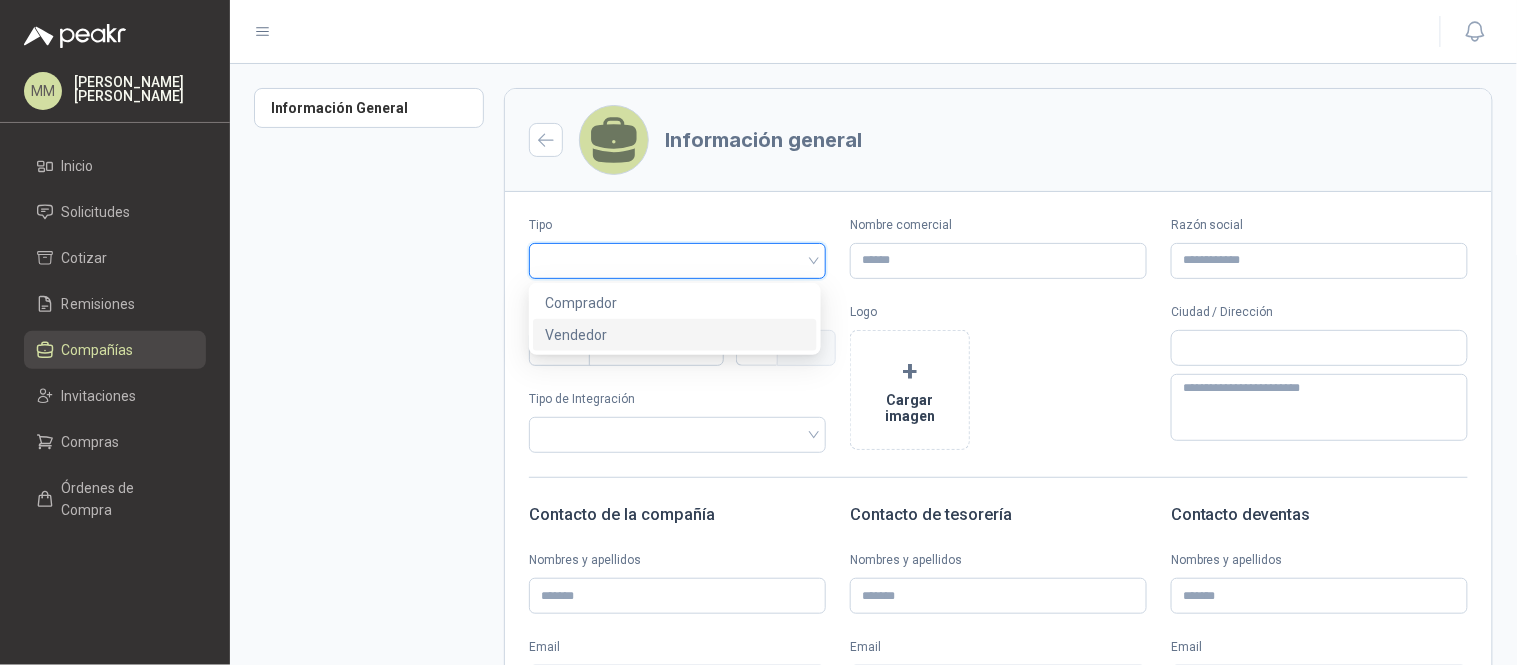 click on "Vendedor" at bounding box center (675, 335) 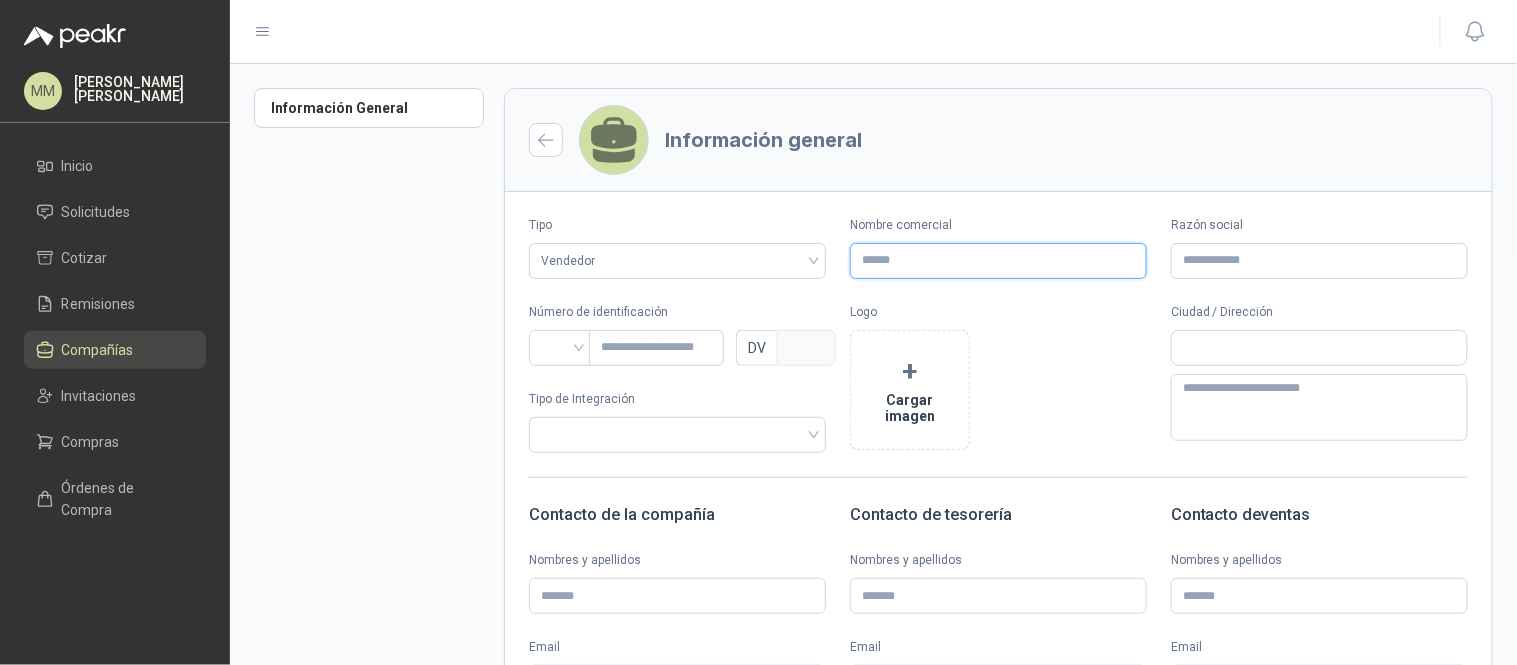click on "Nombre comercial" at bounding box center (998, 261) 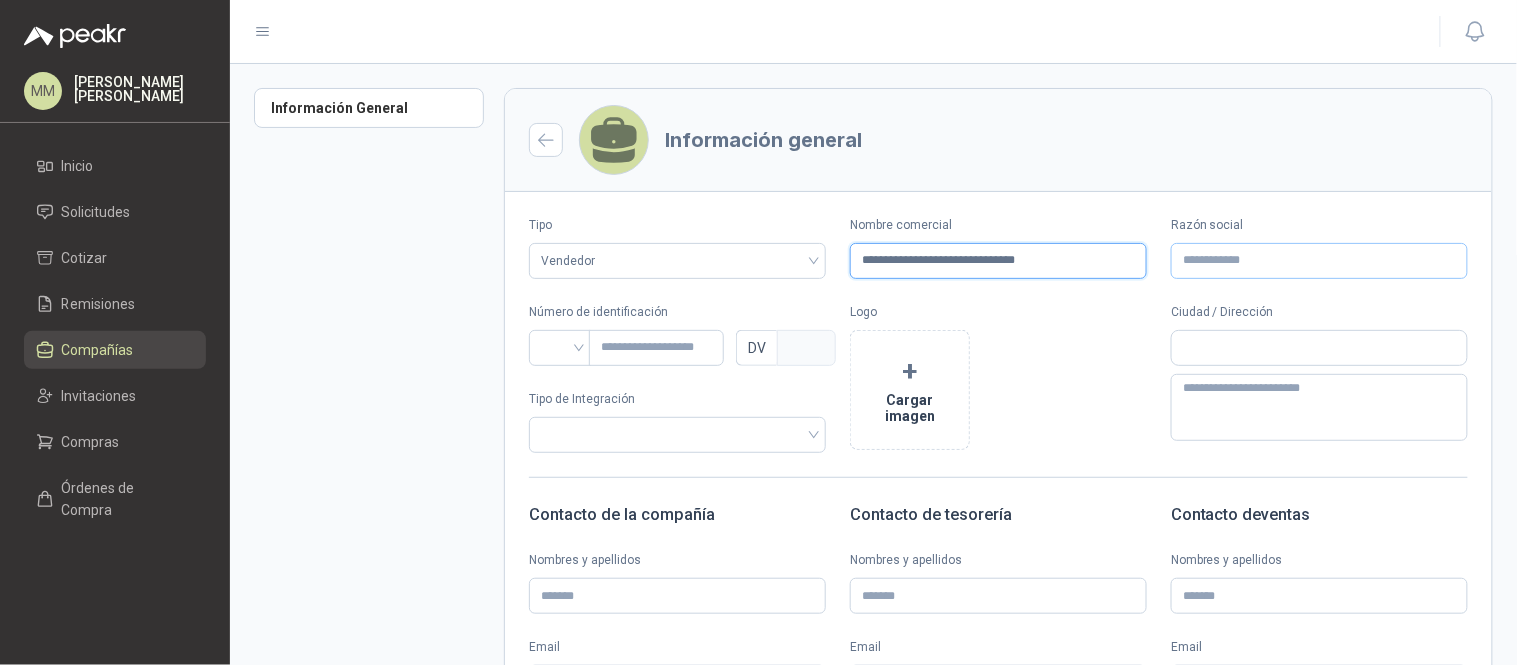 type on "**********" 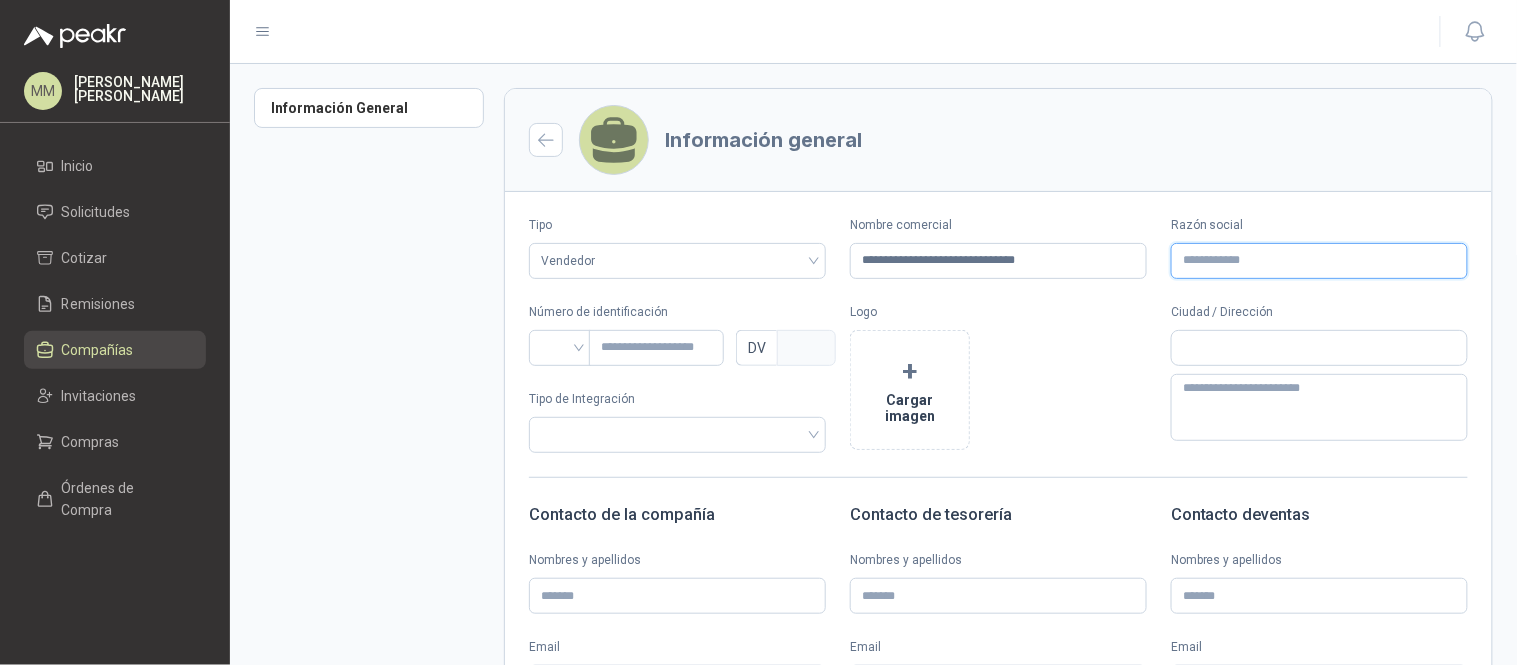 click on "Razón social" at bounding box center [1319, 261] 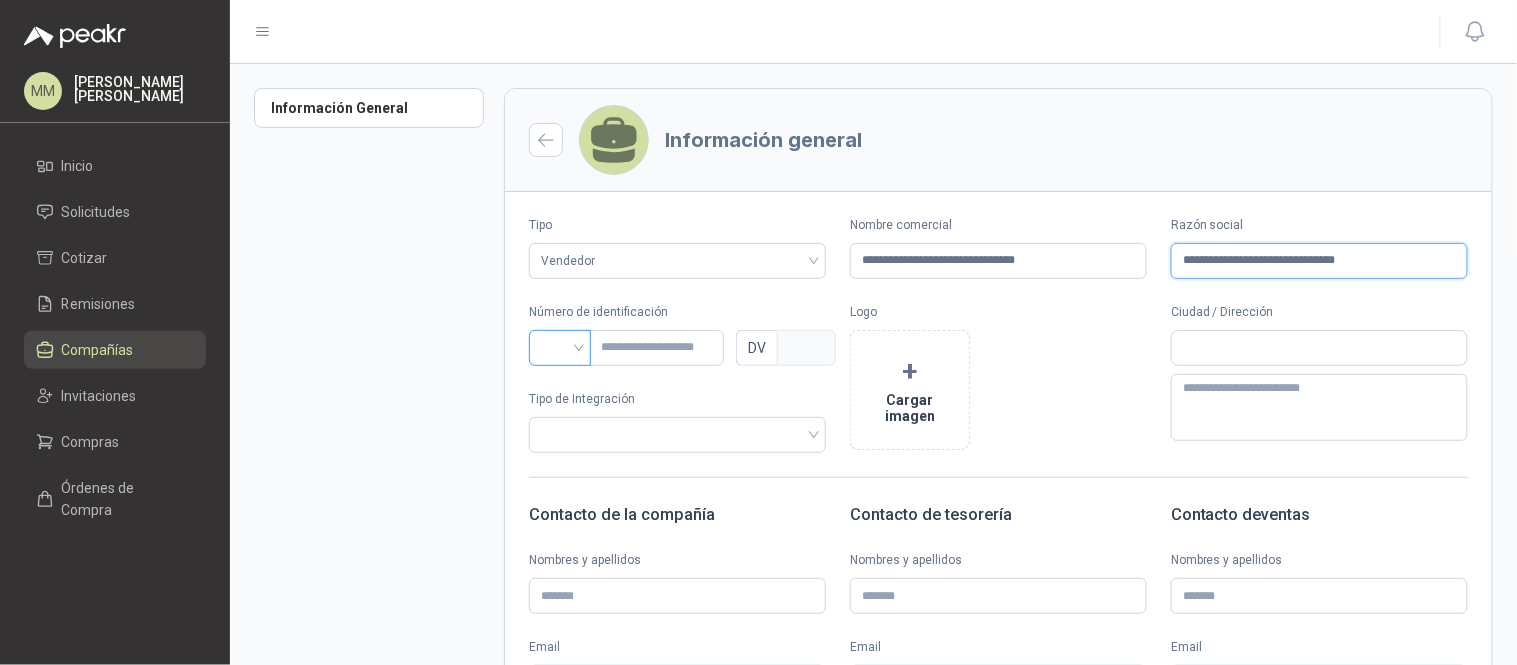 type on "**********" 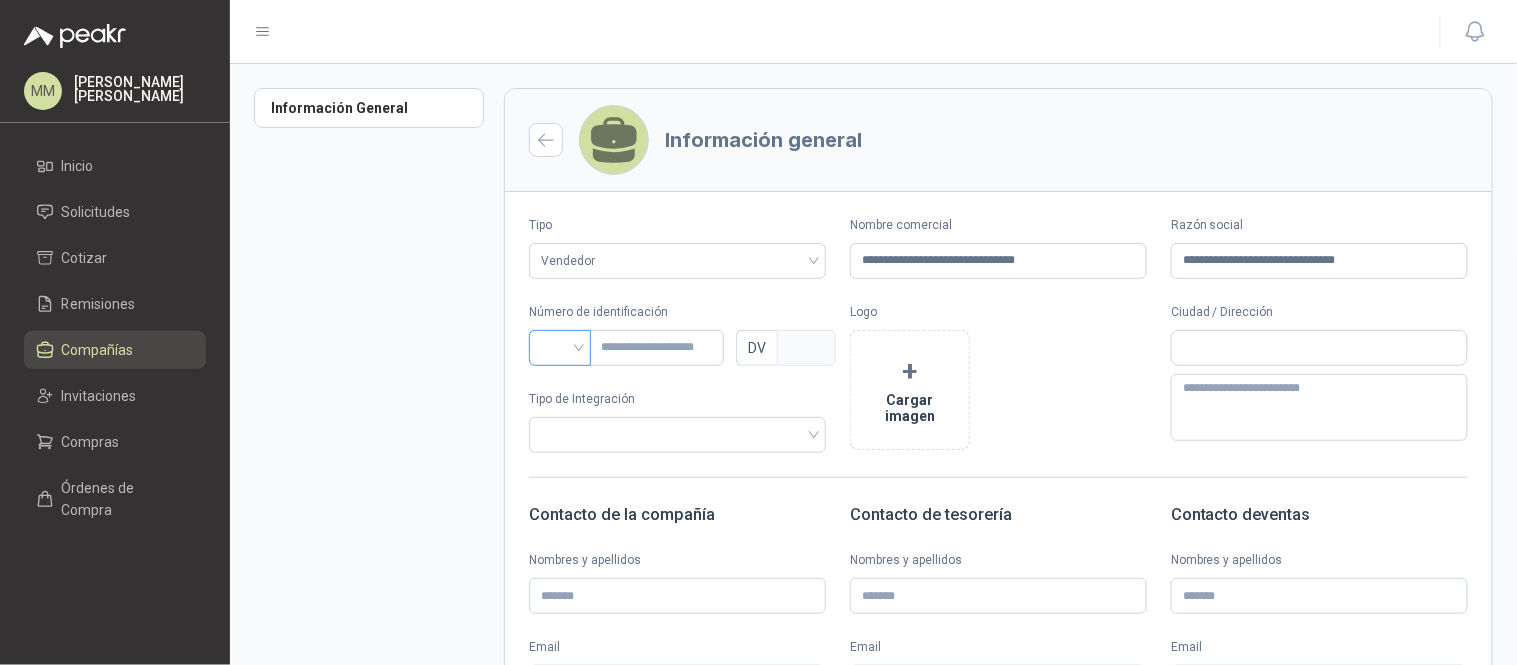 click at bounding box center (560, 346) 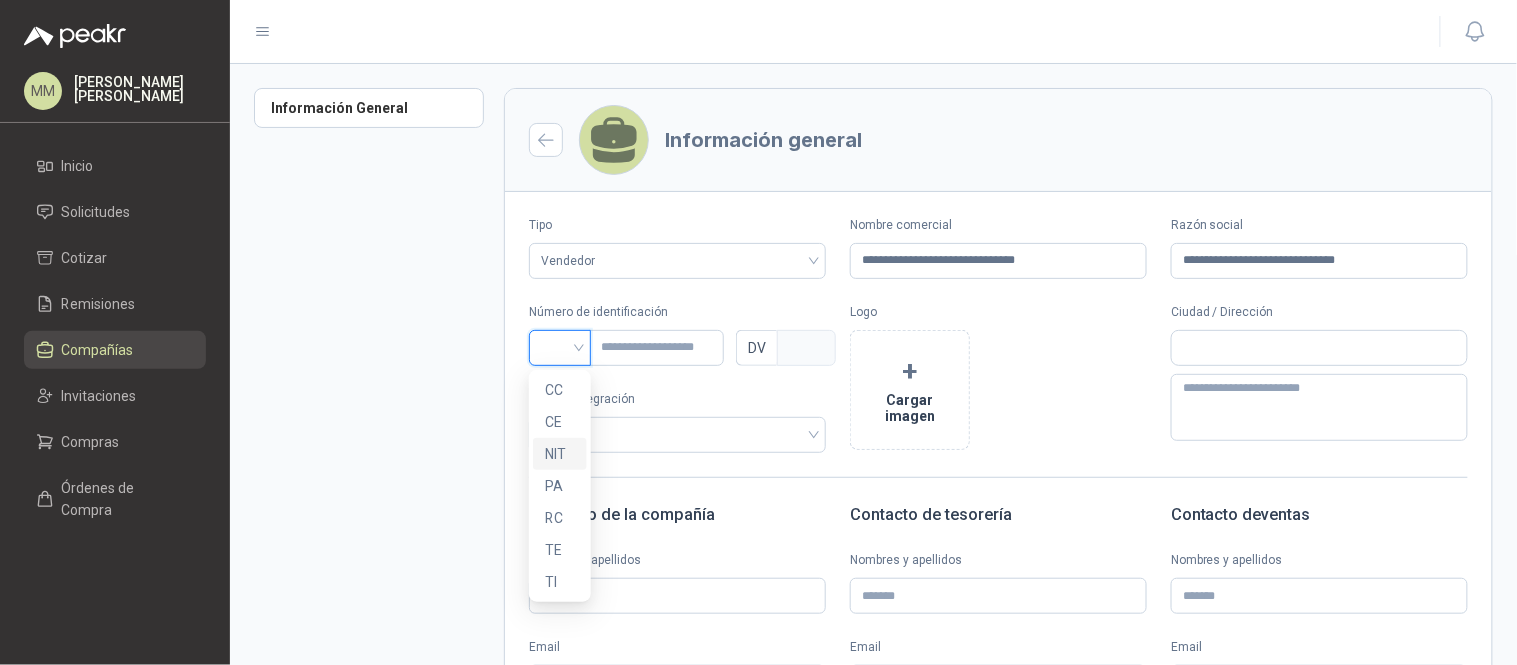 click on "NIT" at bounding box center (560, 454) 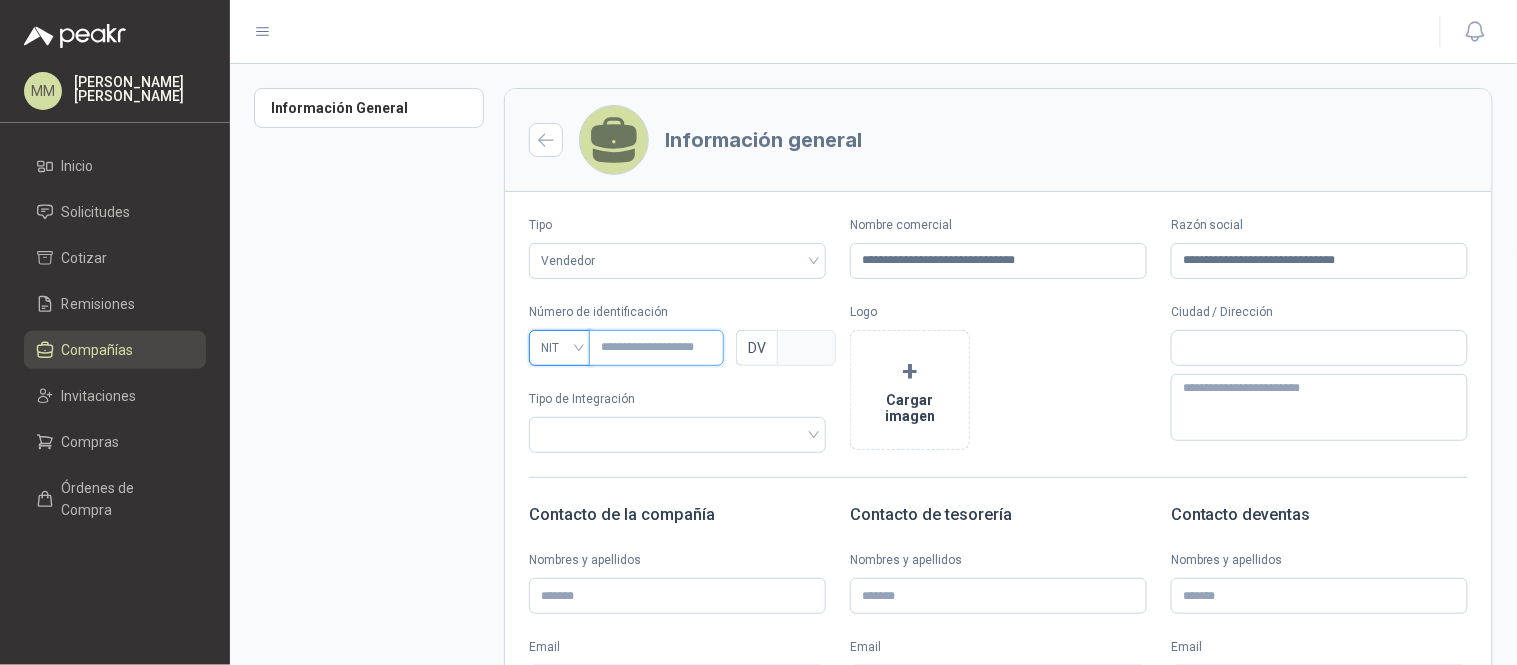 click at bounding box center [656, 348] 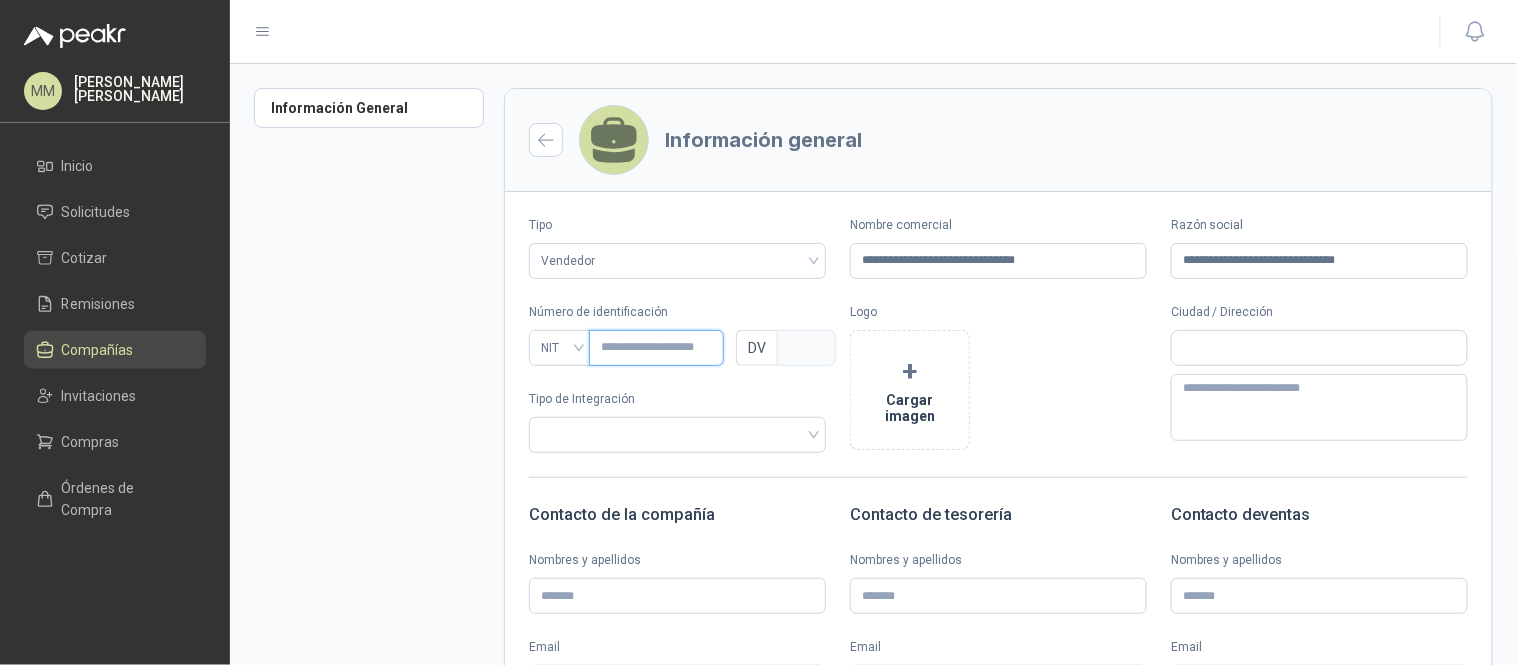 type on "********" 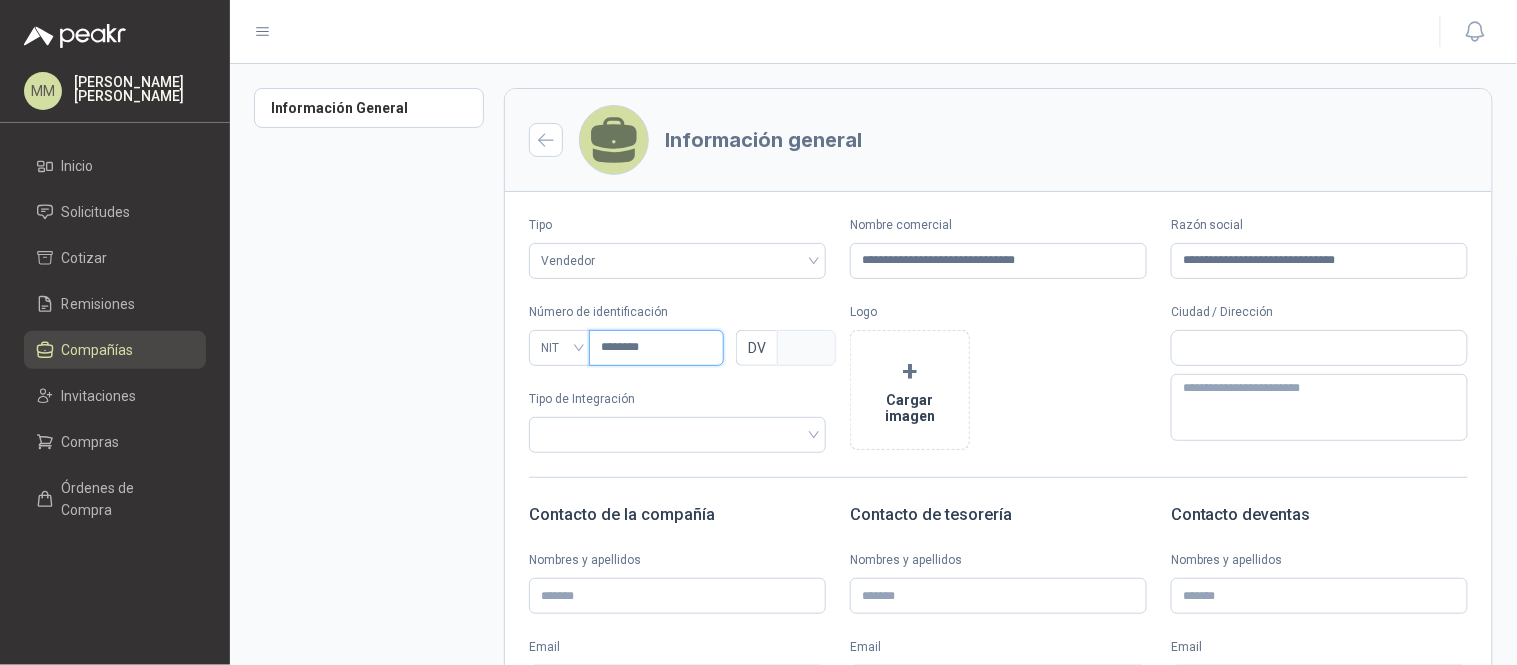 type on "*" 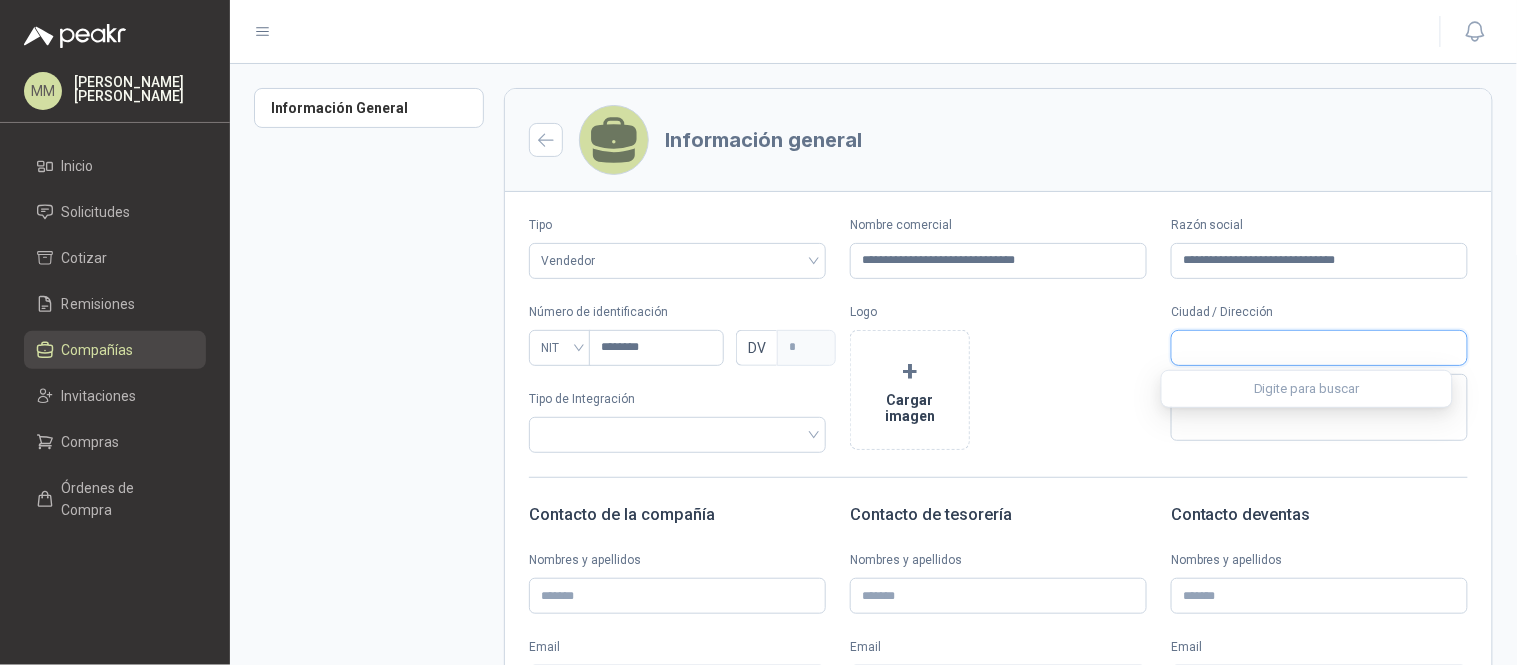 drag, startPoint x: 1190, startPoint y: 345, endPoint x: 1144, endPoint y: 361, distance: 48.703182 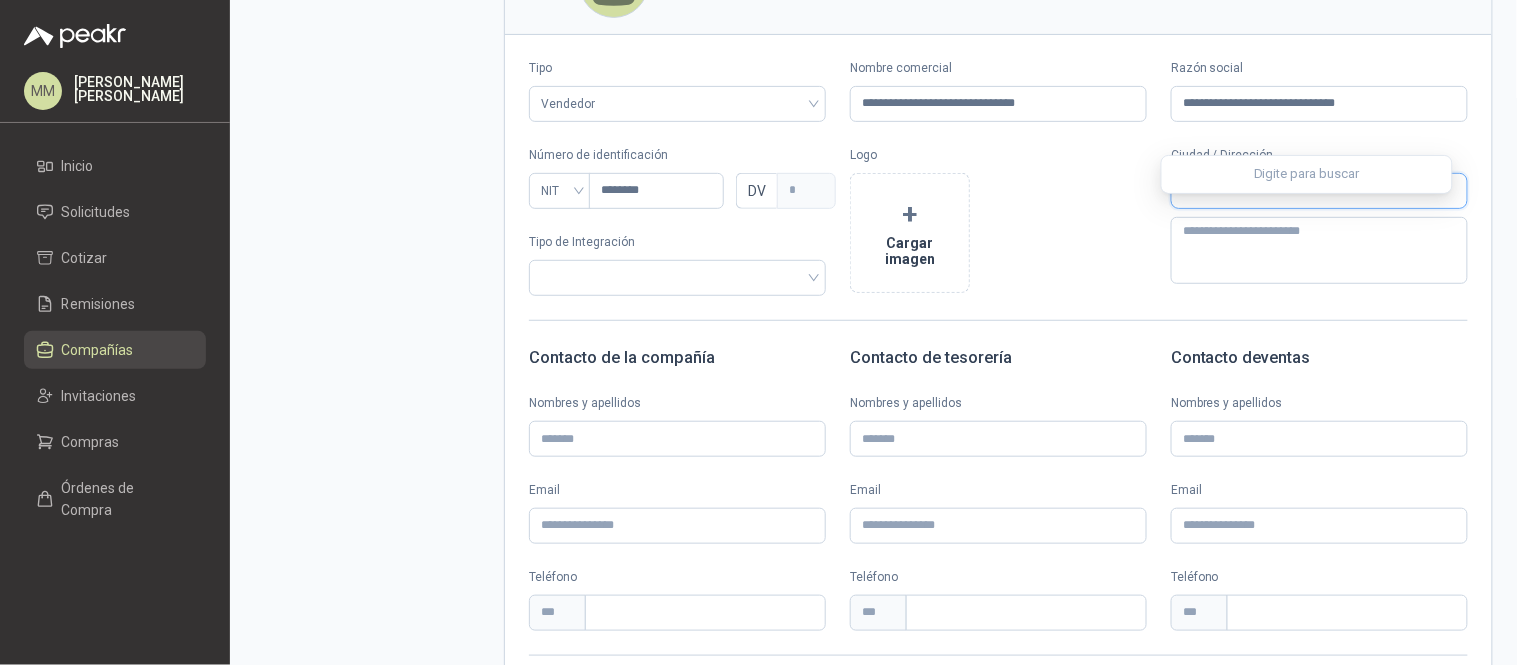 scroll, scrollTop: 371, scrollLeft: 0, axis: vertical 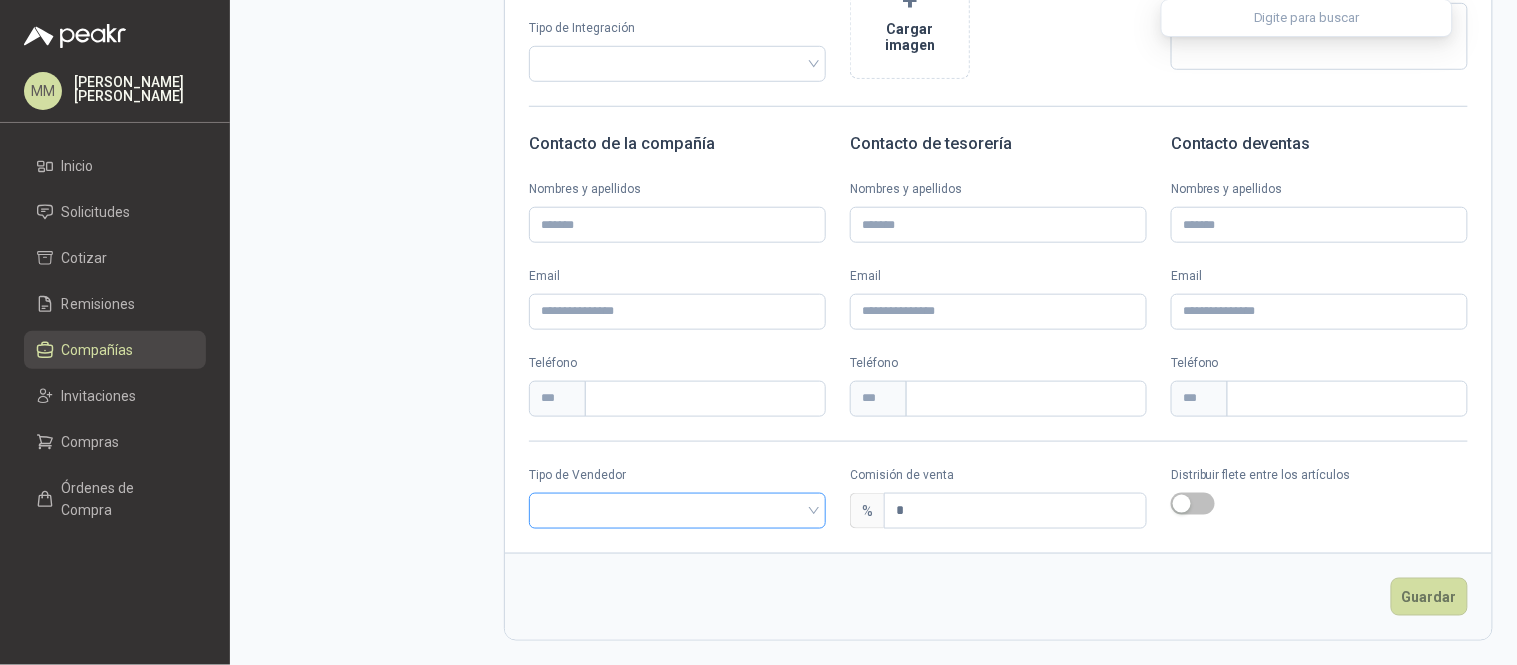 click at bounding box center (677, 509) 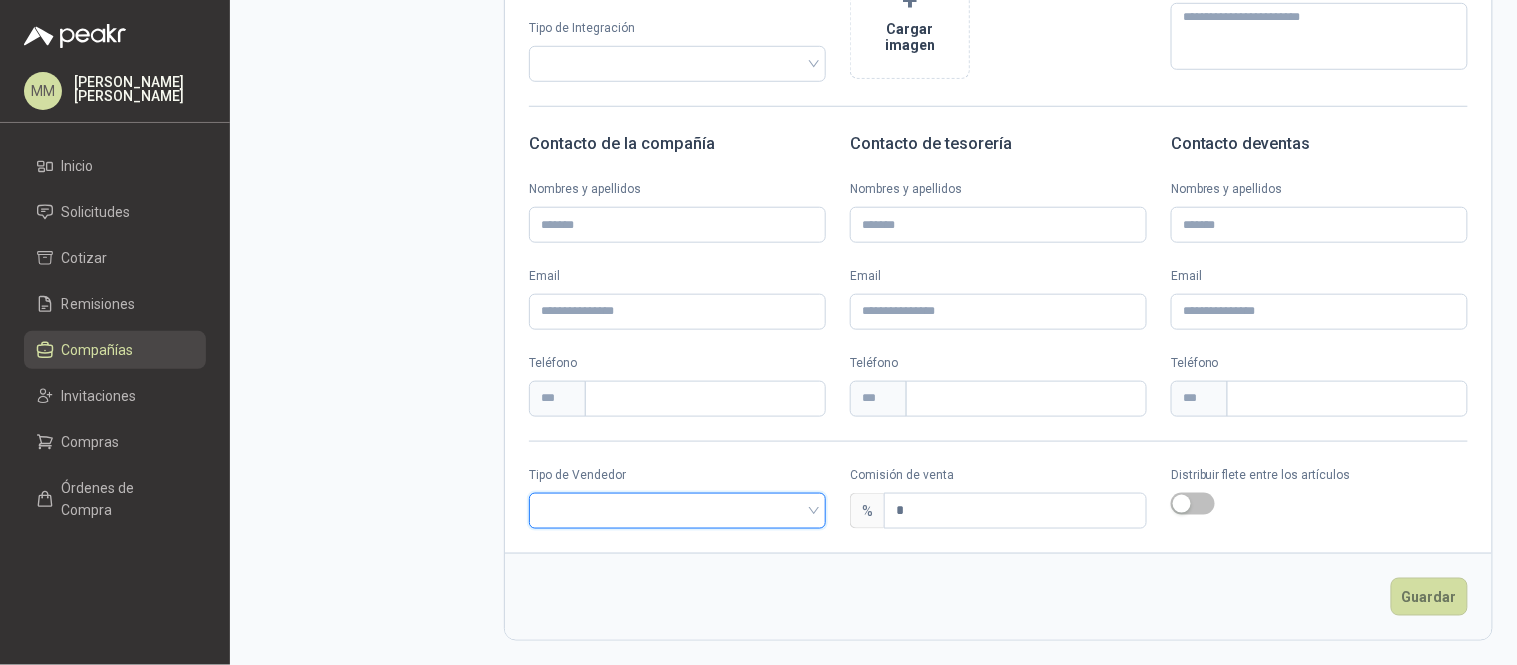 click at bounding box center [677, 509] 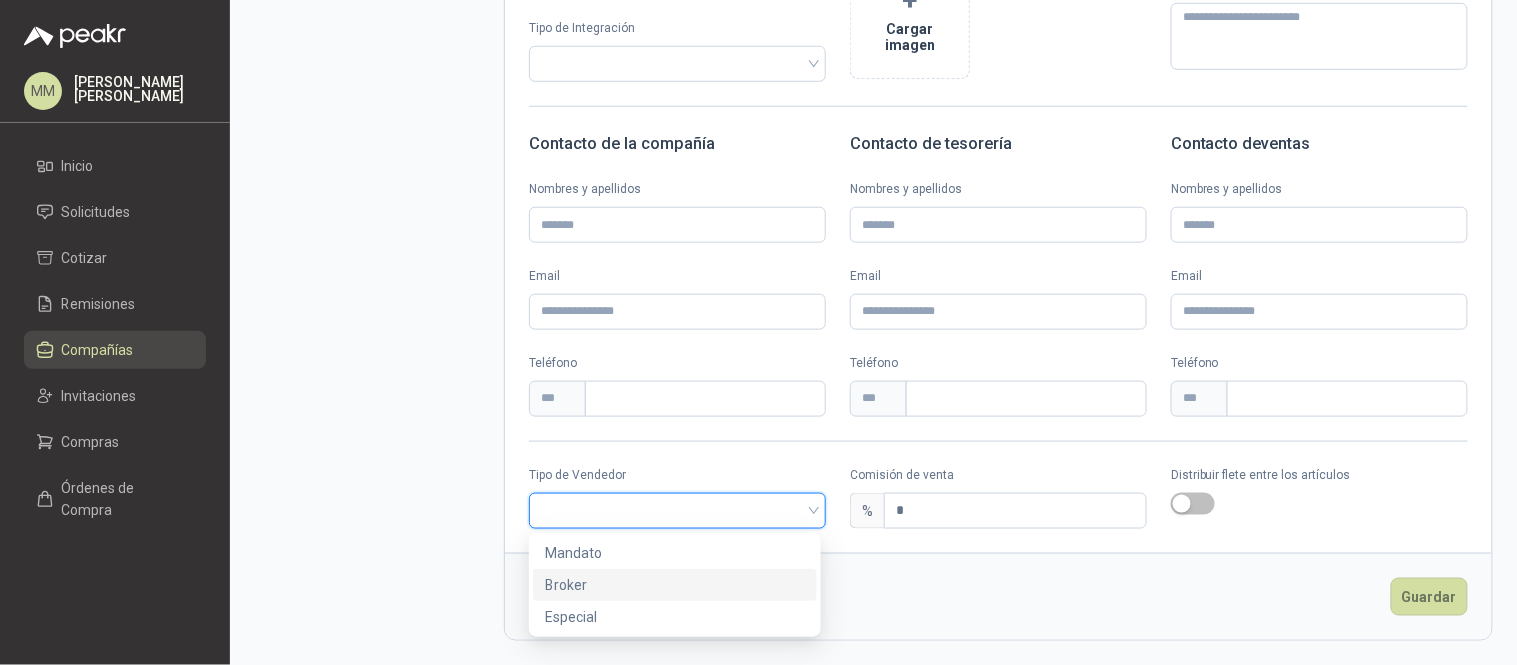 click on "Broker" at bounding box center (675, 585) 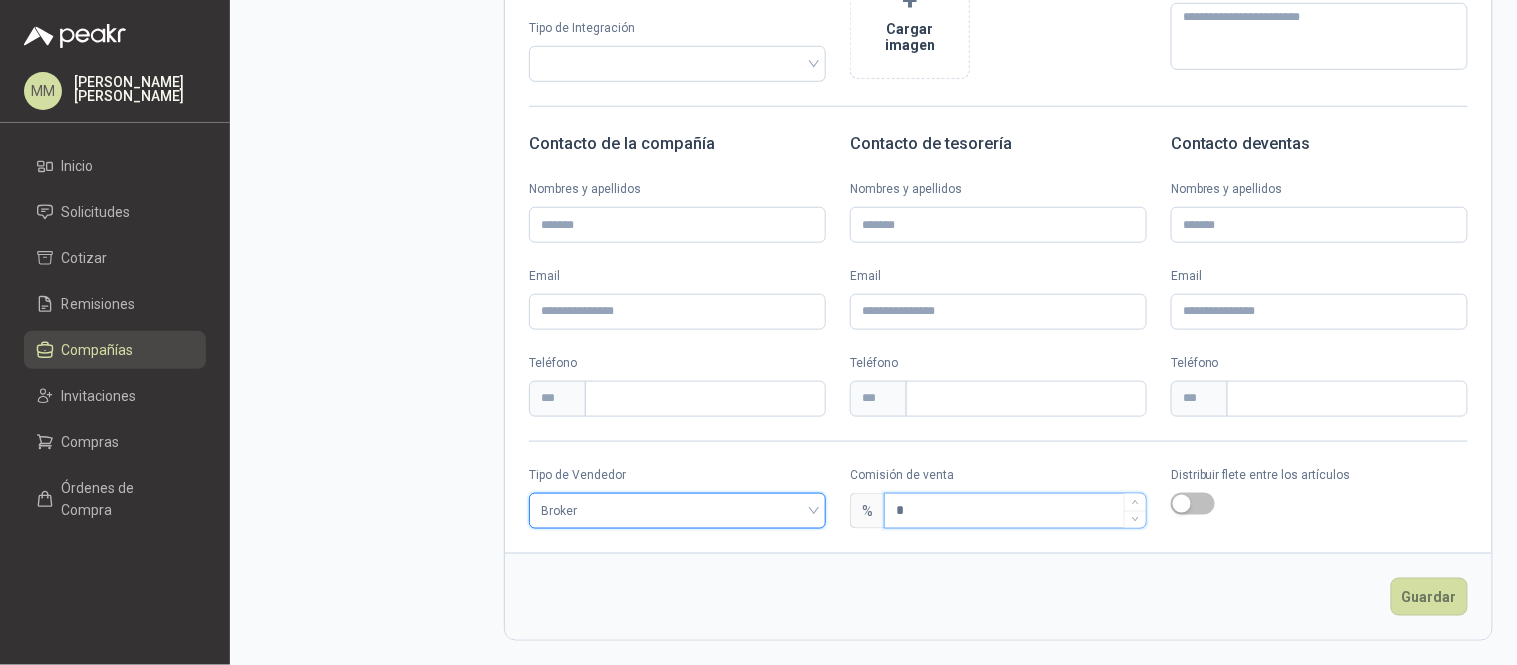 click on "*" at bounding box center [1015, 511] 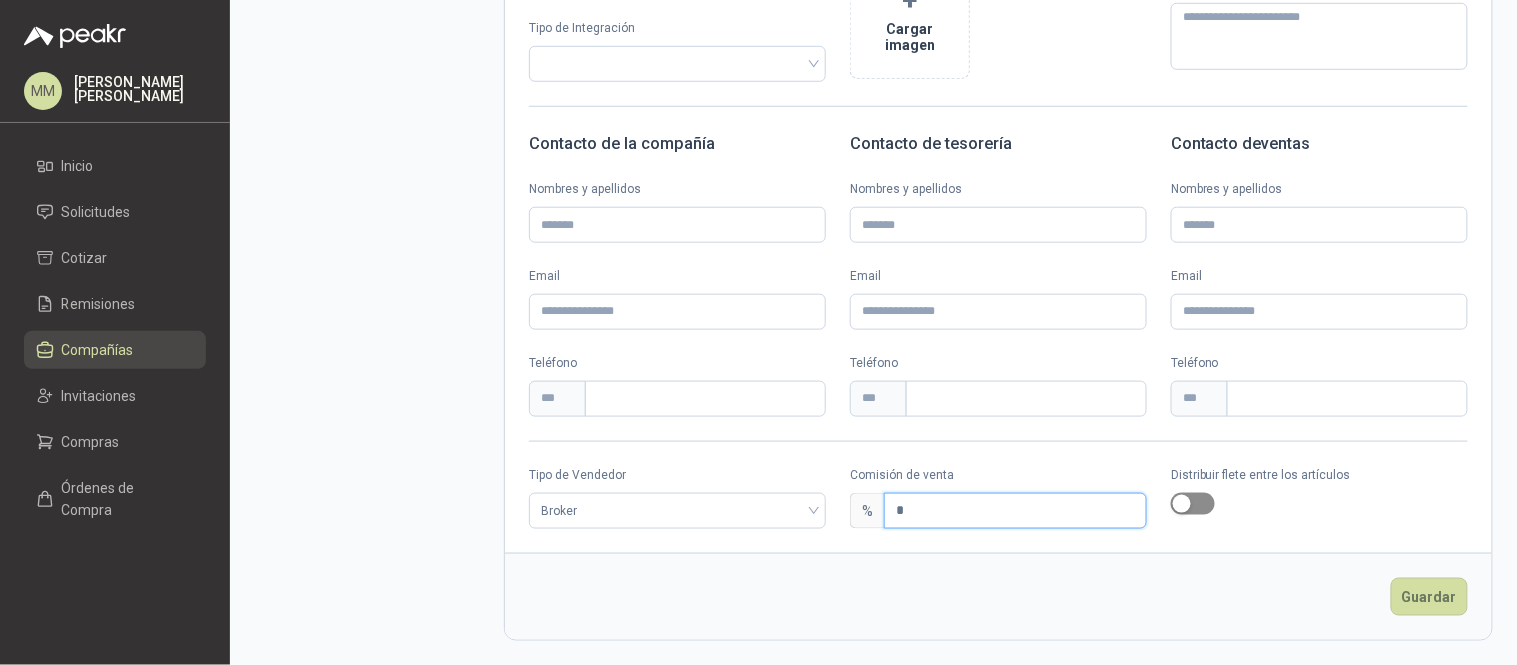 type on "*" 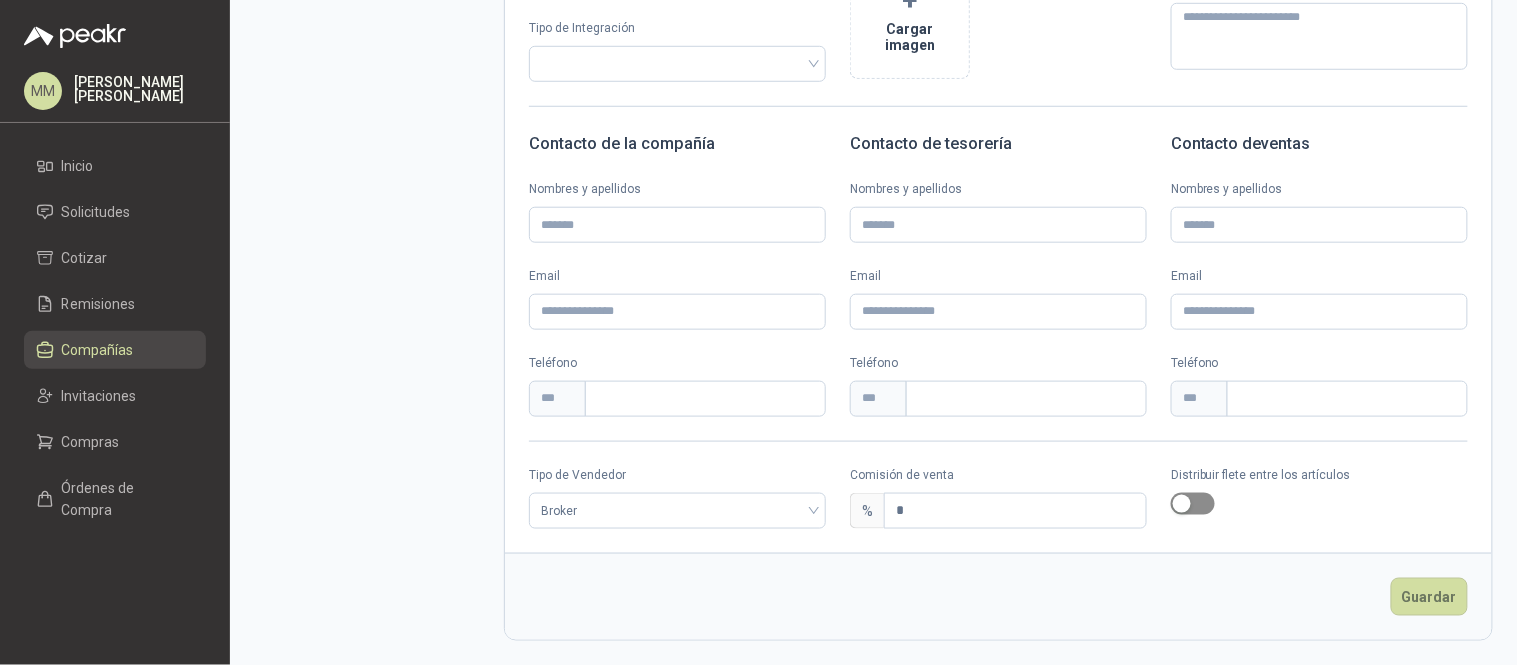 click at bounding box center (1193, 504) 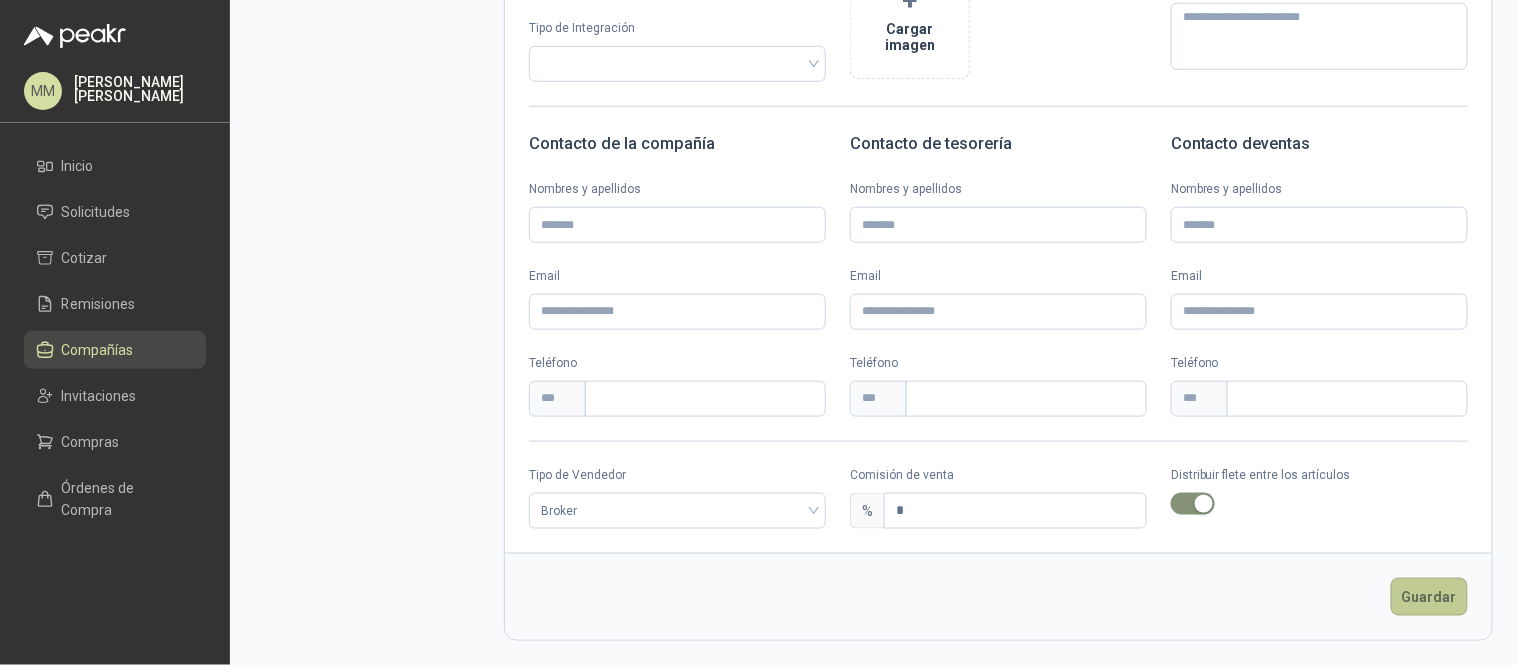 click on "Guardar" at bounding box center [1429, 597] 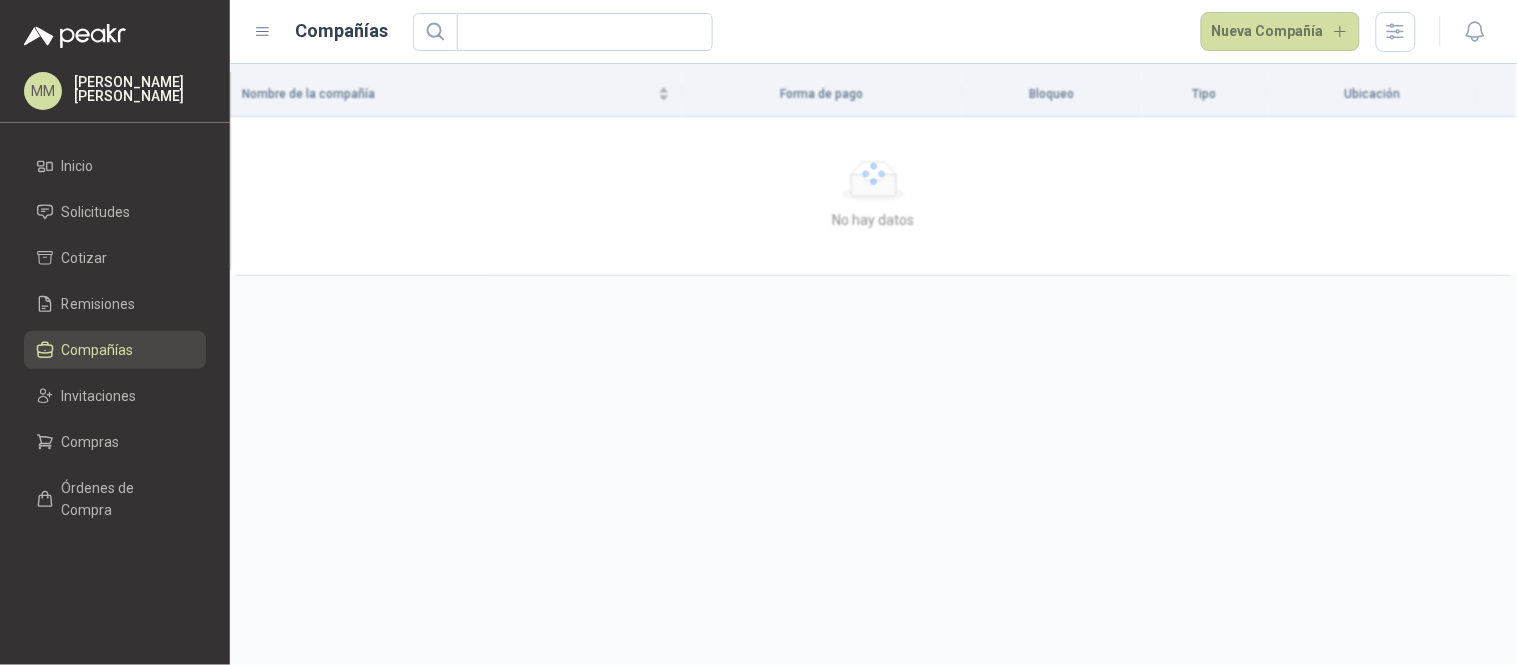 scroll, scrollTop: 0, scrollLeft: 0, axis: both 